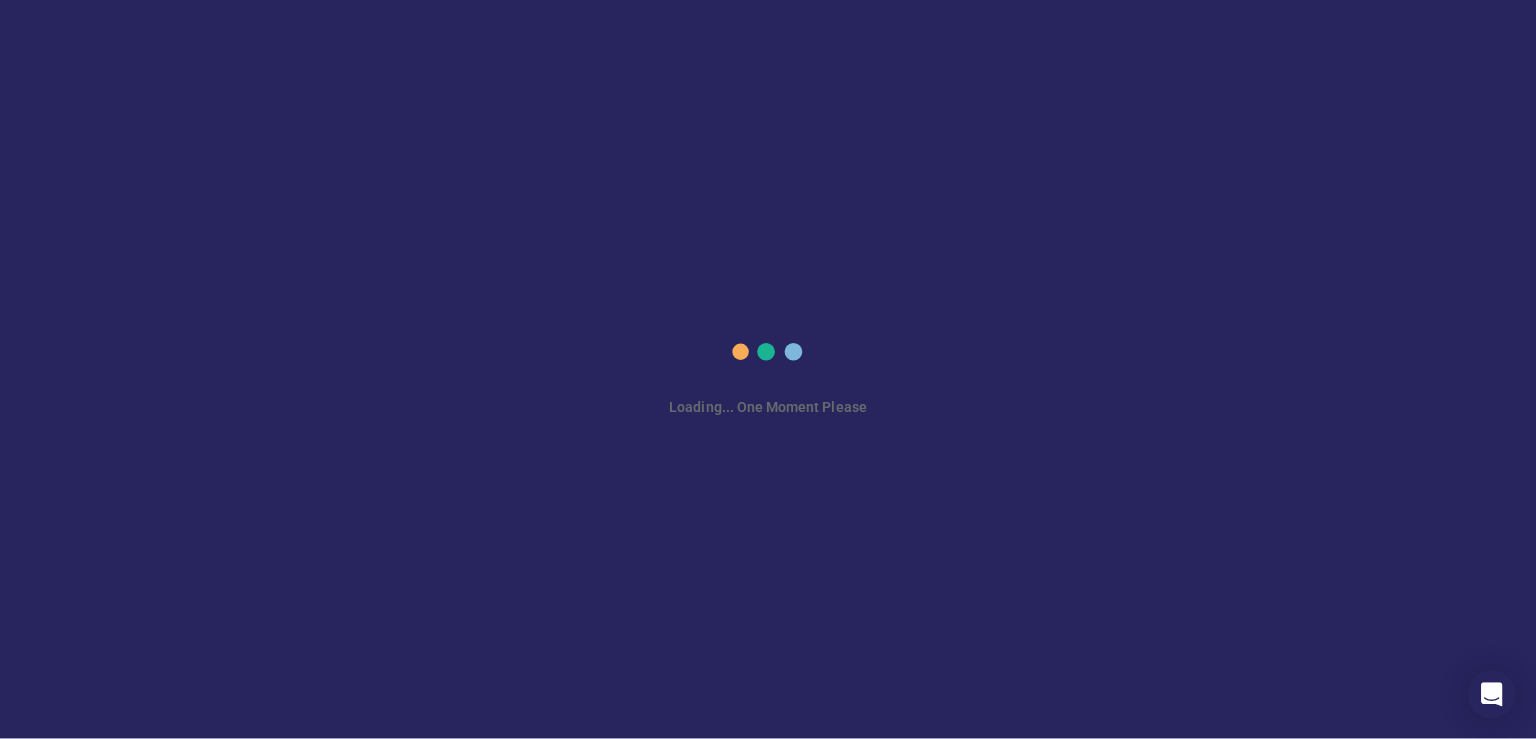 scroll, scrollTop: 0, scrollLeft: 0, axis: both 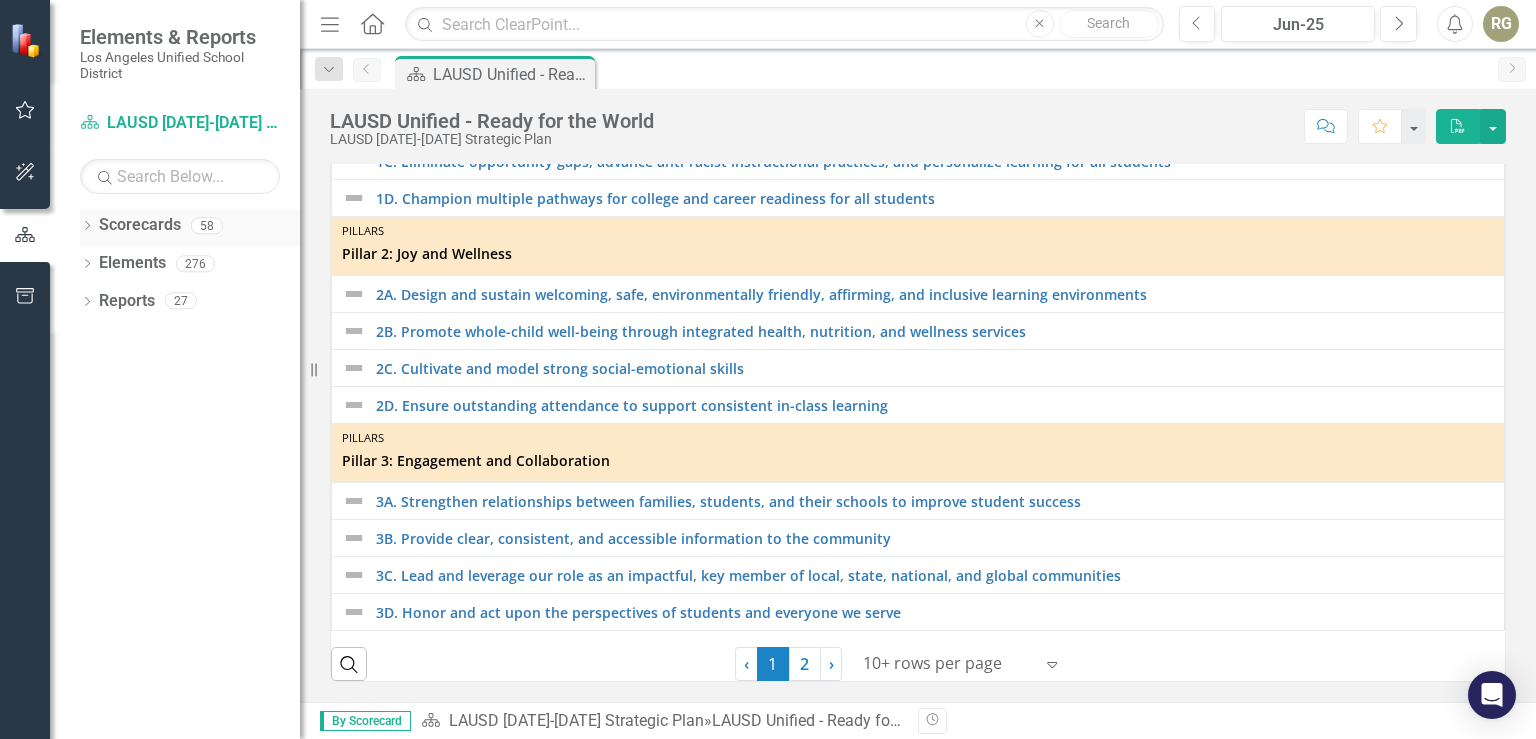 click on "Dropdown" 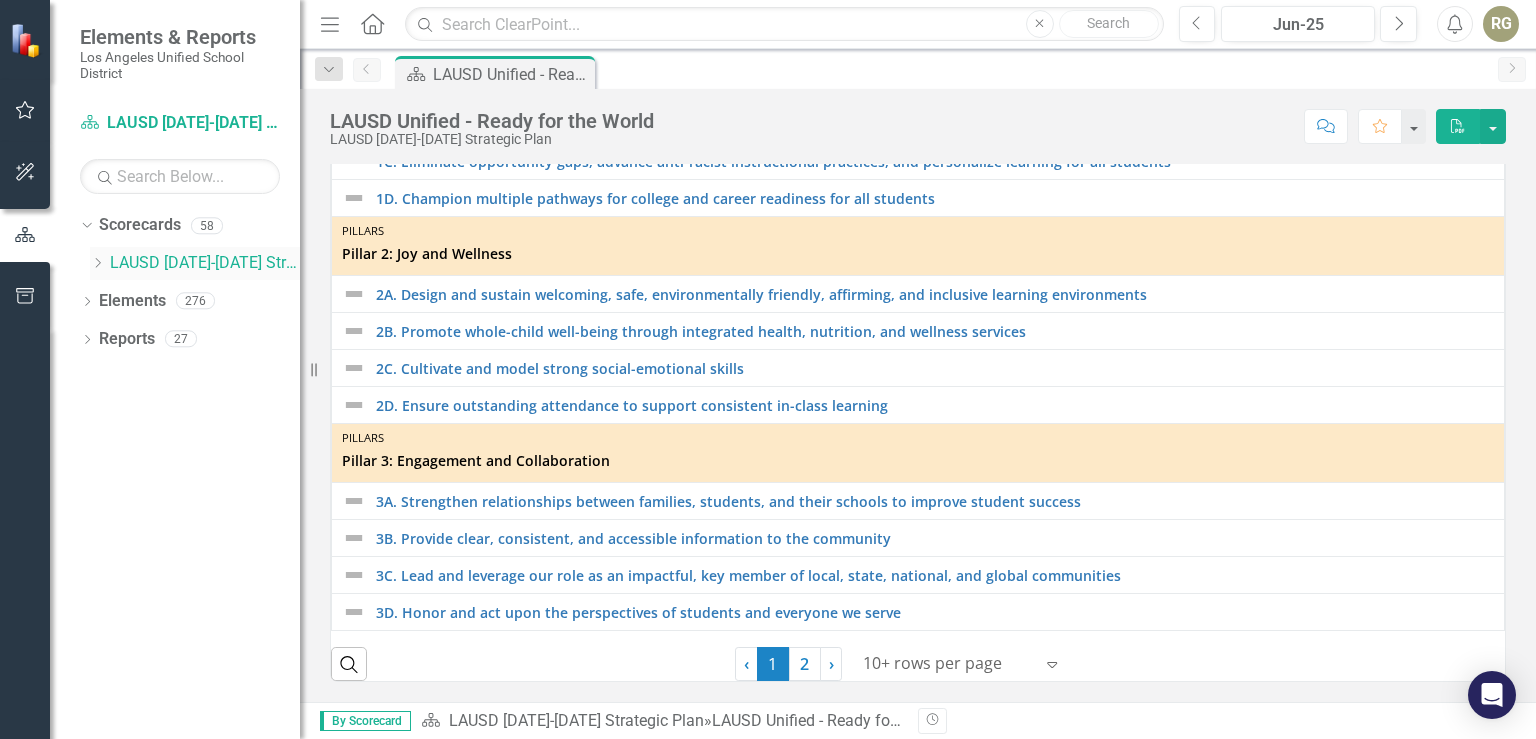 click on "Dropdown" 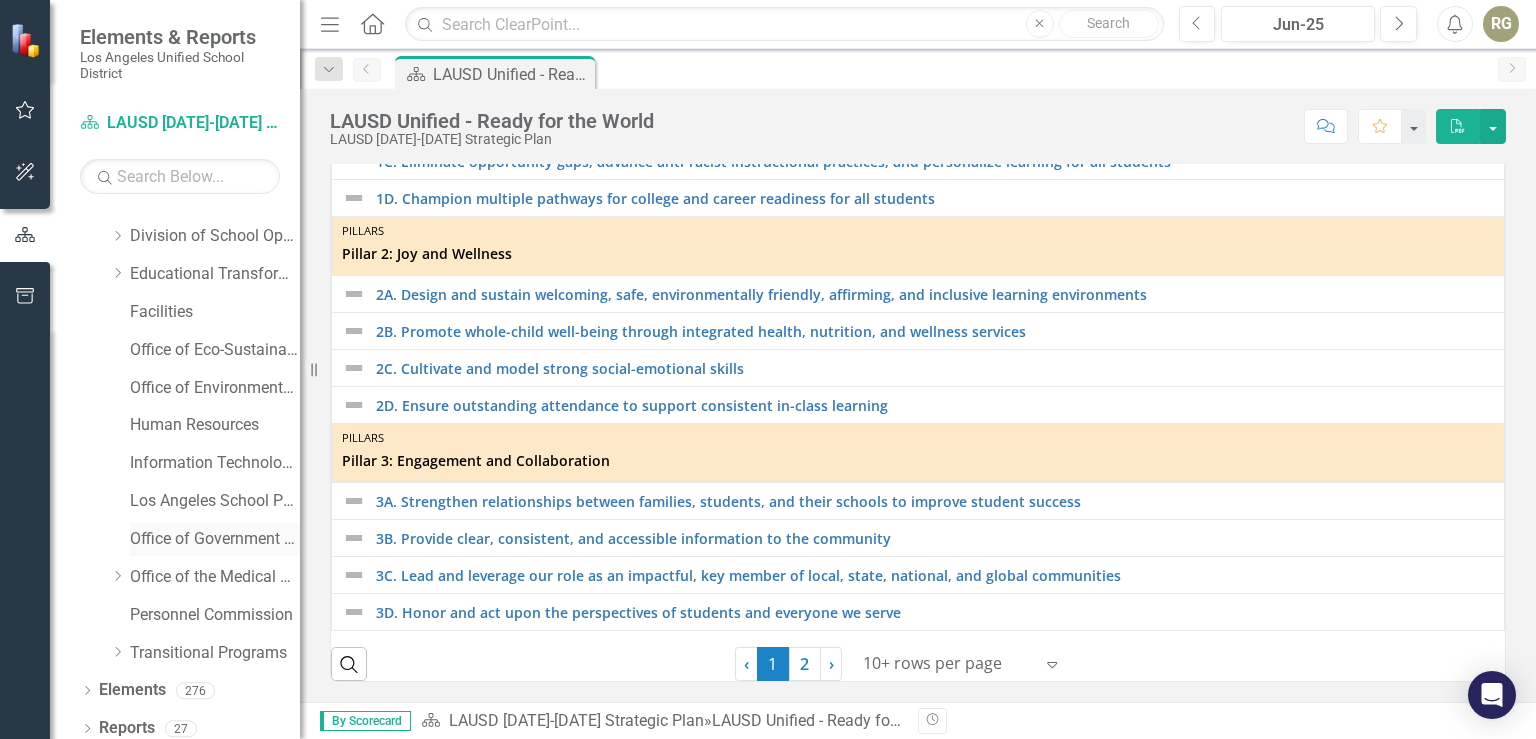 scroll, scrollTop: 265, scrollLeft: 0, axis: vertical 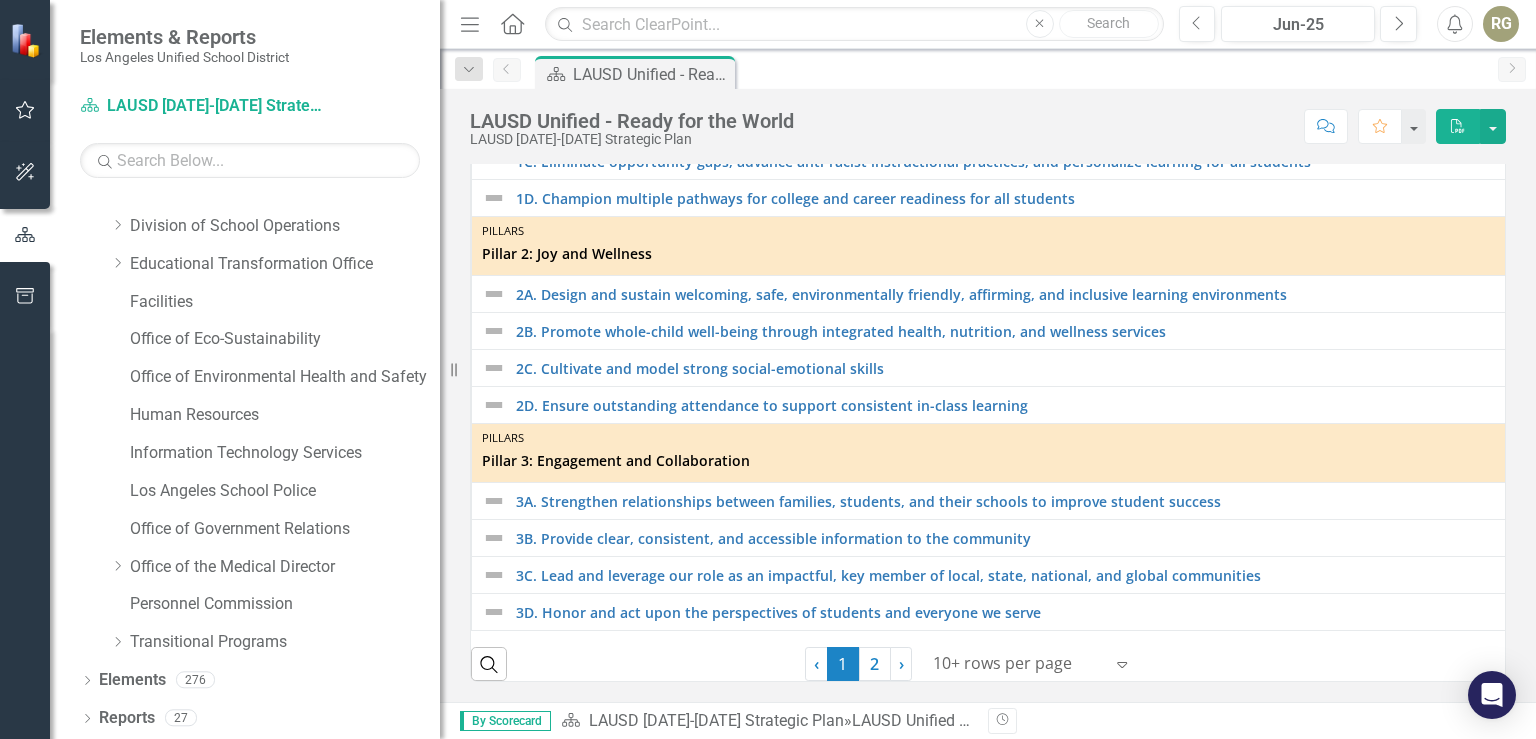 drag, startPoint x: 302, startPoint y: 338, endPoint x: 440, endPoint y: 354, distance: 138.92444 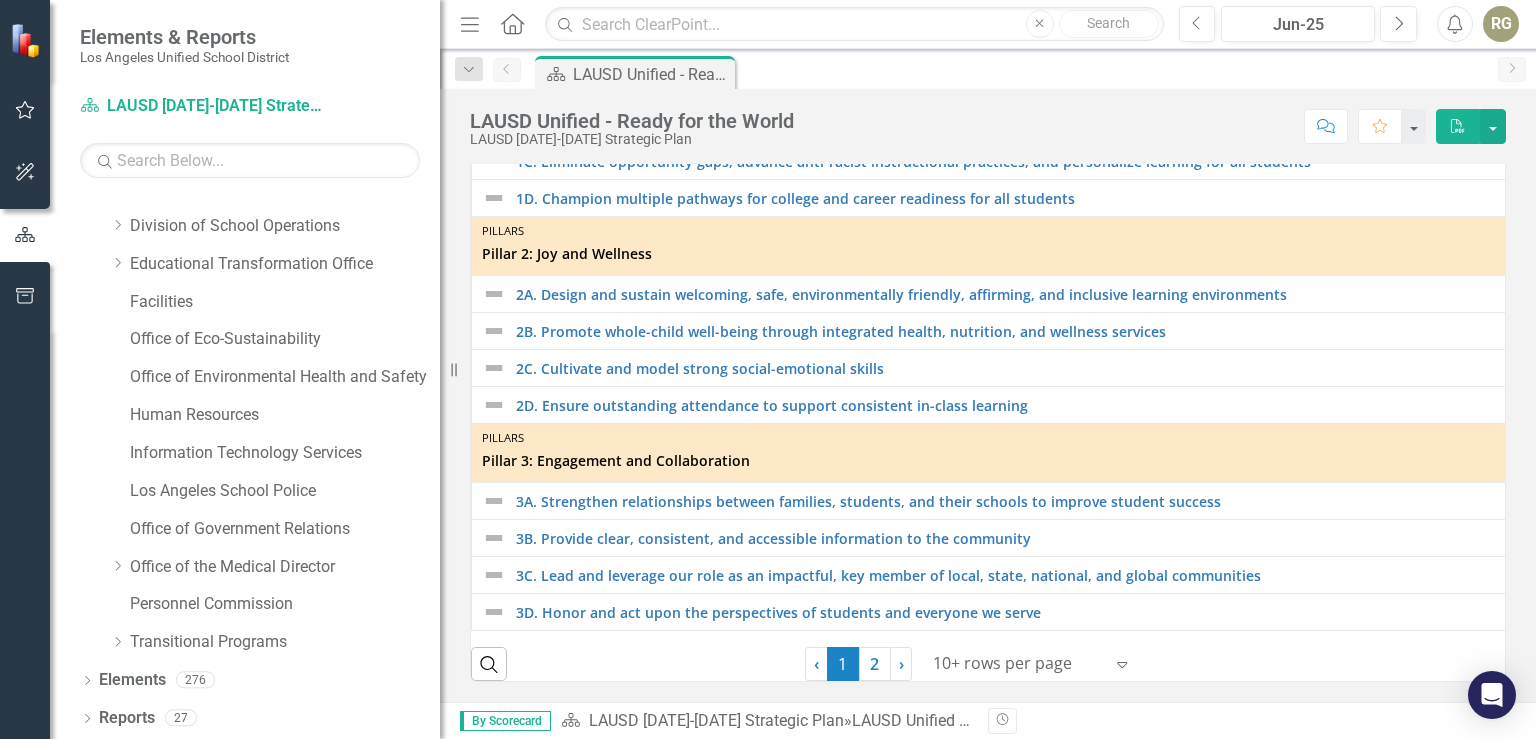 click on "Resize" at bounding box center [448, 369] 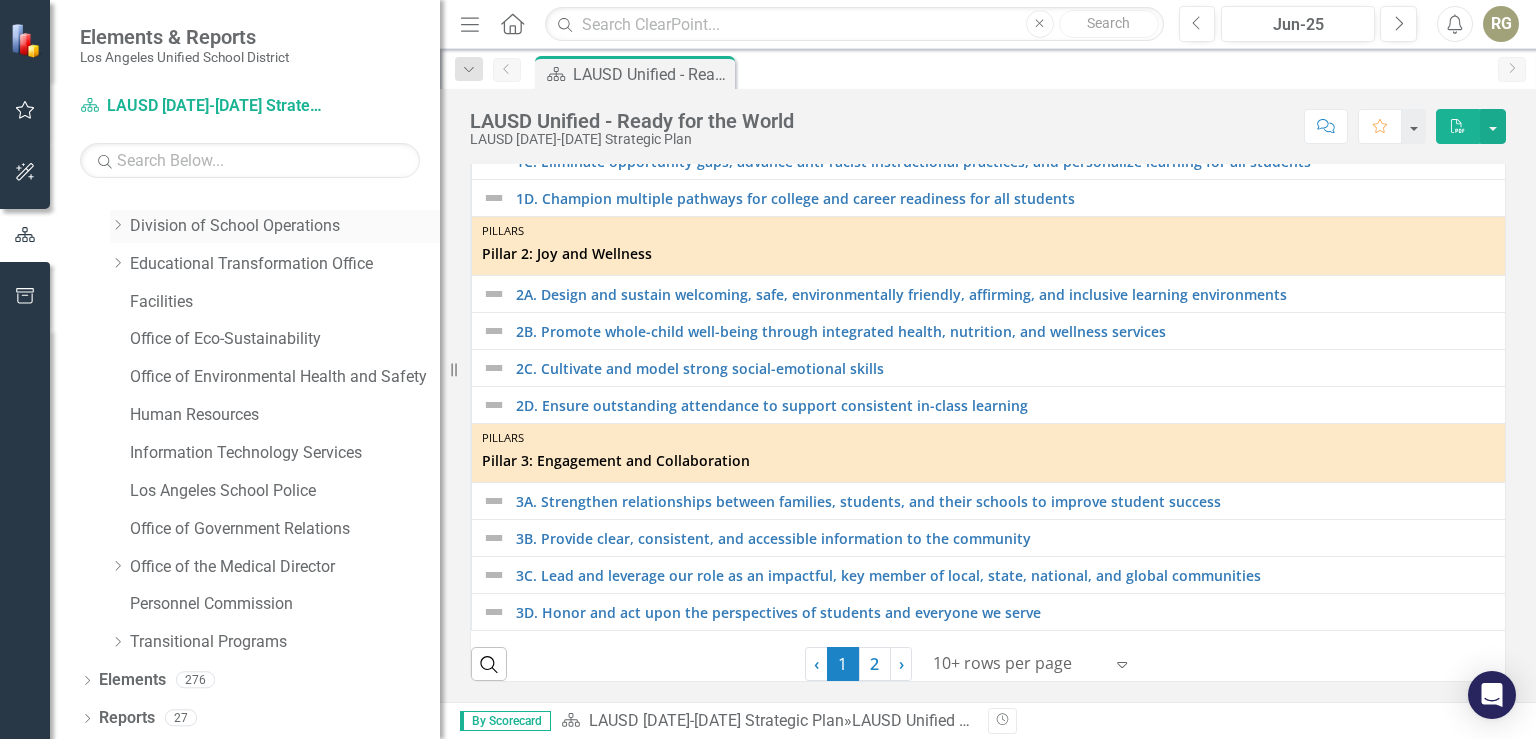 click on "Dropdown" 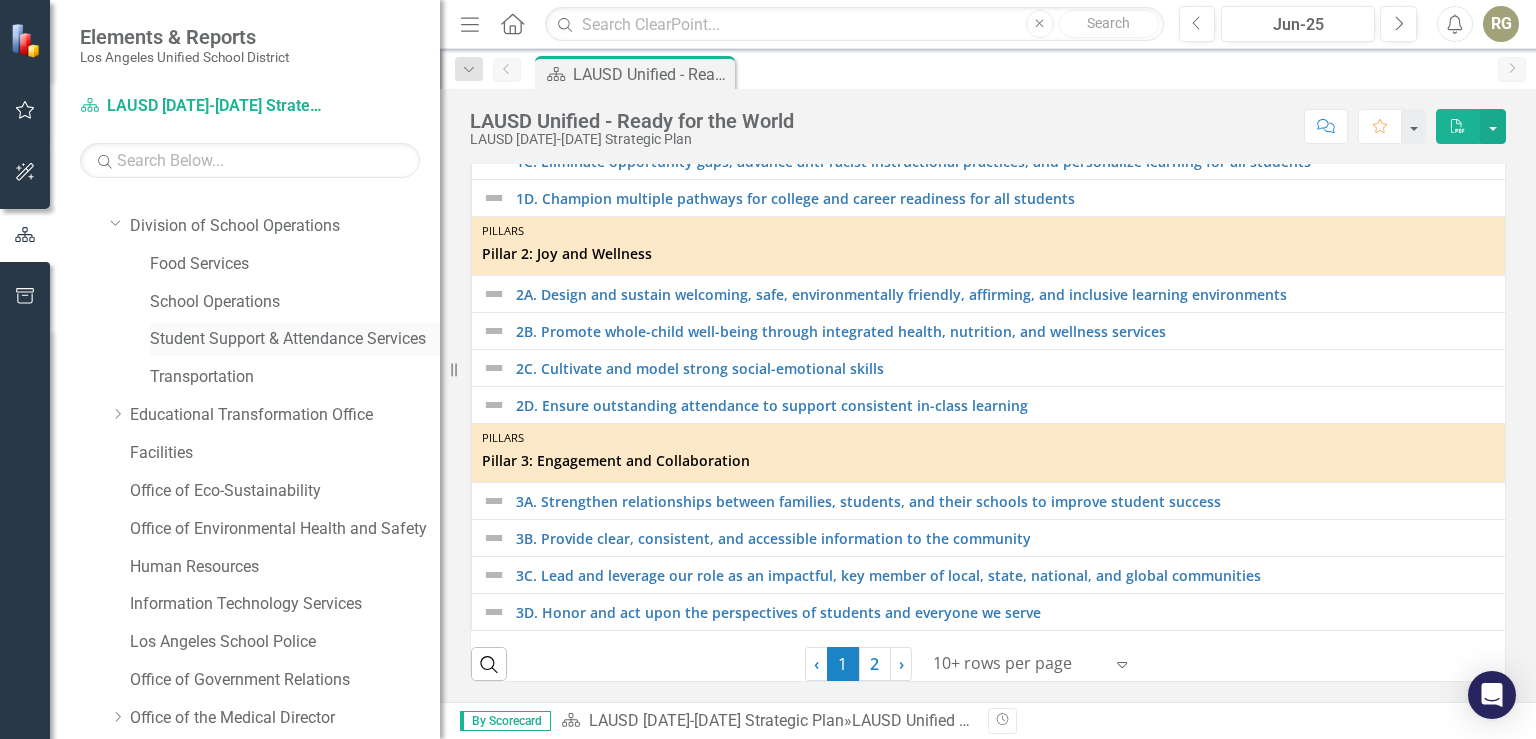 click on "Student Support & Attendance Services" at bounding box center [295, 339] 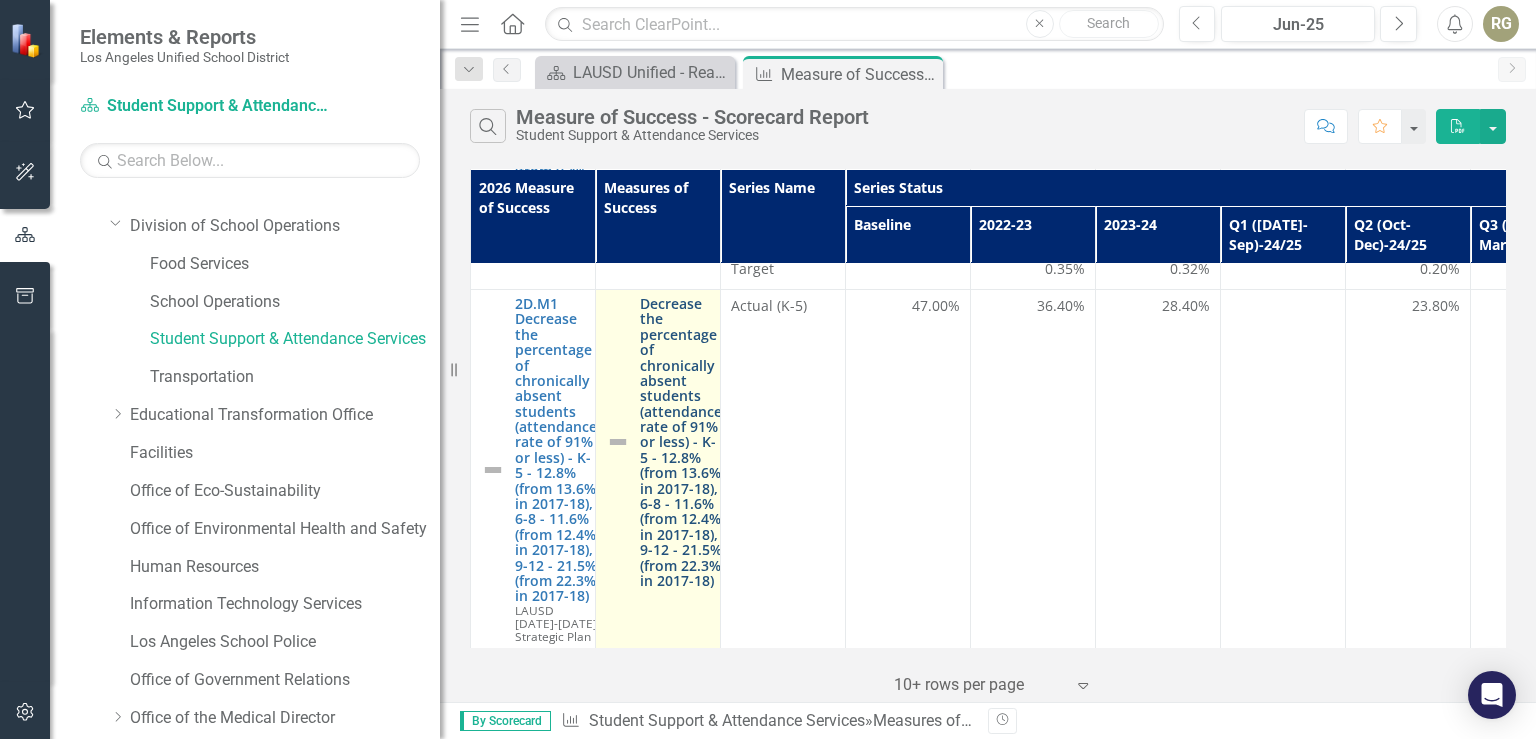 scroll, scrollTop: 793, scrollLeft: 0, axis: vertical 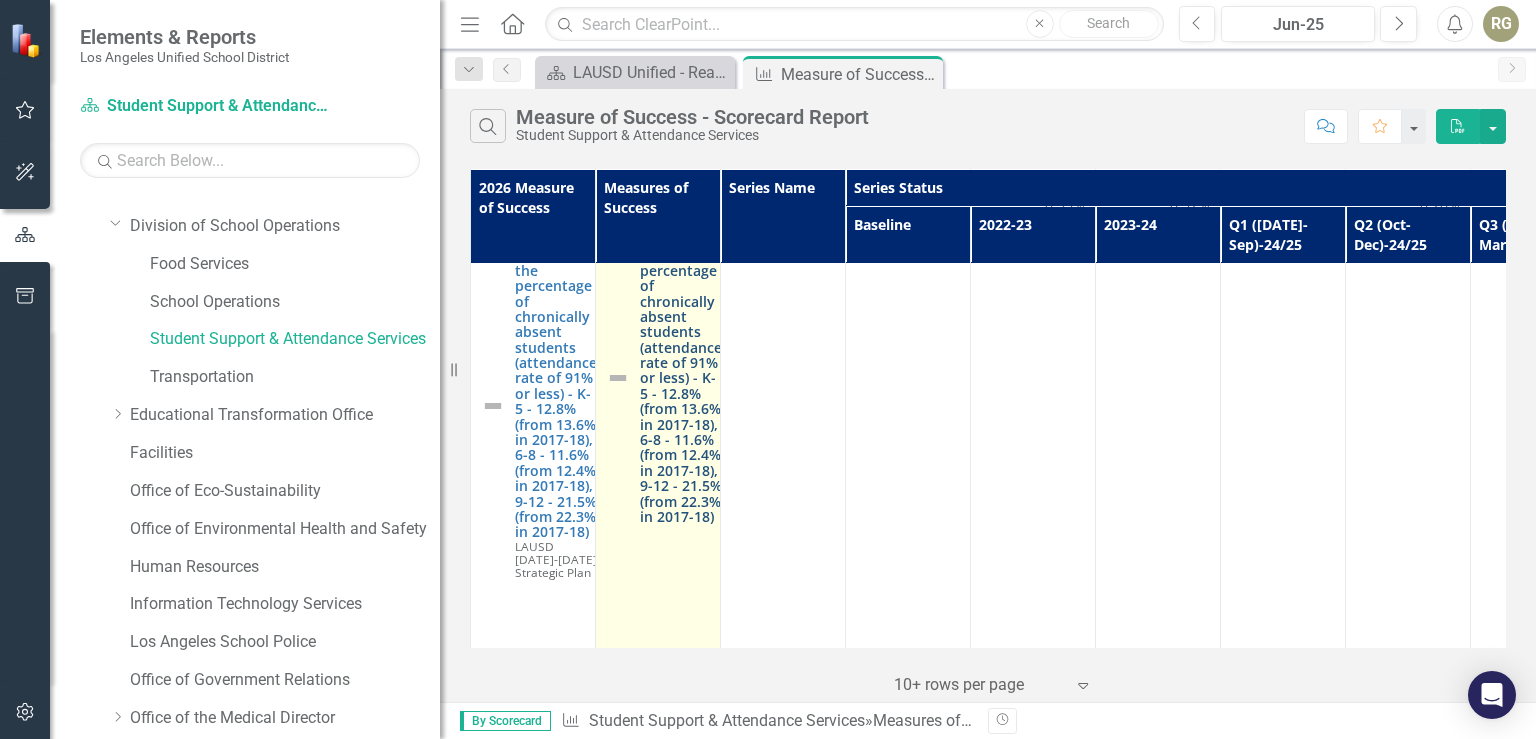 click on "Decrease the percentage of chronically absent students (attendance rate of 91% or less) - K-5 - 12.8% (from 13.6% in 2017-18), 6-8 - 11.6% (from 12.4% in 2017-18), 9-12 - 21.5% (from 22.3% in 2017-18)" at bounding box center (681, 378) 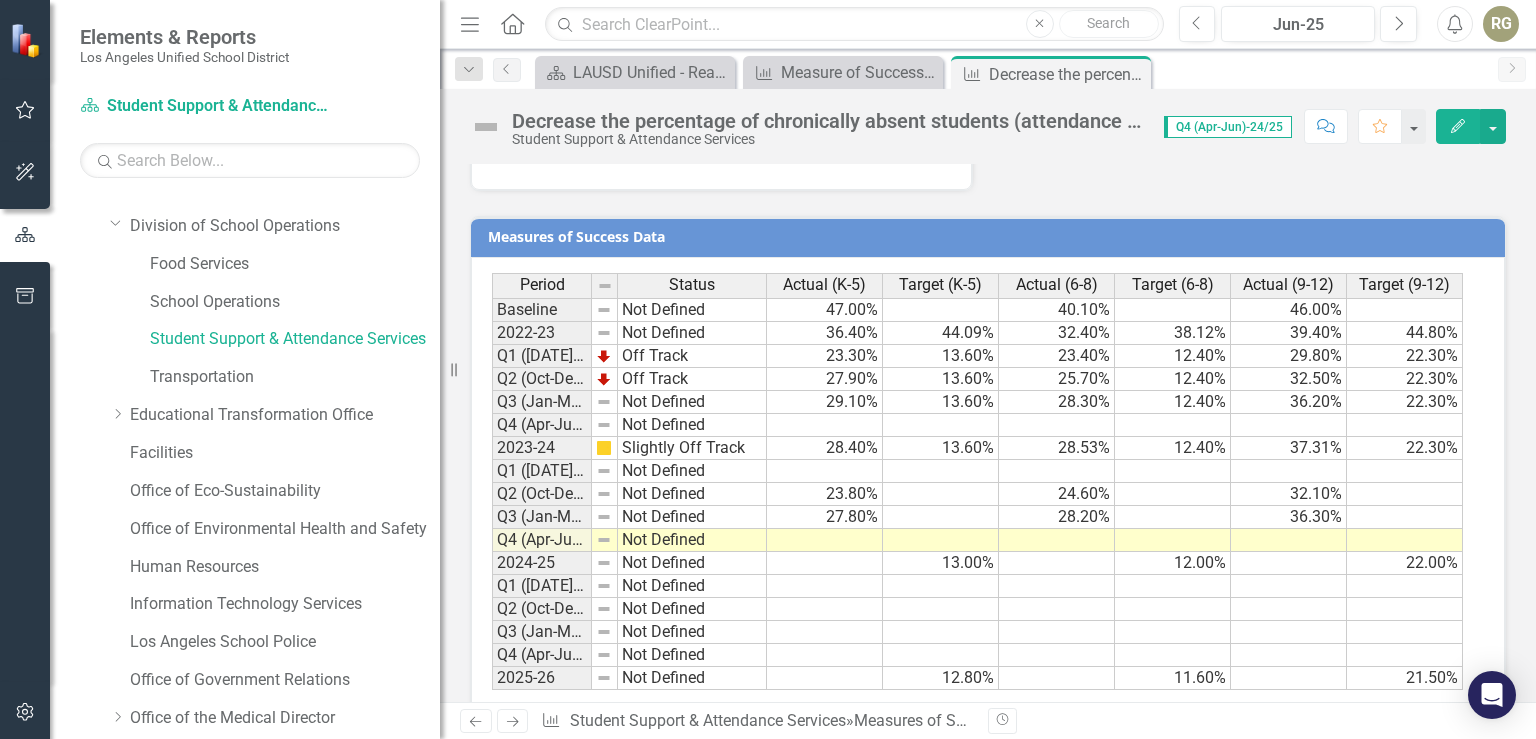 scroll, scrollTop: 2347, scrollLeft: 0, axis: vertical 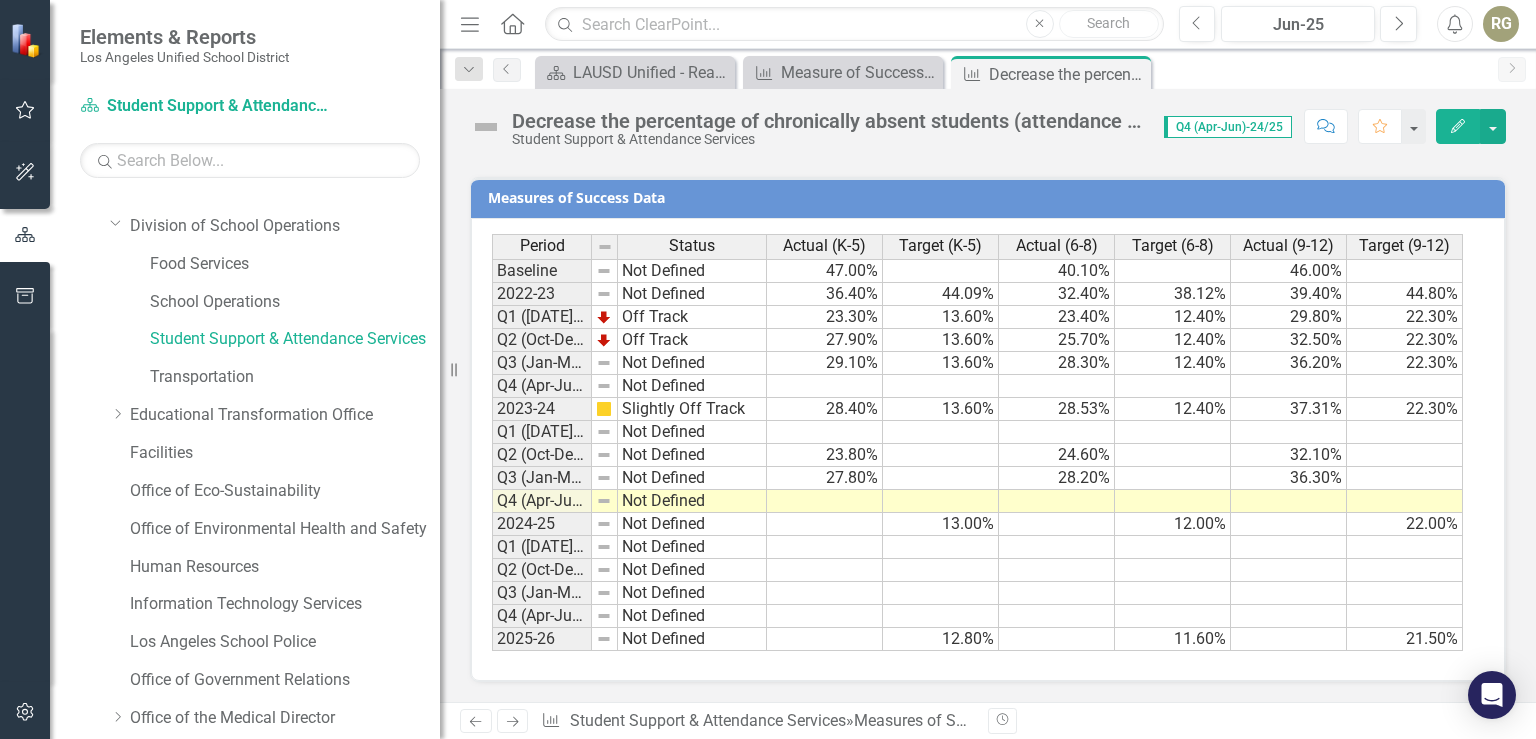click at bounding box center [825, 501] 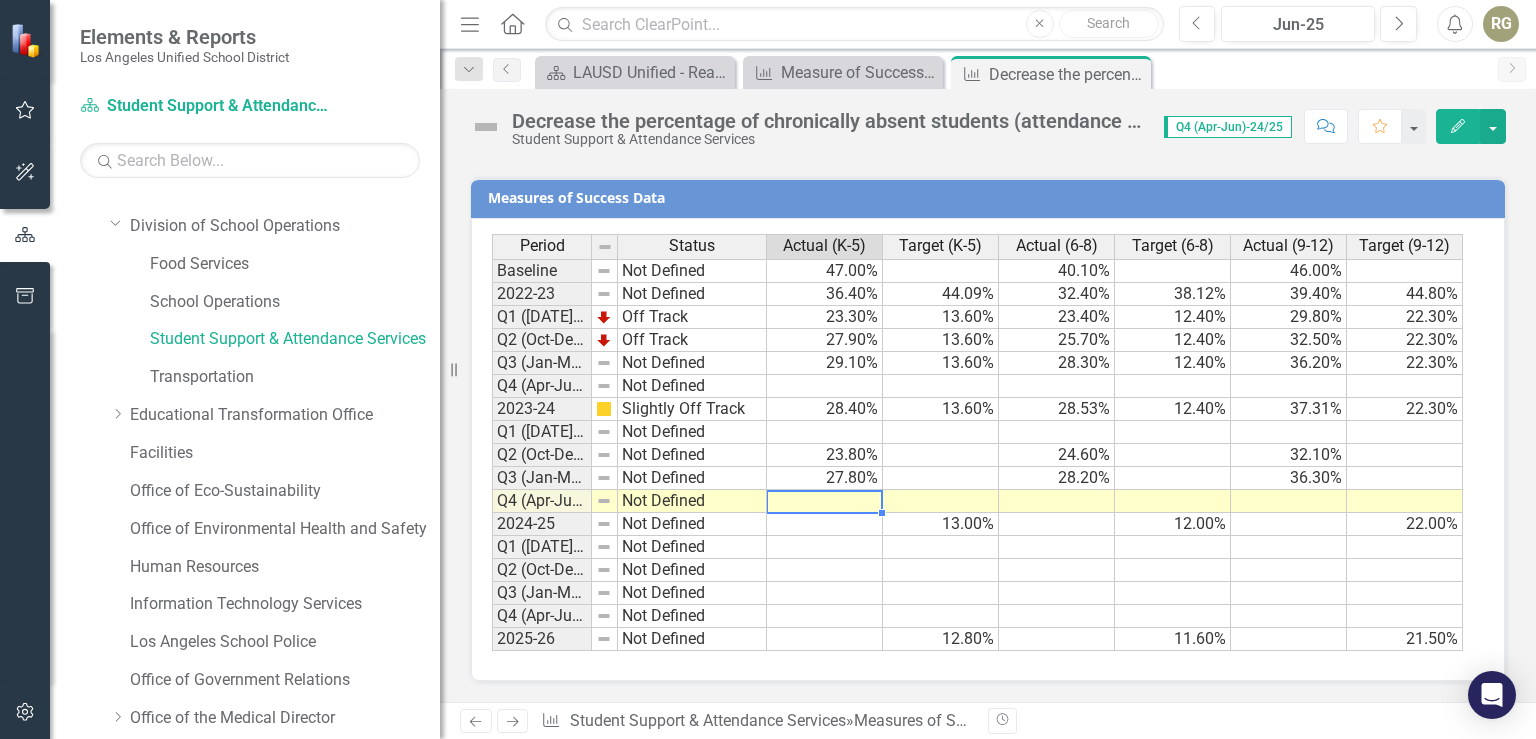 scroll, scrollTop: 2331, scrollLeft: 0, axis: vertical 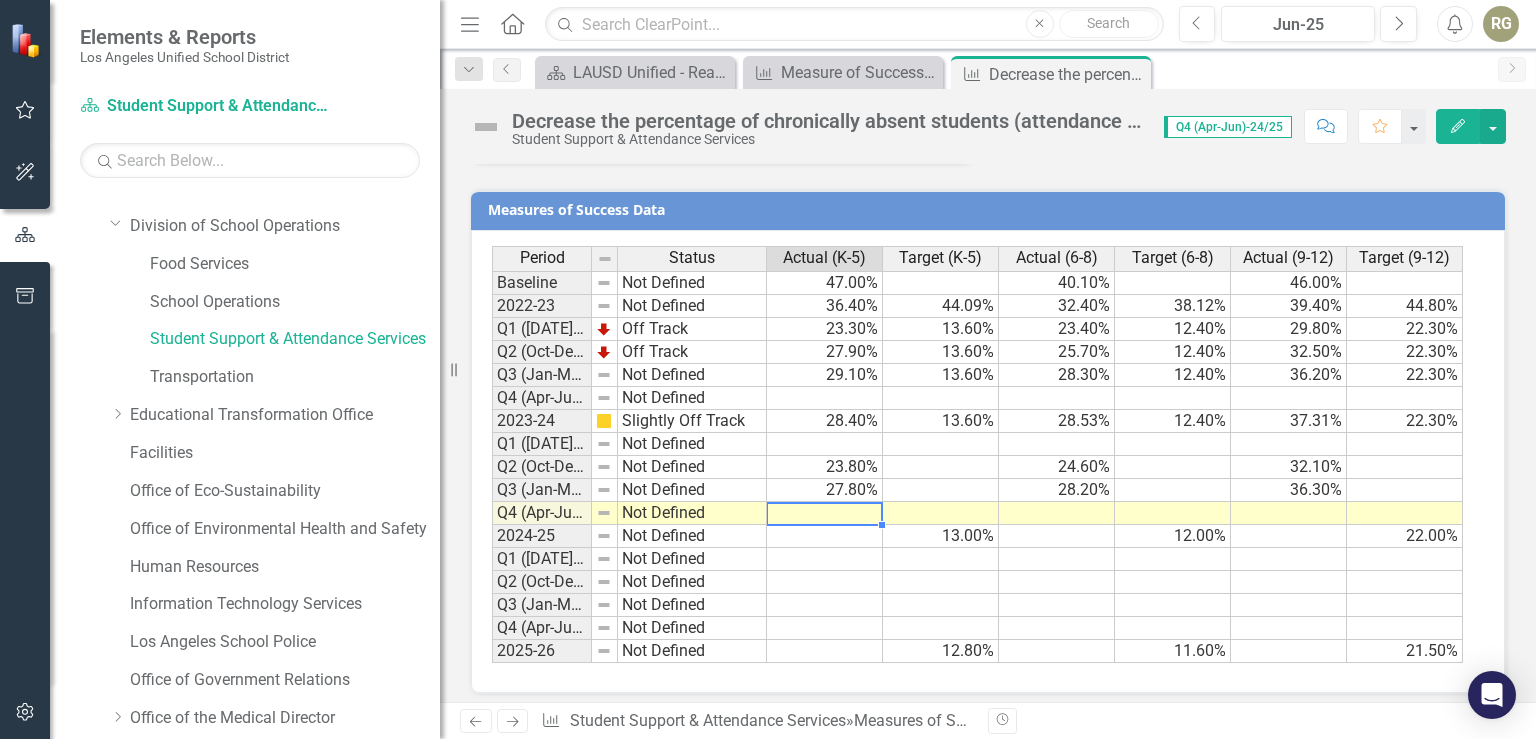 click at bounding box center (825, 513) 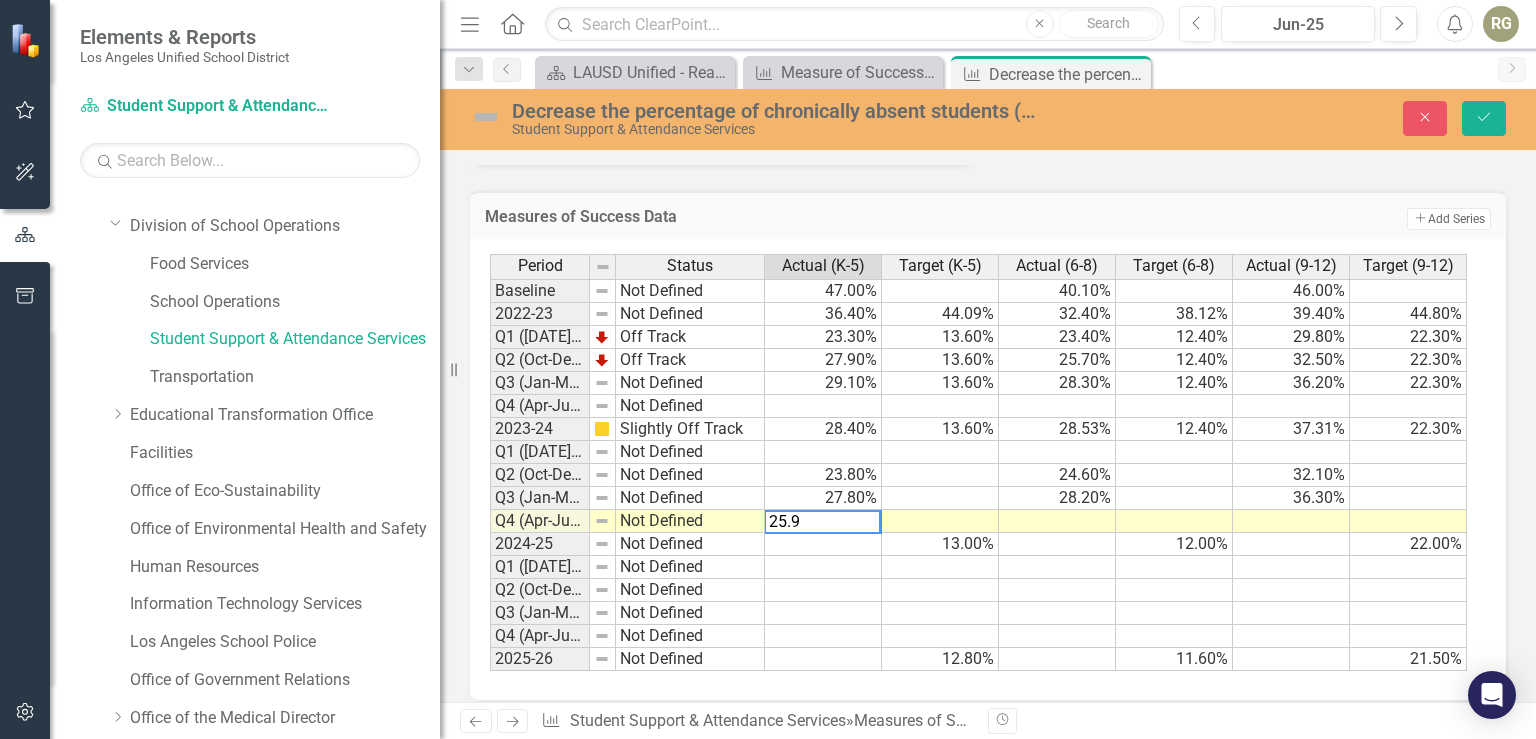 type on "25.9" 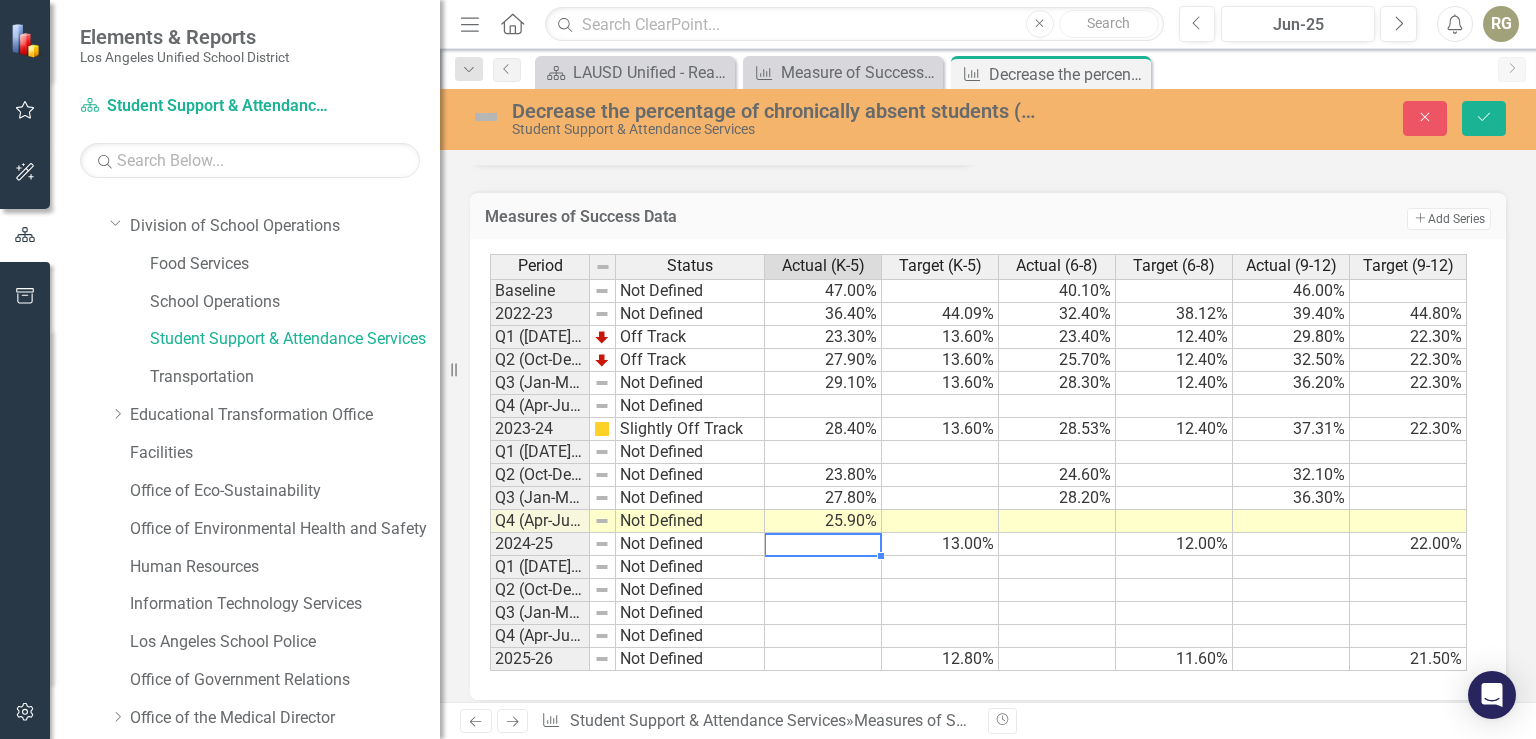 click at bounding box center [1057, 521] 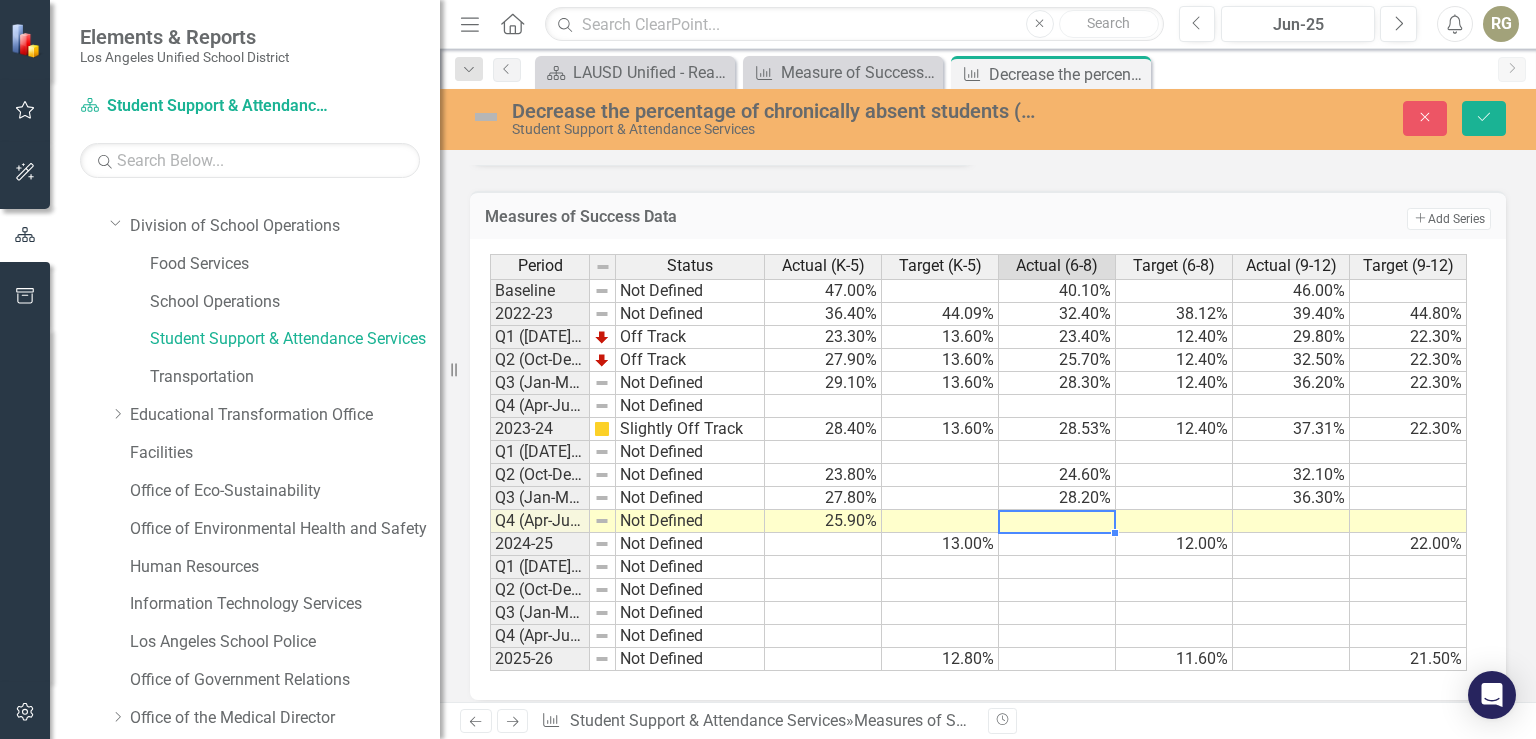 click at bounding box center (1057, 521) 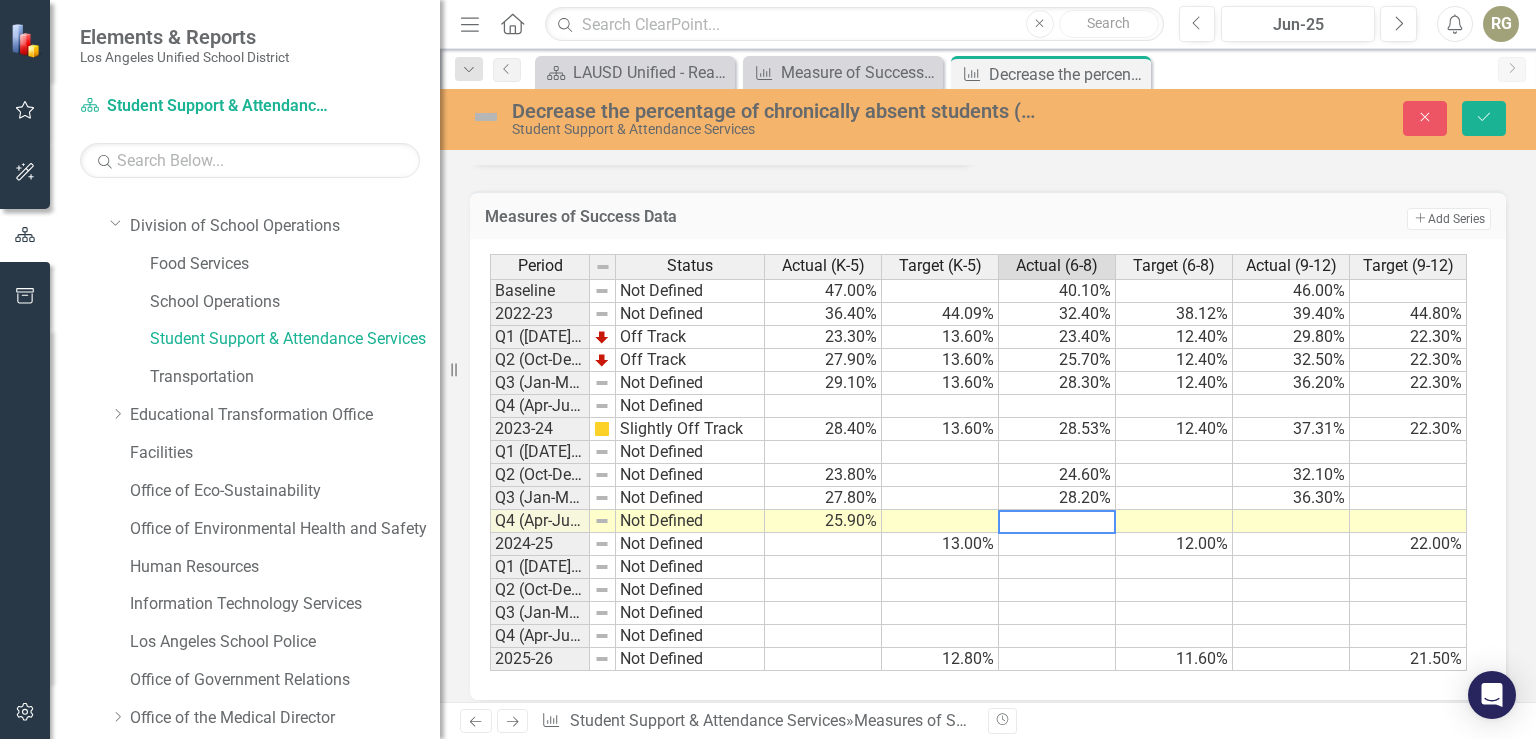 click at bounding box center [1057, 522] 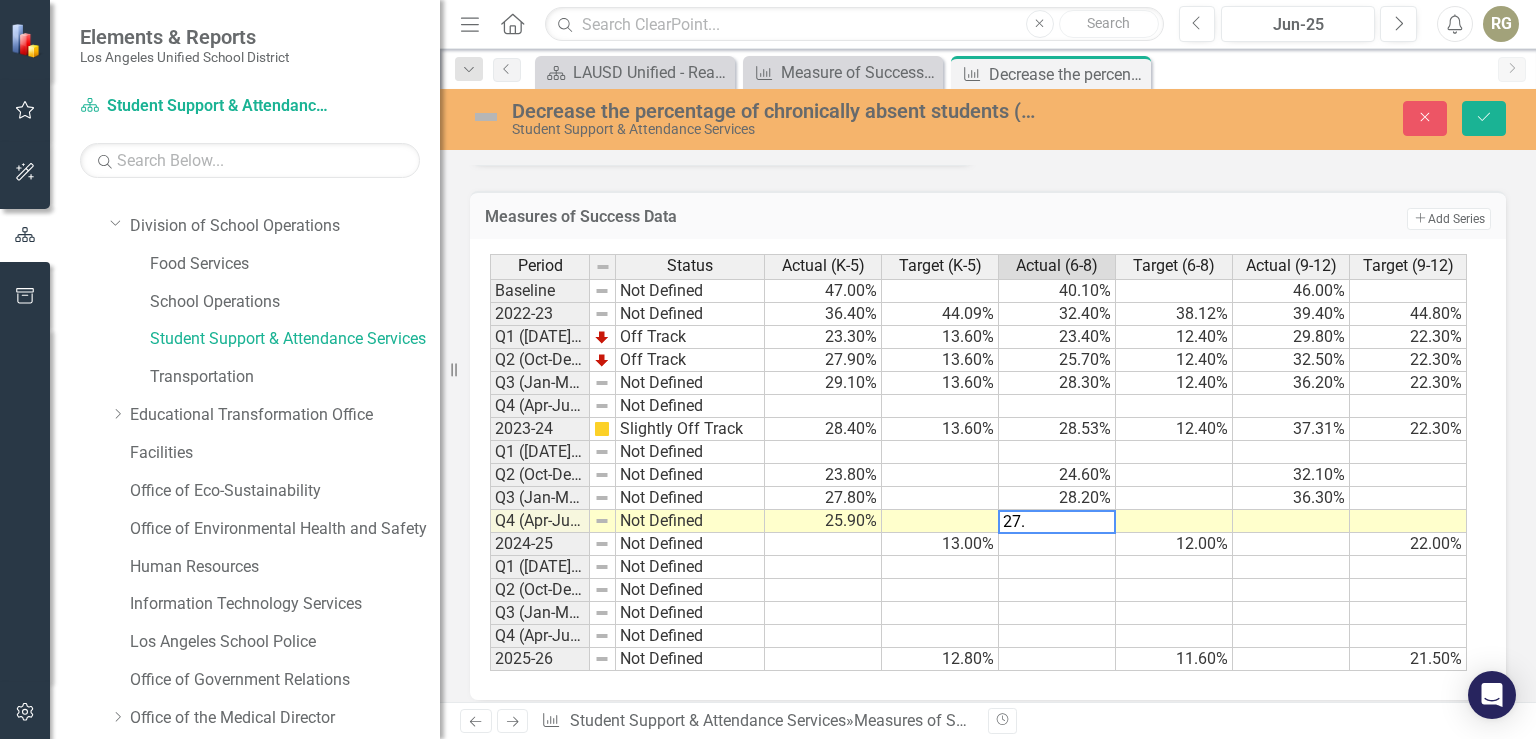 type on "27.6" 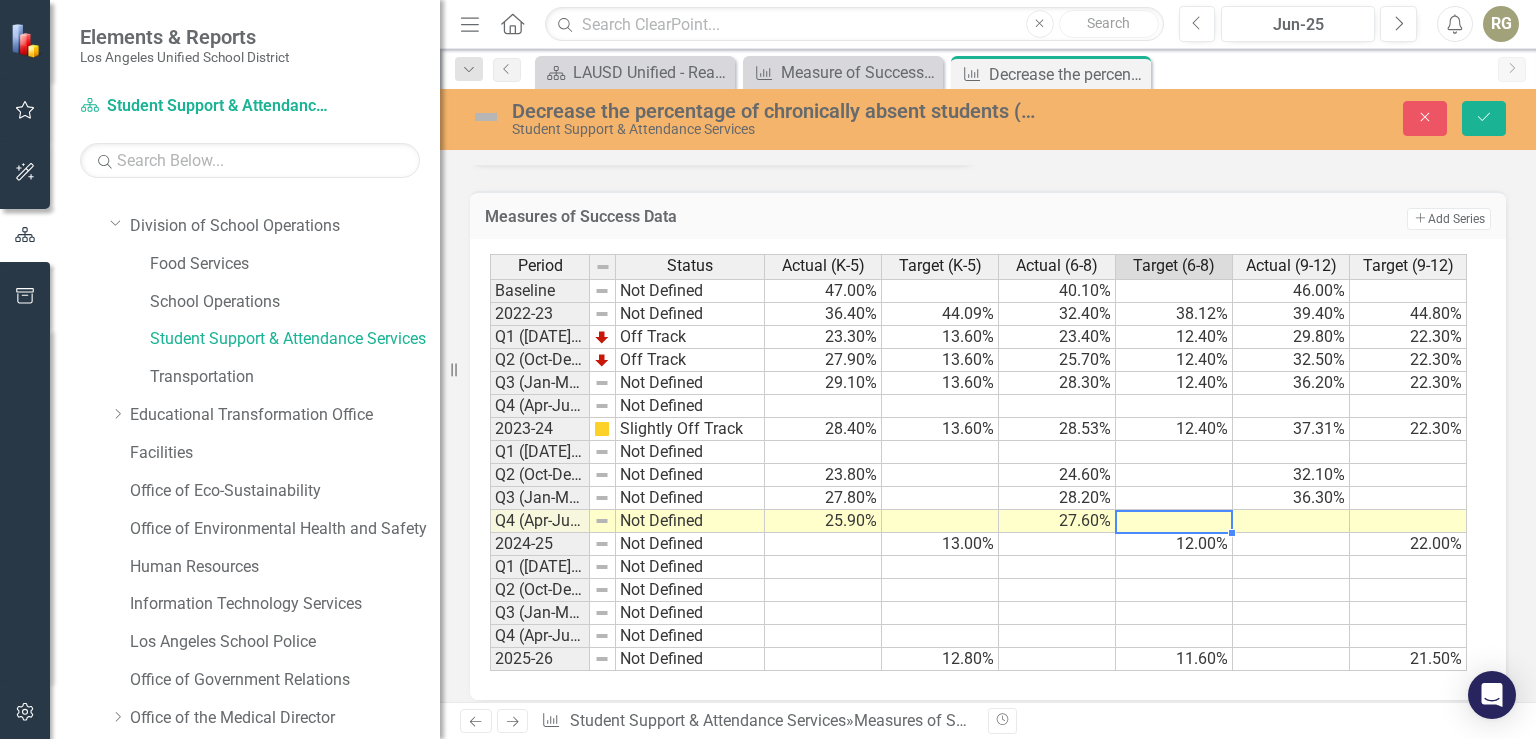 scroll, scrollTop: 0, scrollLeft: 15, axis: horizontal 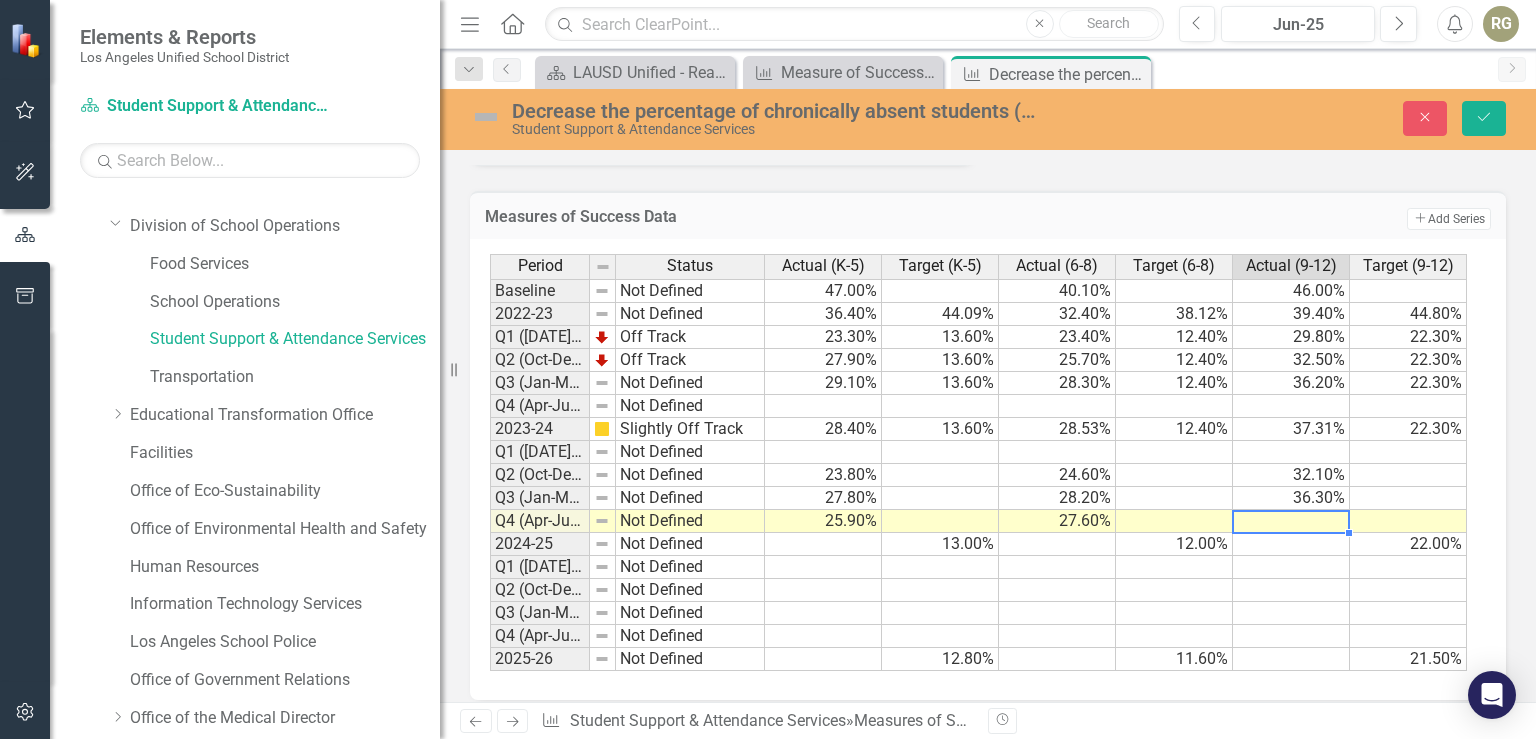 click at bounding box center [1291, 521] 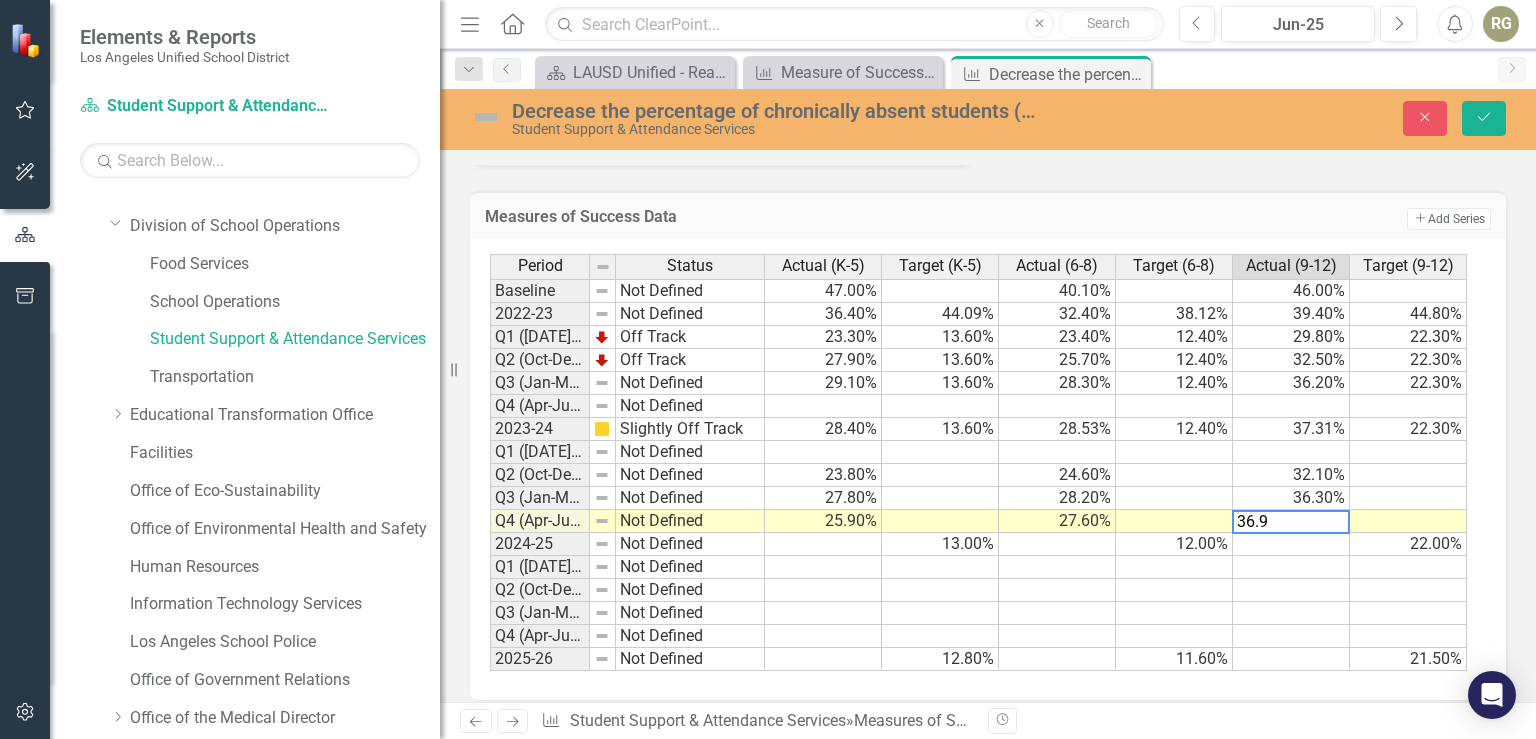 type on "36.9" 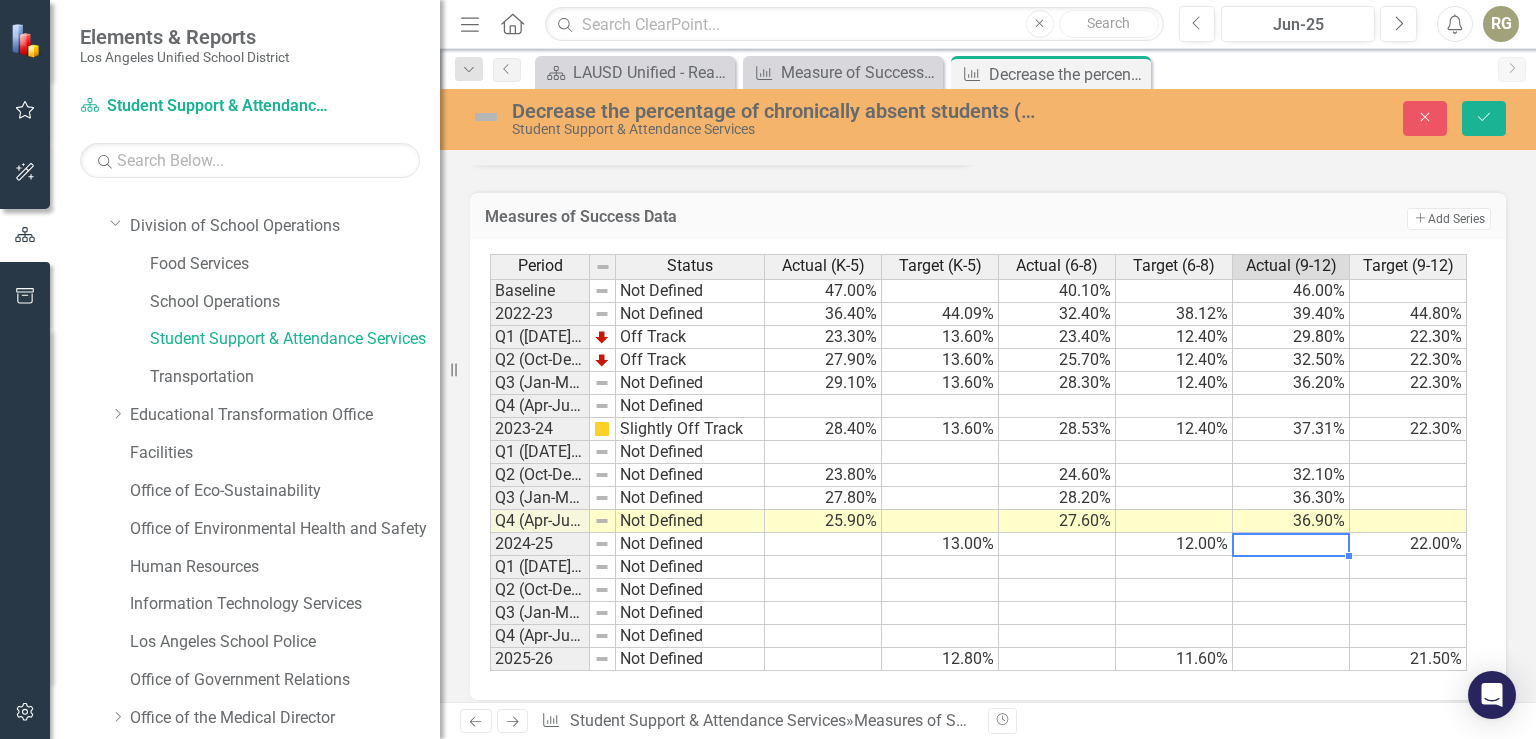 scroll, scrollTop: 0, scrollLeft: 0, axis: both 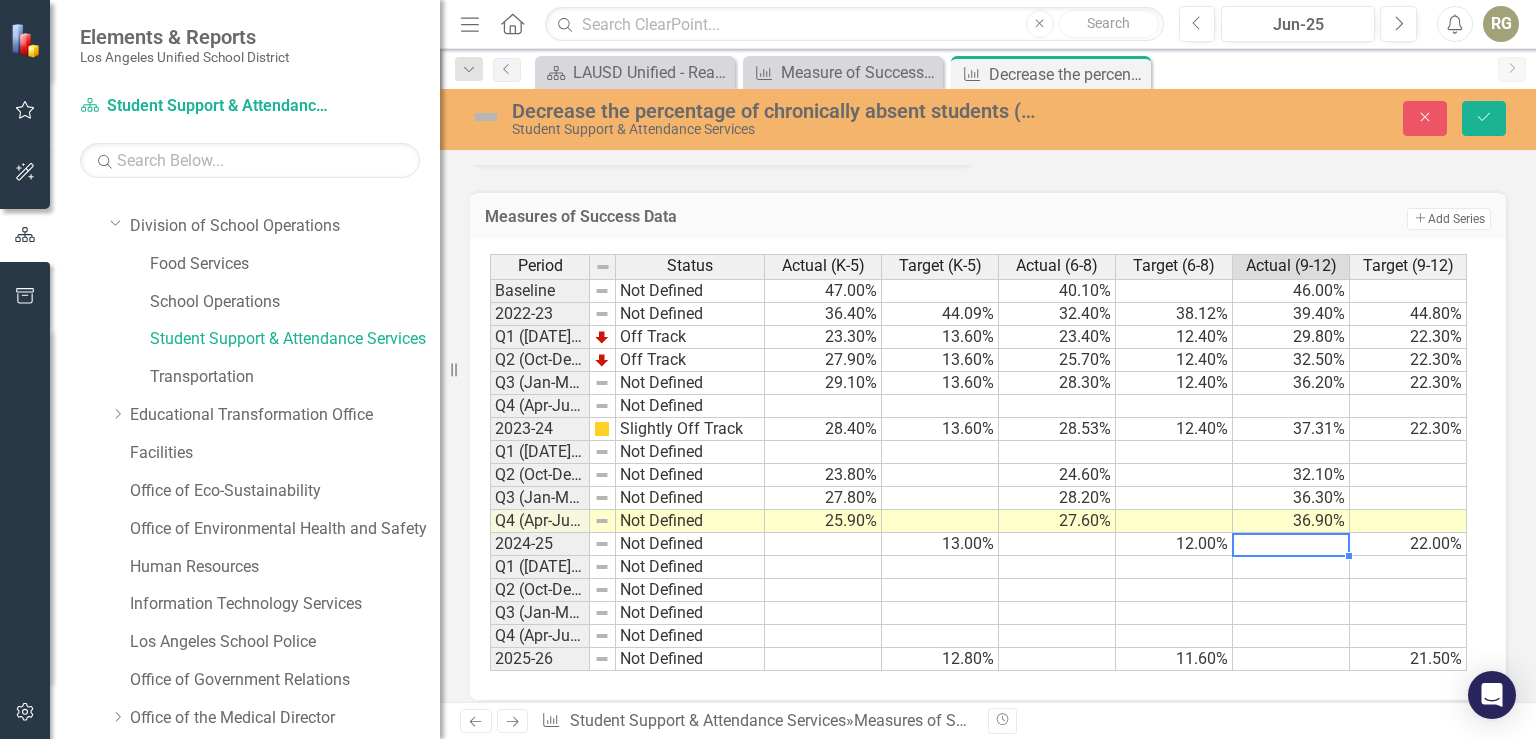 click at bounding box center [823, 567] 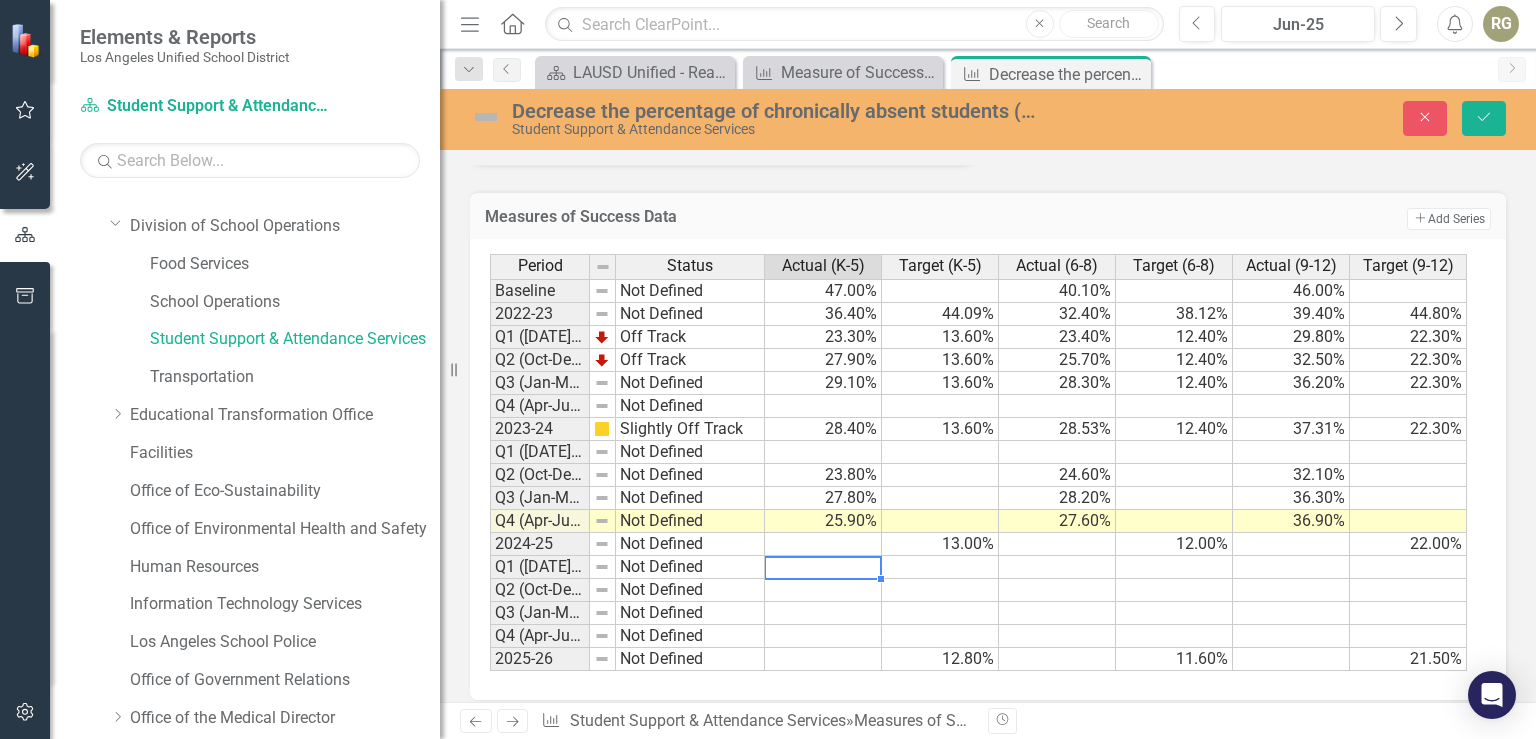 click at bounding box center (823, 544) 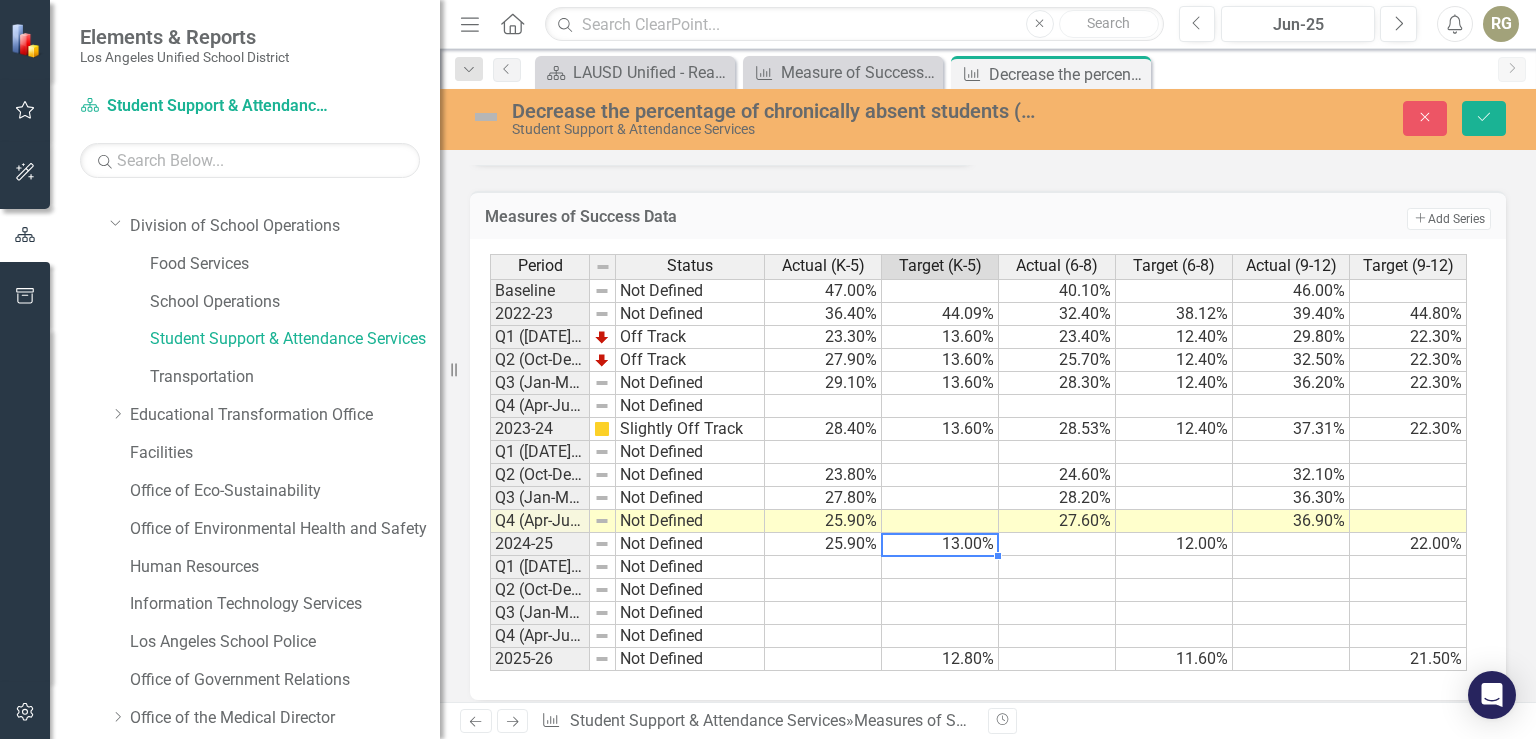 type on "13" 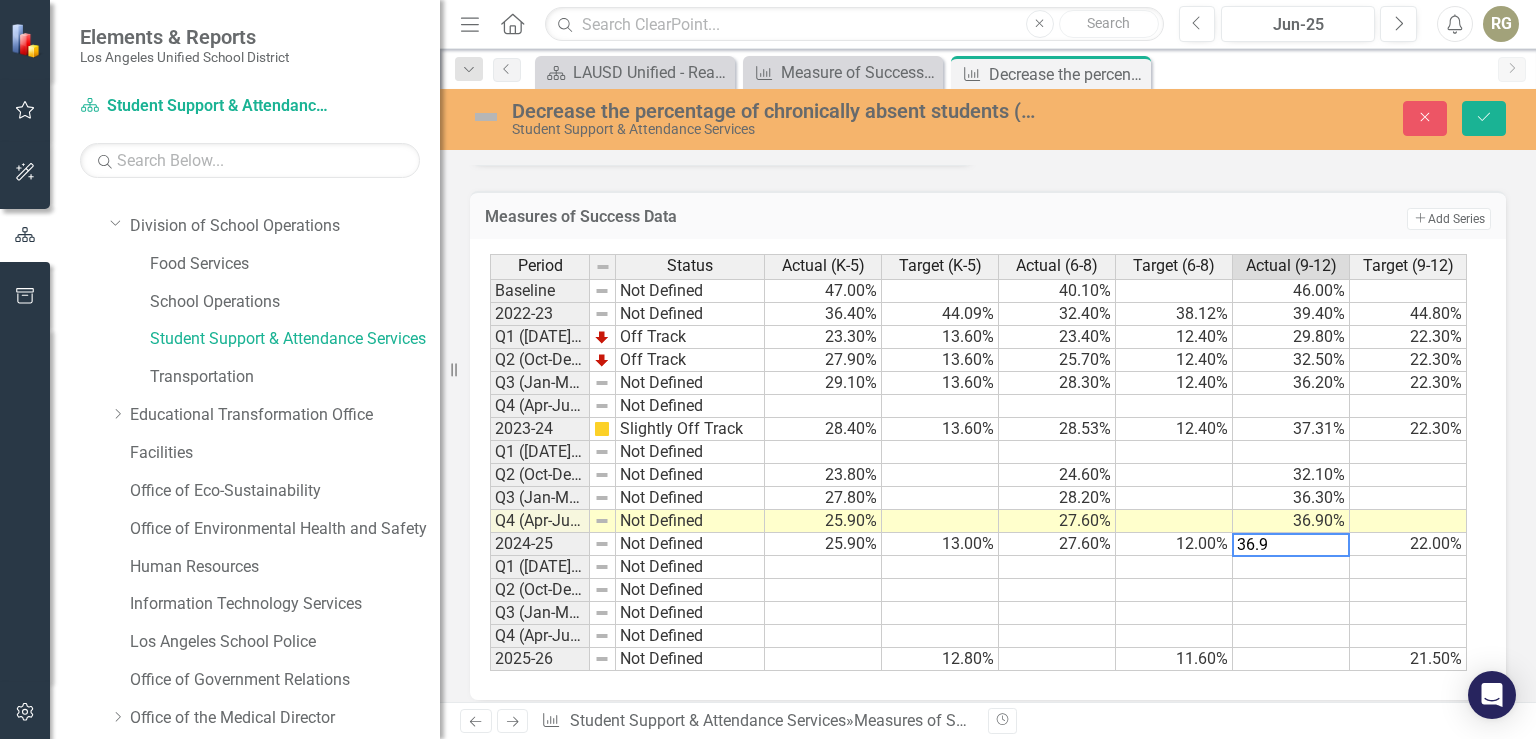 type on "36.90" 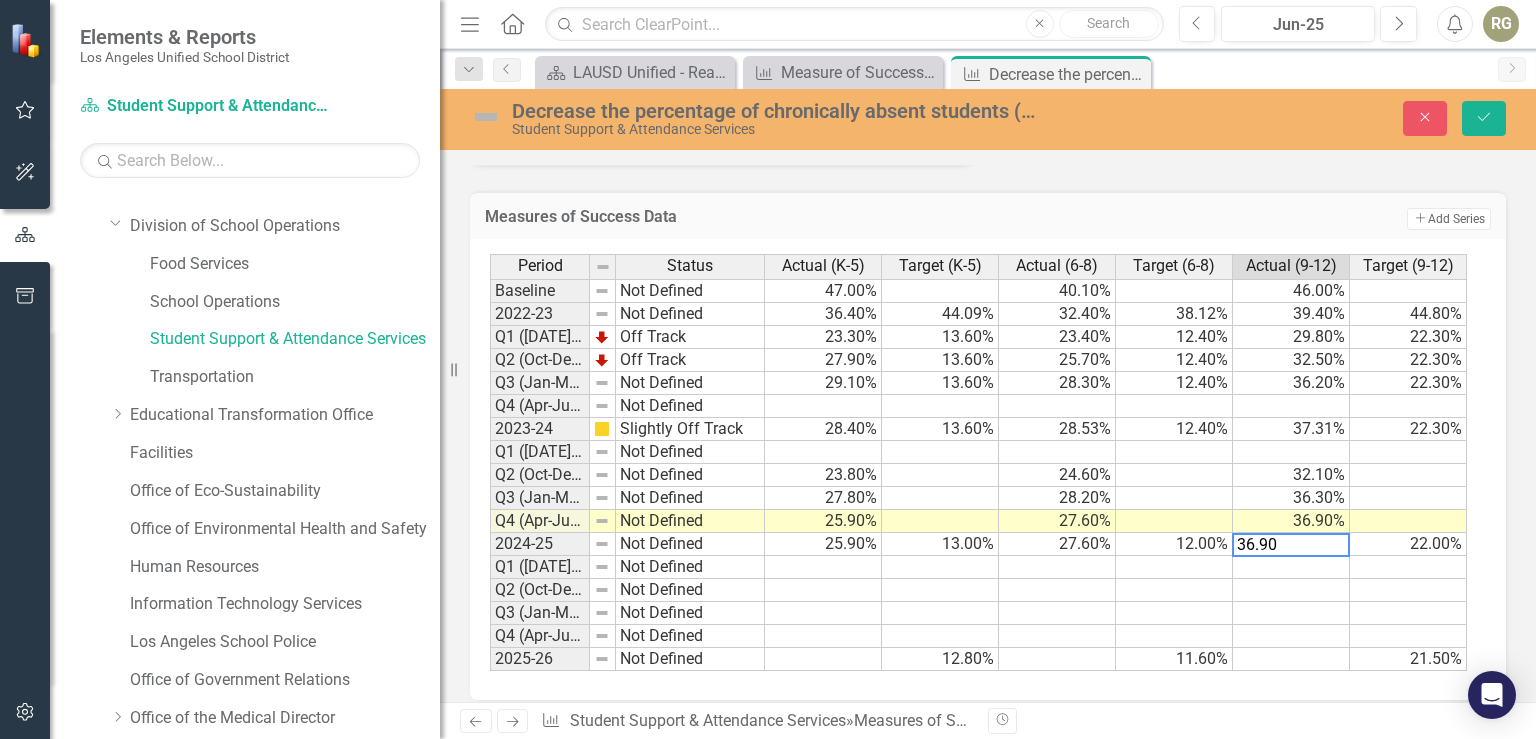 type 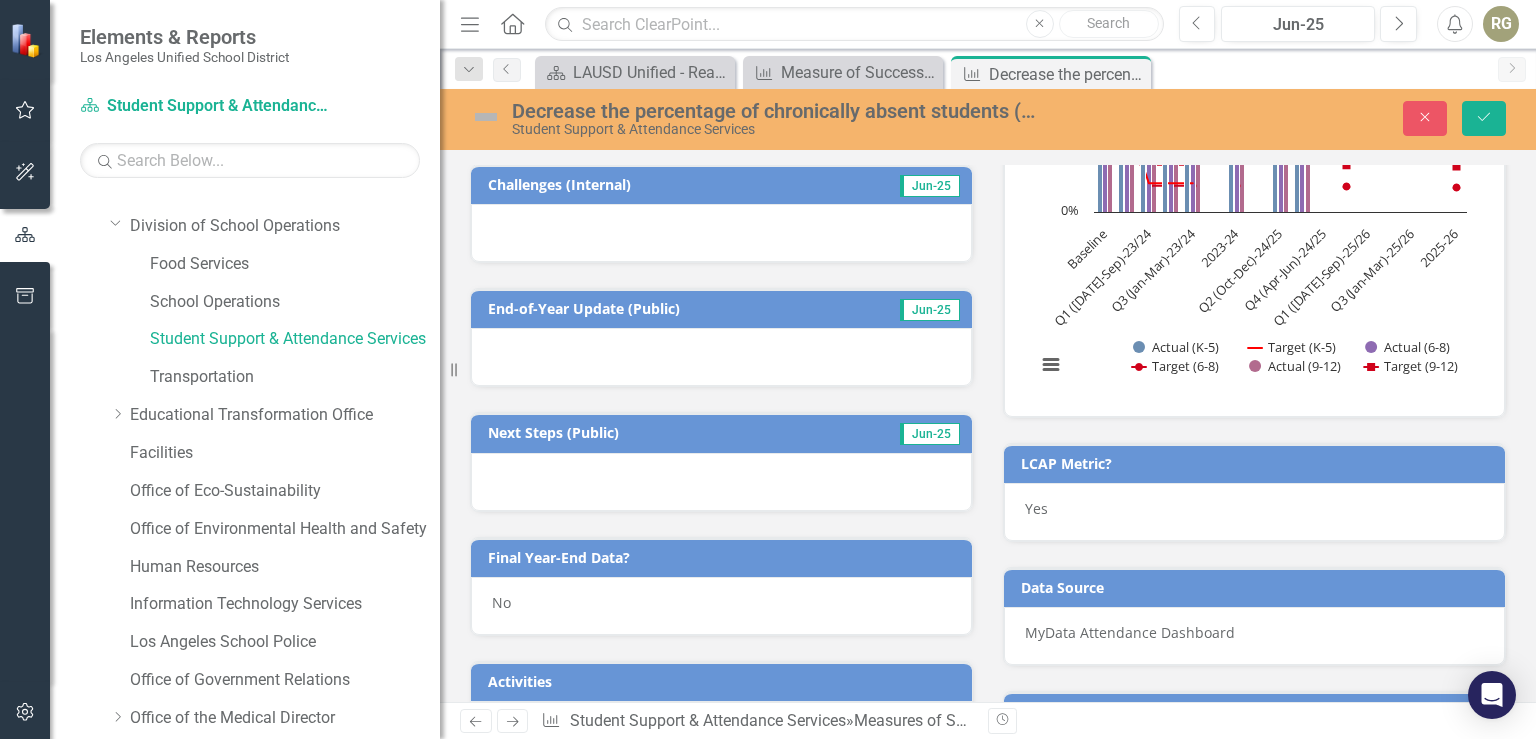 scroll, scrollTop: 2354, scrollLeft: 0, axis: vertical 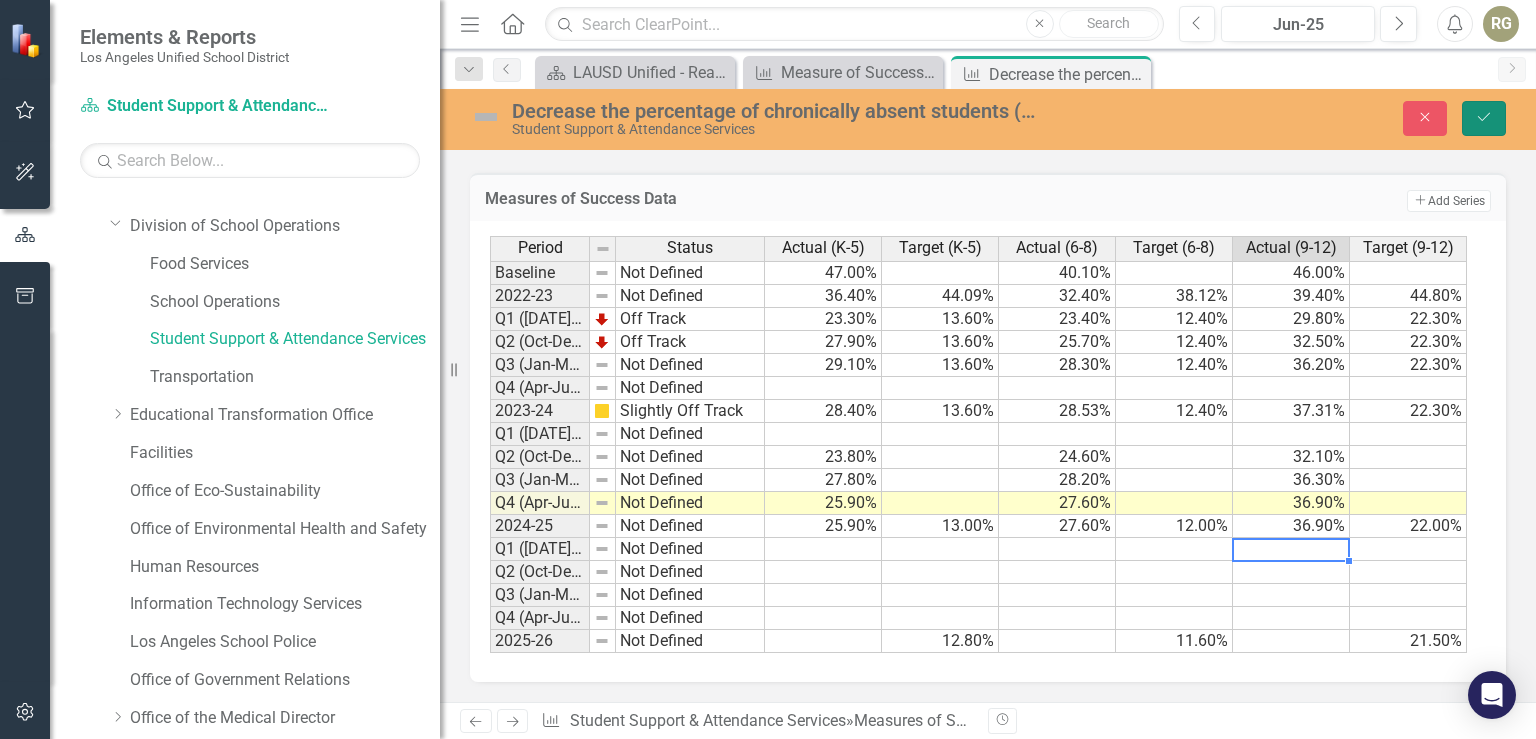 click on "Save" 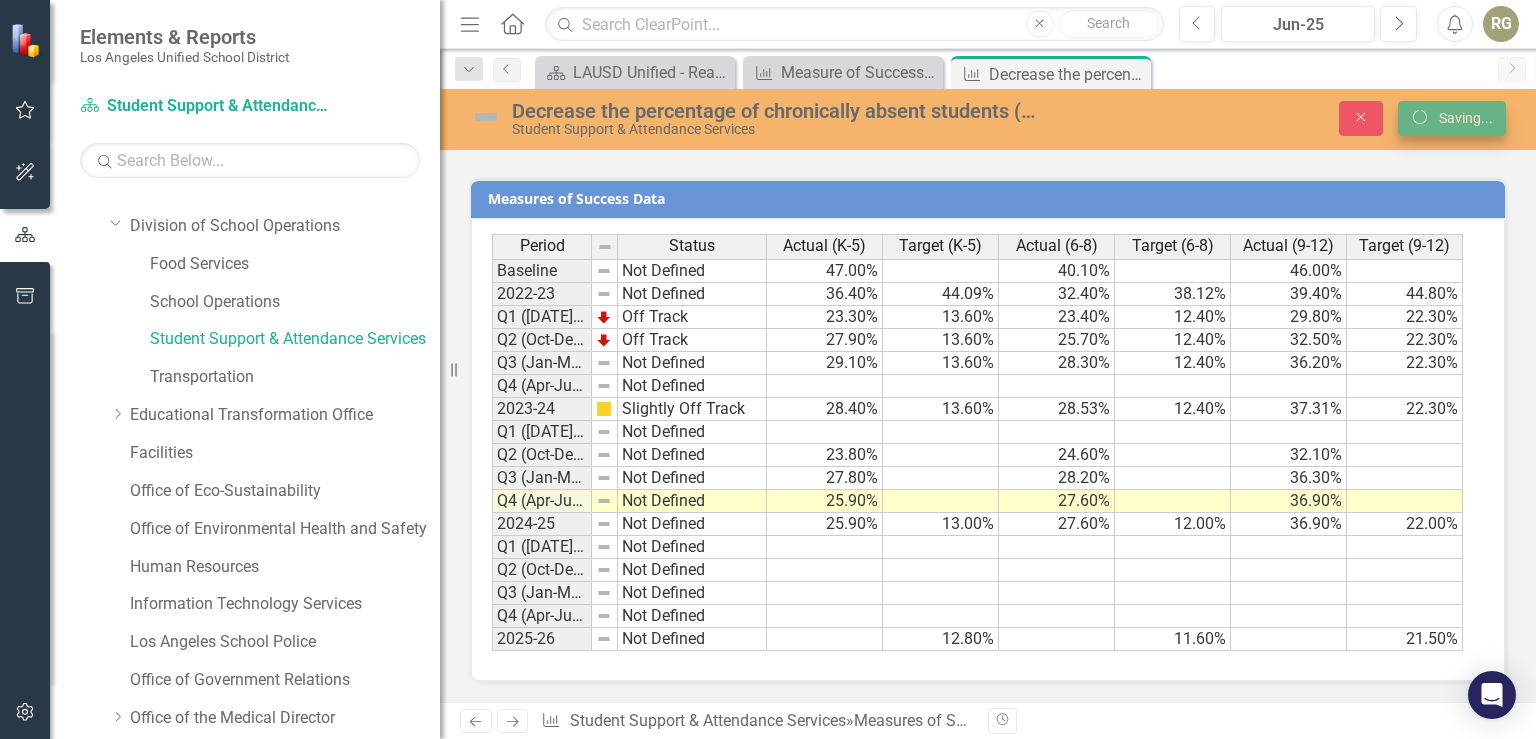 scroll, scrollTop: 2333, scrollLeft: 0, axis: vertical 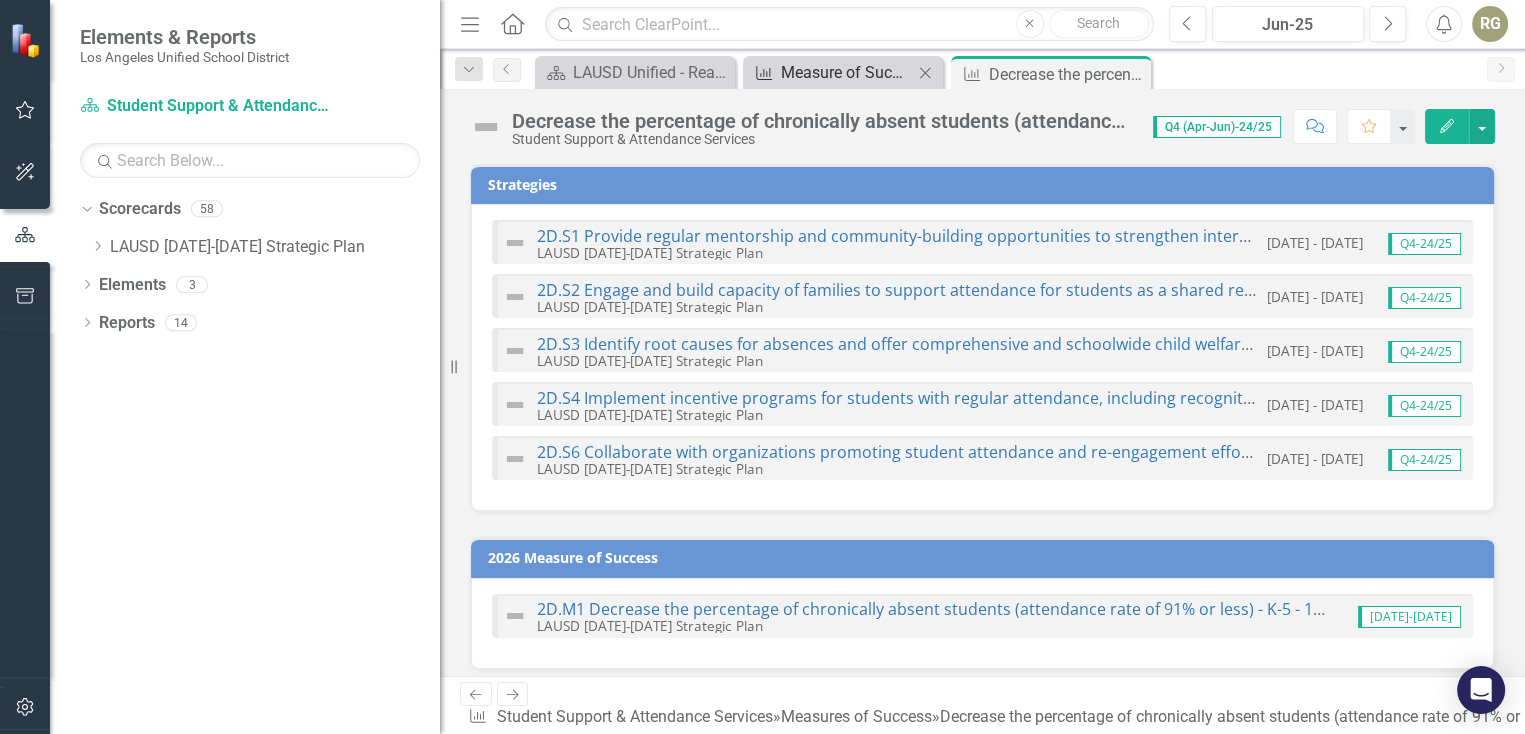 click on "Measure of Success - Scorecard Report" at bounding box center (847, 72) 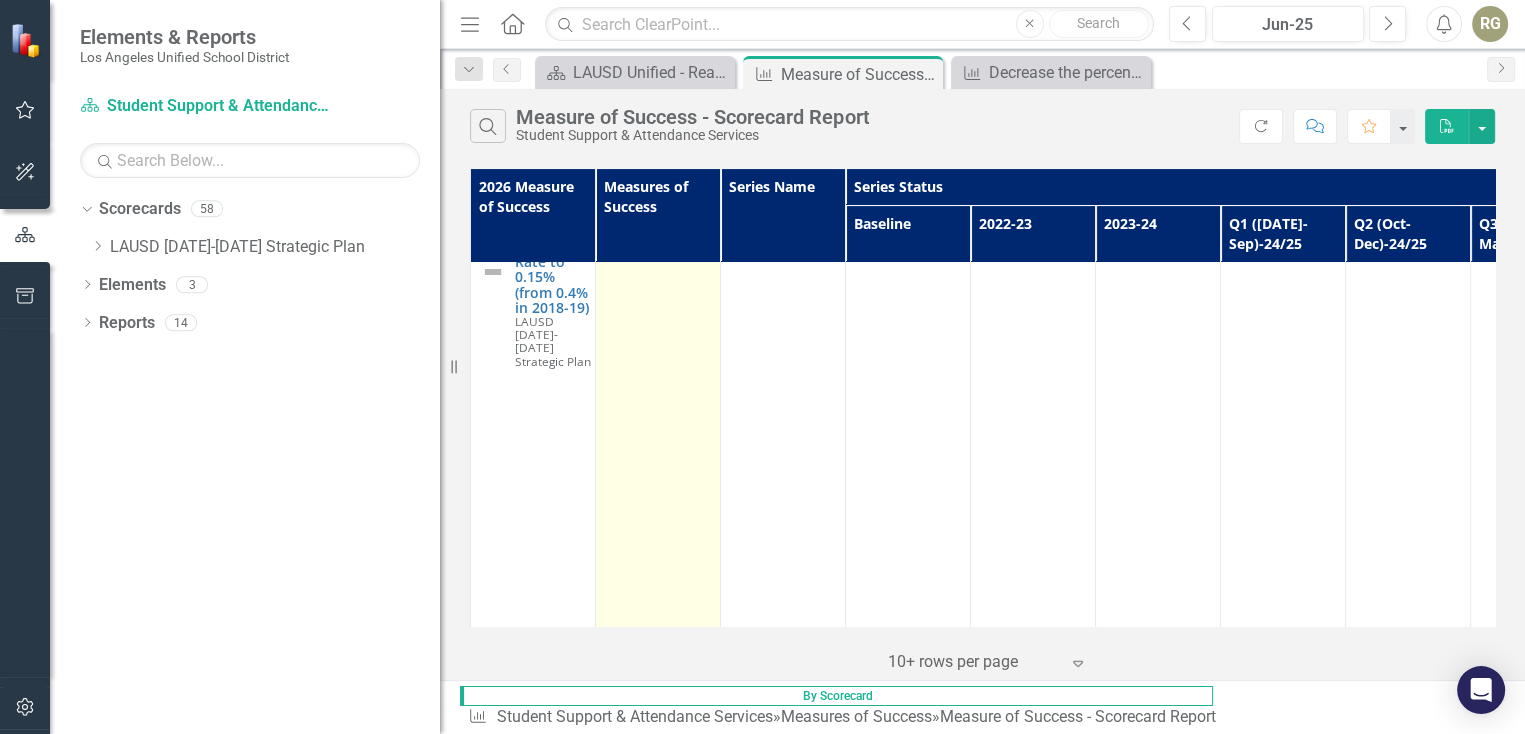 scroll, scrollTop: 576, scrollLeft: 0, axis: vertical 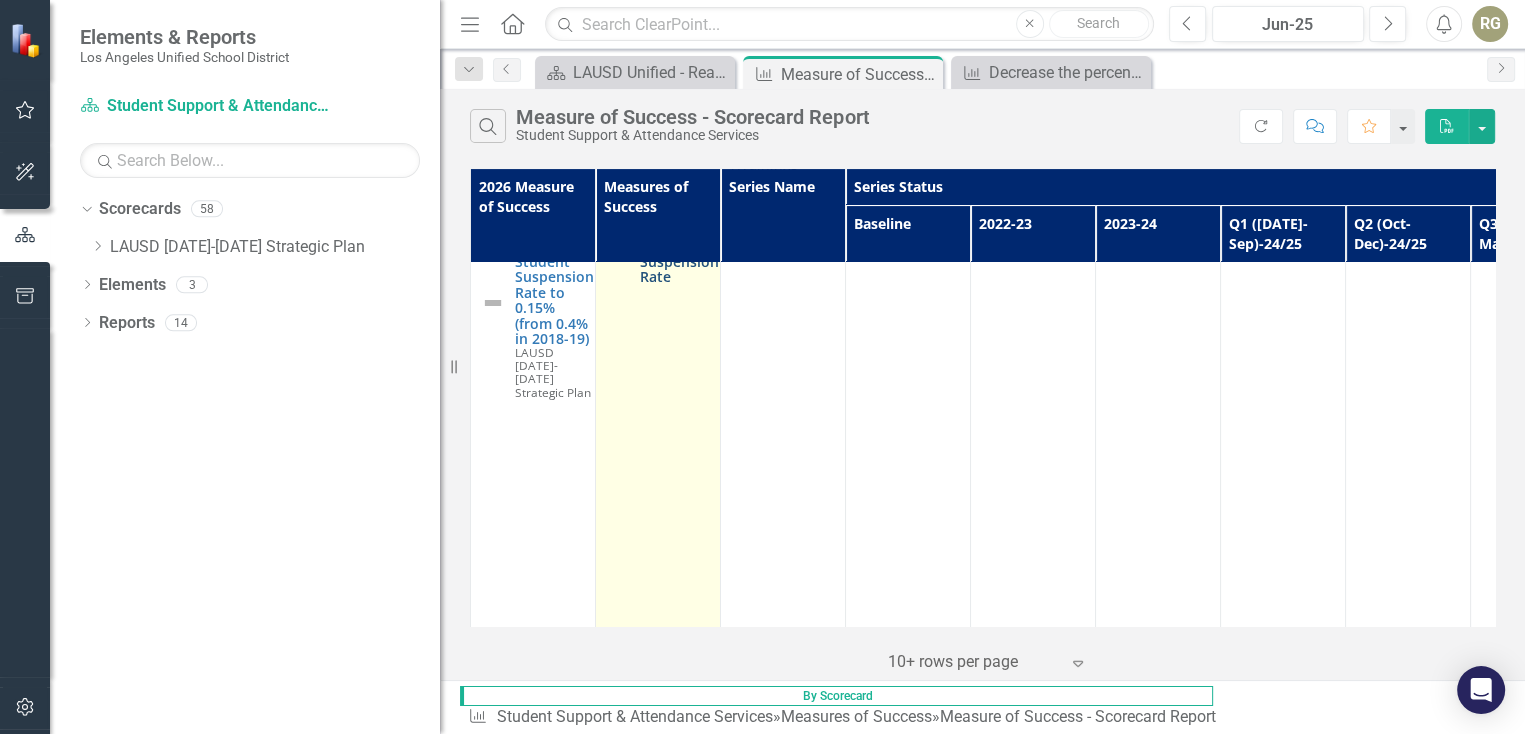 click on "Reduce the Single Student Suspension Rate" at bounding box center [679, 246] 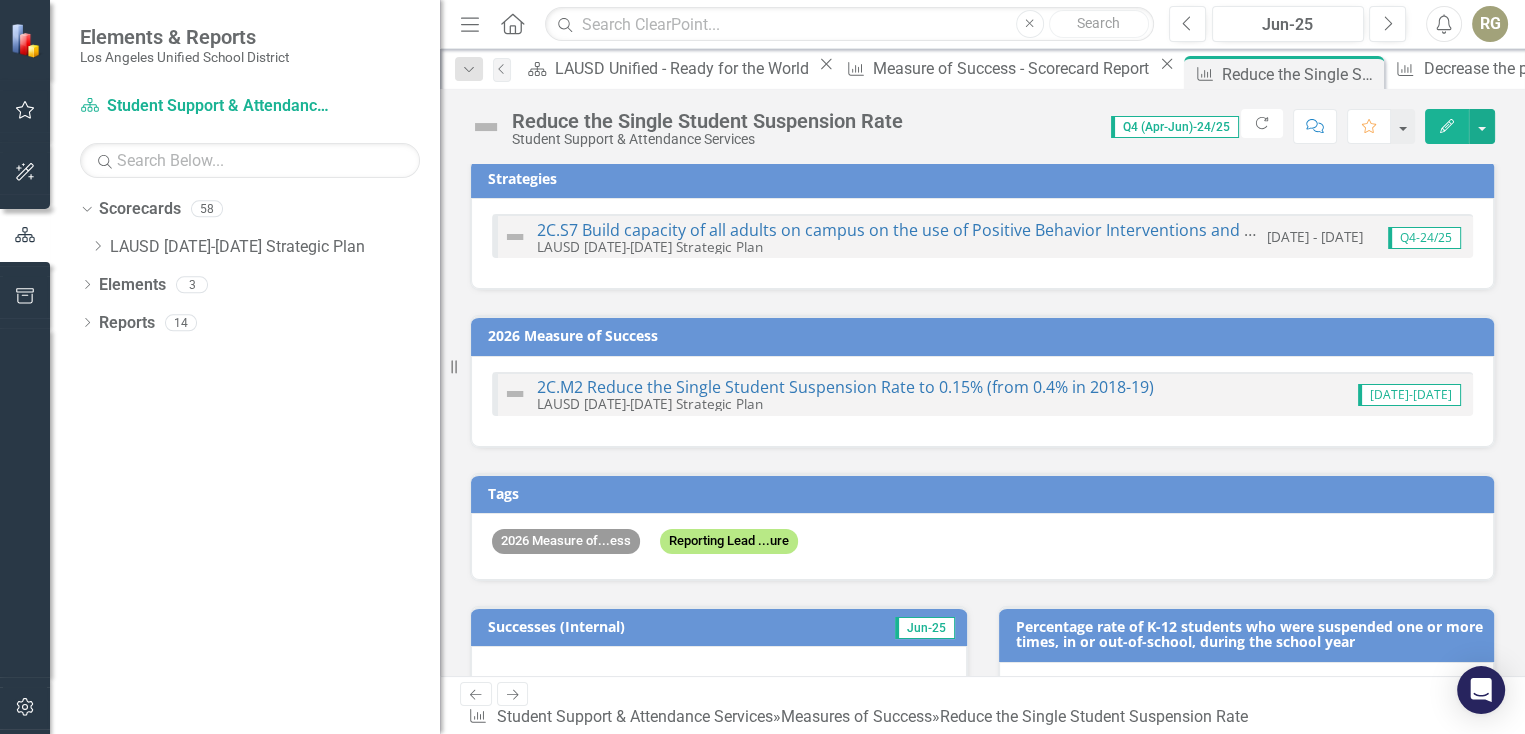 scroll, scrollTop: 0, scrollLeft: 0, axis: both 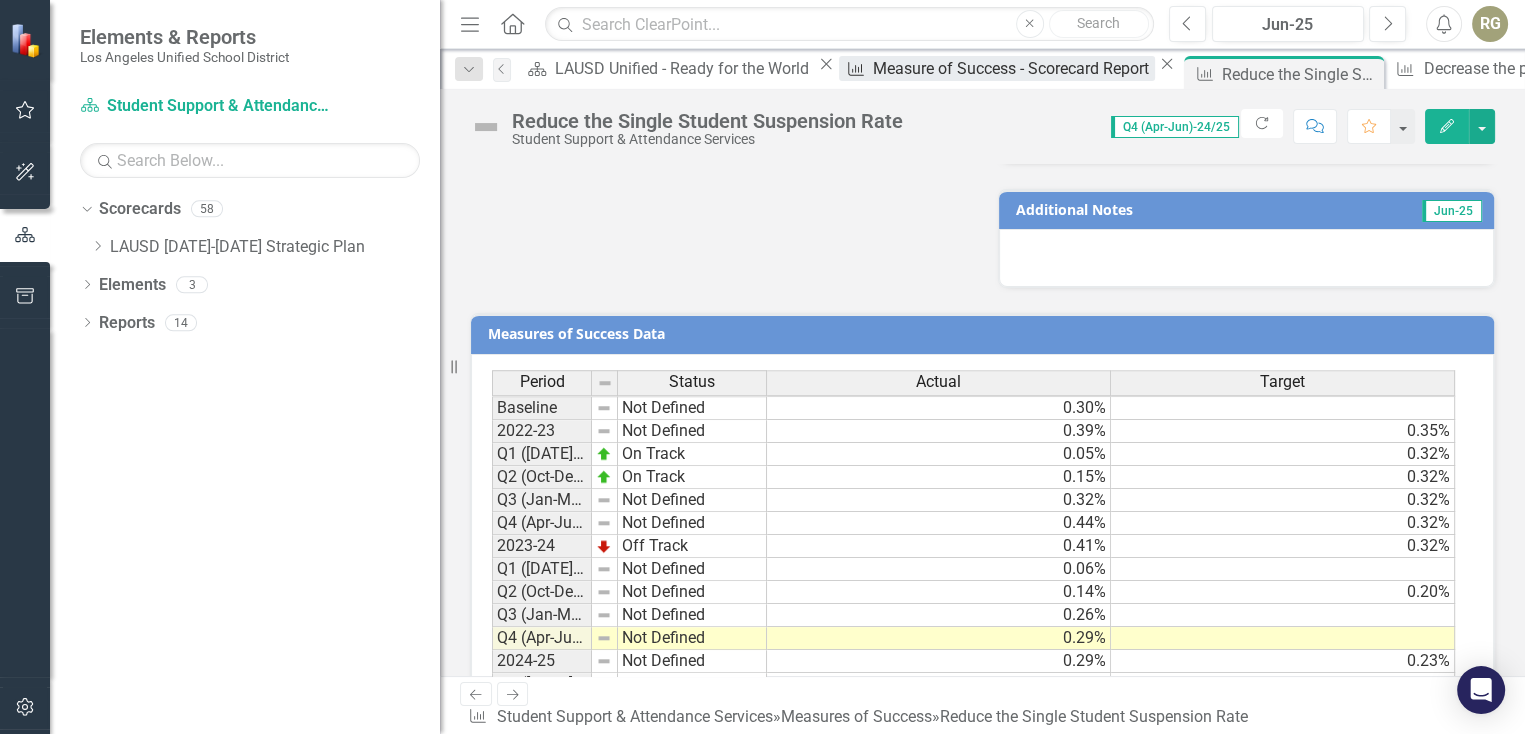 click on "Measure of Success - Scorecard Report" at bounding box center (1013, 68) 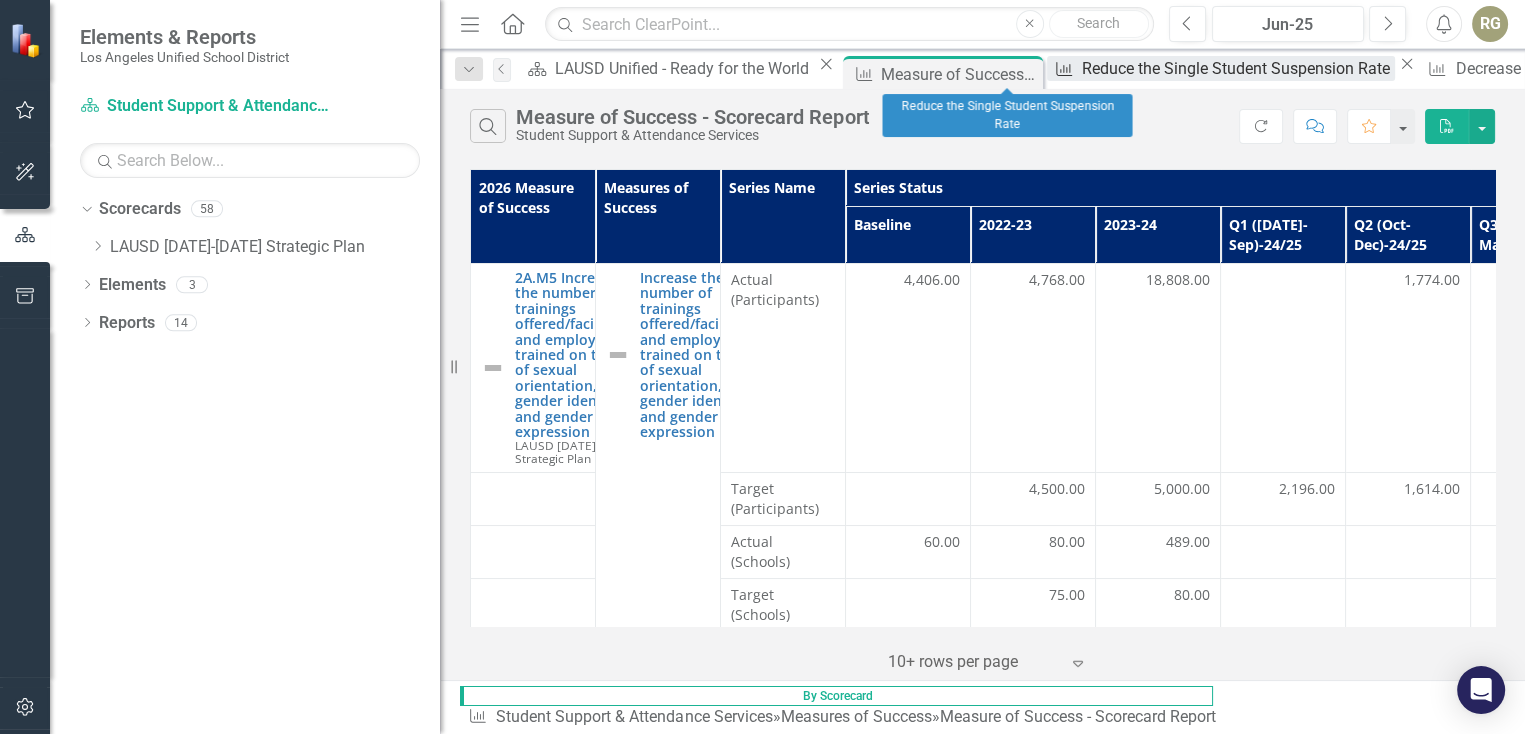 click on "Reduce the Single Student Suspension Rate" at bounding box center (1237, 68) 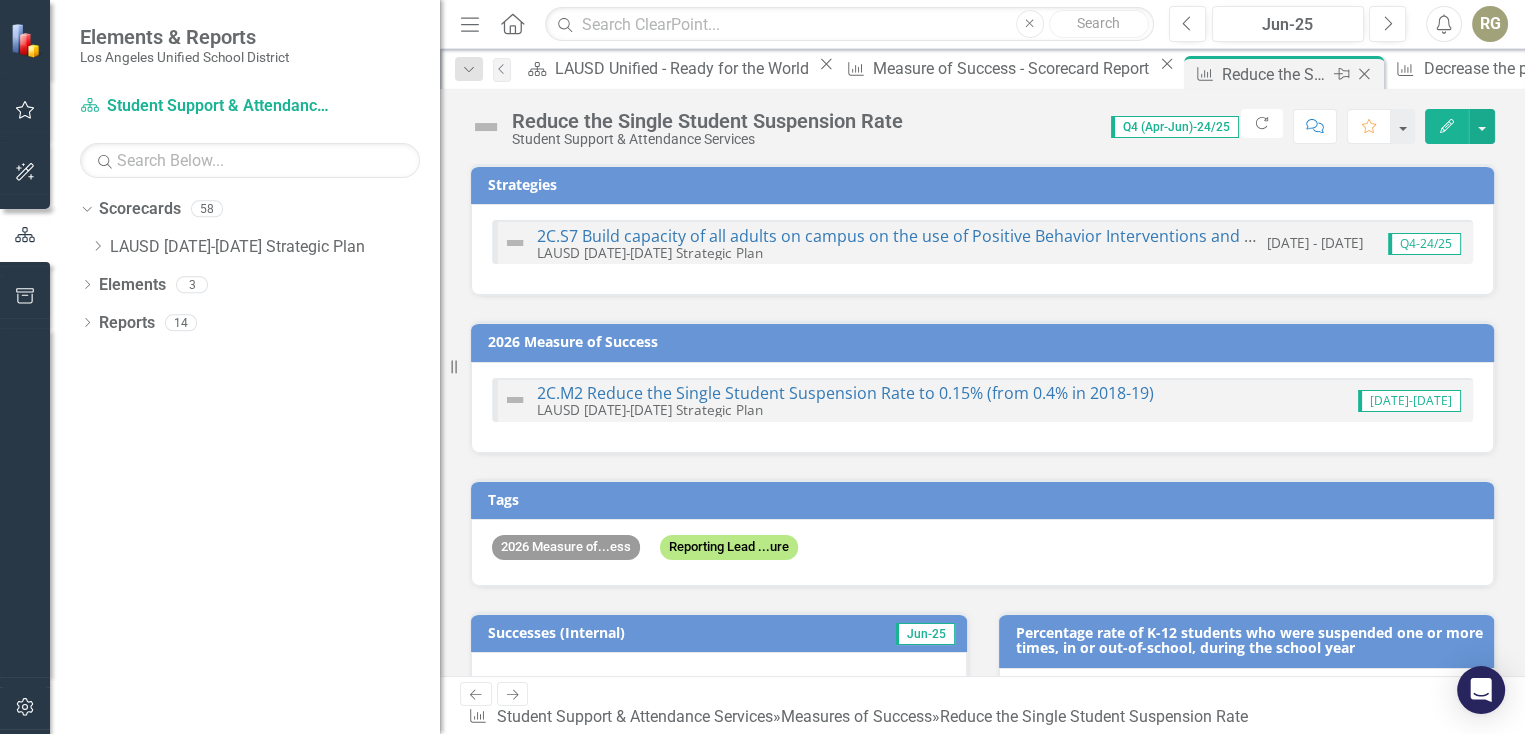 click 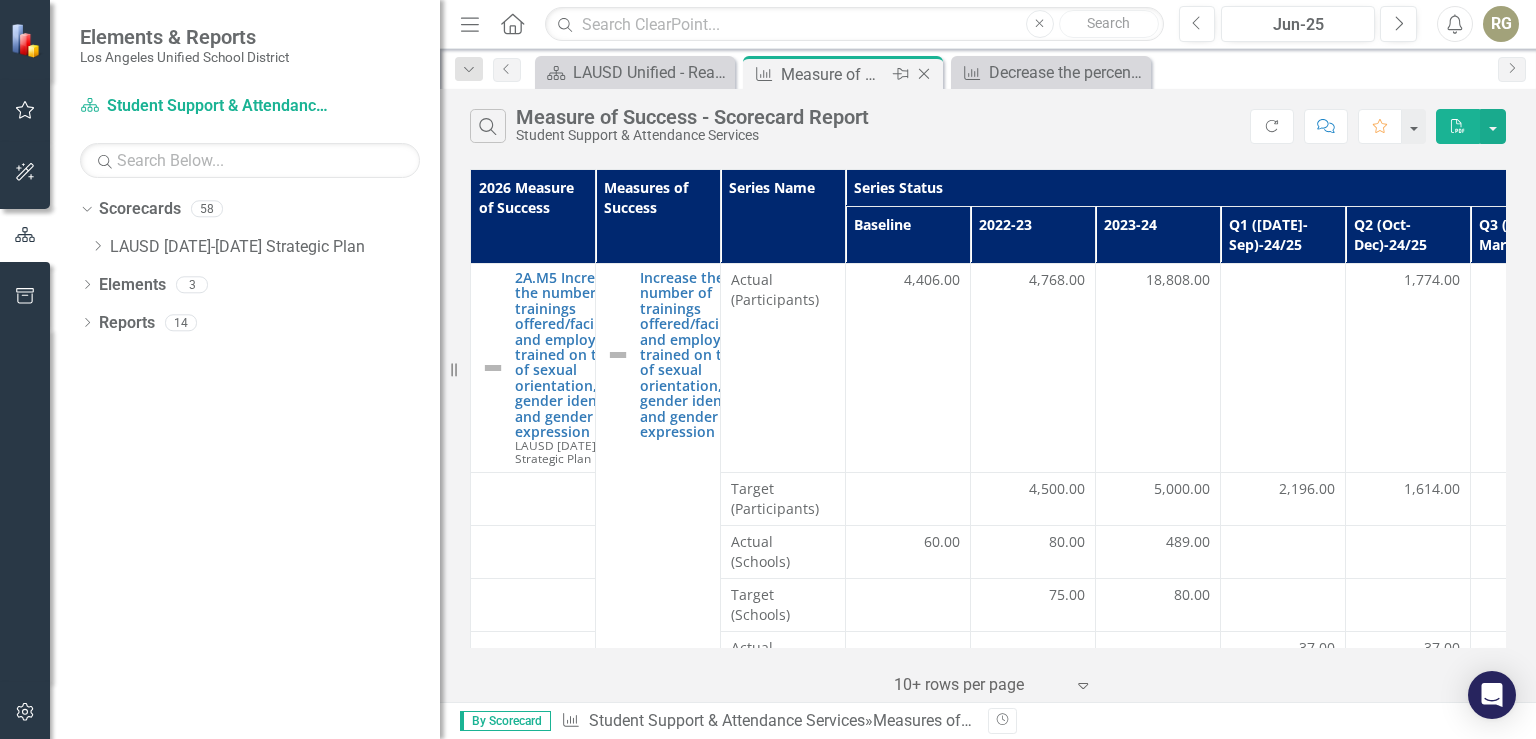 click on "Measure of Success - Scorecard Report" at bounding box center [834, 74] 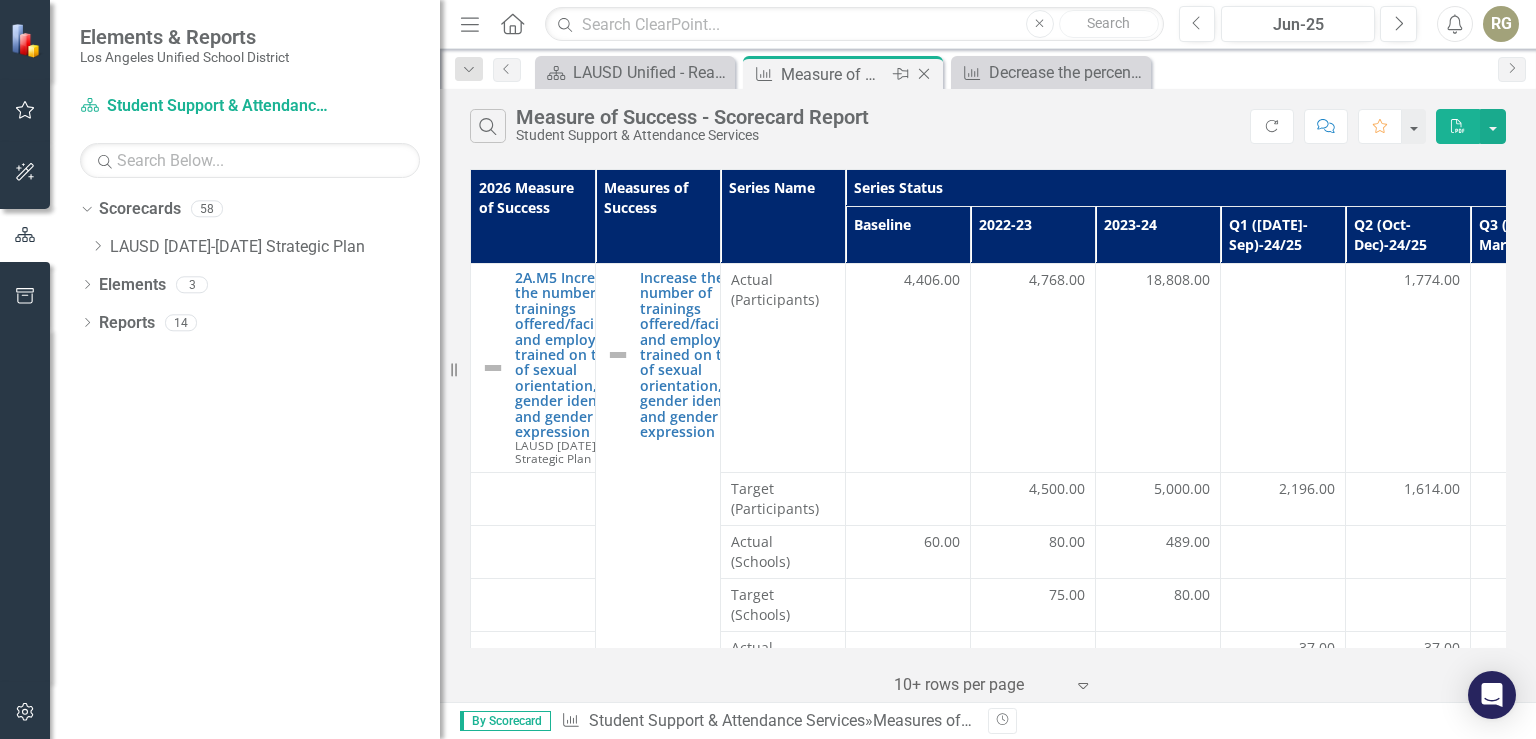 click on "Measure of Success - Scorecard Report" at bounding box center [834, 74] 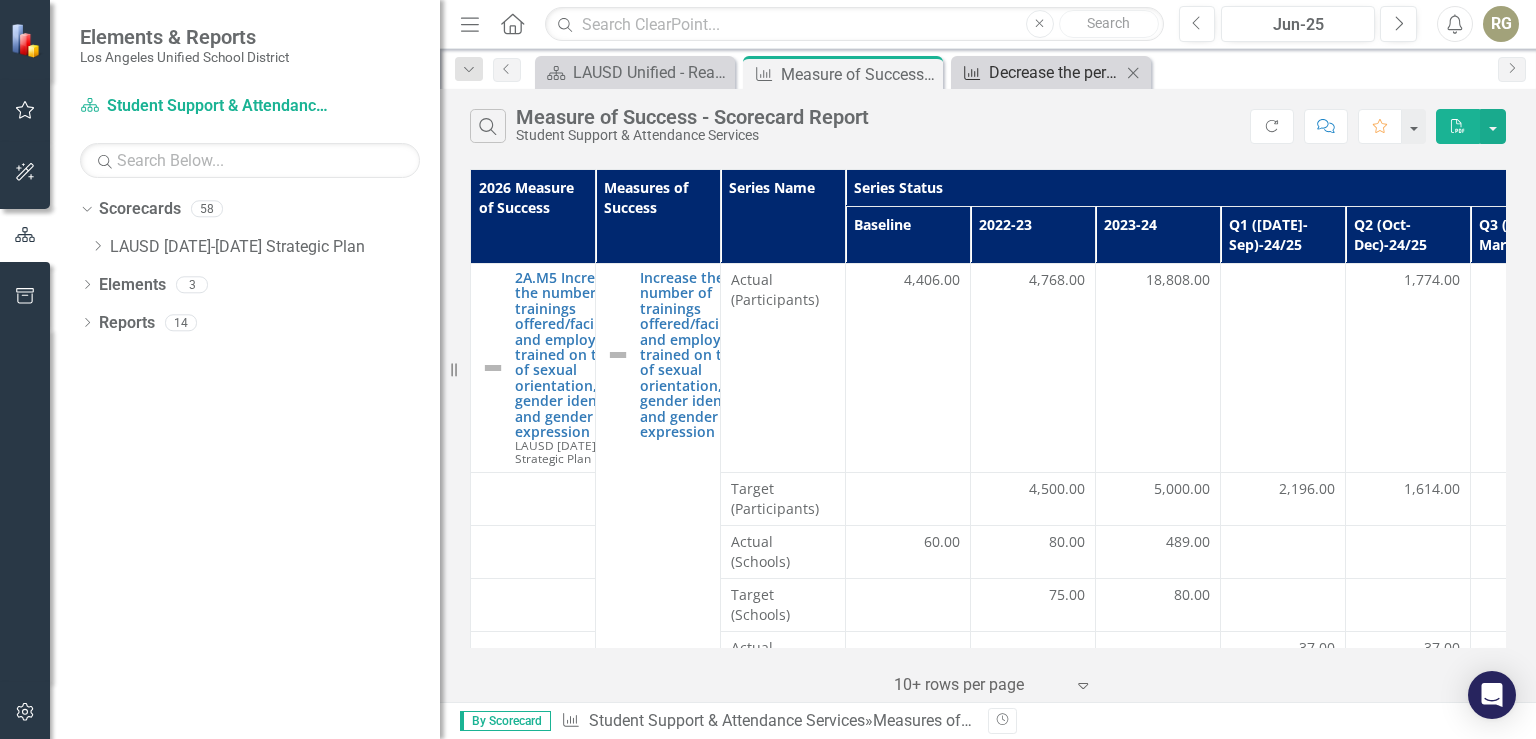 click on "Decrease the percentage of chronically absent students (attendance rate of 91% or less) - K-5 - 12.8% (from 13.6% in 2017-18), 6-8 - 11.6% (from 12.4% in 2017-18), 9-12 - 21.5% (from 22.3% in 2017-18)" at bounding box center (1055, 72) 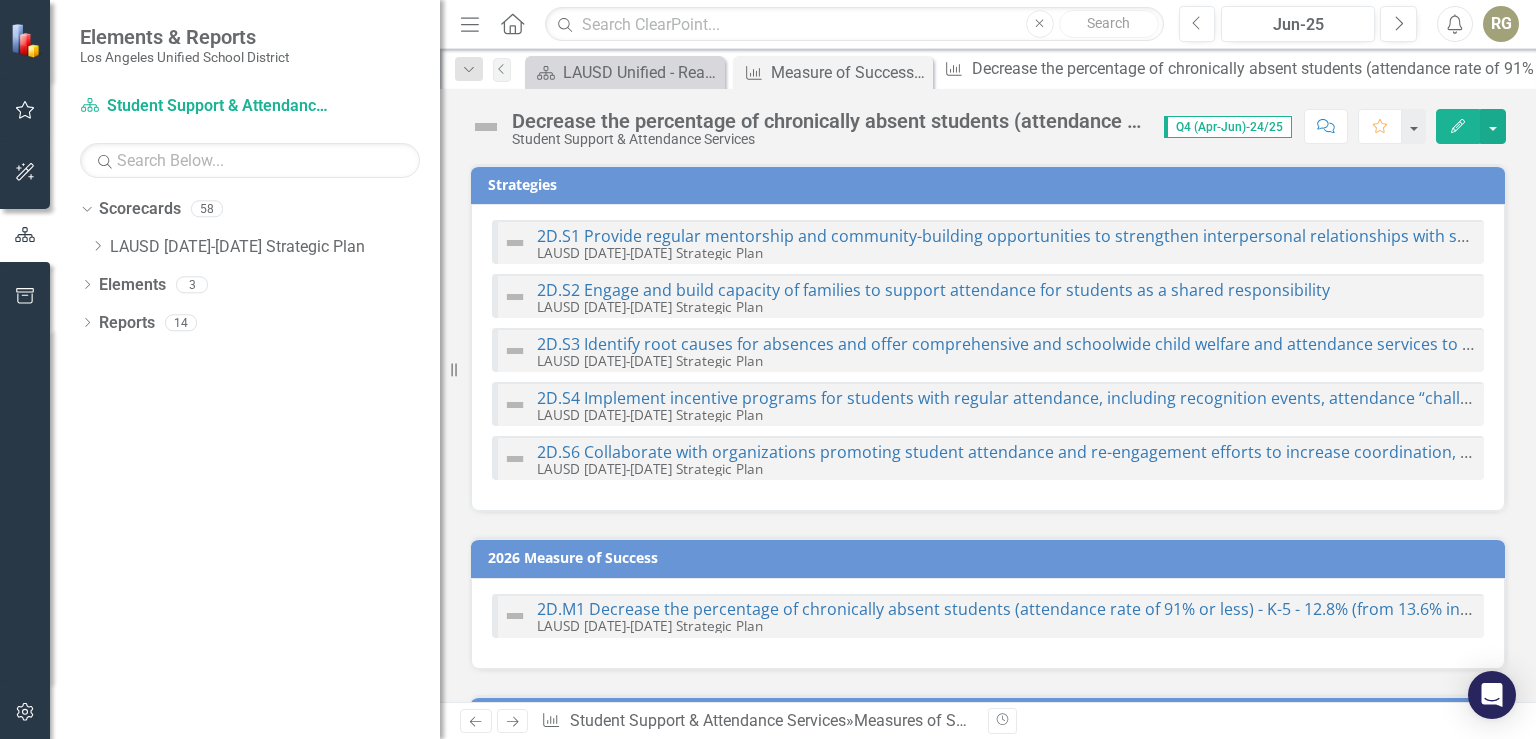 checkbox on "true" 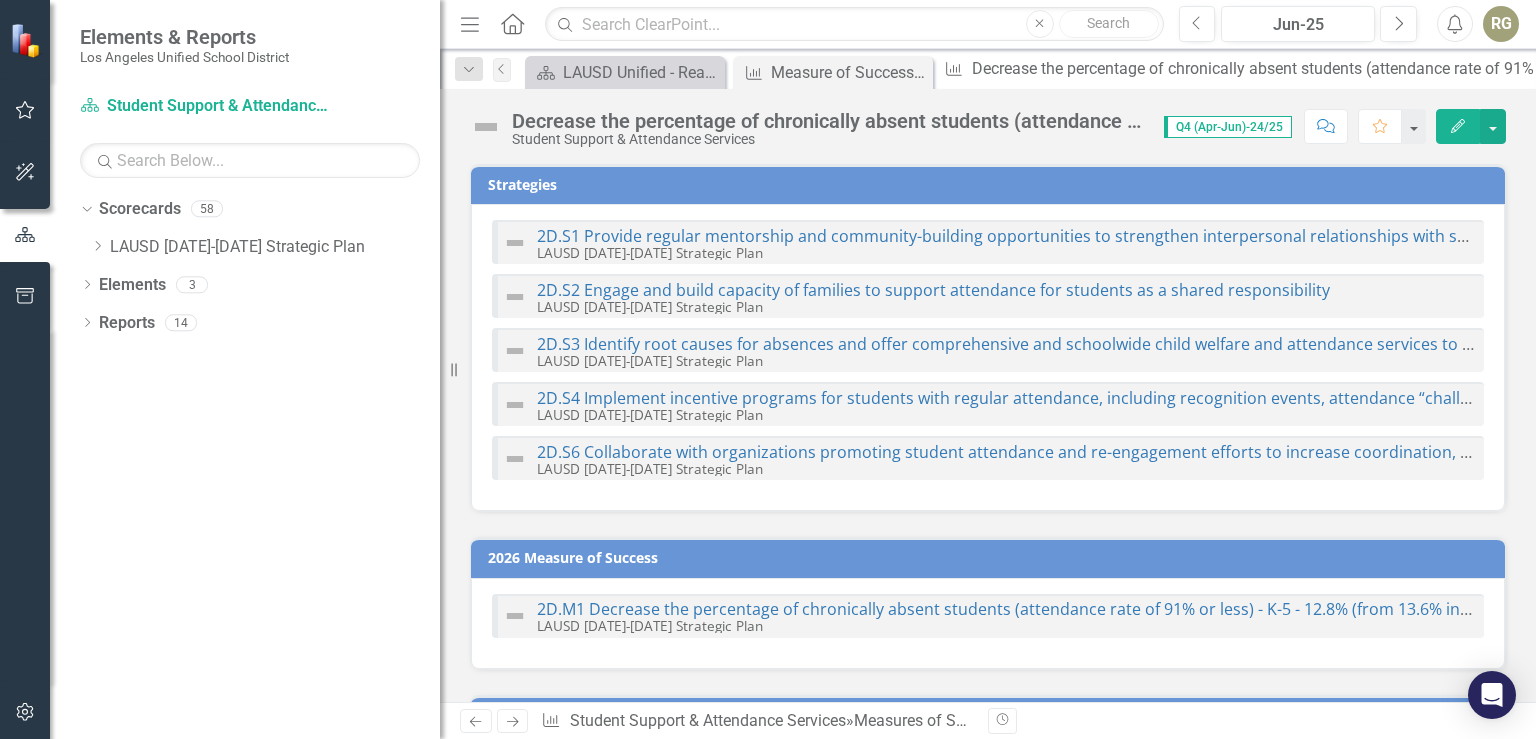 checkbox on "true" 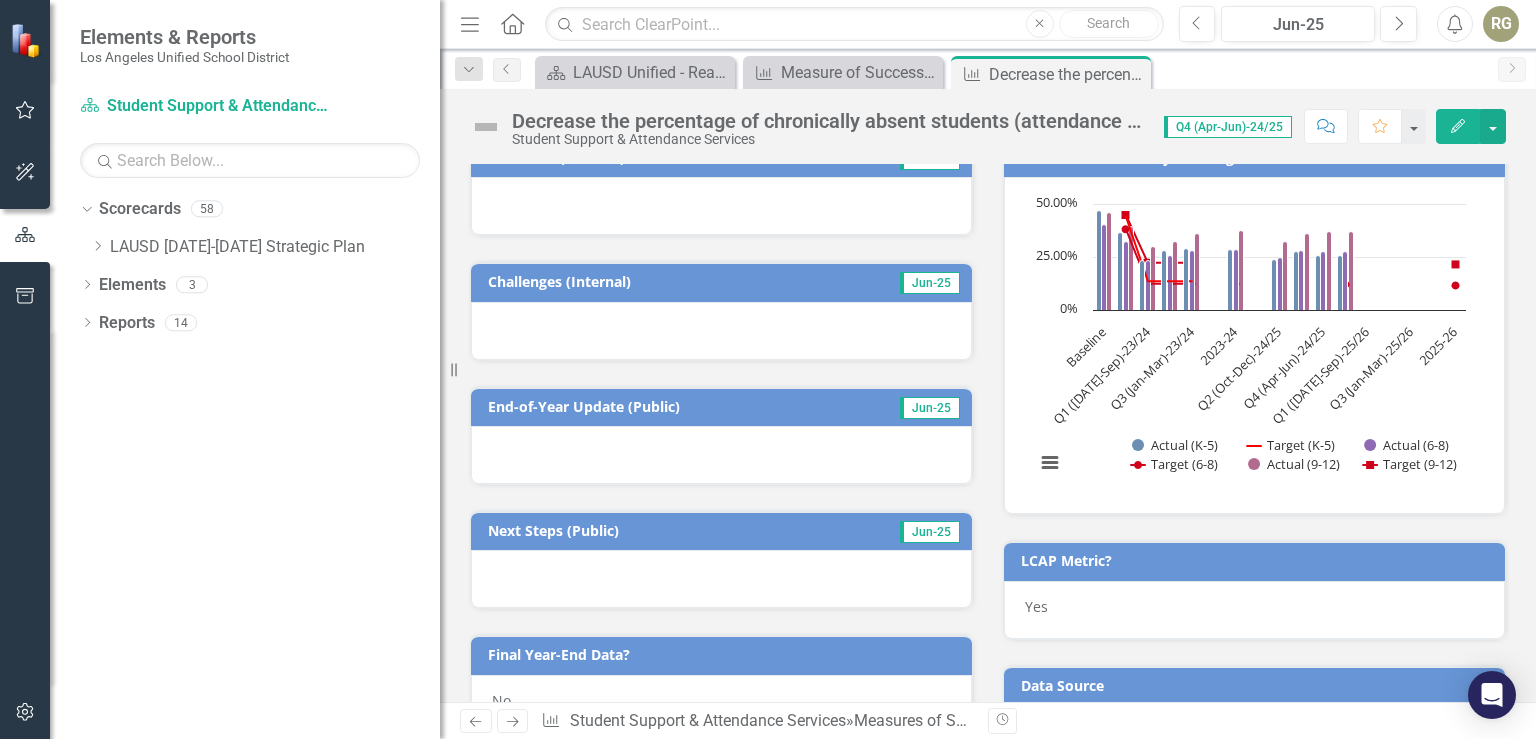scroll, scrollTop: 576, scrollLeft: 0, axis: vertical 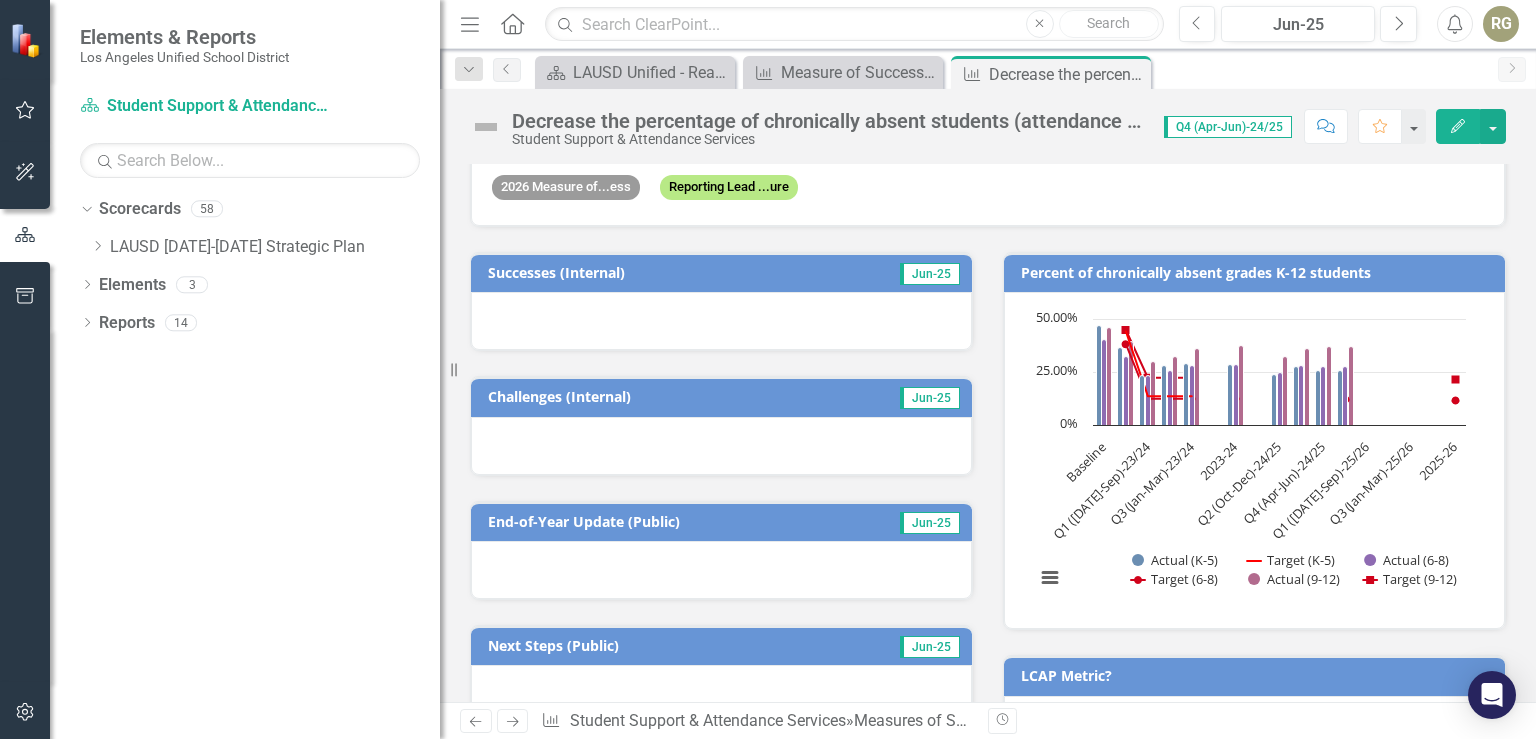 click on "Jun-25" at bounding box center [930, 274] 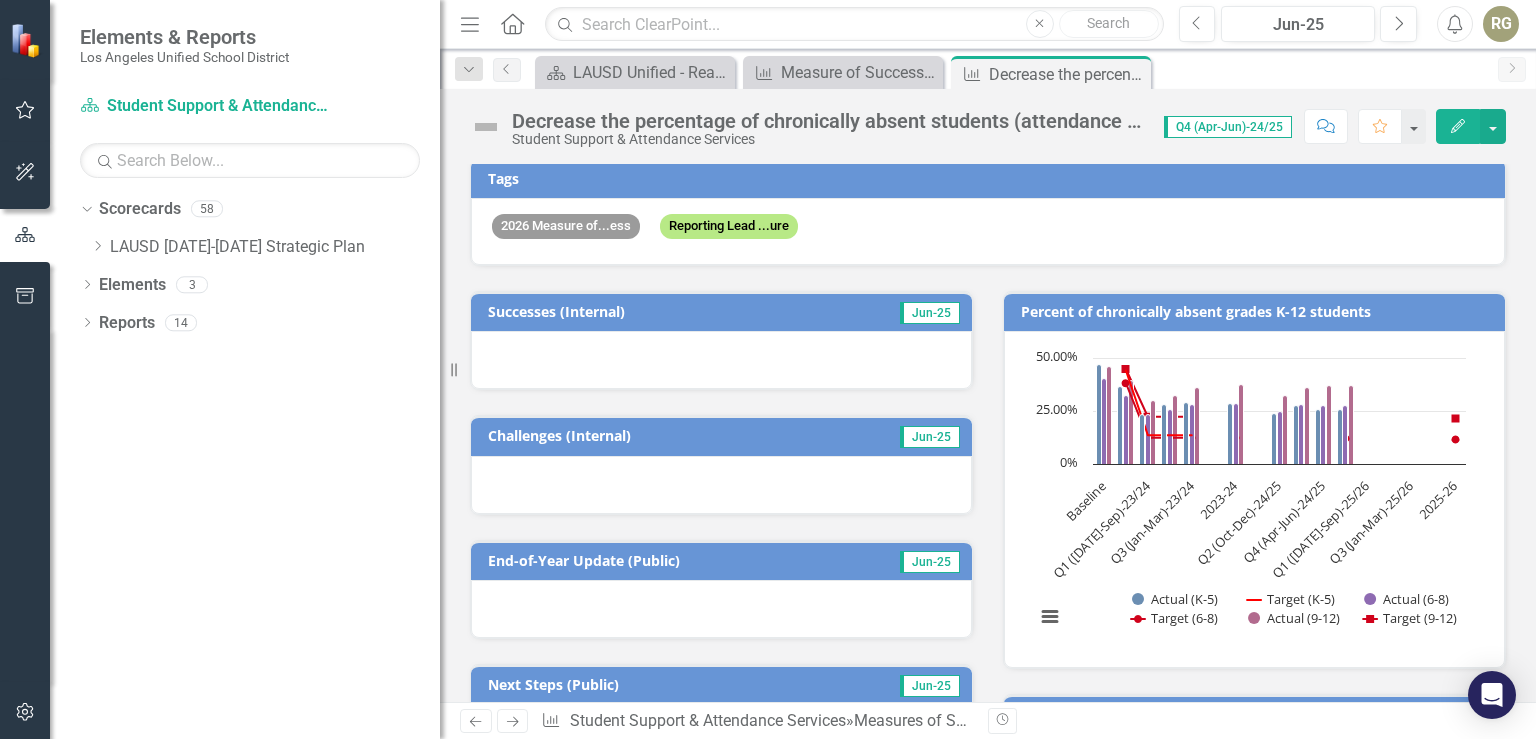 scroll, scrollTop: 576, scrollLeft: 0, axis: vertical 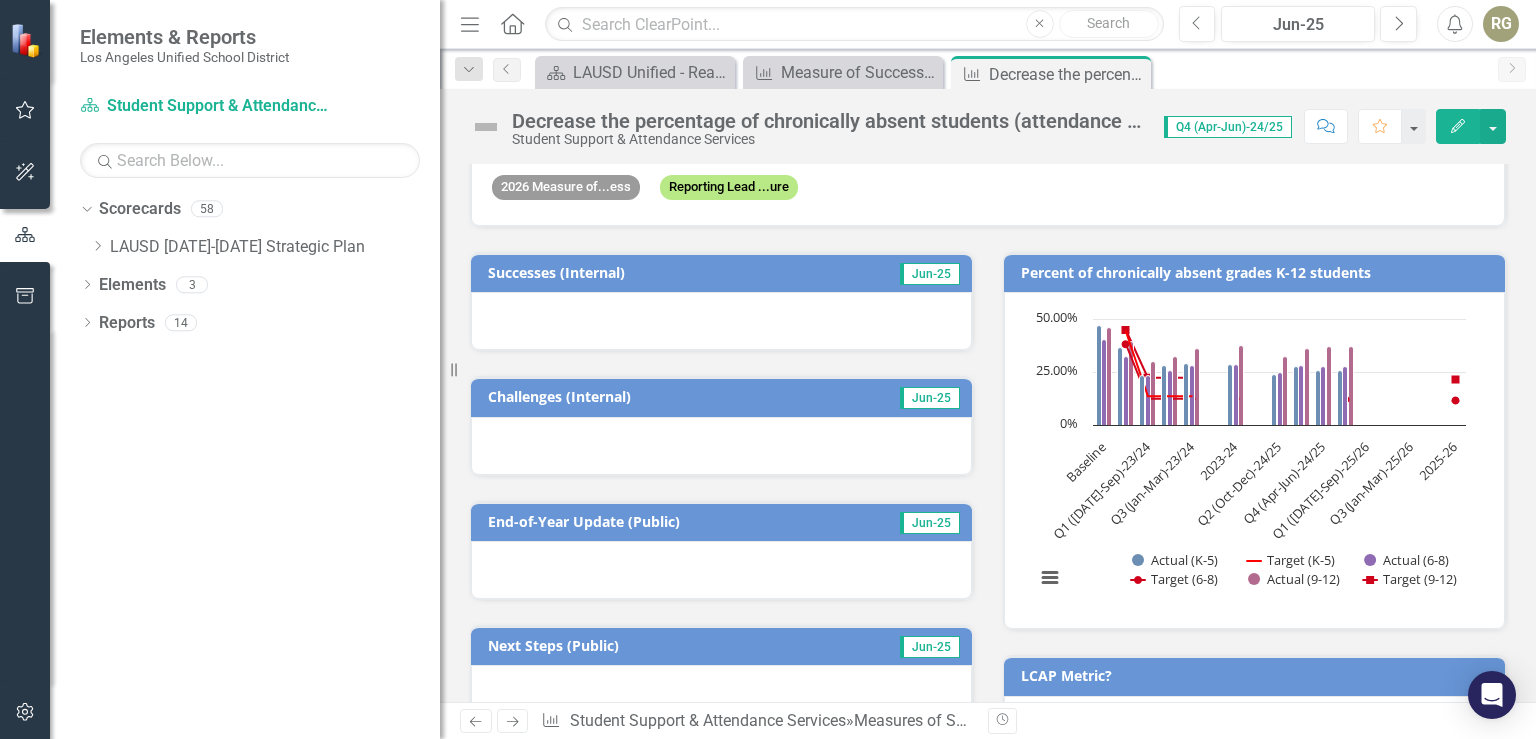 click at bounding box center [721, 321] 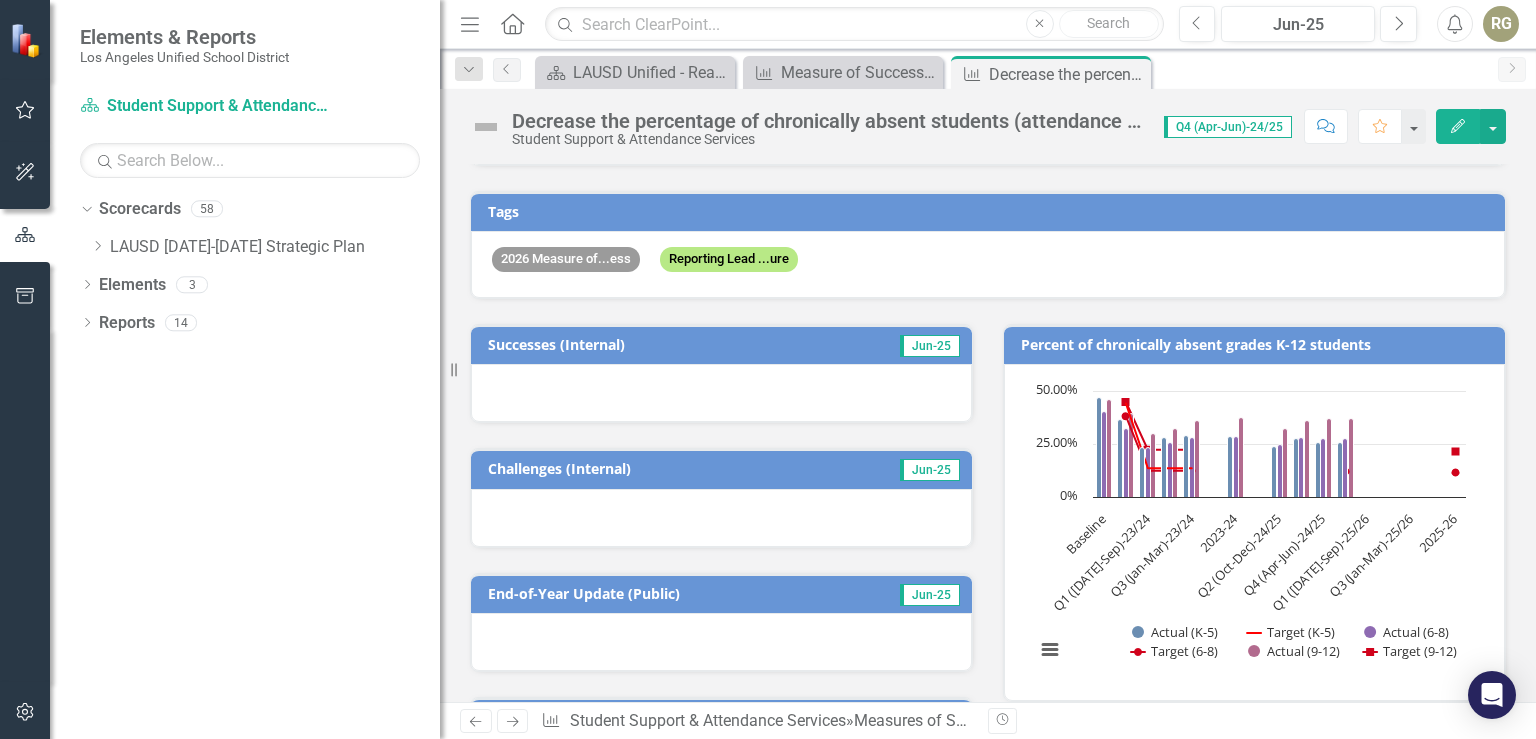 scroll, scrollTop: 461, scrollLeft: 0, axis: vertical 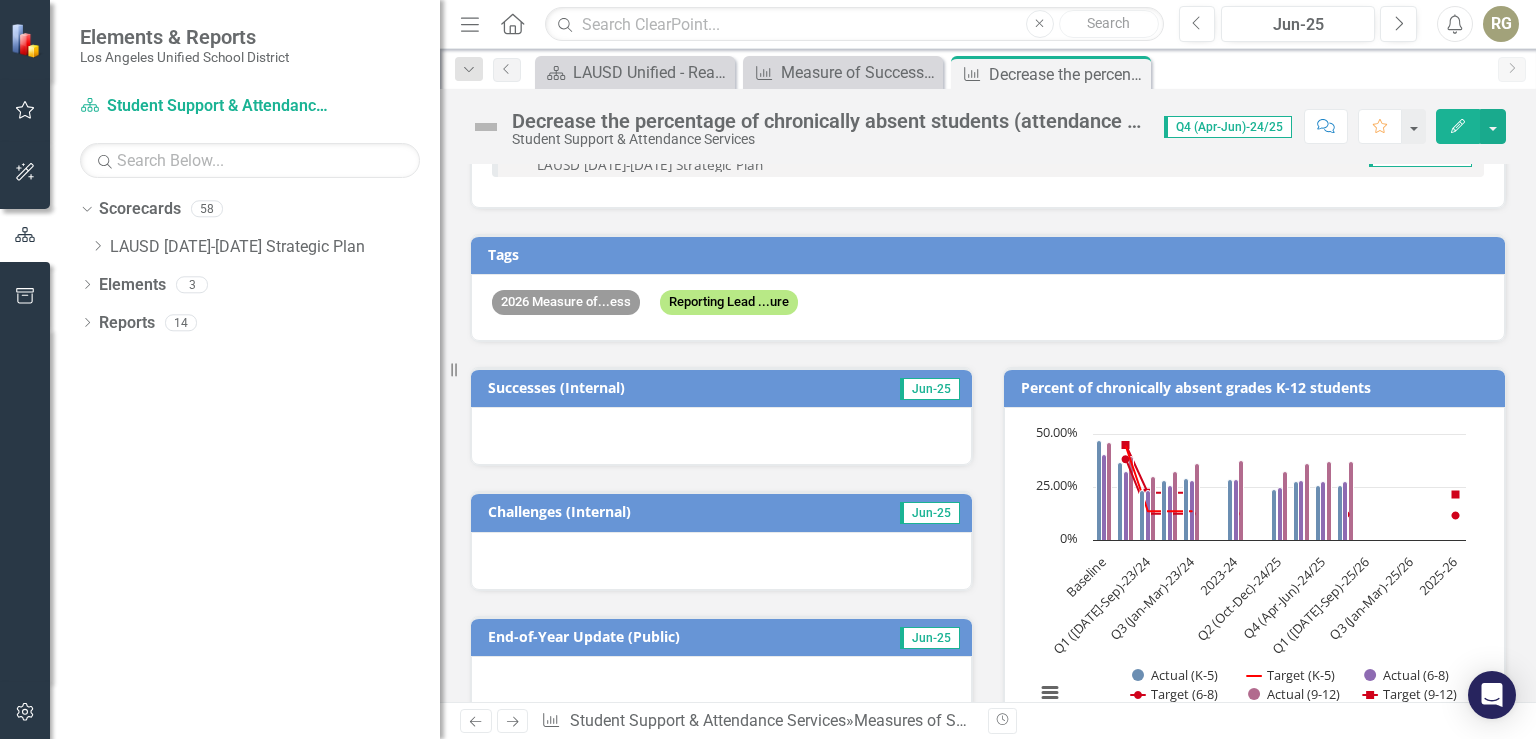 click on "Edit" 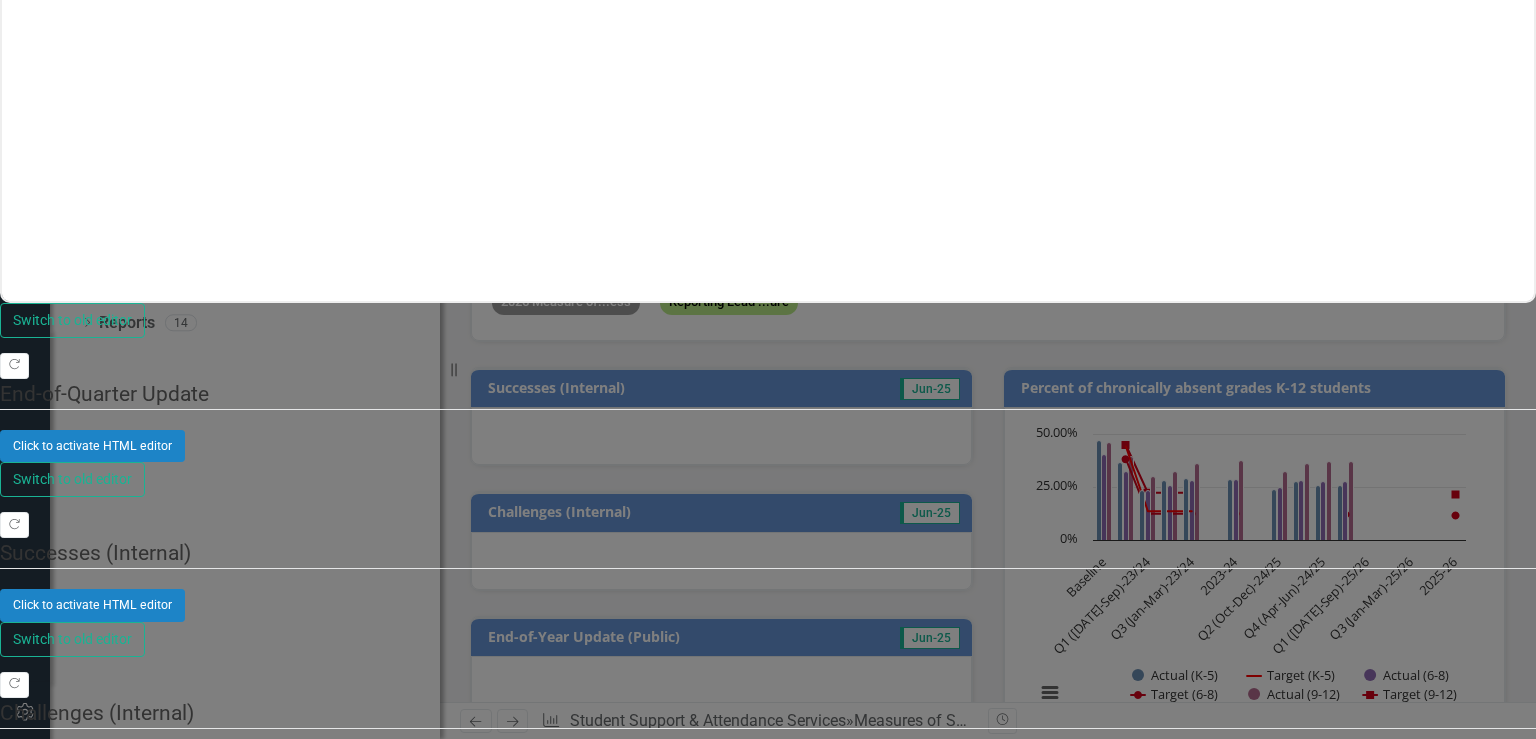scroll, scrollTop: 0, scrollLeft: 0, axis: both 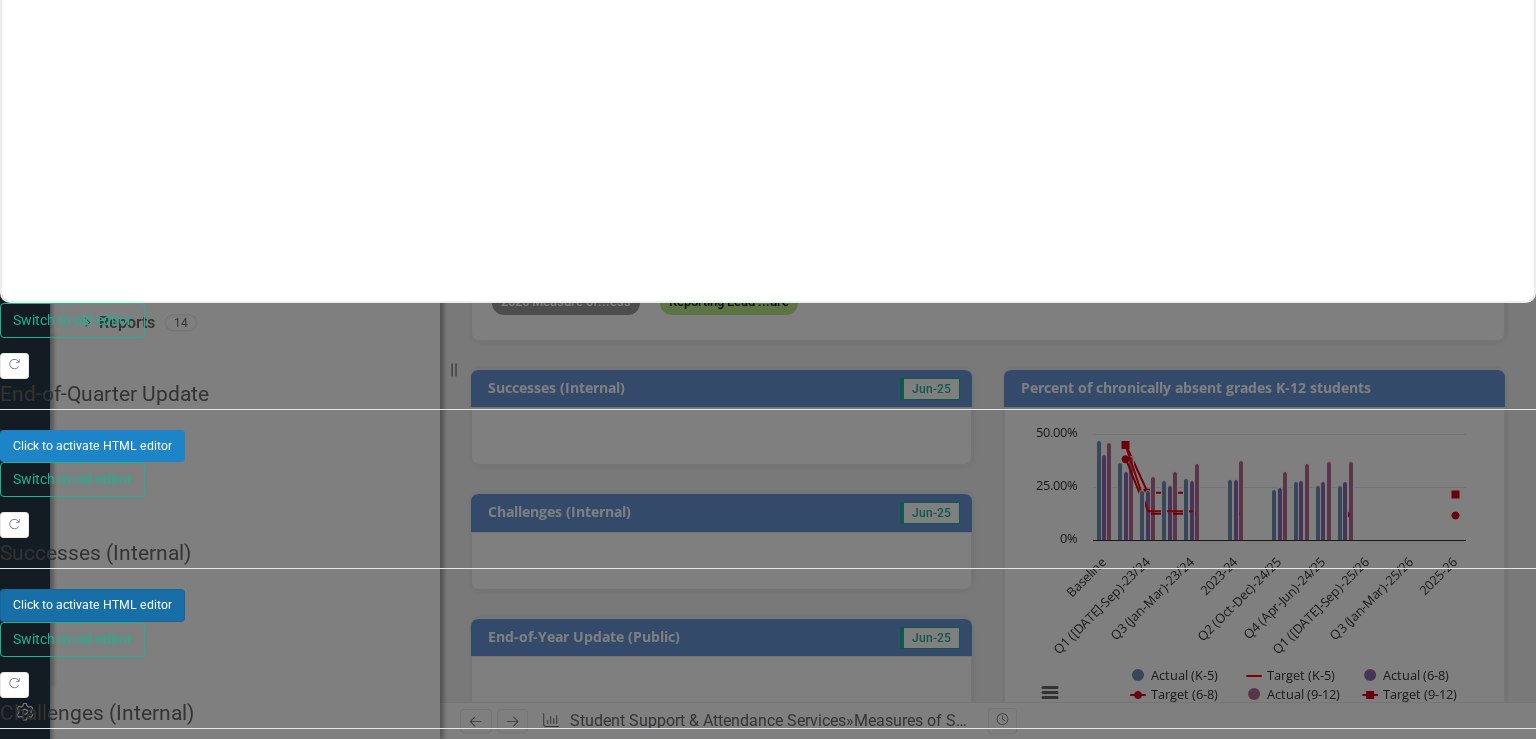 click on "Click to activate HTML editor" at bounding box center [92, 605] 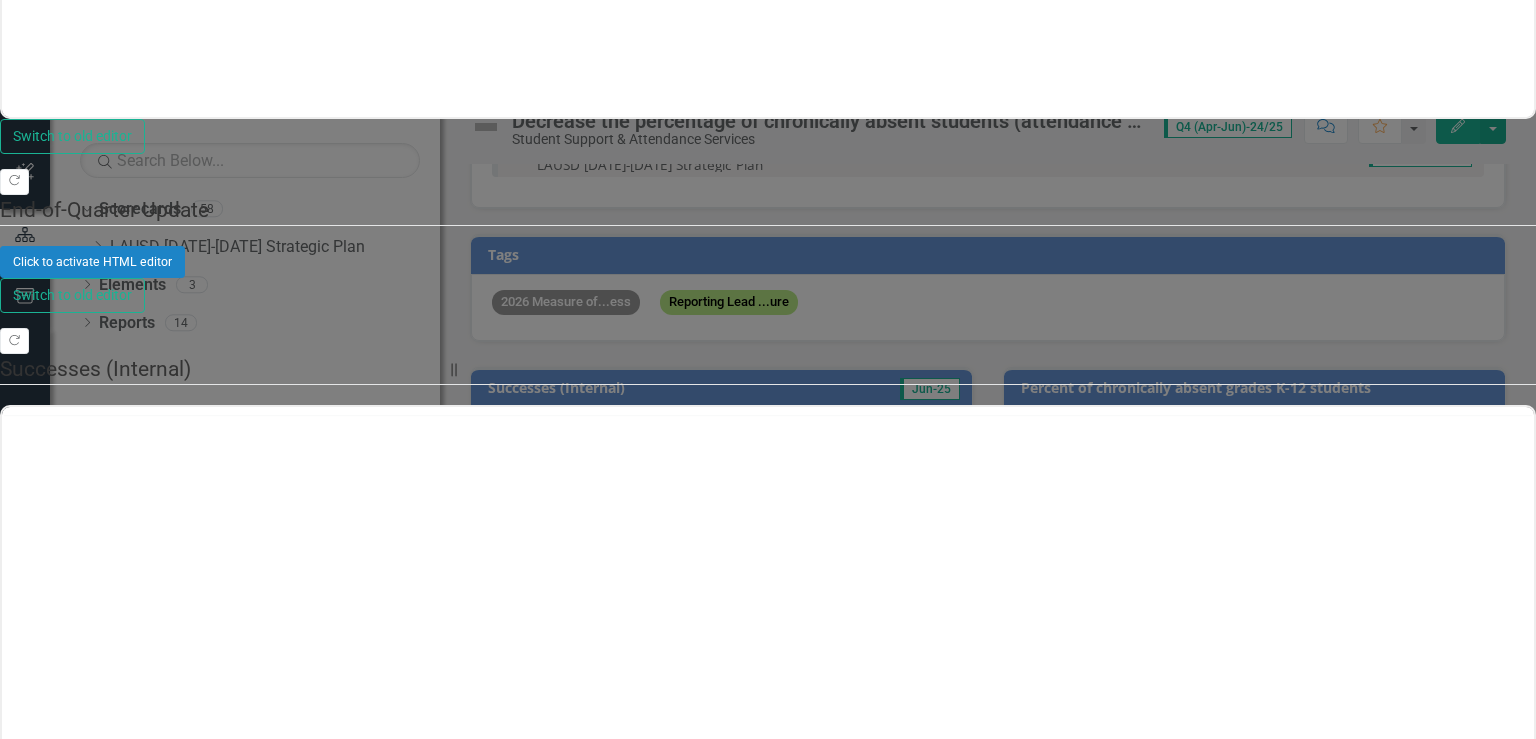 scroll, scrollTop: 0, scrollLeft: 0, axis: both 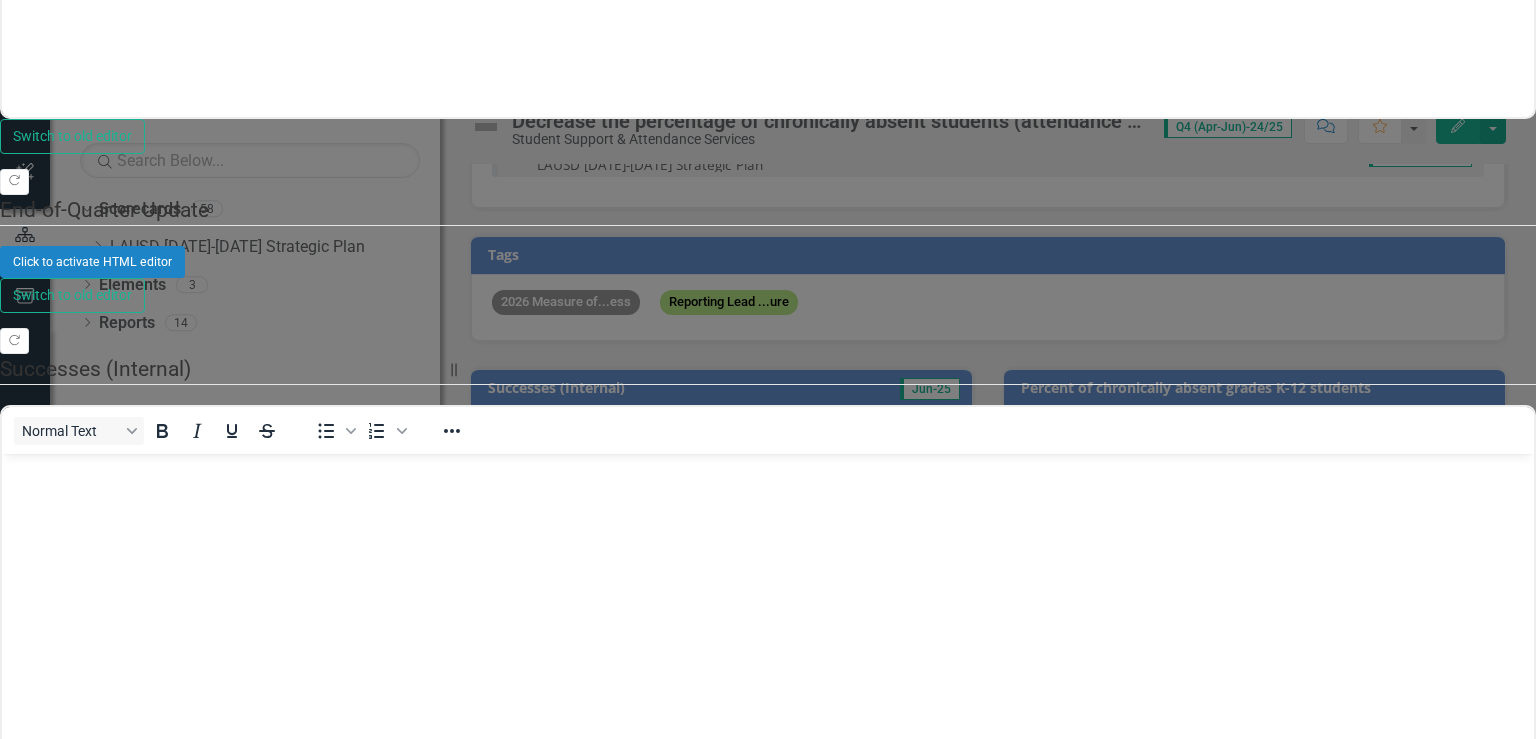 click at bounding box center [768, 471] 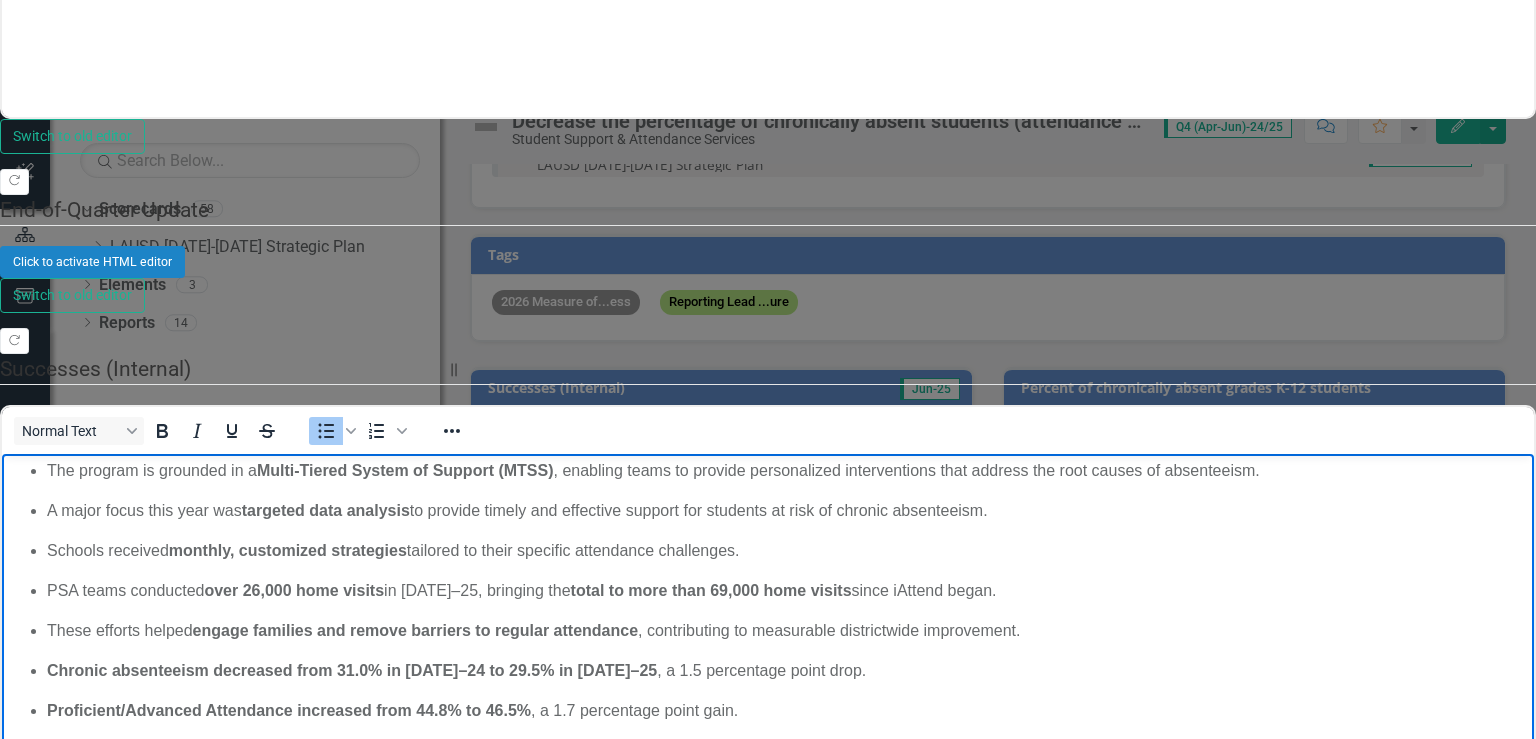 scroll, scrollTop: 0, scrollLeft: 0, axis: both 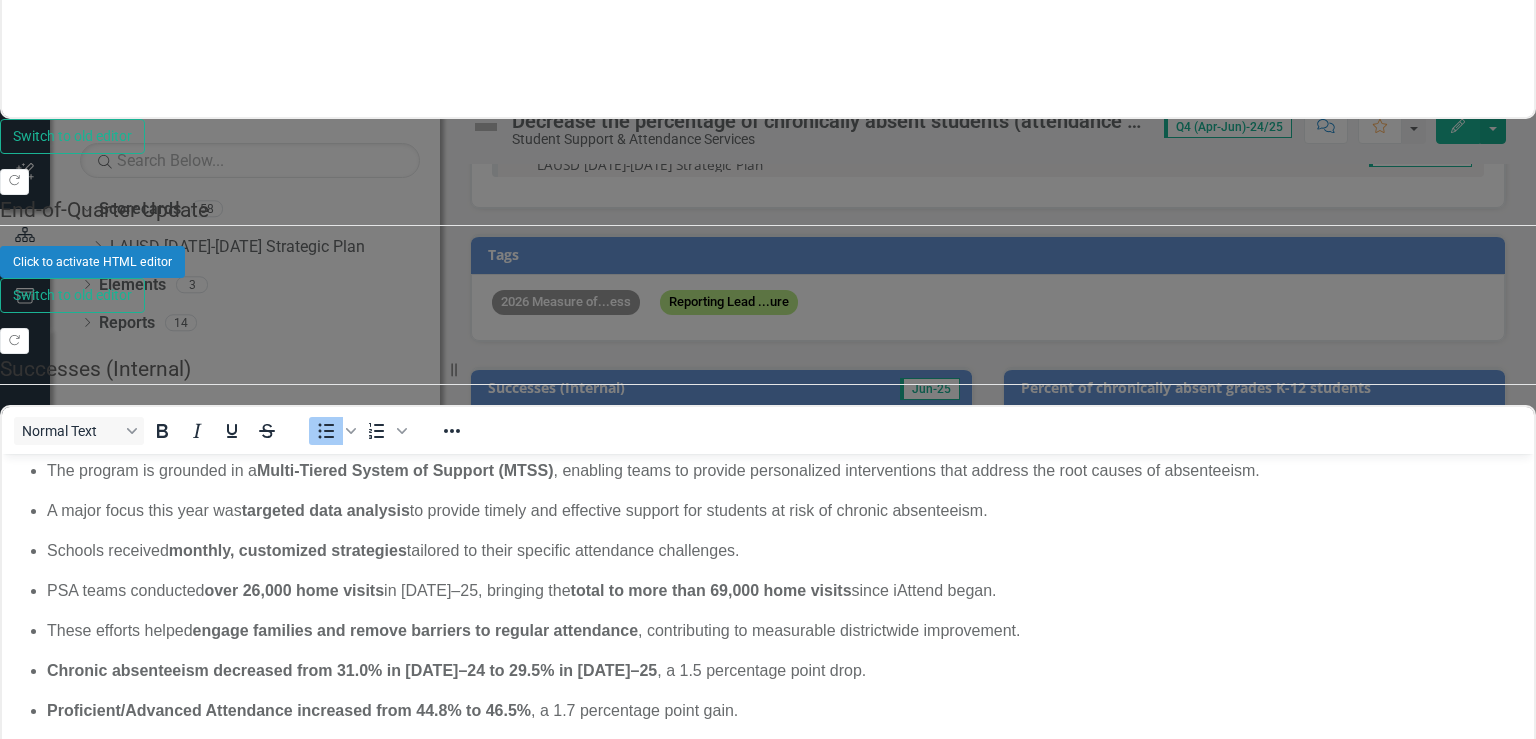 click on "Update Fields" at bounding box center [49, -506] 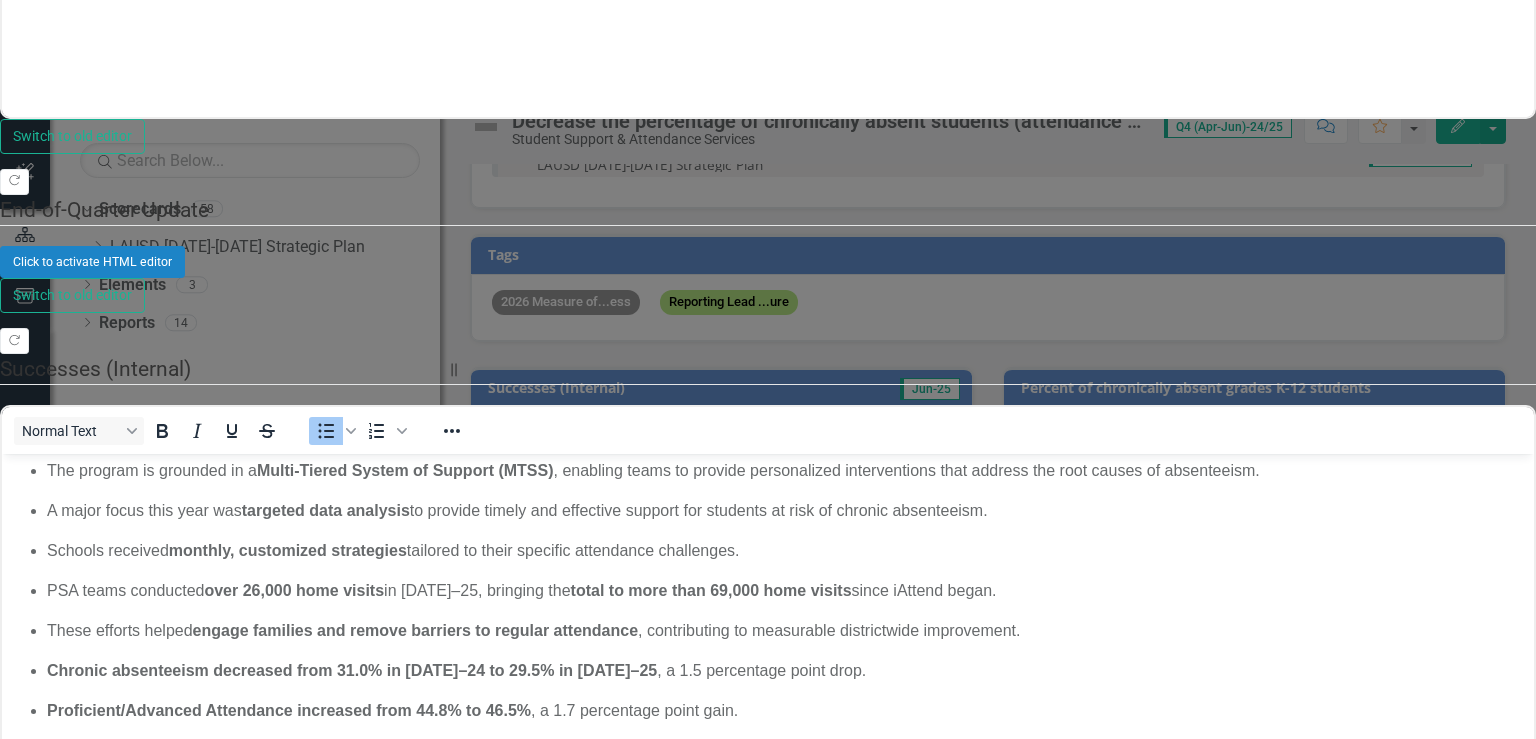scroll, scrollTop: 691, scrollLeft: 0, axis: vertical 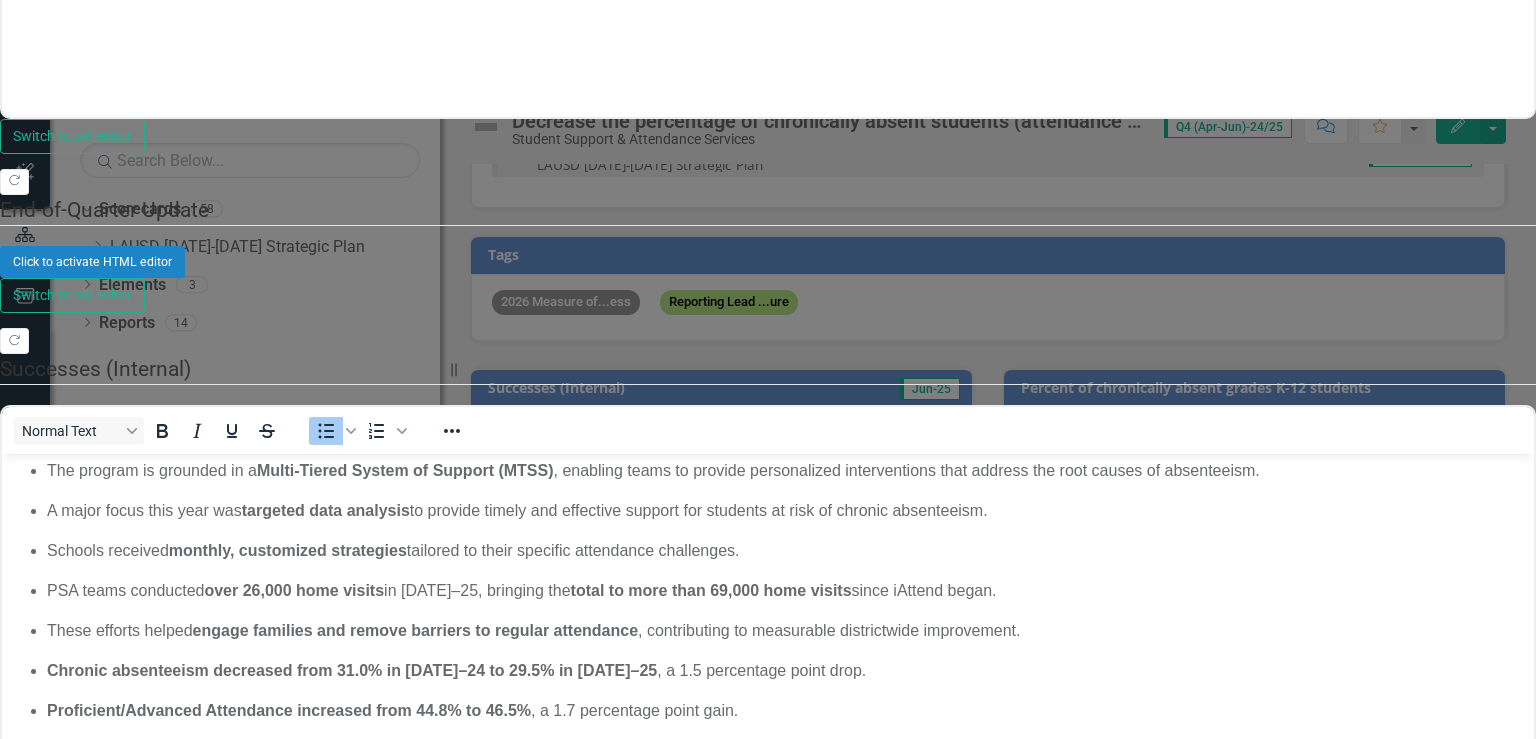 click on "Save" at bounding box center [96, 1351] 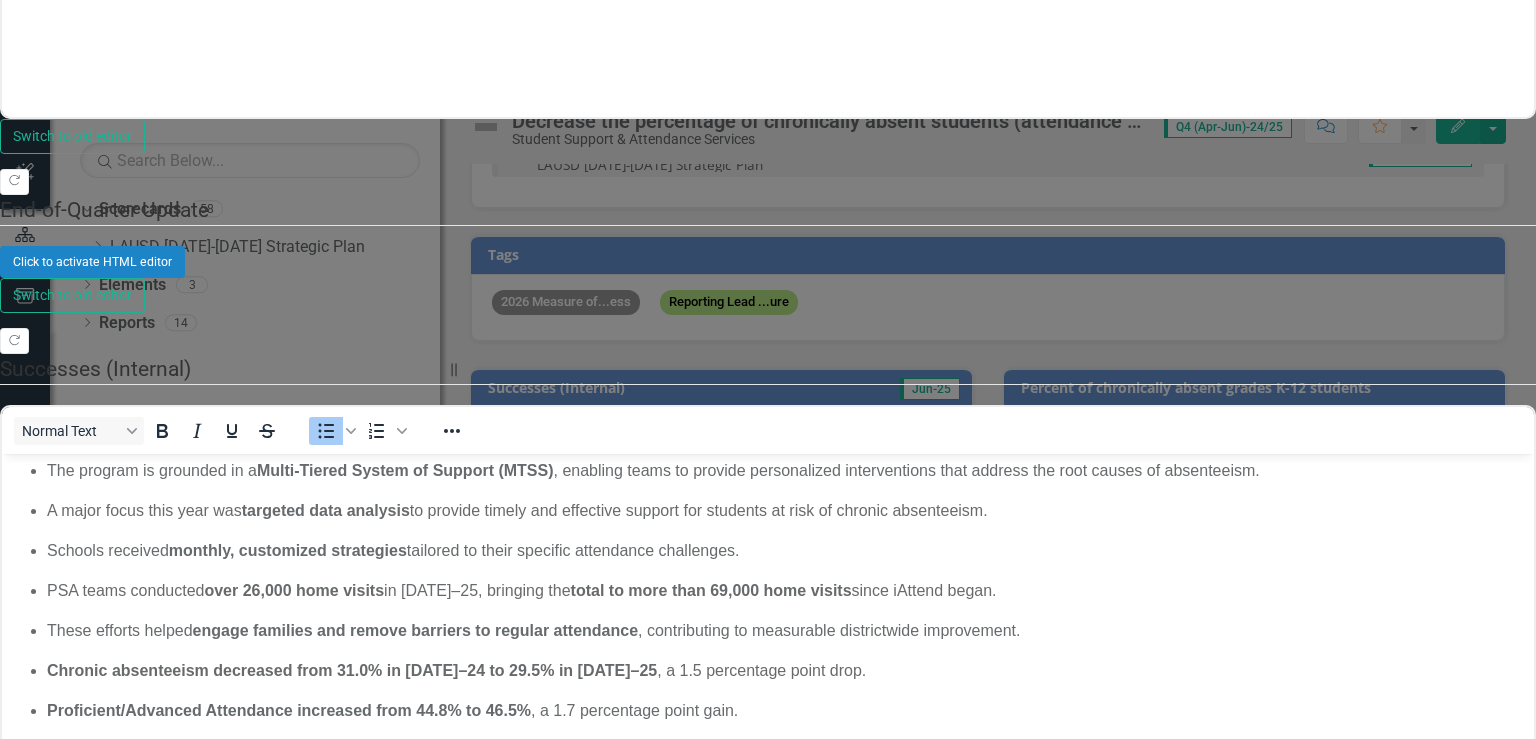 checkbox on "true" 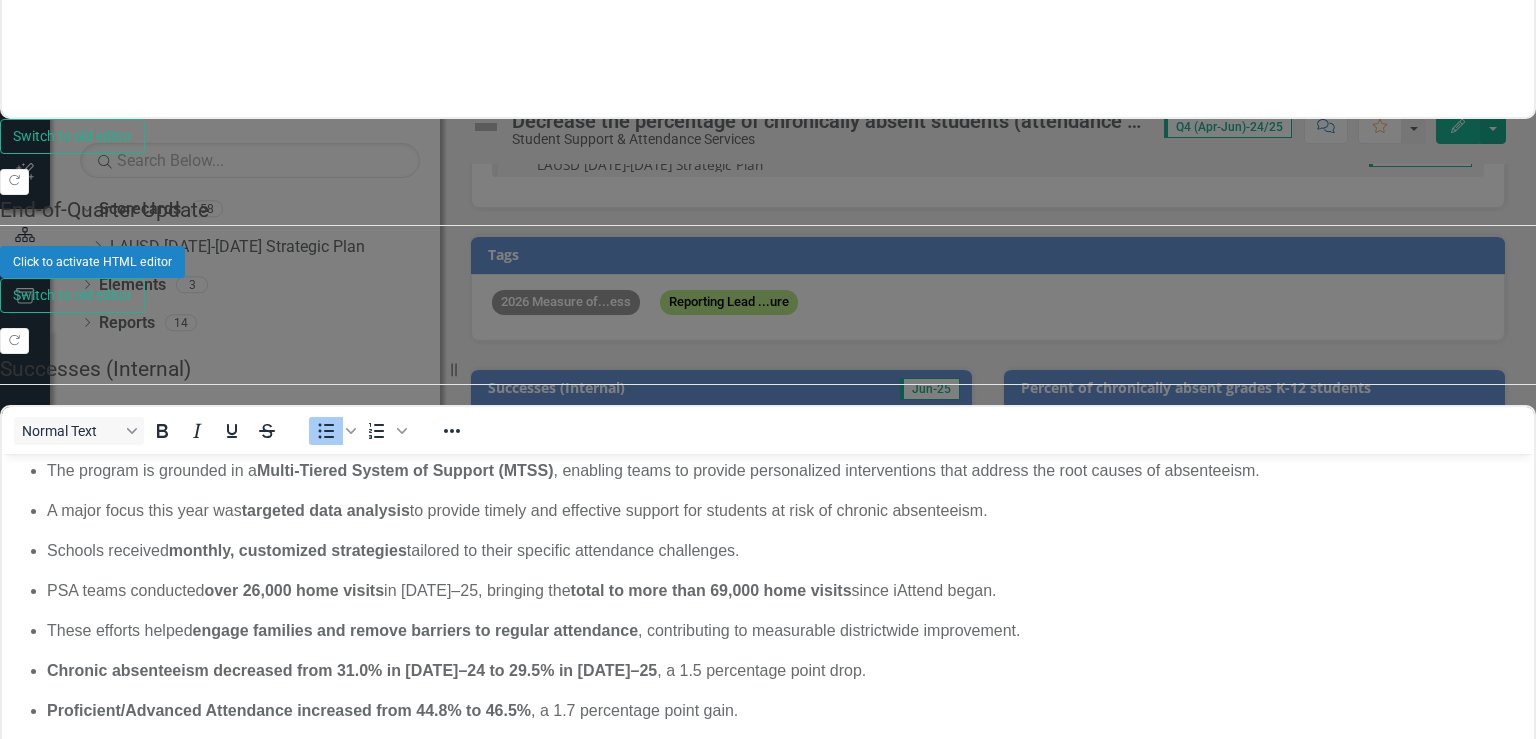 checkbox on "true" 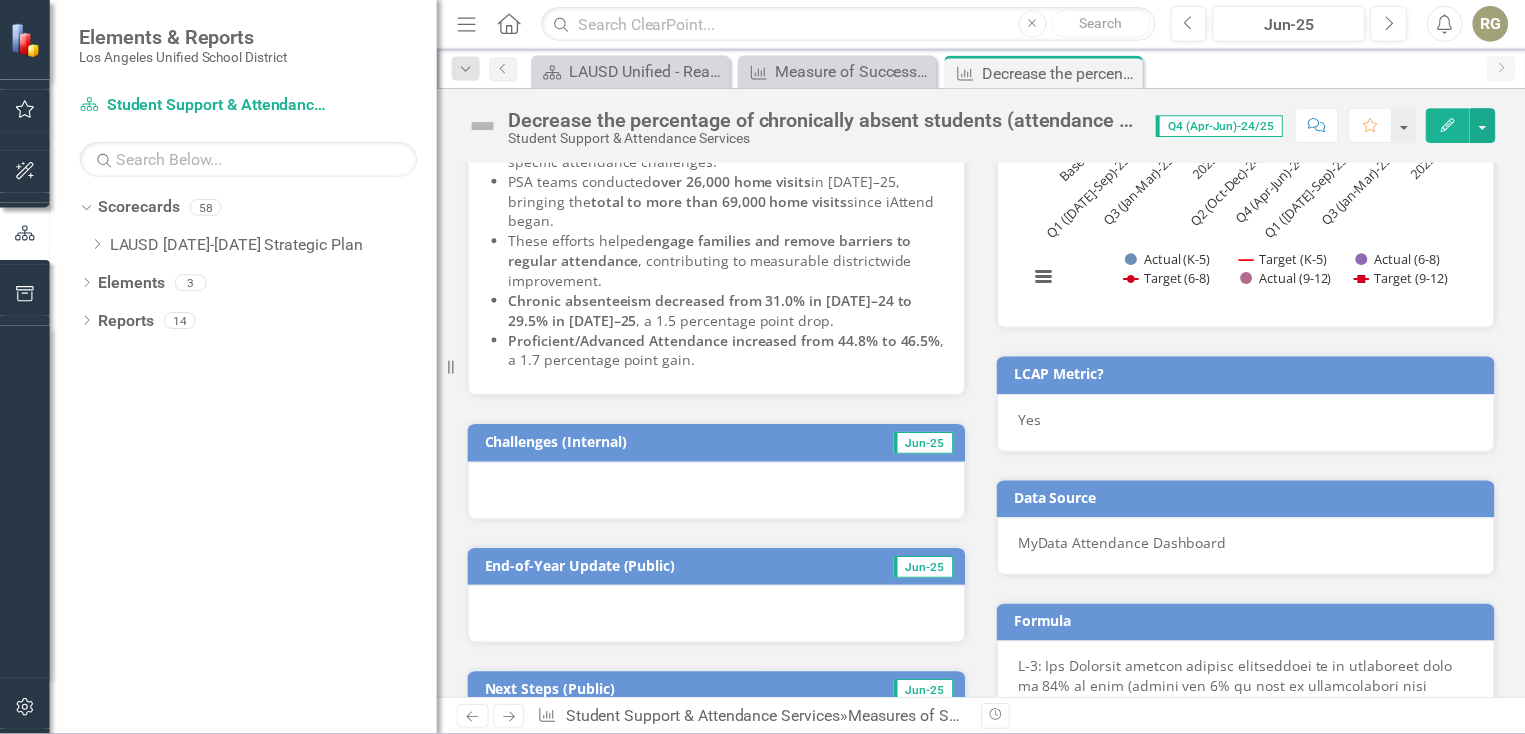 scroll, scrollTop: 806, scrollLeft: 0, axis: vertical 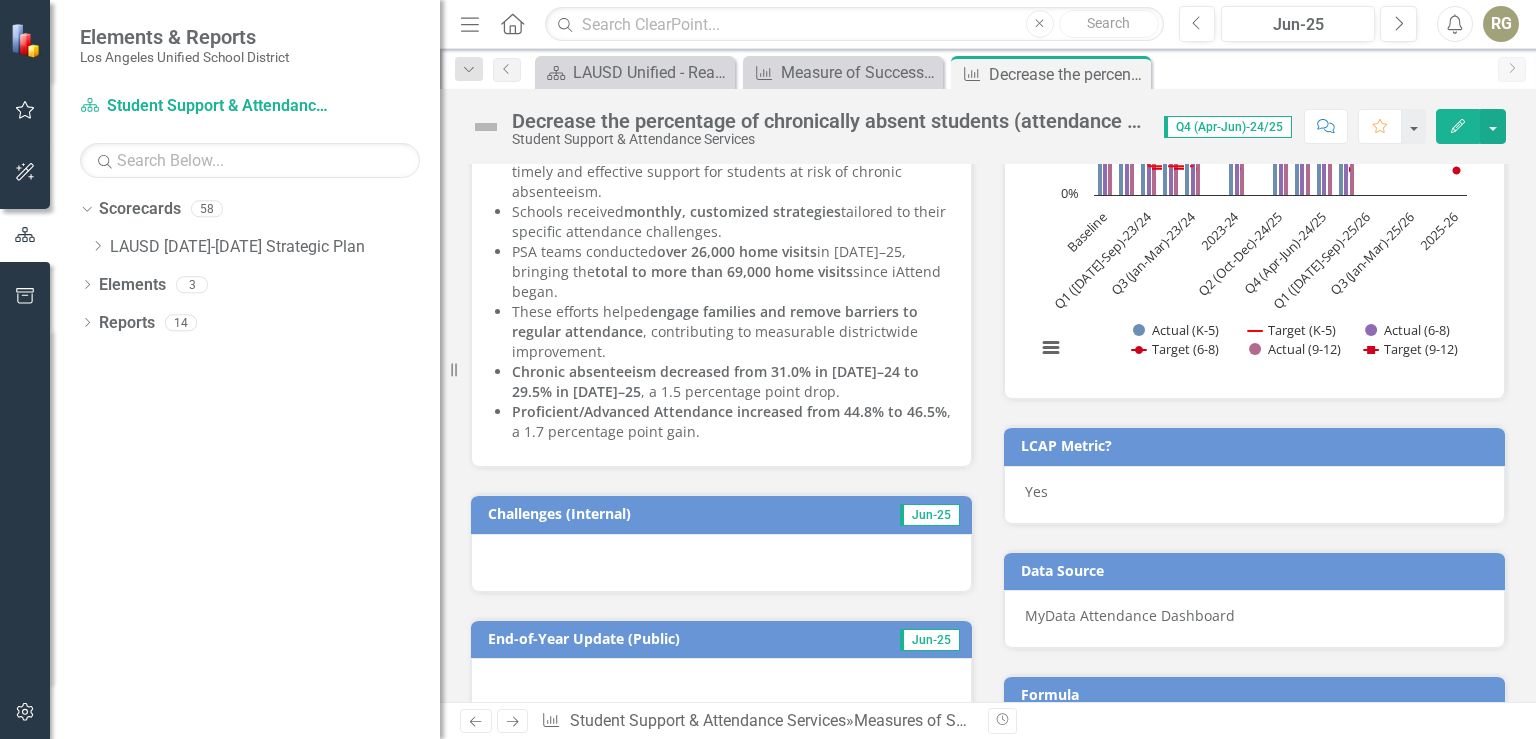 drag, startPoint x: 755, startPoint y: 429, endPoint x: 539, endPoint y: 394, distance: 218.81728 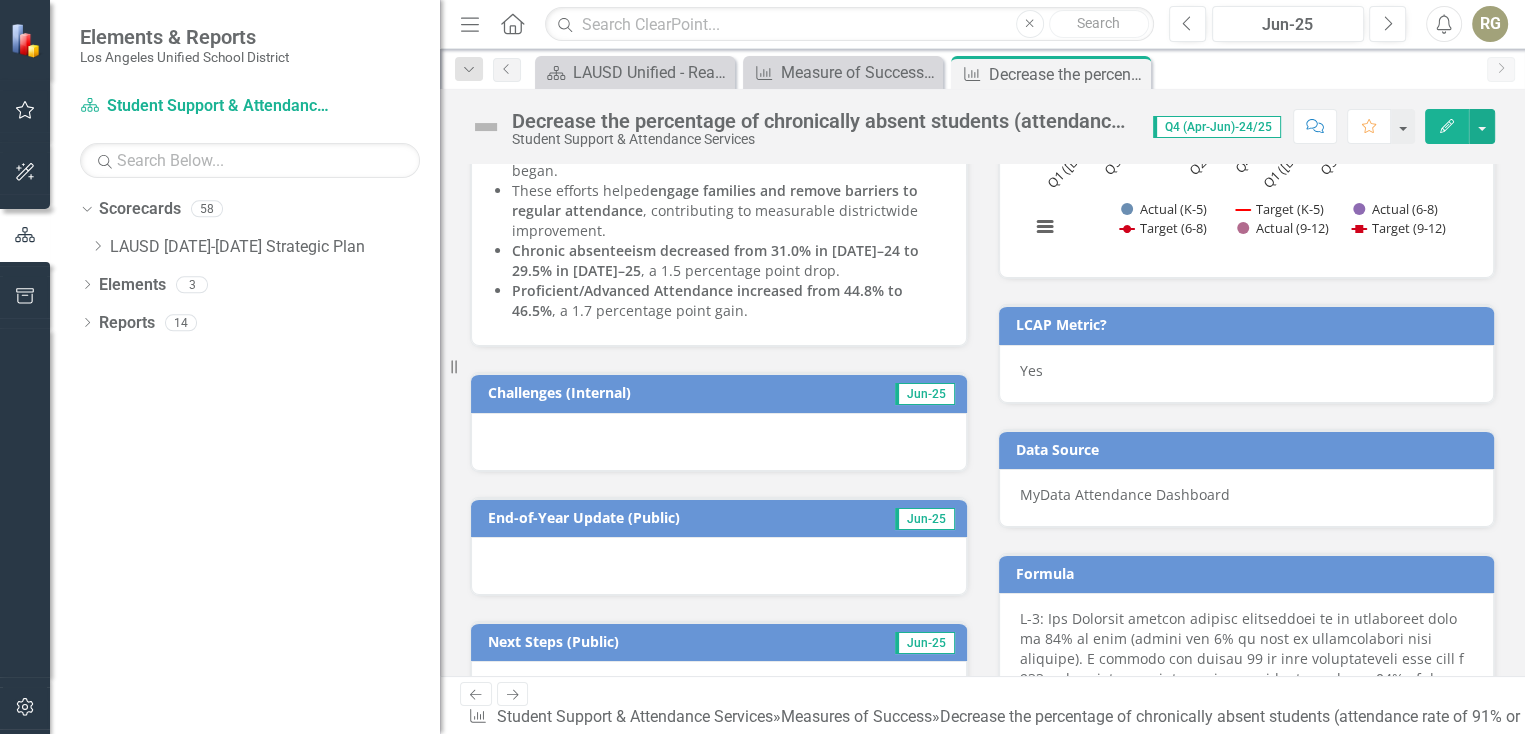 scroll, scrollTop: 1152, scrollLeft: 0, axis: vertical 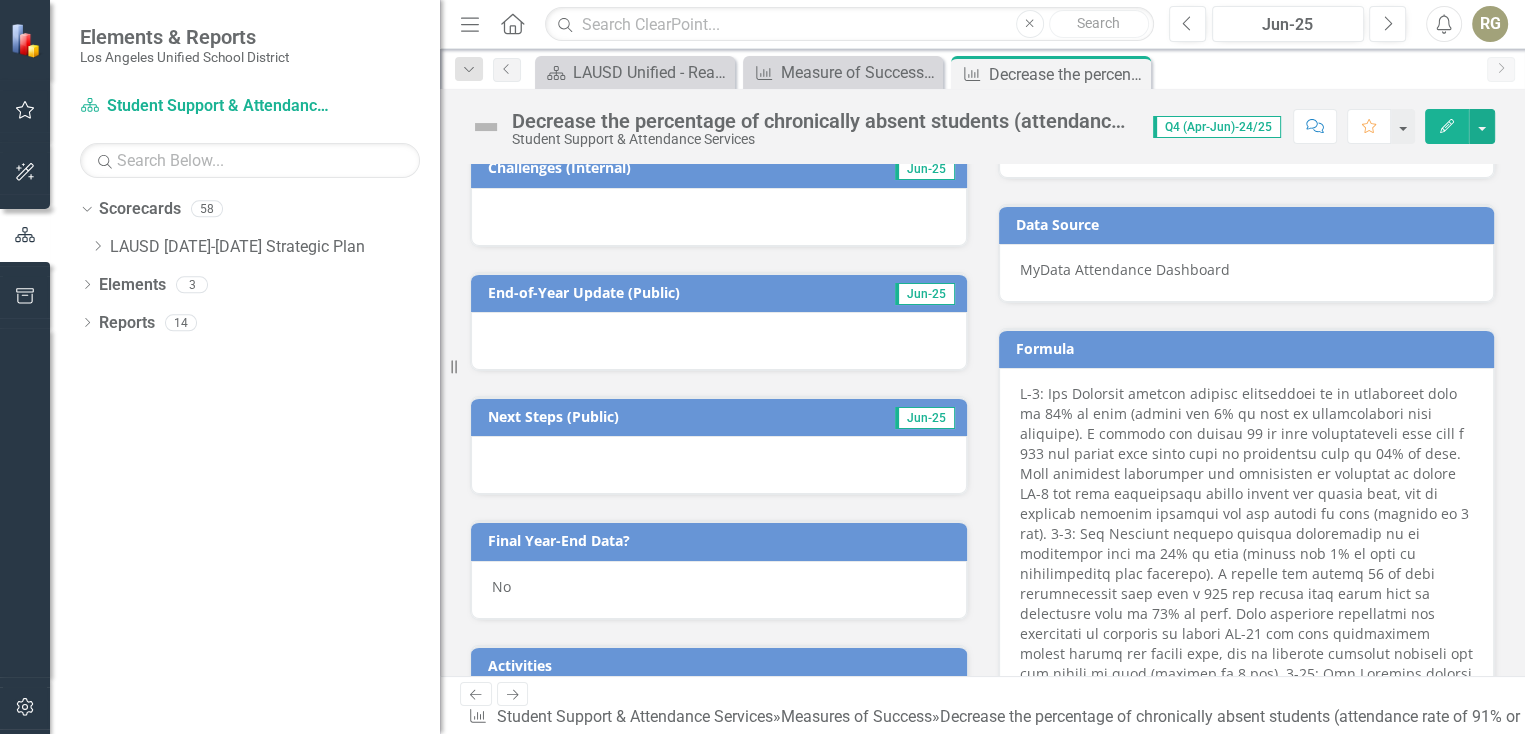click at bounding box center [719, 465] 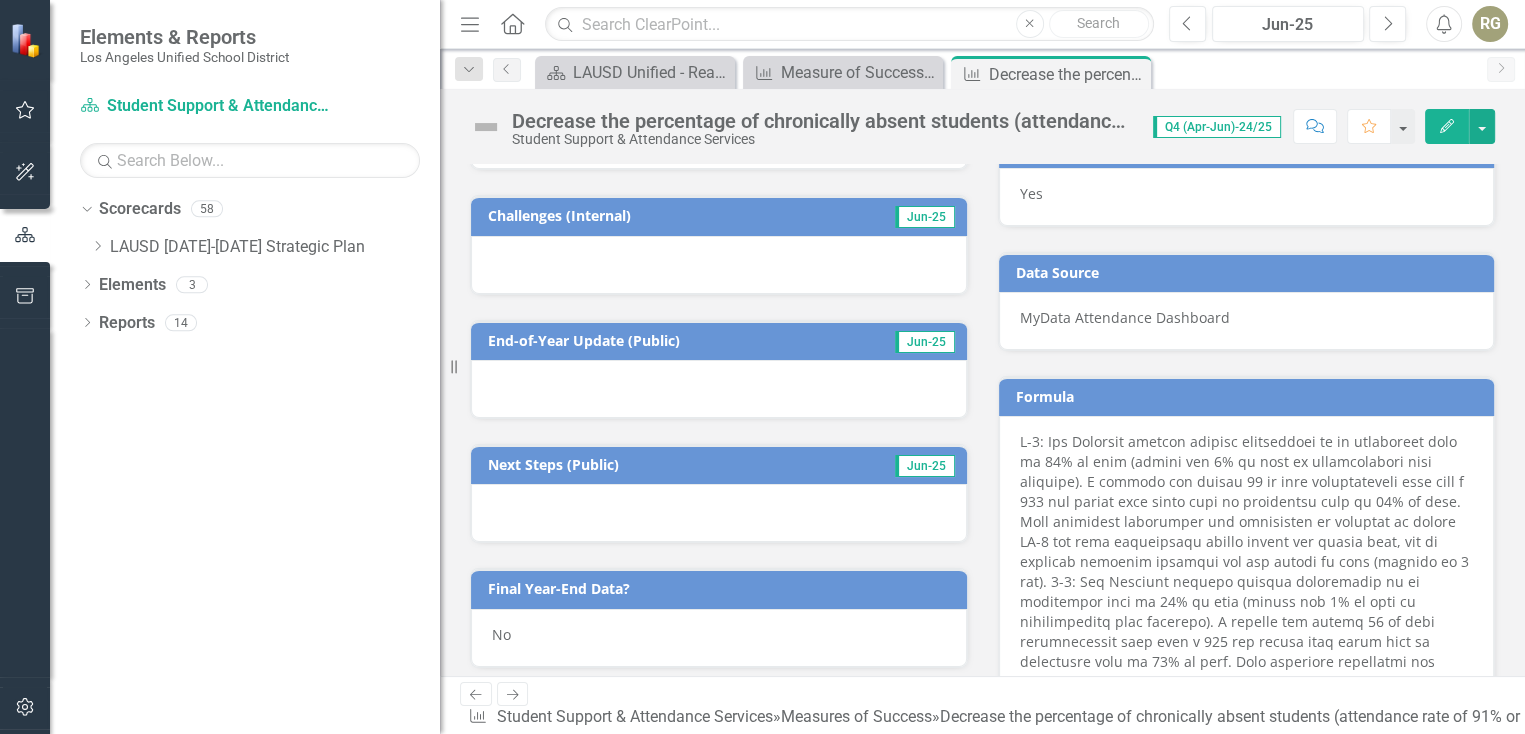 scroll, scrollTop: 1152, scrollLeft: 0, axis: vertical 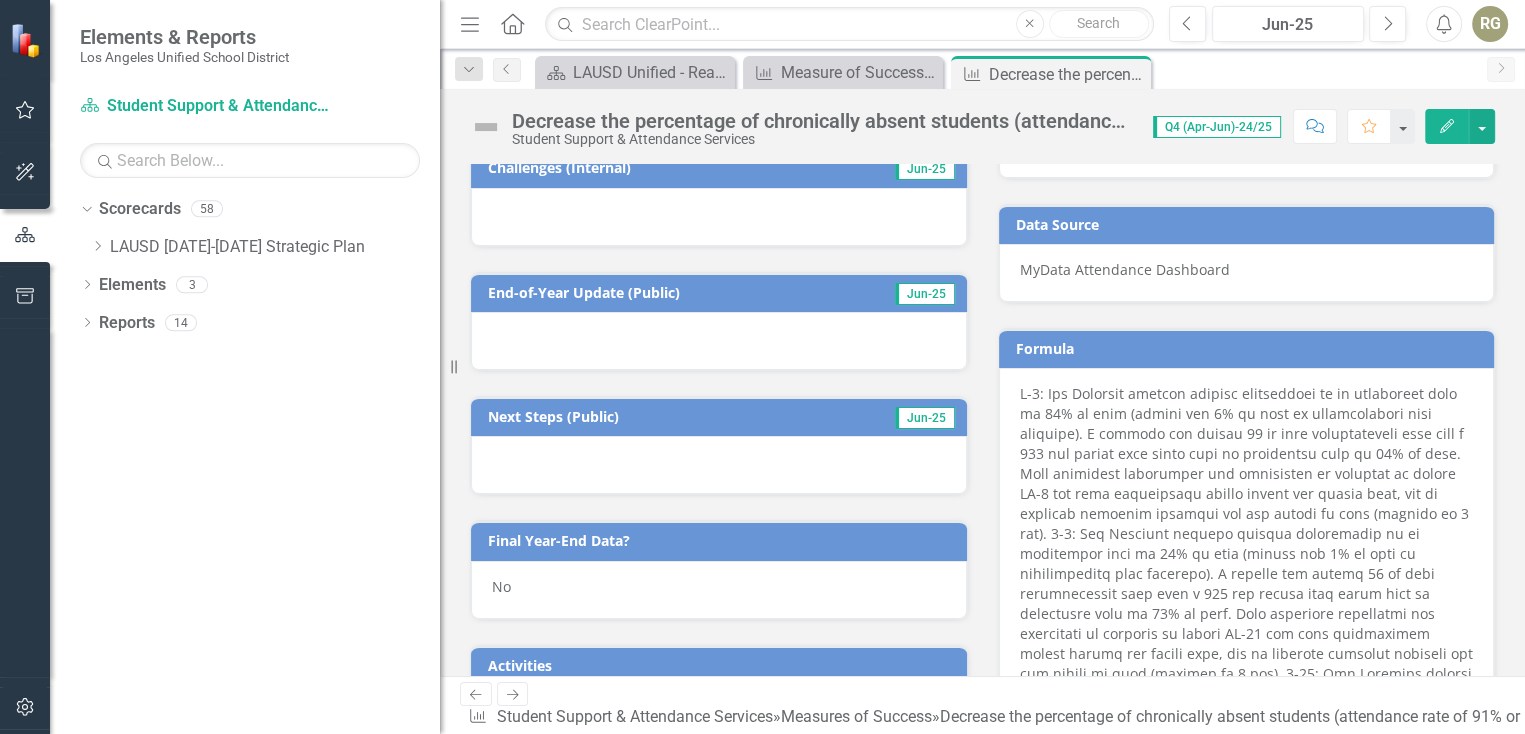 click 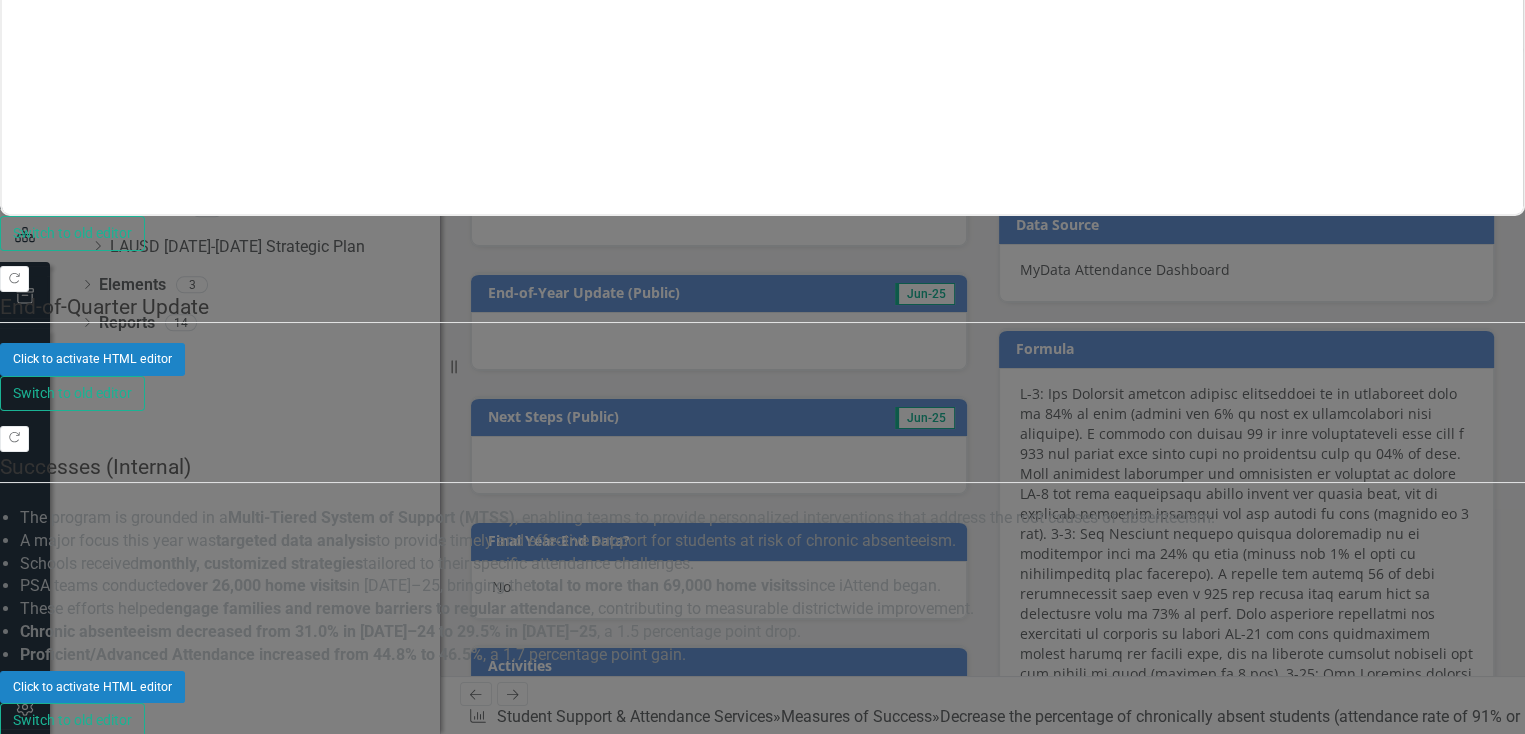 scroll, scrollTop: 0, scrollLeft: 0, axis: both 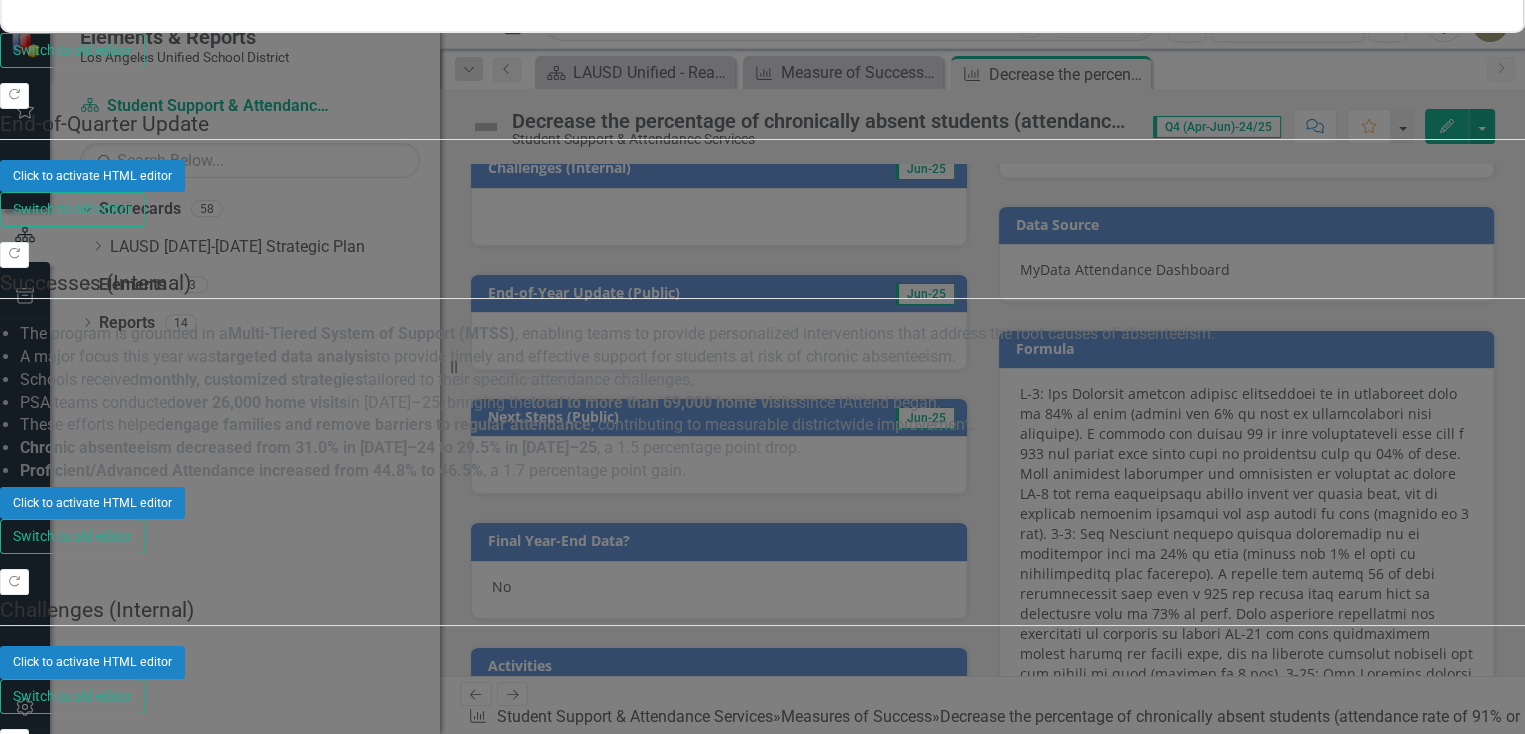 click at bounding box center [762, 1004] 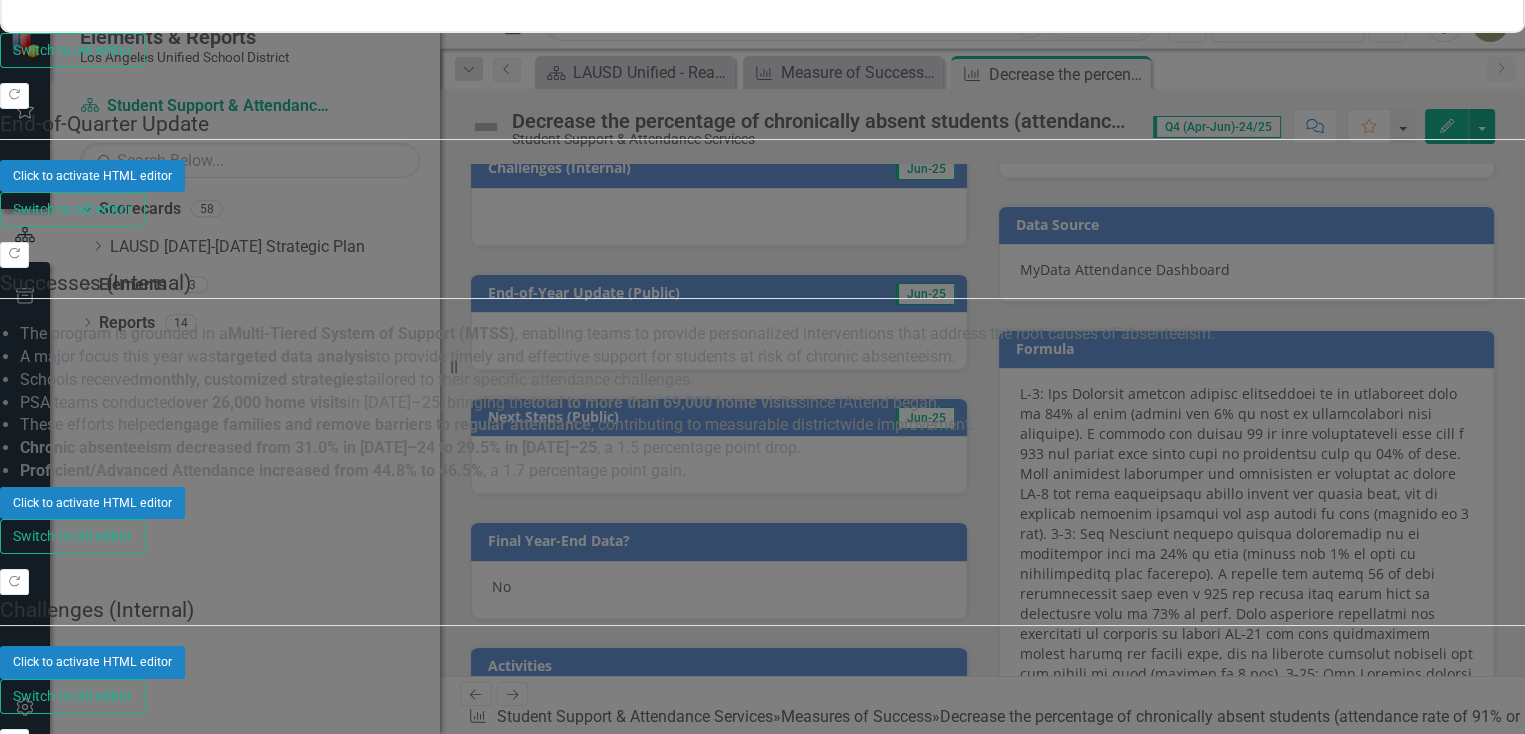 scroll, scrollTop: 0, scrollLeft: 0, axis: both 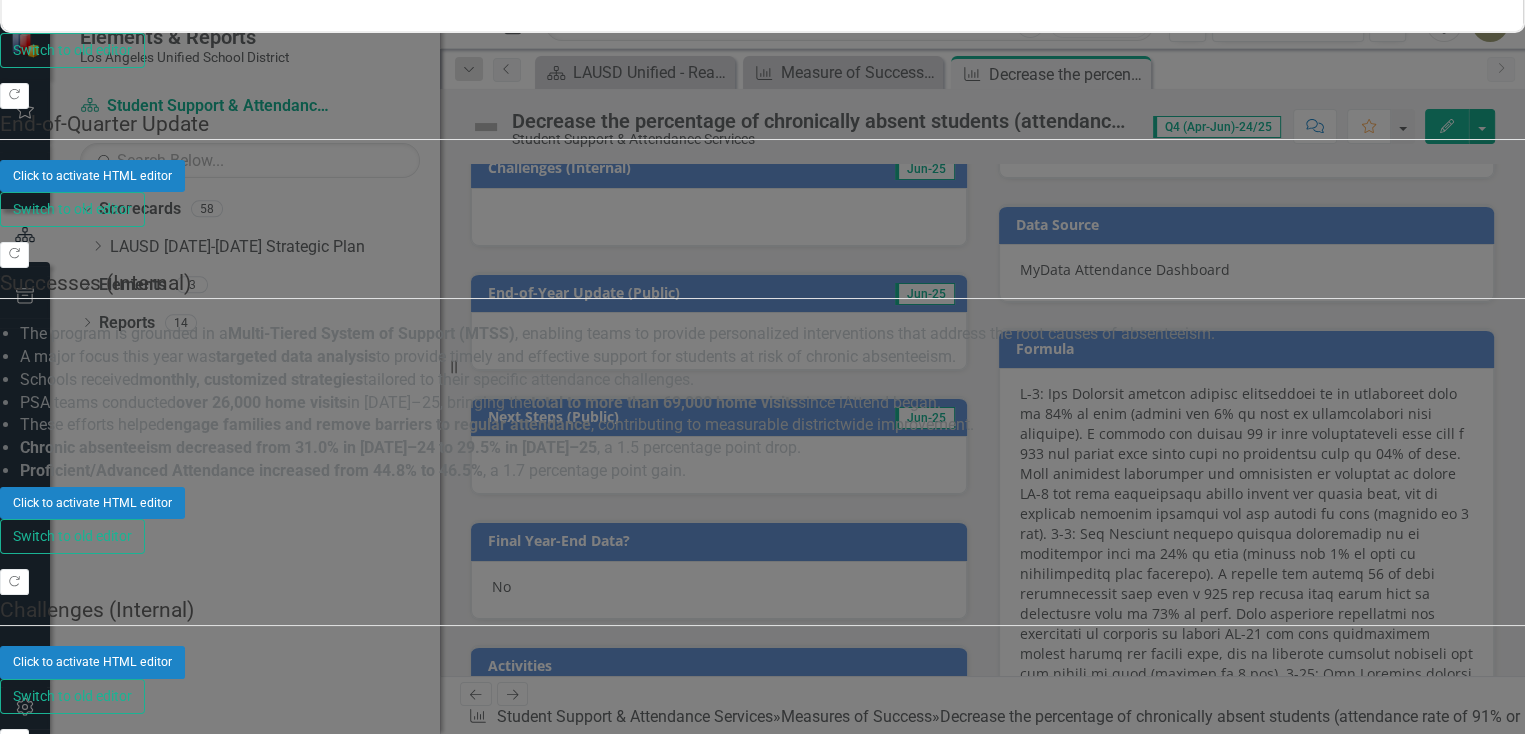 click on "Copy Forward Status Not Defined Expand Copy Forward End-of-Year Update (Public) Normal Text To open the popup, press Shift+Enter To open the popup, press Shift+Enter Switch to old editor Copy Forward End-of-Quarter Update Click to activate HTML editor Switch to old editor Copy Forward Successes (Internal)
The program is grounded in a  Multi-Tiered System of Support (MTSS) , enabling teams to provide personalized interventions that address the root causes of absenteeism.
A major focus this year was  targeted data analysis  to provide timely and effective support for students at risk of chronic absenteeism.
Schools received  monthly, customized strategies  tailored to their specific attendance challenges.
PSA teams conducted  over 26,000 home visits  in [DATE]–25, bringing the  total to more than 69,000 home visits  since iAttend began.
These efforts helped  engage families and remove barriers to regular attendance , contributing to measurable districtwide improvement." at bounding box center [762, 410] 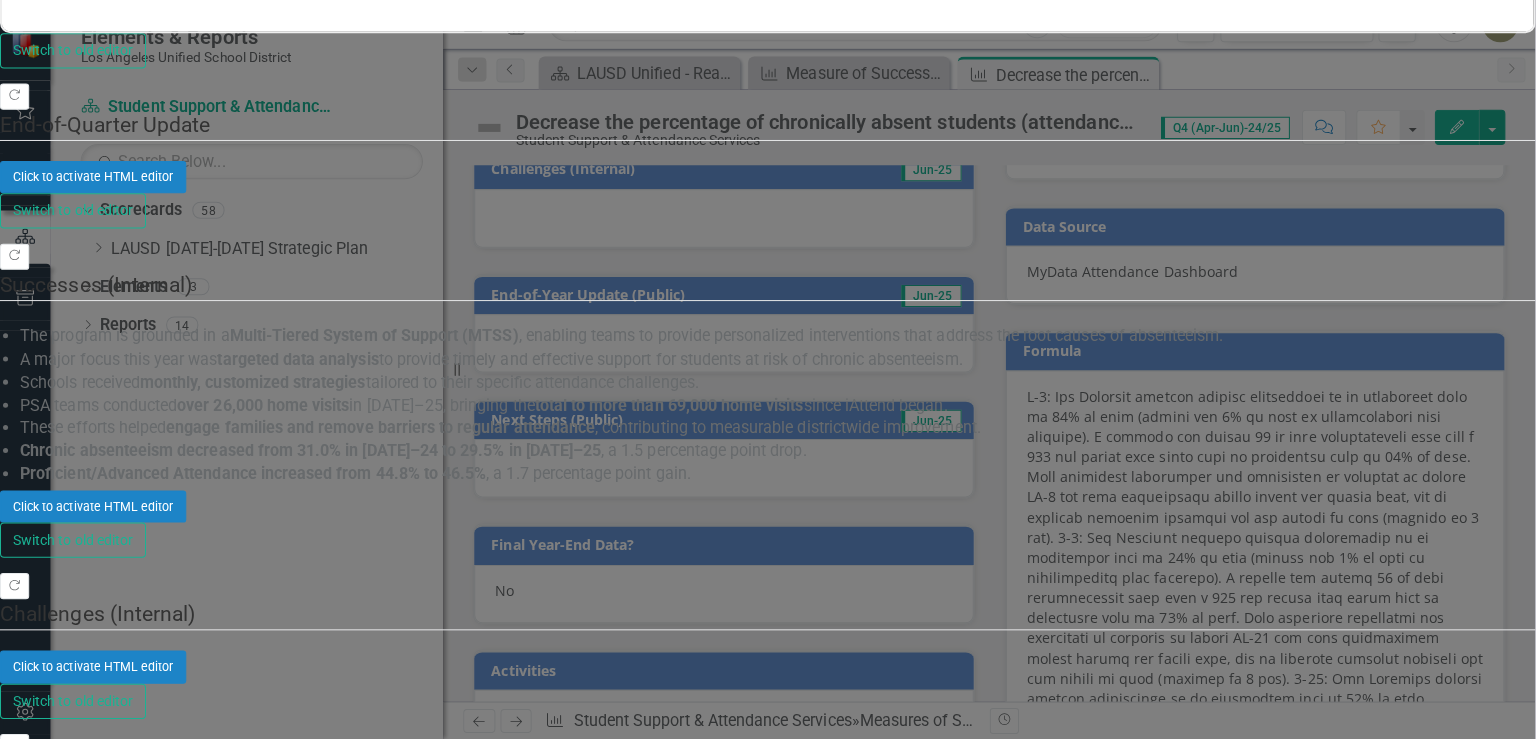 scroll, scrollTop: 2049, scrollLeft: 0, axis: vertical 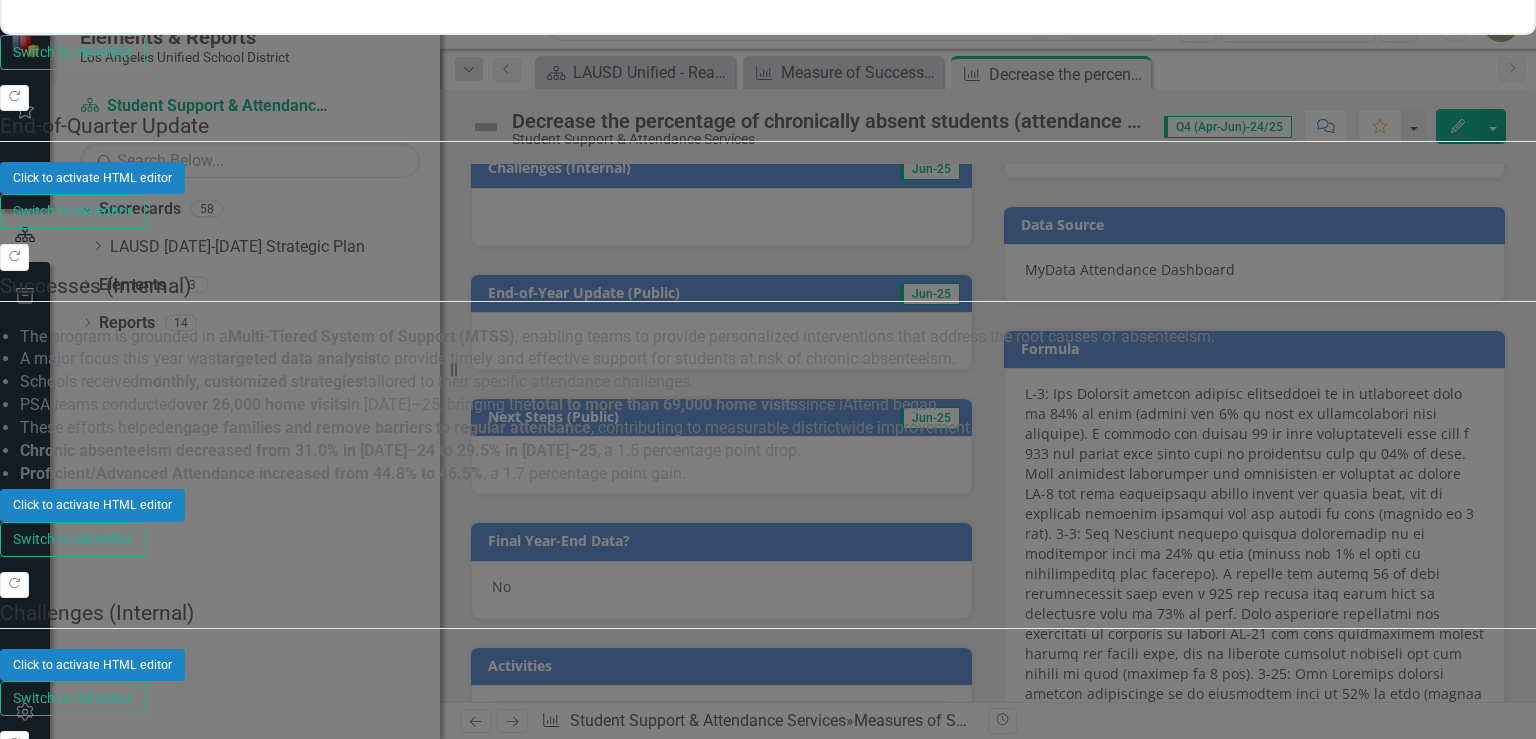 click on "Save" at bounding box center (96, 1435) 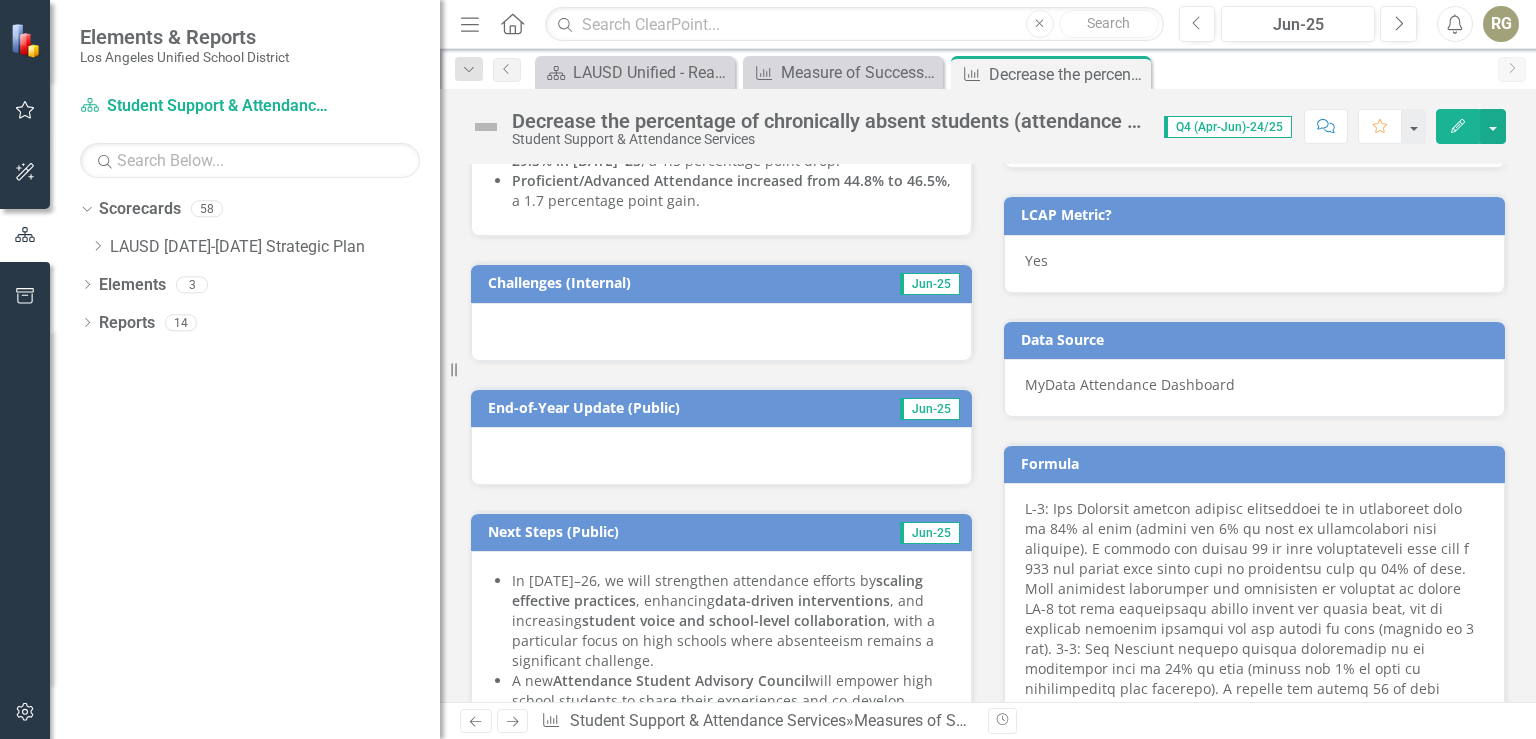 scroll, scrollTop: 1267, scrollLeft: 0, axis: vertical 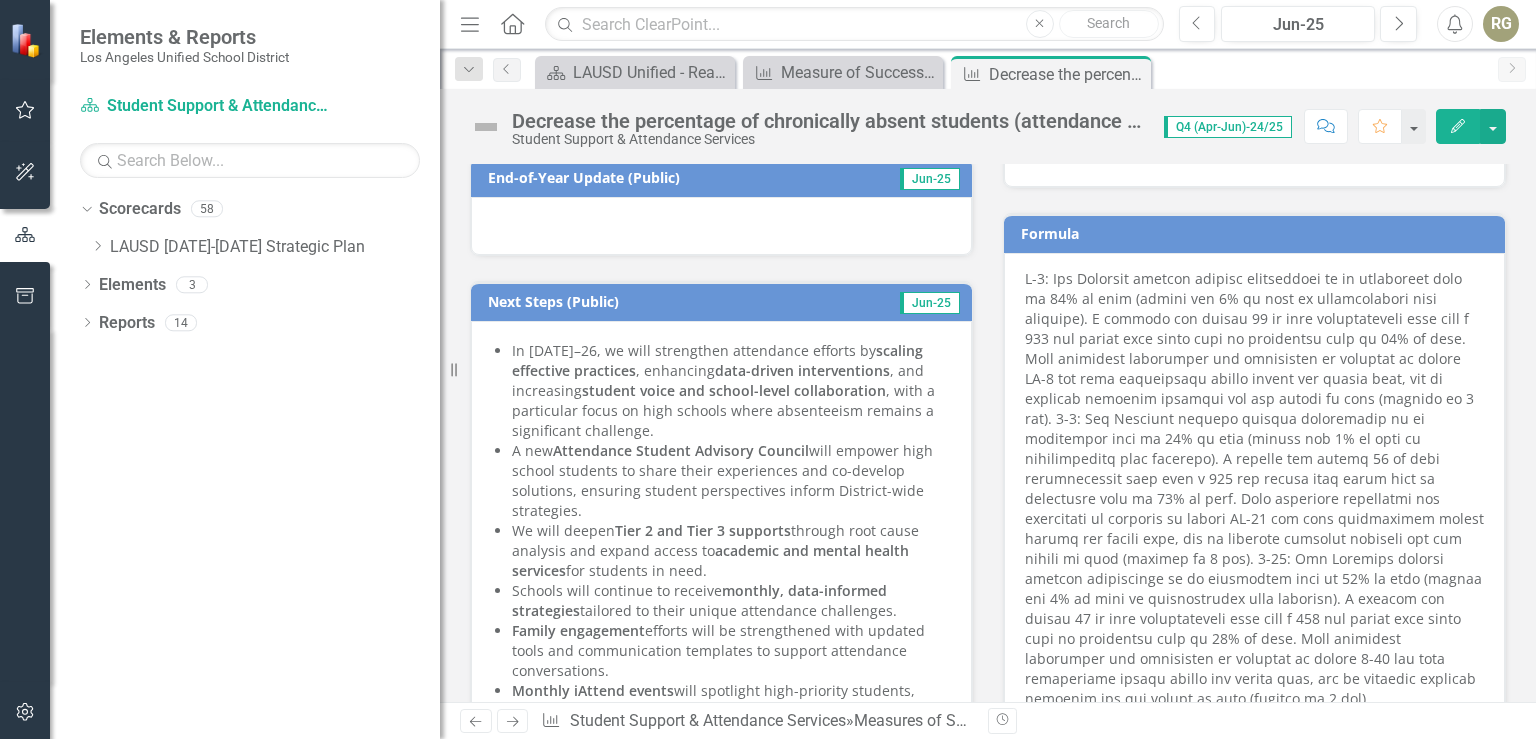 click on "Edit" 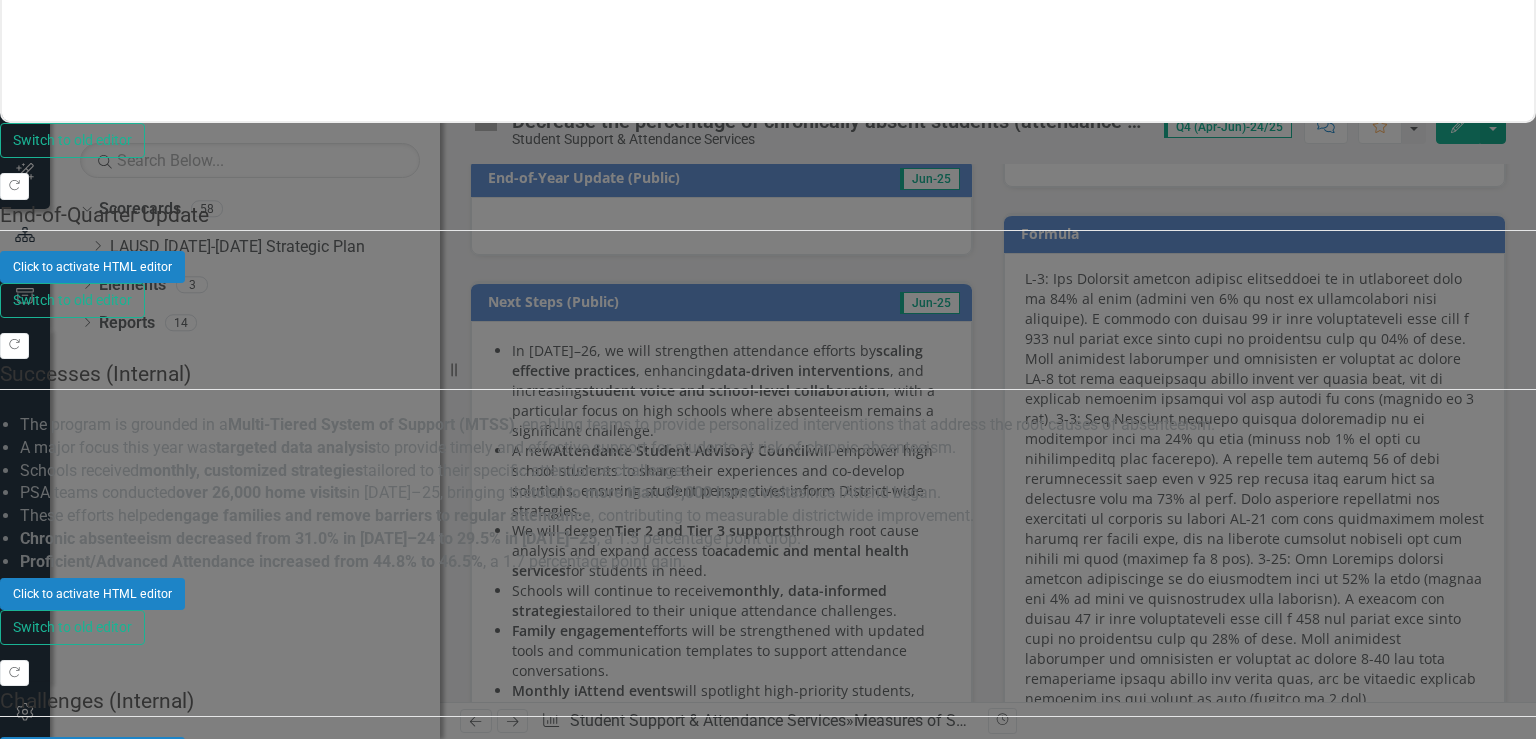 scroll, scrollTop: 0, scrollLeft: 0, axis: both 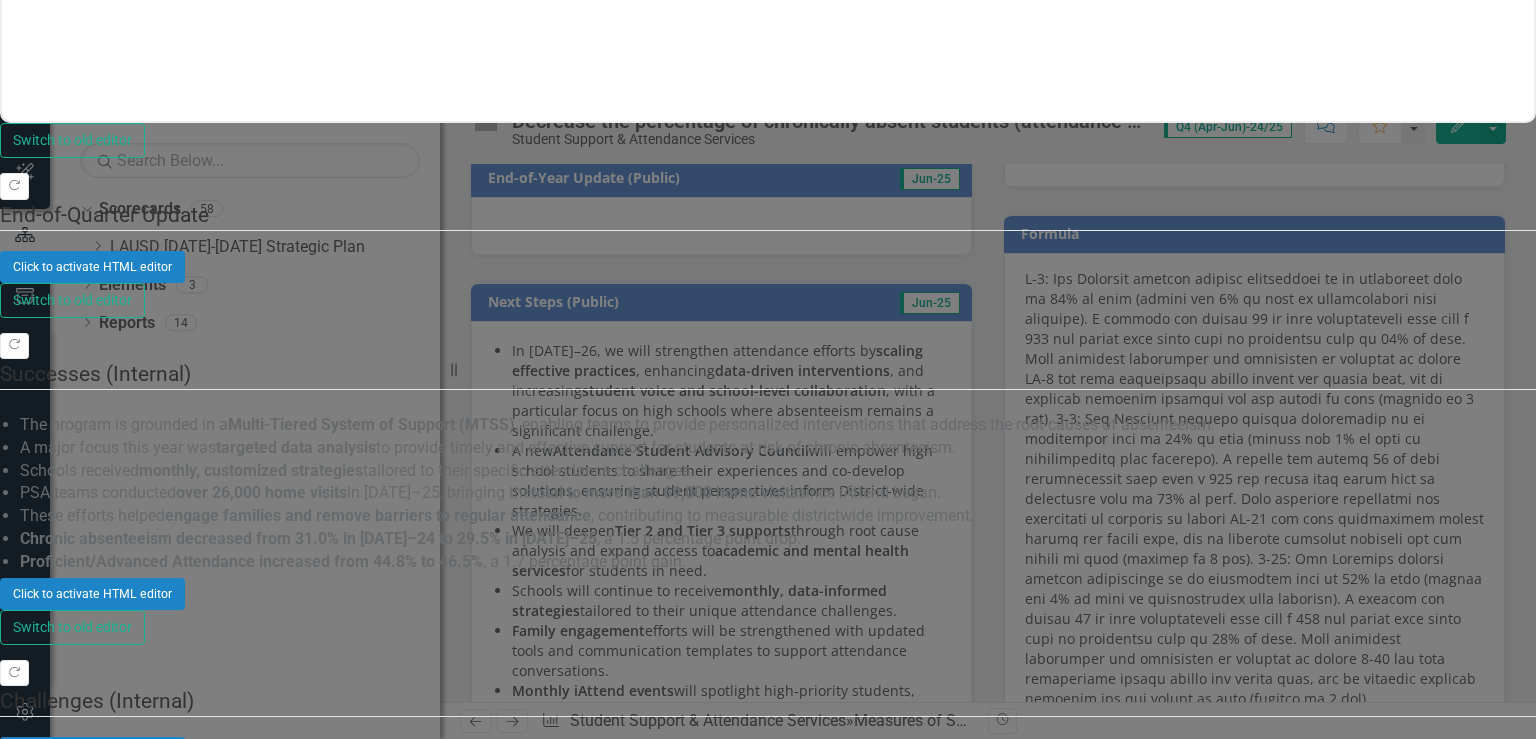 drag, startPoint x: 1196, startPoint y: 379, endPoint x: 1126, endPoint y: 388, distance: 70.5762 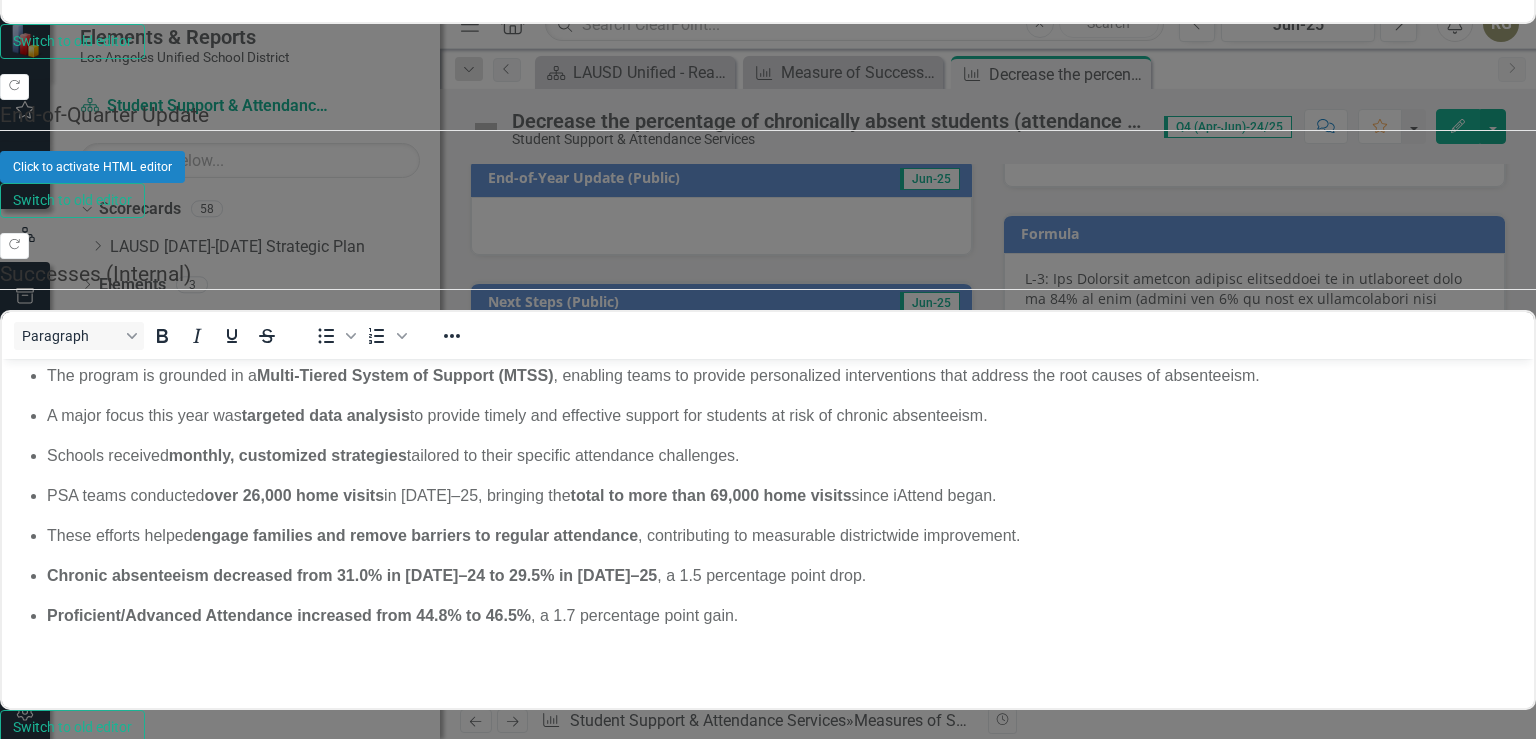 scroll, scrollTop: 0, scrollLeft: 0, axis: both 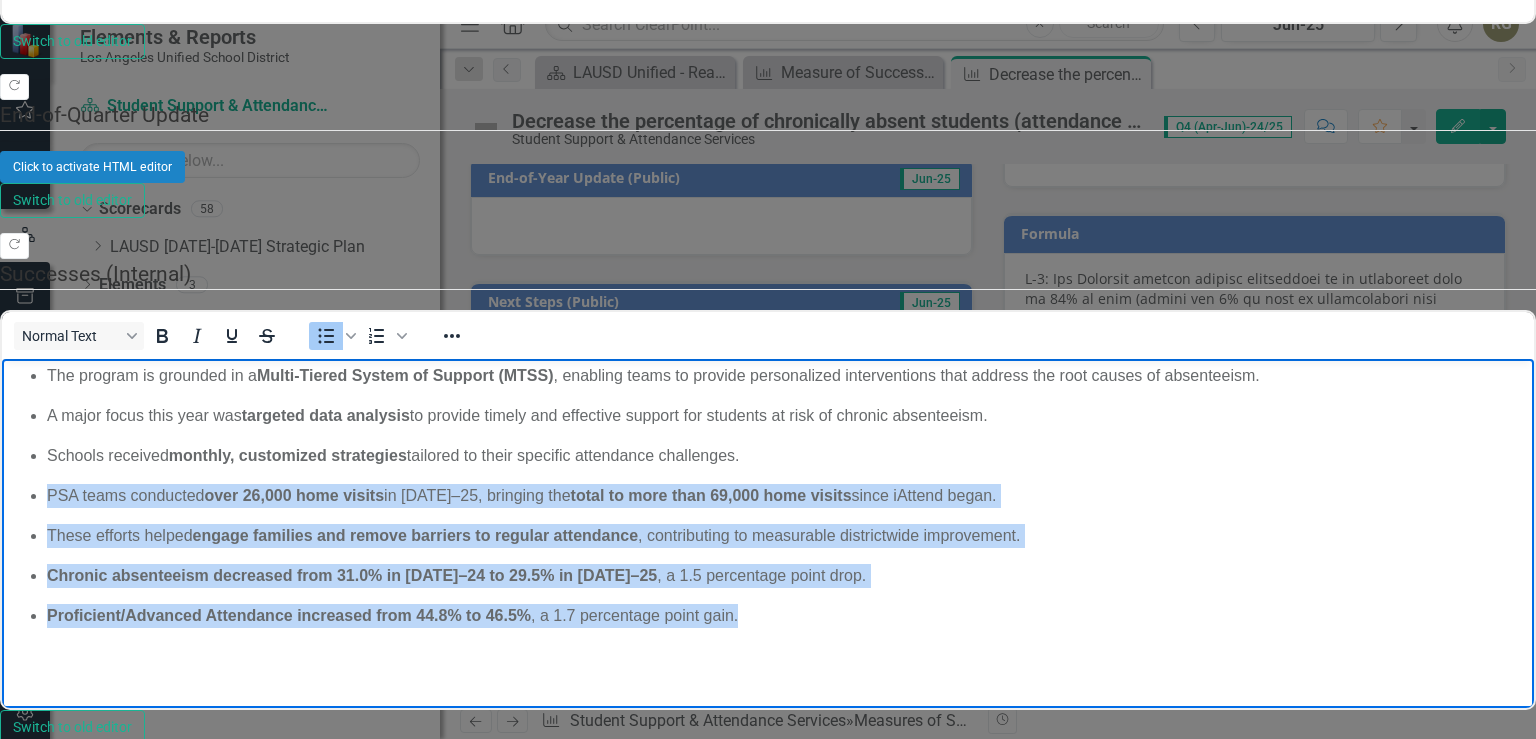 drag, startPoint x: 747, startPoint y: 664, endPoint x: 26, endPoint y: 522, distance: 734.85034 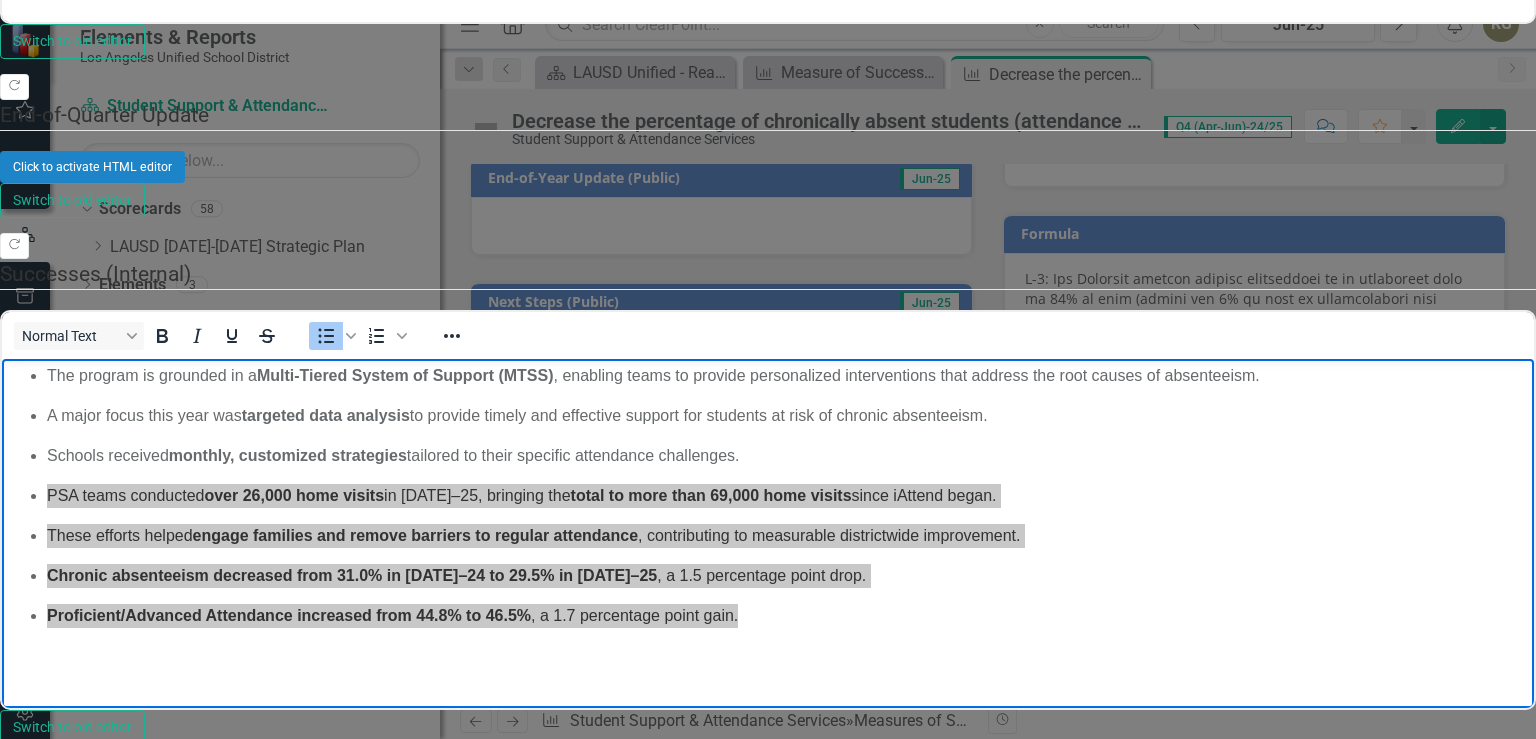 click on "Save" at bounding box center (96, 1446) 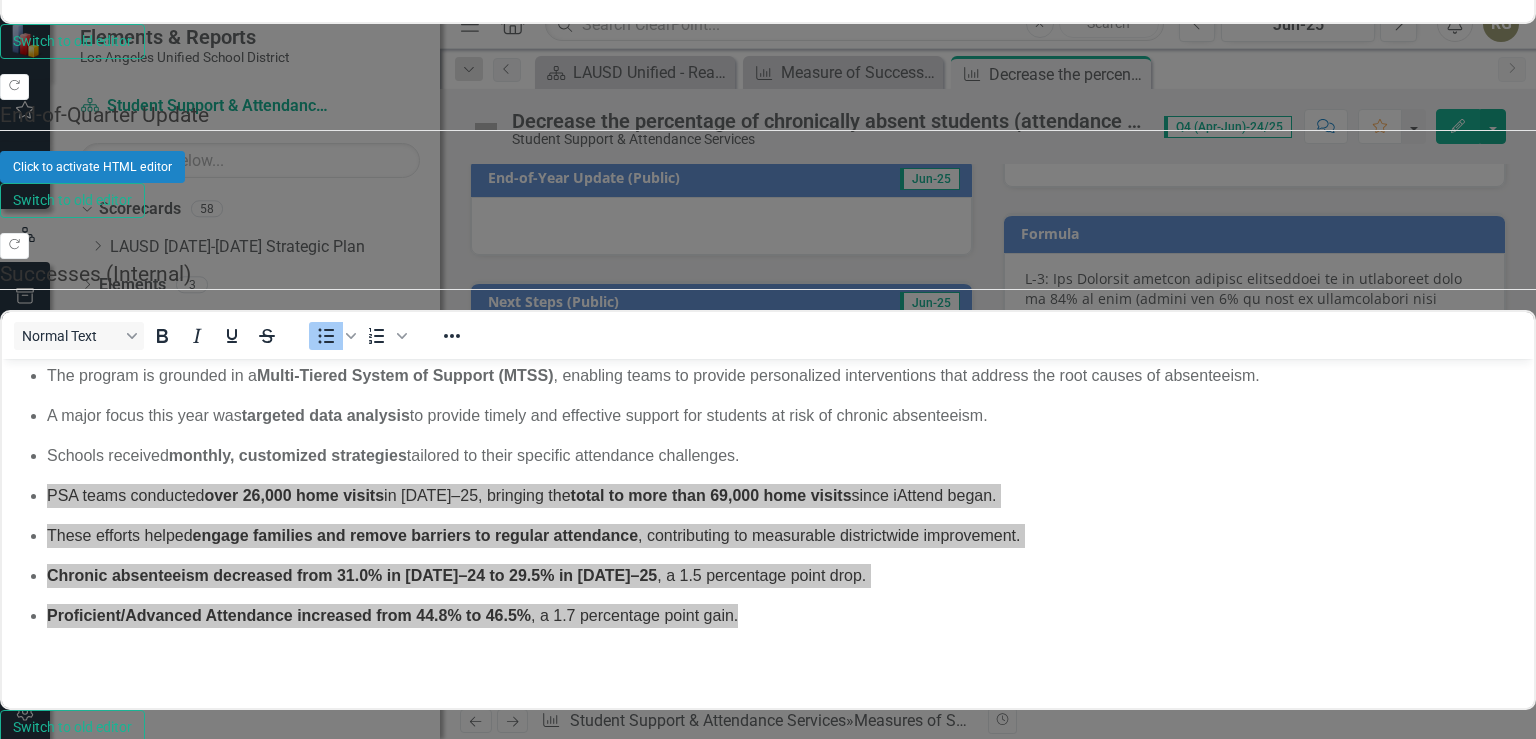 checkbox on "true" 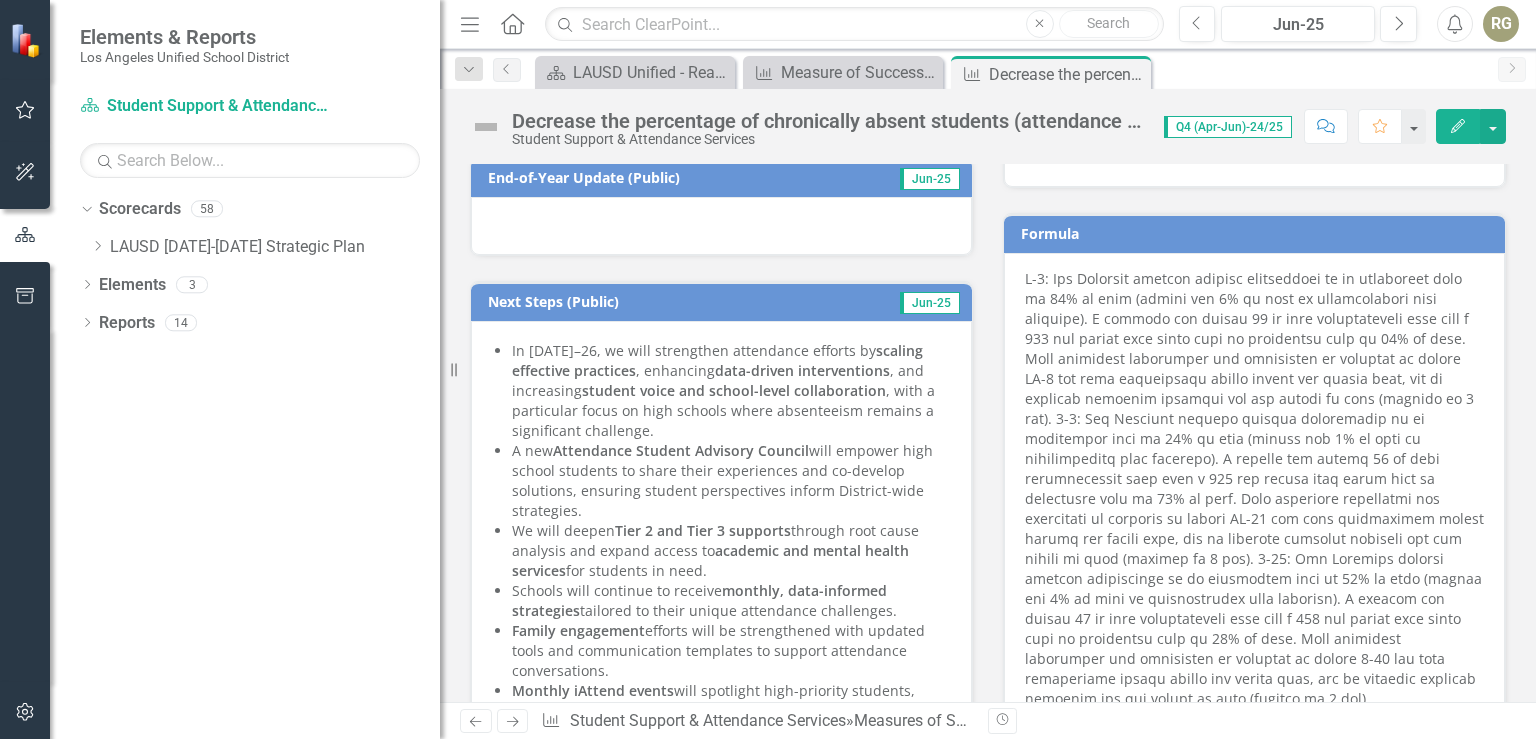 click on "Edit" 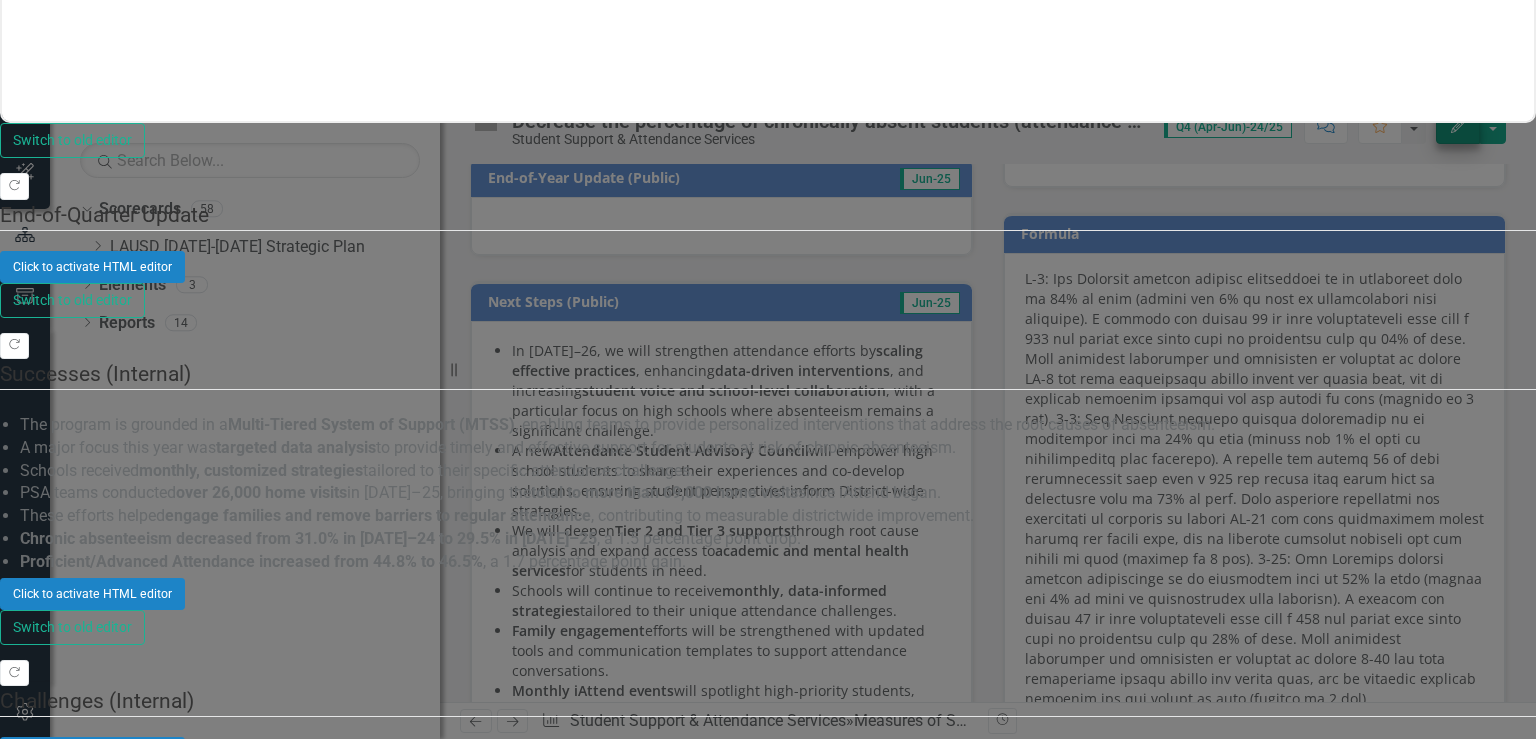scroll, scrollTop: 0, scrollLeft: 0, axis: both 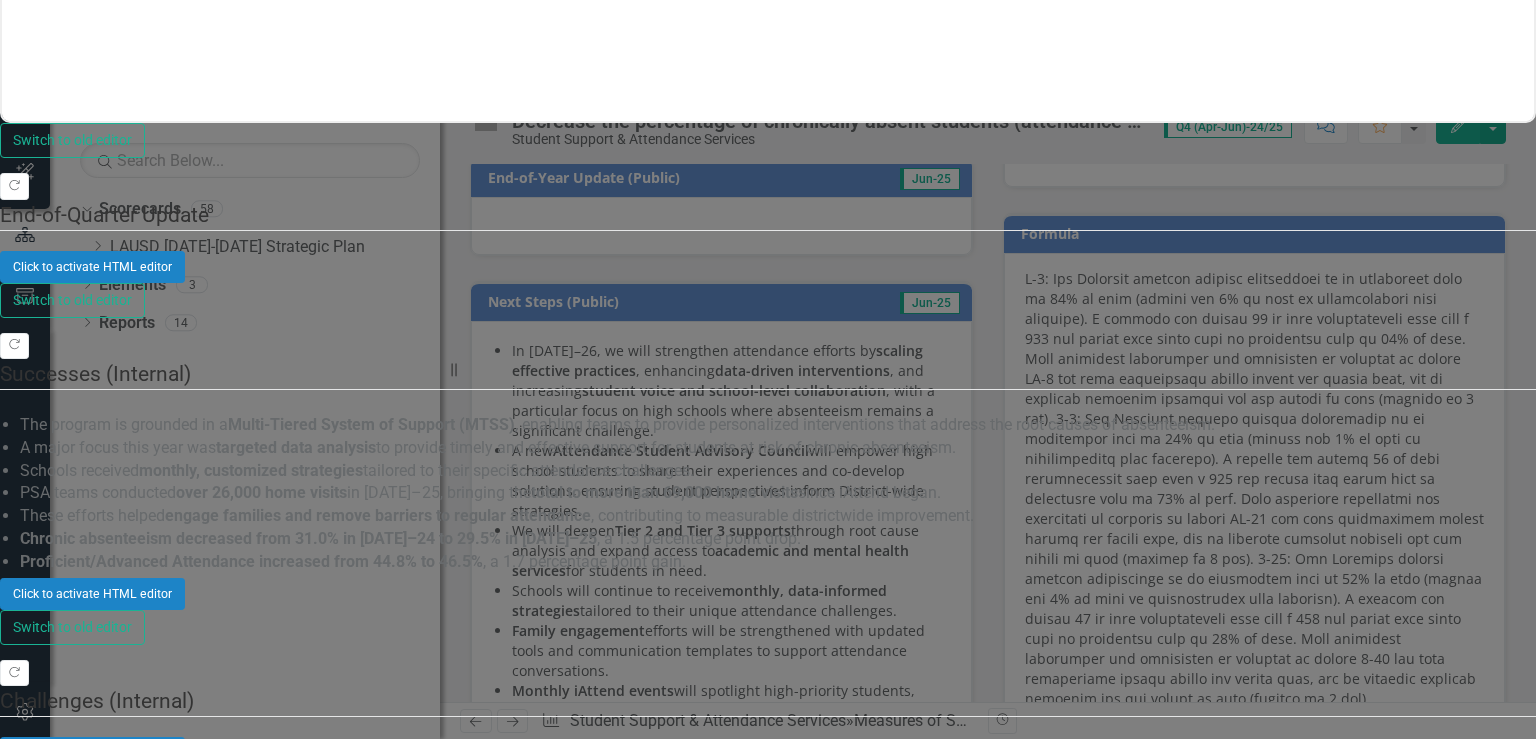 click at bounding box center (768, -77) 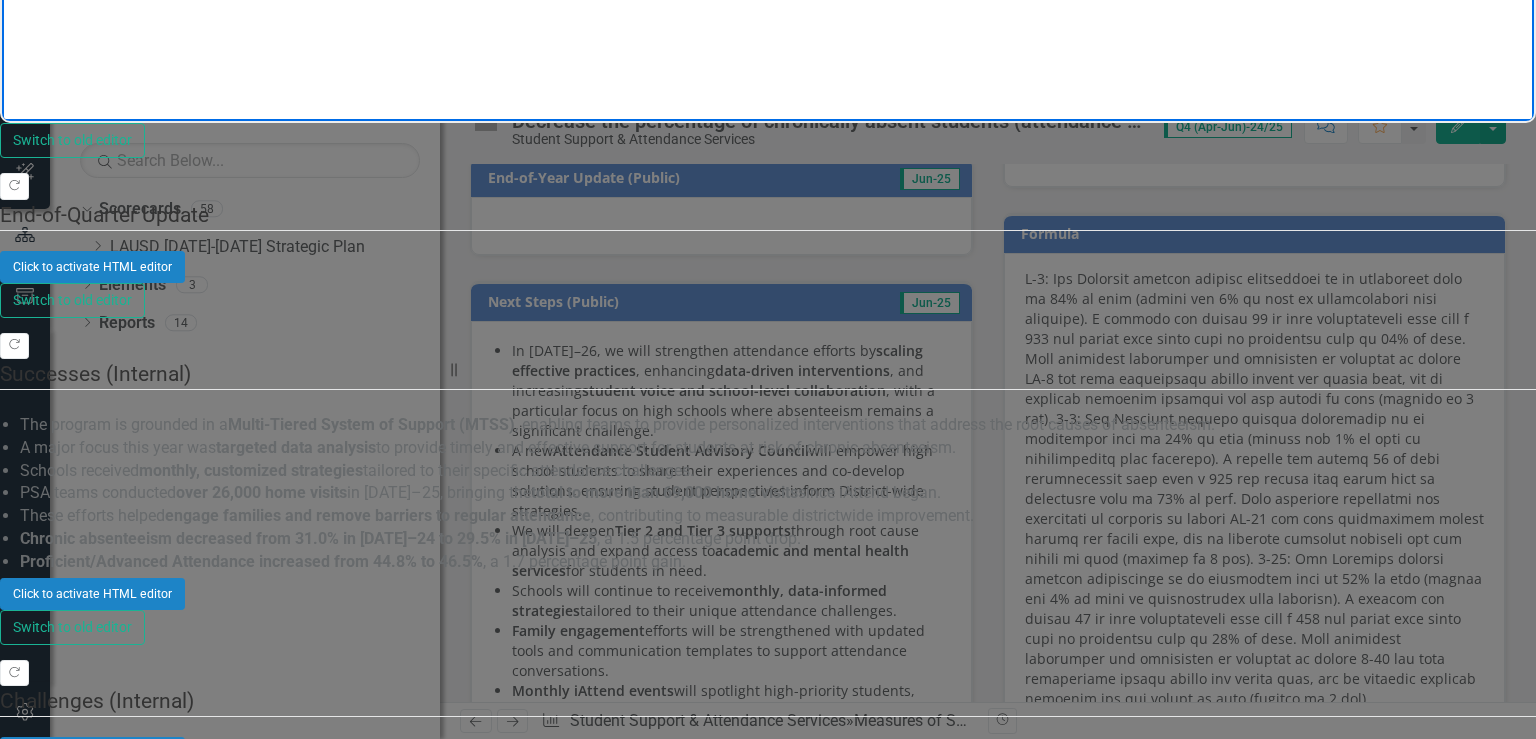 drag, startPoint x: 161, startPoint y: -145, endPoint x: 25, endPoint y: -169, distance: 138.10141 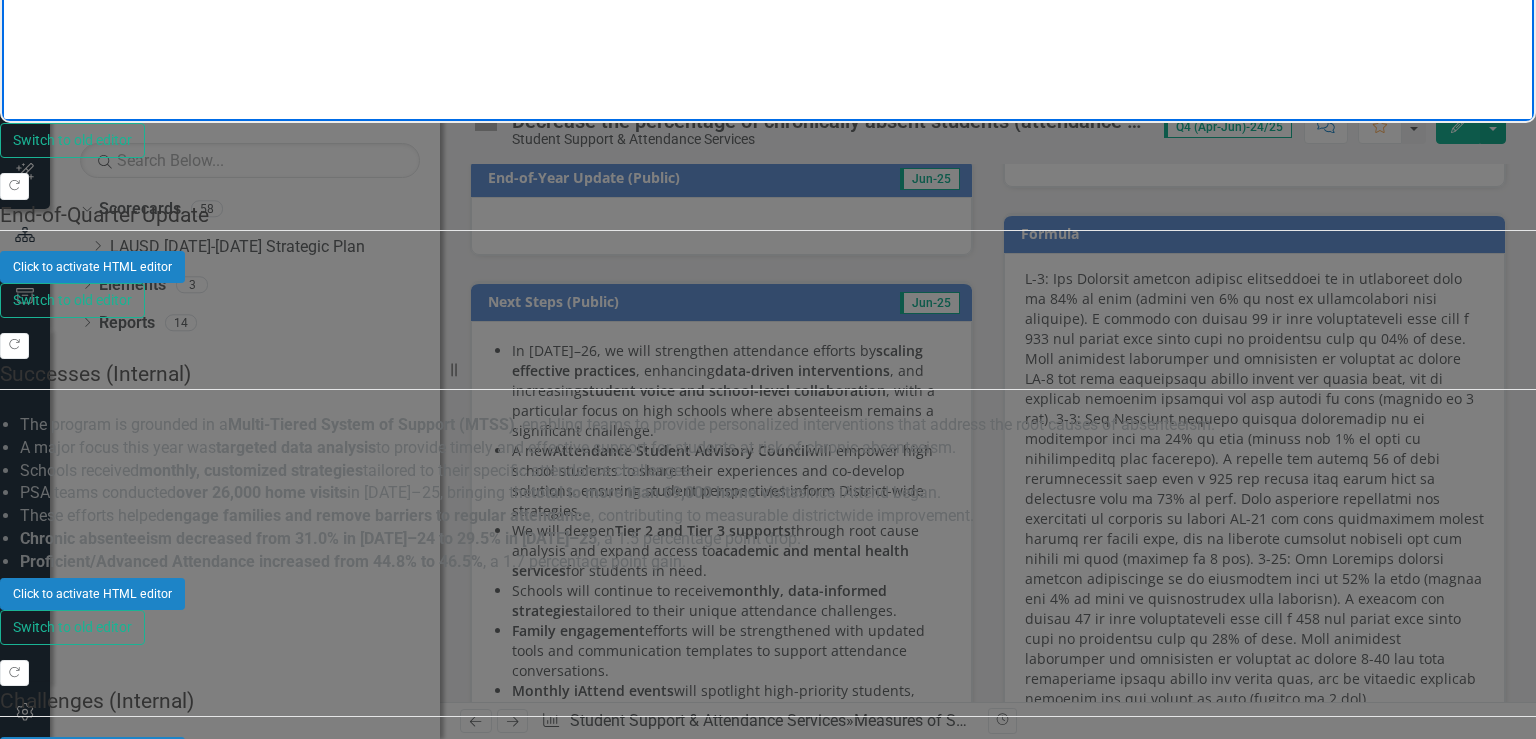 click on "PSA teams conducted  over 26,000 home visits  in [DATE]–25, bringing the  total to more than 69,000 home visits  since iAttend began. These efforts helped  engage families and remove barriers to regular attendance , contributing to measurable districtwide improvement. Chronic absenteeism decreased from 31.0% in [DATE]–24 to 29.5% in [DATE]–25 , a 1.5 percentage point drop. Proficient/Advanced Attendance increased from 44.8% to 46.5% , a 1.7 percentage point gain." at bounding box center (768, -150) 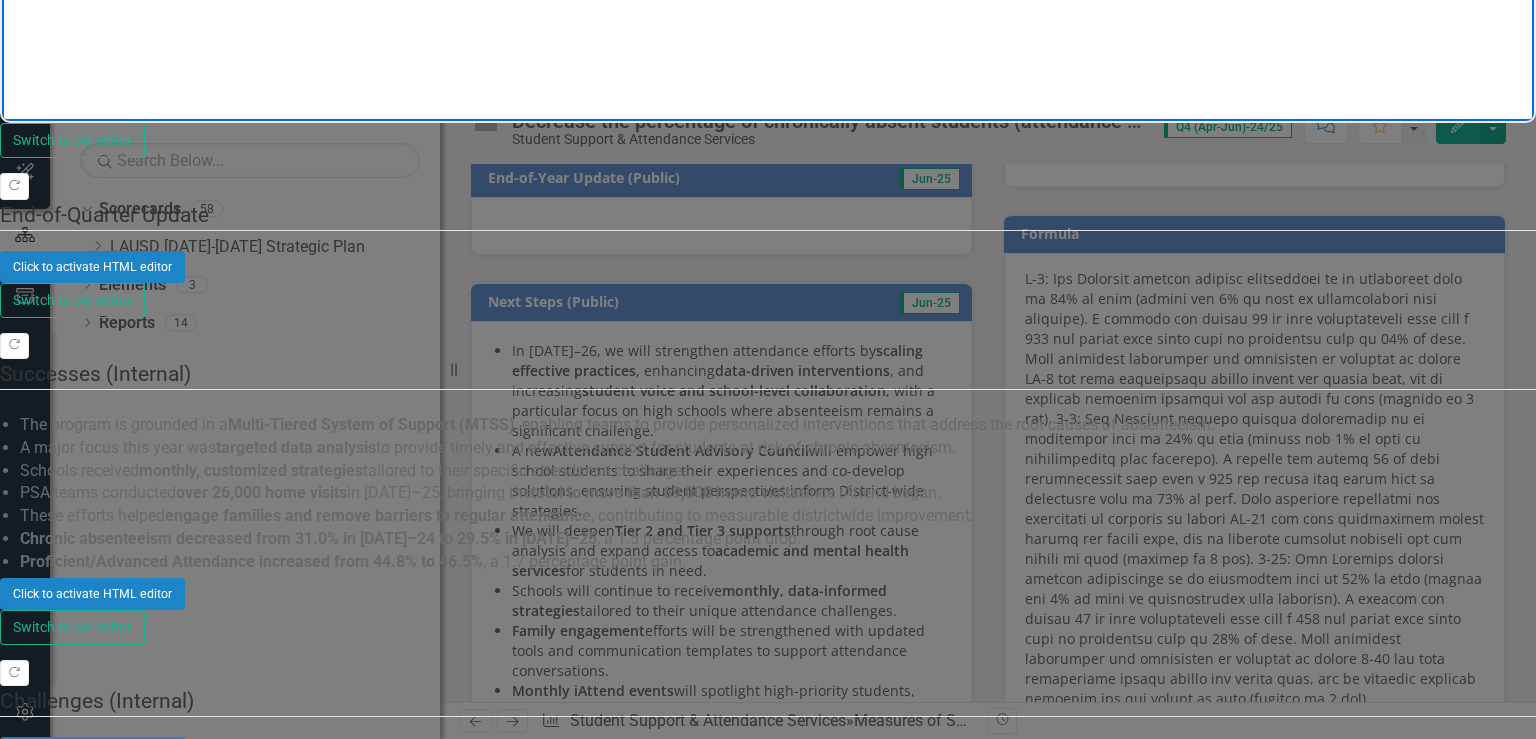 type 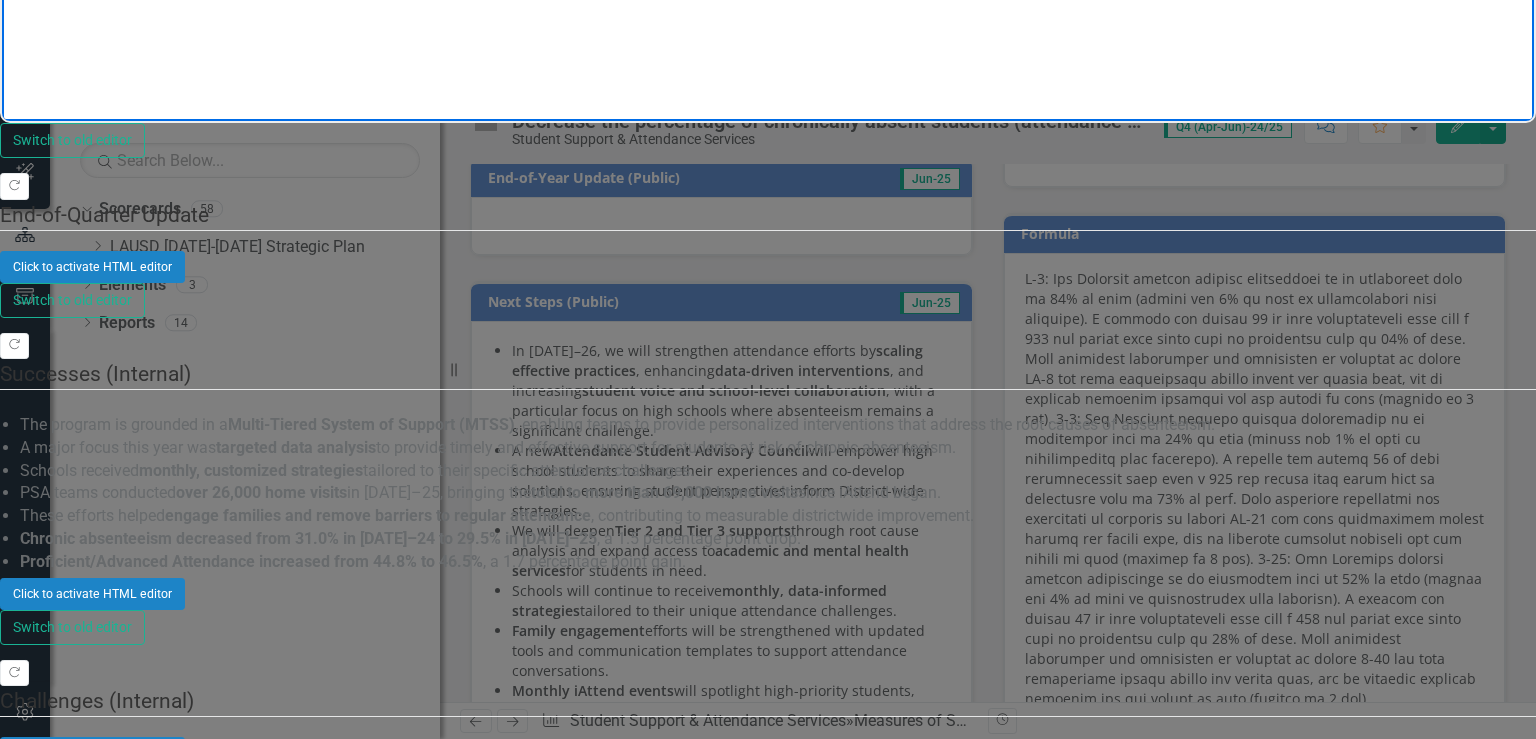 click on "Proficient/Advanced Attendance increased from 44.8% to 46.5% , a 1.7 percentage point gain." at bounding box center (788, -130) 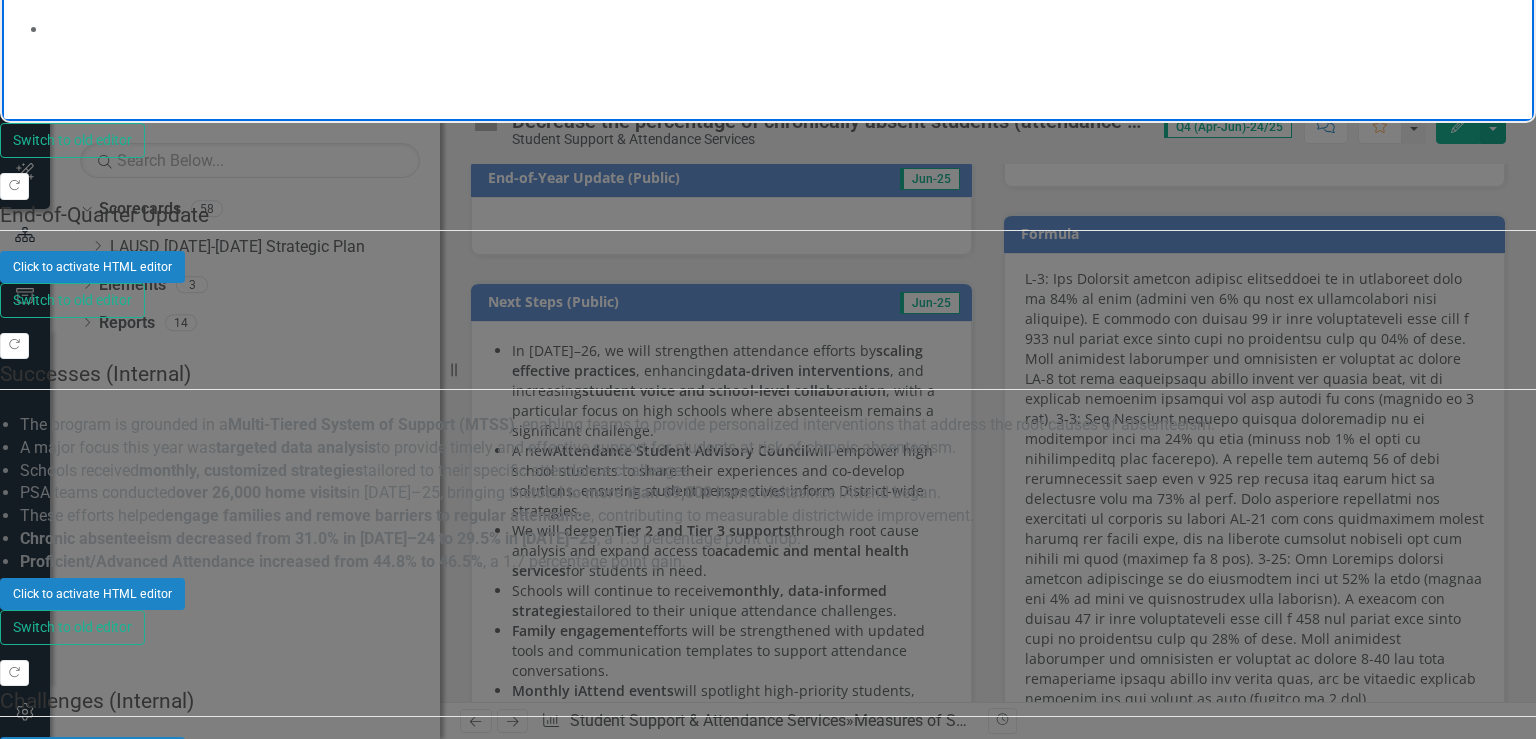 click on "TK–5 Attendance Rate (2023–24):  93.0%" at bounding box center (788, -90) 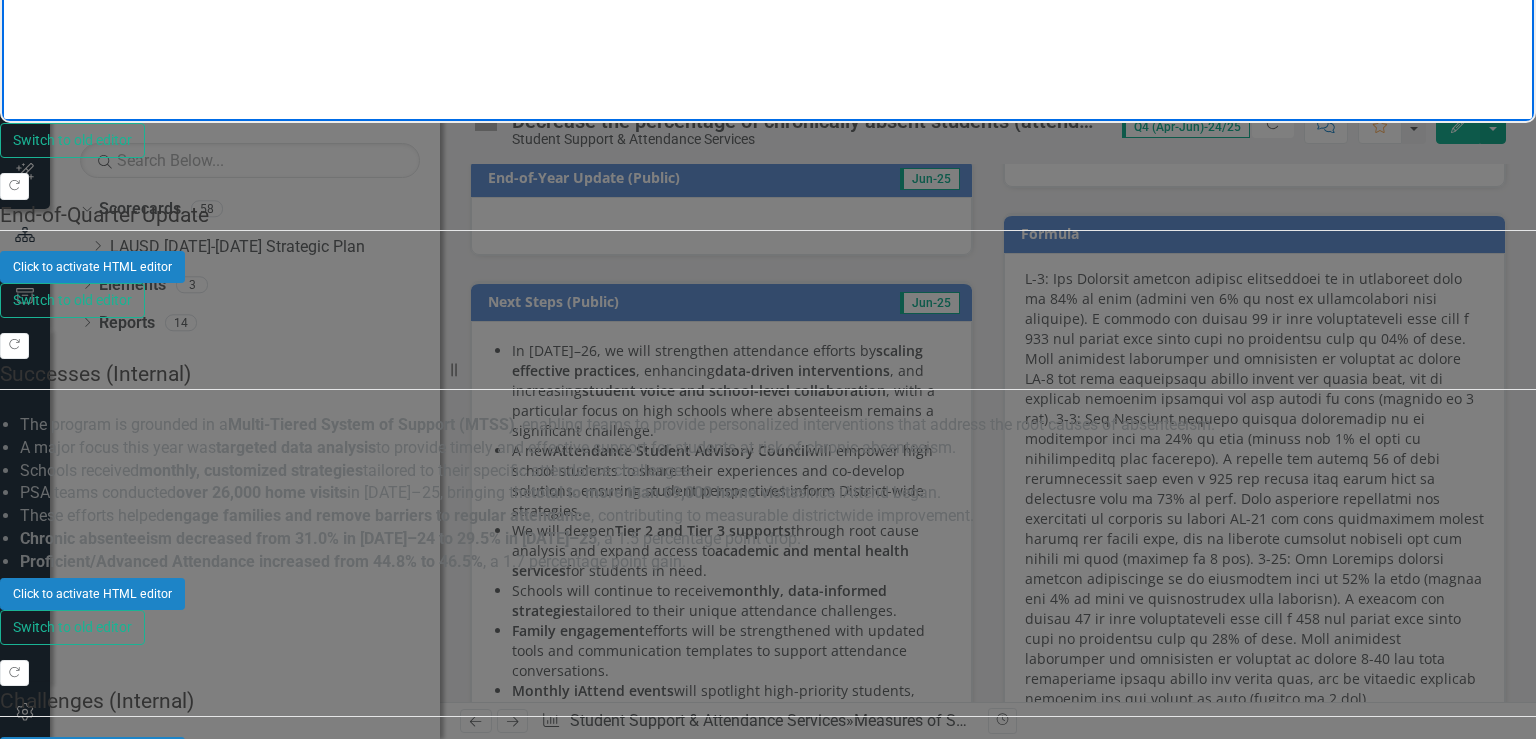 click on "Change:" at bounding box center [79, -51] 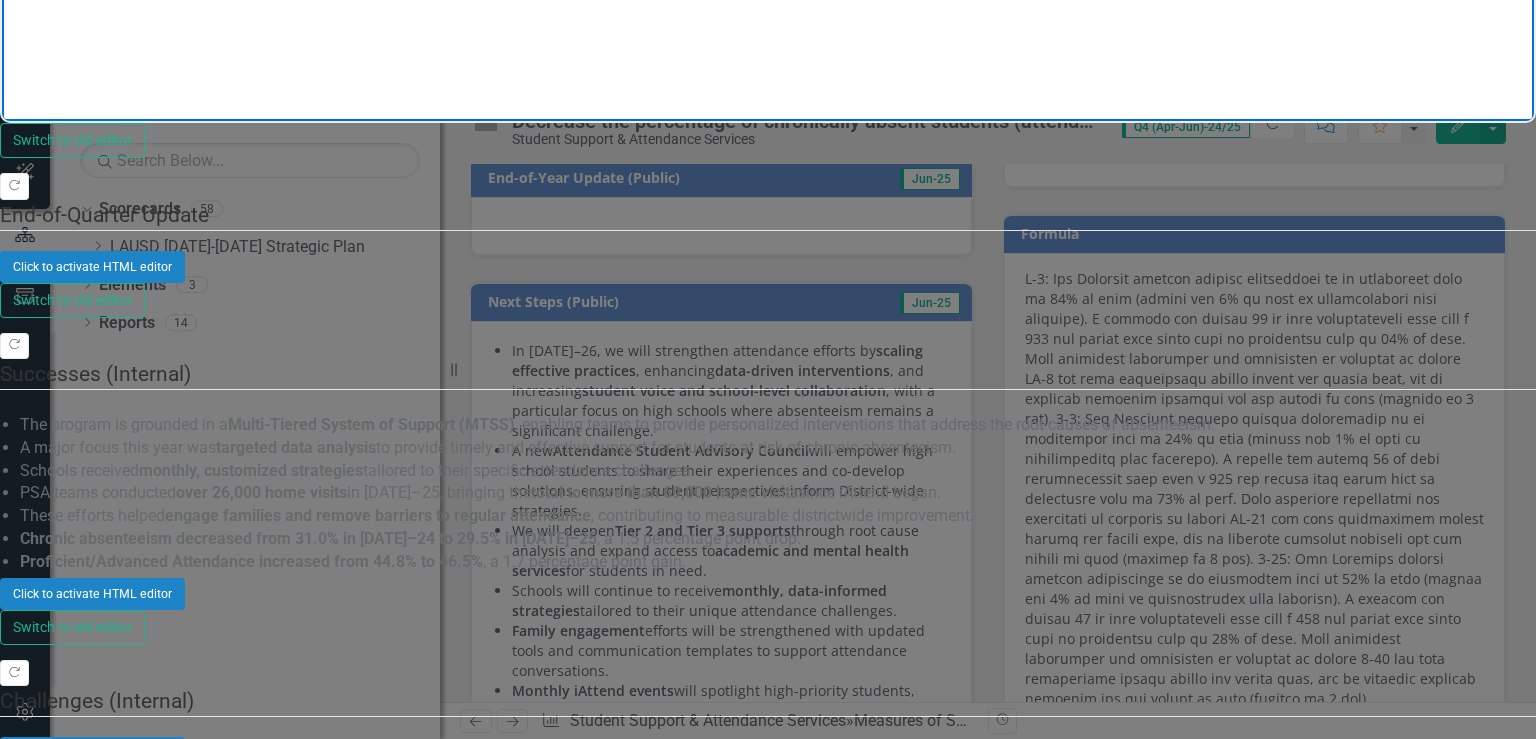 drag, startPoint x: 672, startPoint y: -92, endPoint x: 48, endPoint y: -93, distance: 624.0008 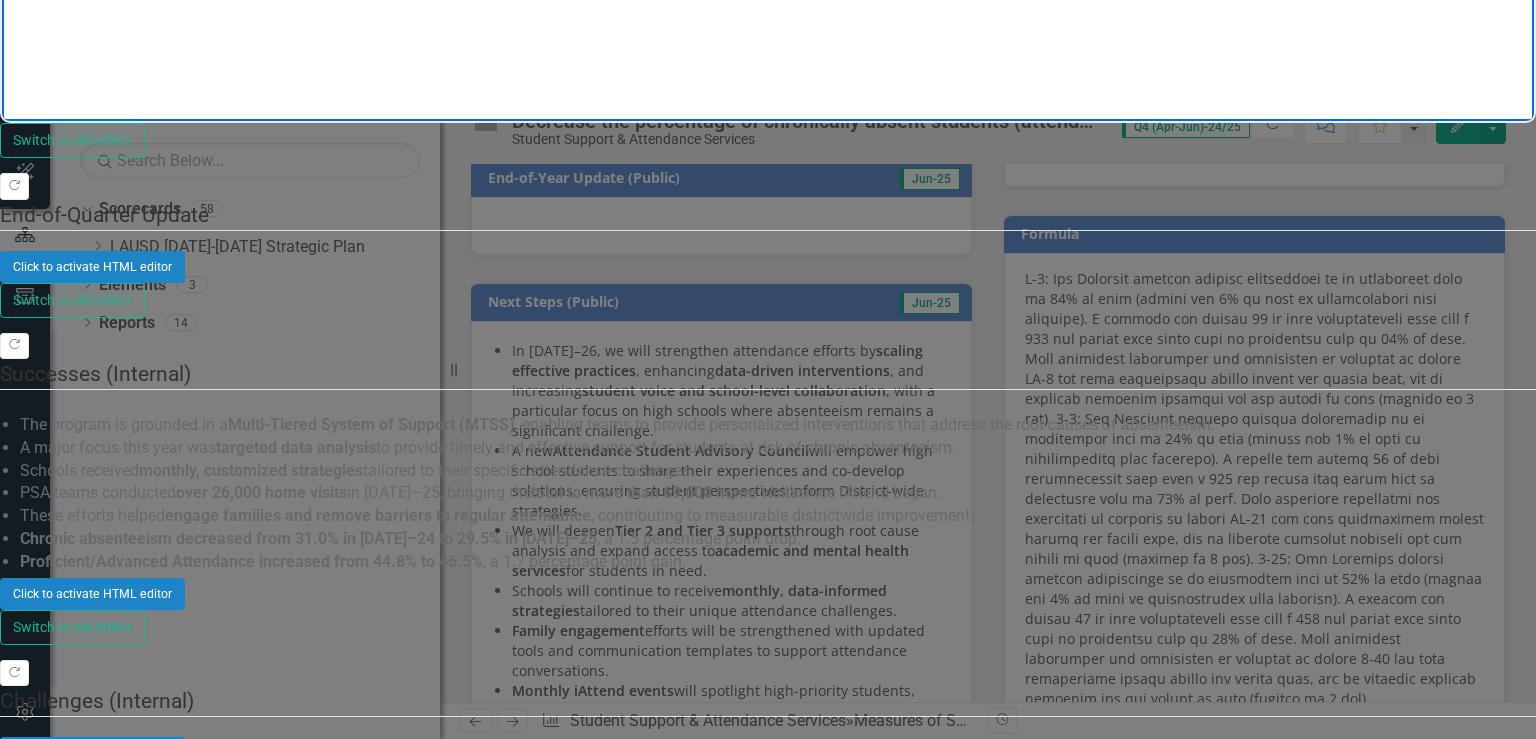 click on "TK–5 Attendance Rate (2023–24):  93.0%  /   TK–5 Attendance Rate (2024–25):  93.4%                                                                  Change:  +0.4 percentage points increase in attendance from the previous school year" at bounding box center (788, -90) 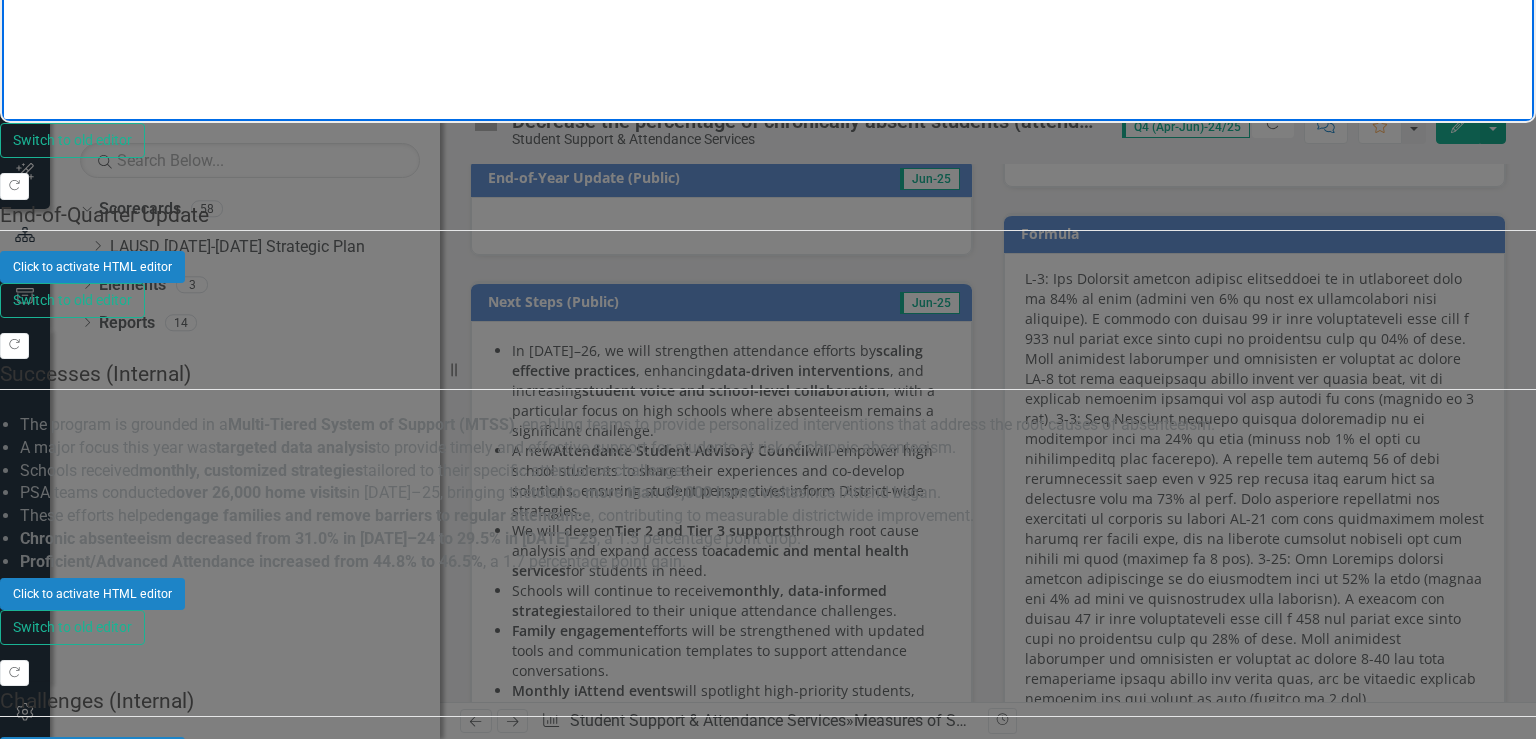 copy on "TK–5 Attendance Rate (2023–24):  93.0%  /   TK–5 Attendance Rate (2024–25):  93.4%" 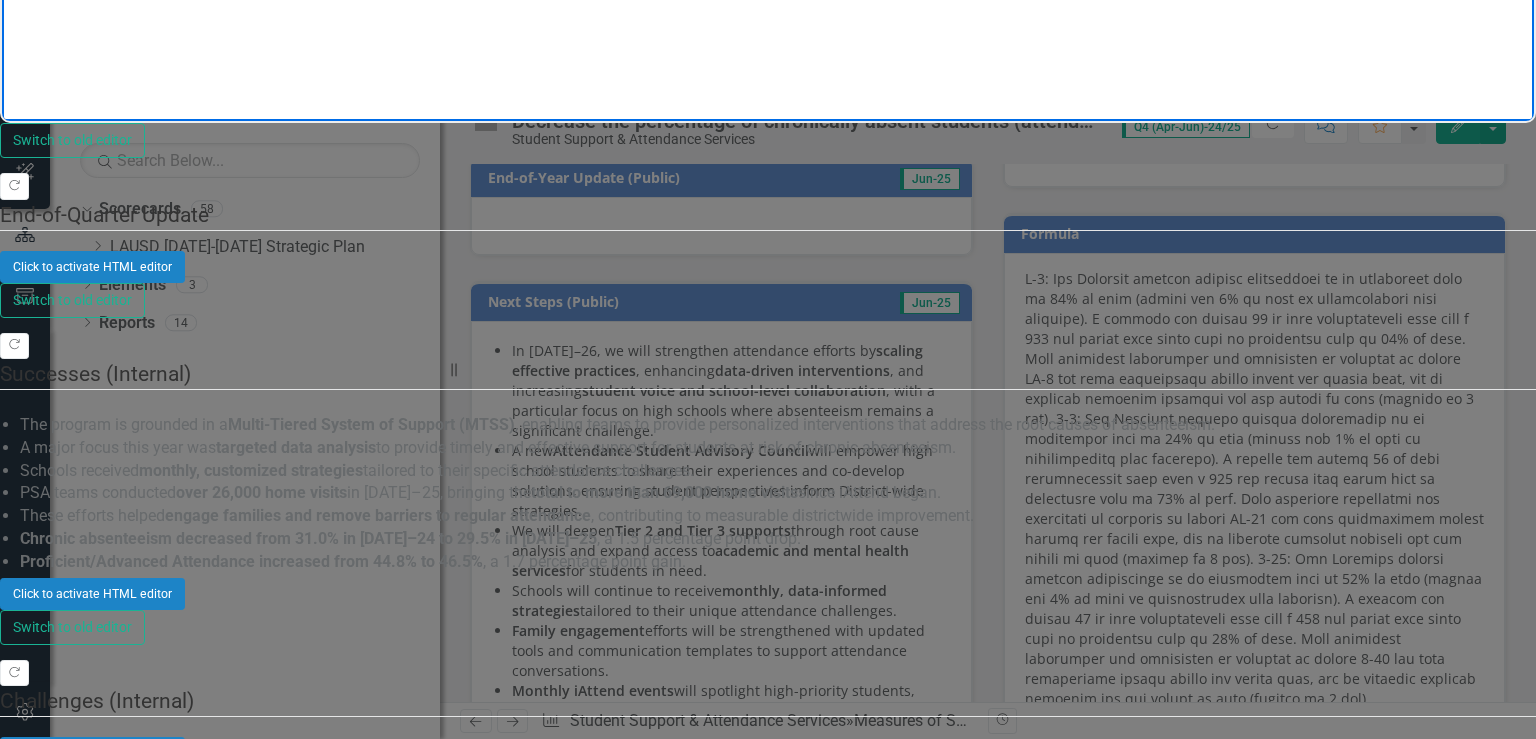 click on "6-8 Attendance Rate" at bounding box center (788, -50) 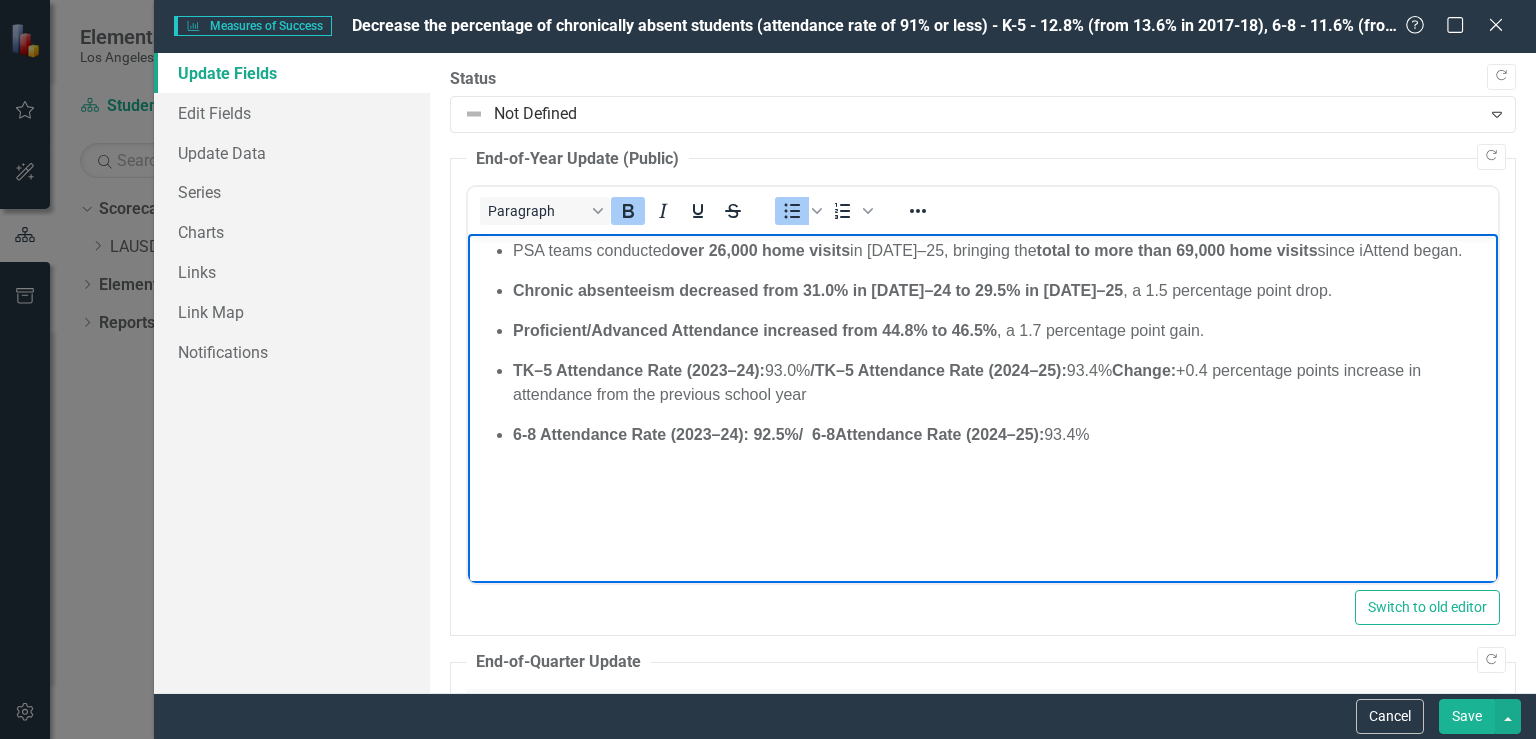 scroll, scrollTop: 0, scrollLeft: 0, axis: both 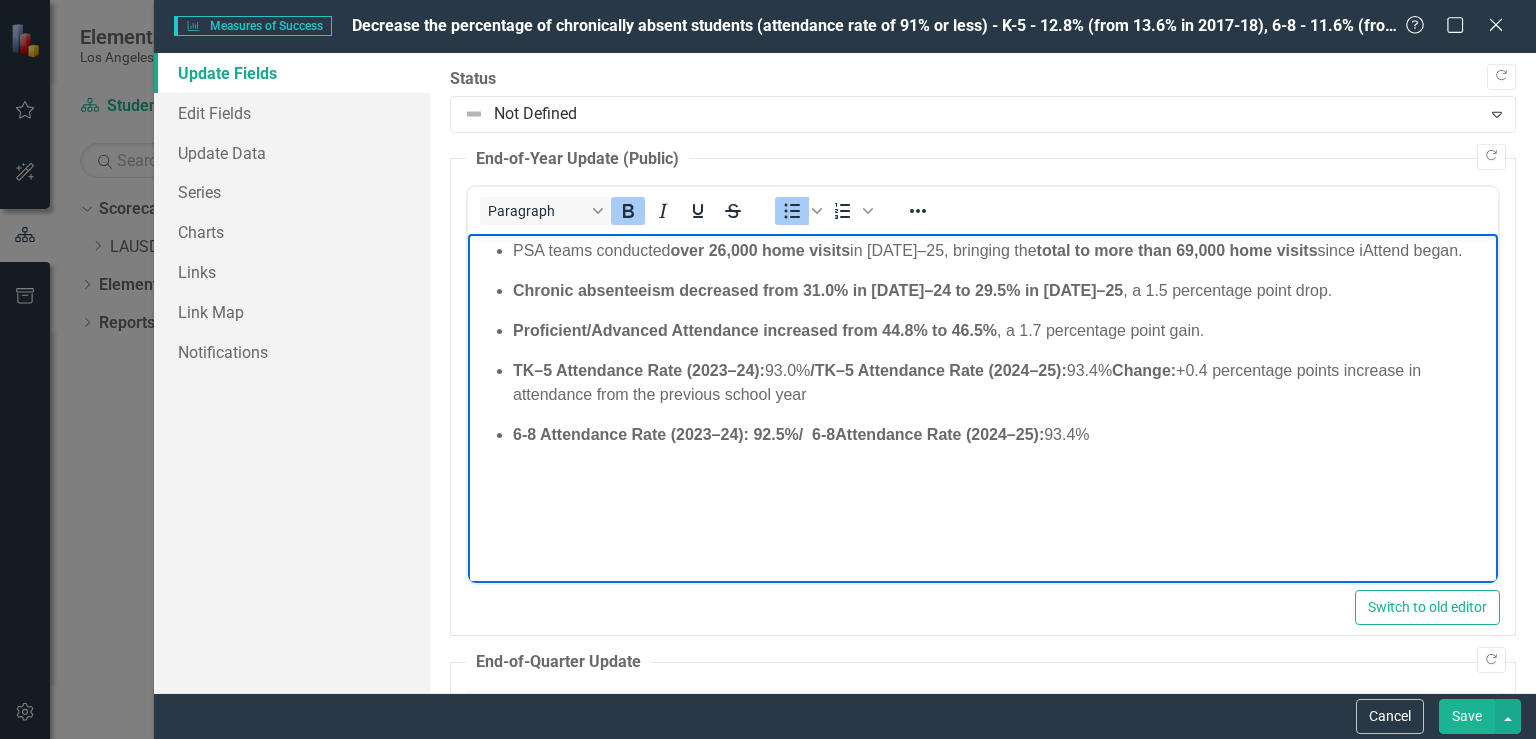 click on "6-8 Attendance Rate (2023–24):   92.5%  /  6-8  Attendance Rate (2024–25):  93.4%" at bounding box center [1003, 435] 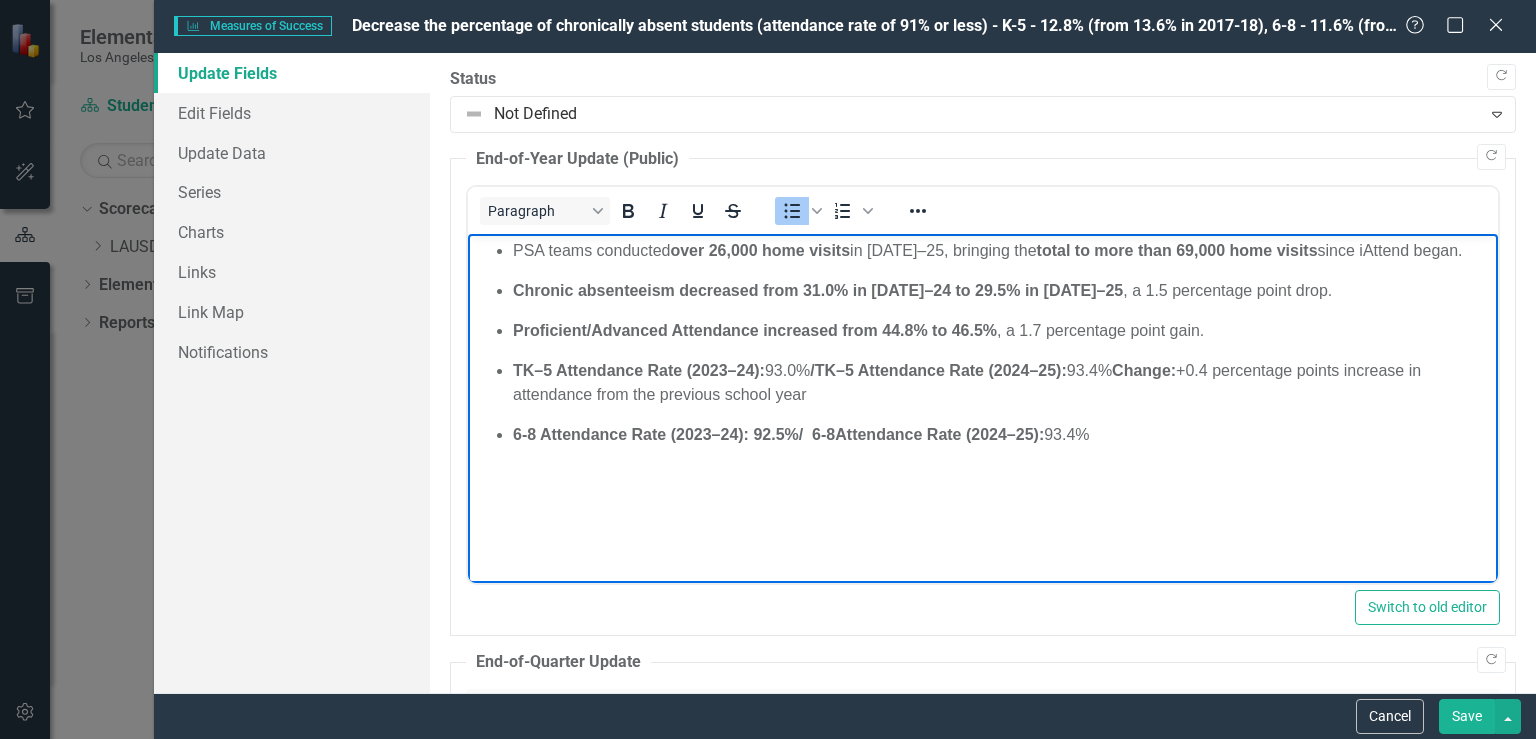 type 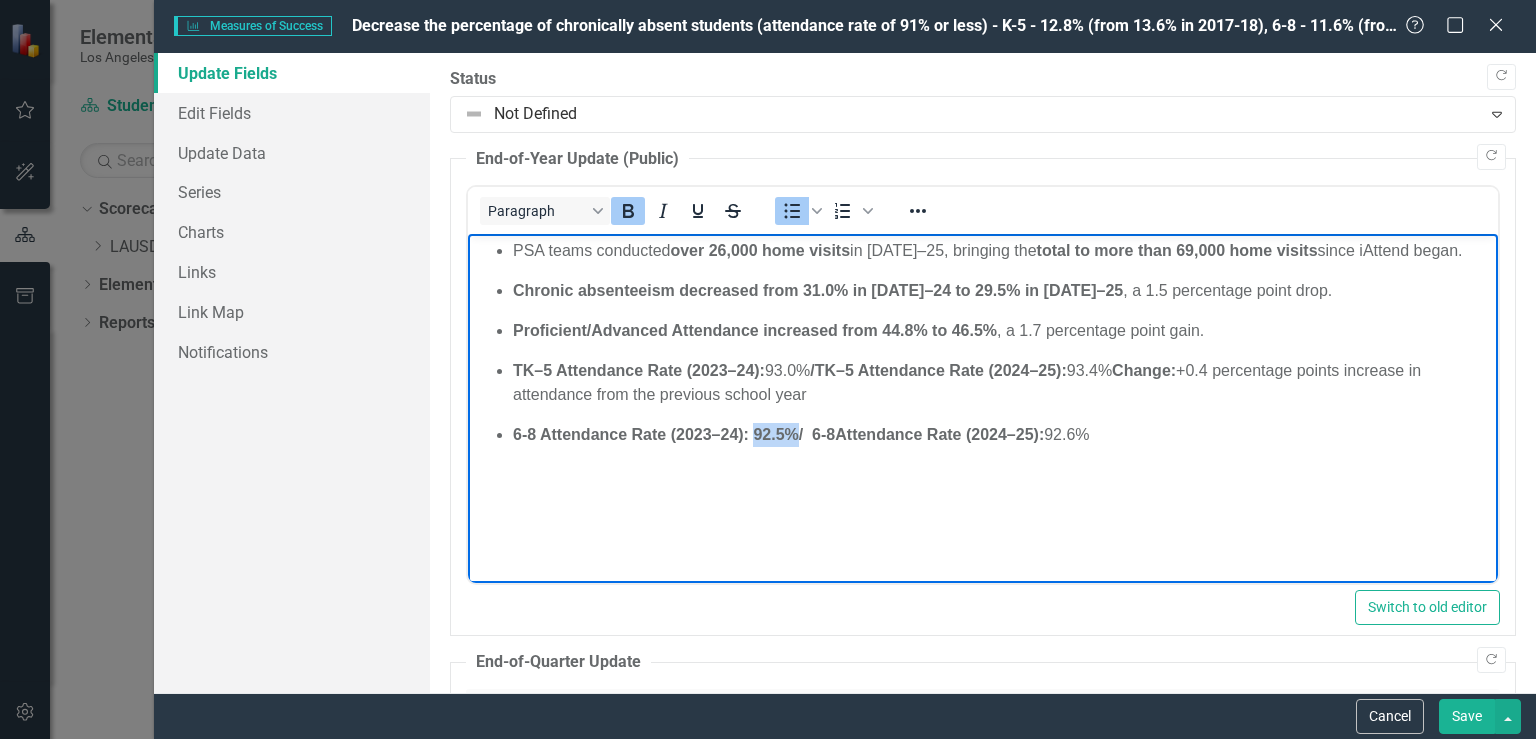 drag, startPoint x: 801, startPoint y: 436, endPoint x: 755, endPoint y: 438, distance: 46.043457 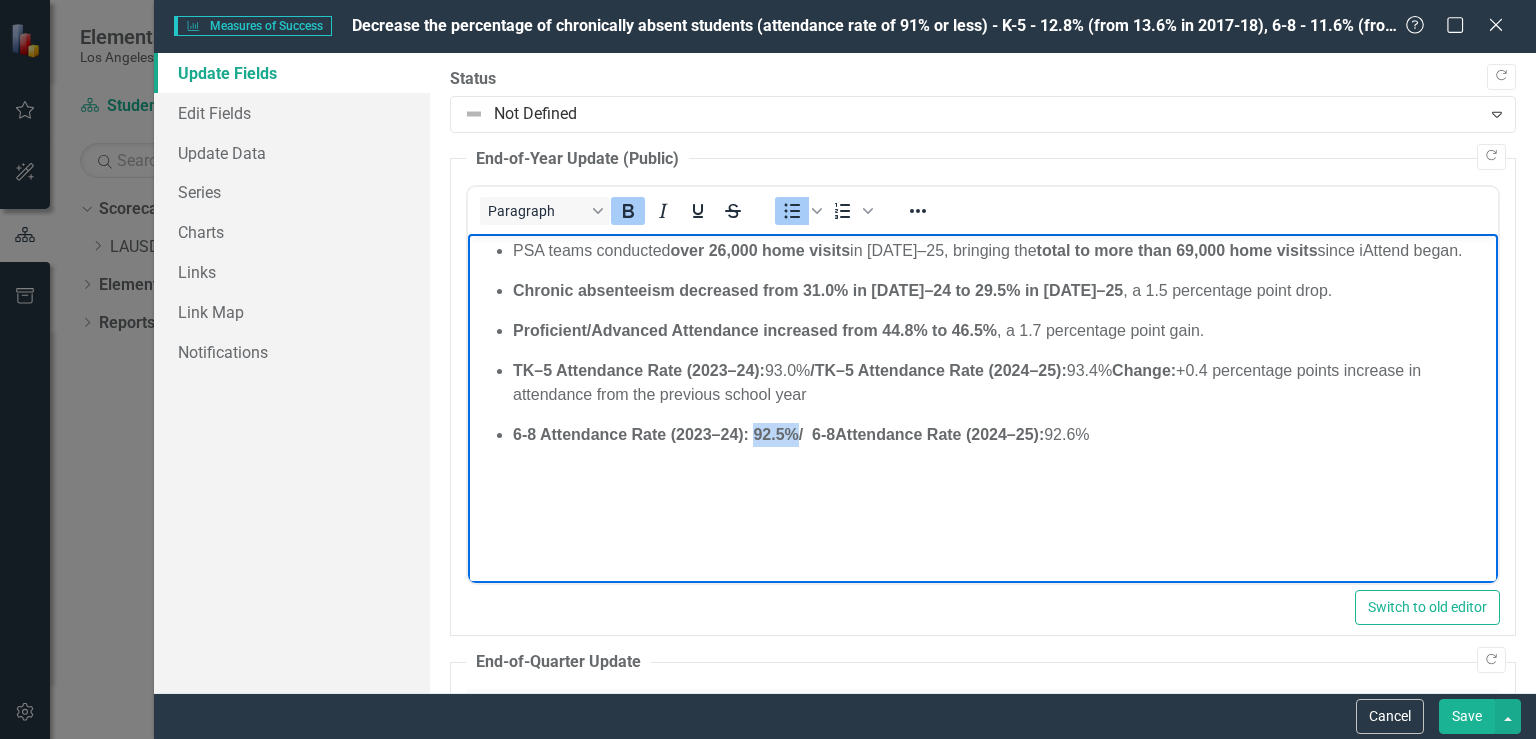 click on "92.5%  /  6-8" at bounding box center [794, 434] 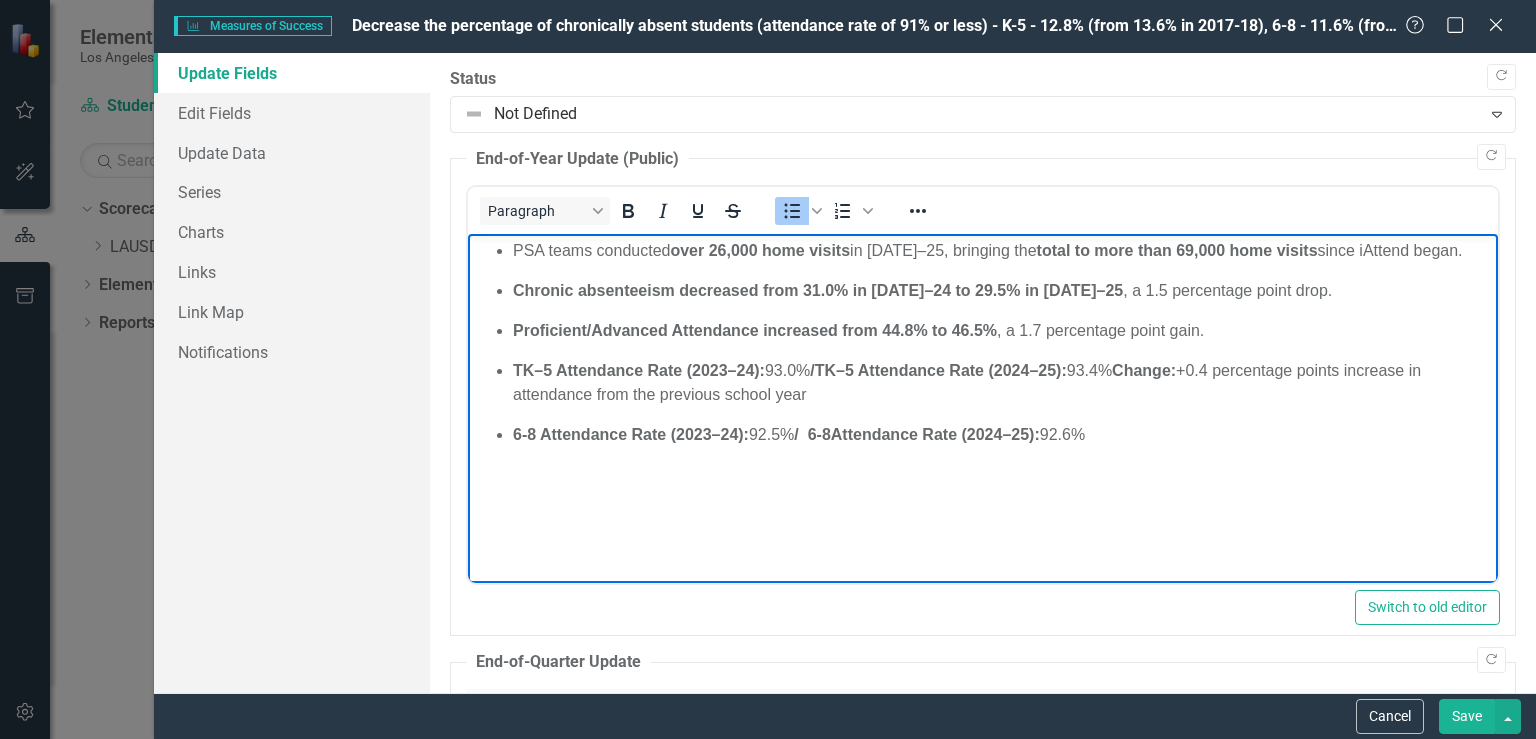 click on "PSA teams conducted  over 26,000 home visits  in 2024–25, bringing the  total to more than 69,000 home visits  since iAttend began. Chronic absenteeism decreased from 31.0% in 2023–24 to 29.5% in 2024–25 , a 1.5 percentage point drop. Proficient/Advanced Attendance increased from 44.8% to 46.5% , a 1.7 percentage point gain. TK–5 Attendance Rate (2023–24):  93.0%  /   TK–5 Attendance Rate (2024–25):  93.4%                                                                  Change:  +0.4 percentage points increase in attendance from the previous school year 6-8 Attendance Rate (2023–24):  92.5%  /  6-8  Attendance Rate (2024–25):  92.6%" at bounding box center (983, 384) 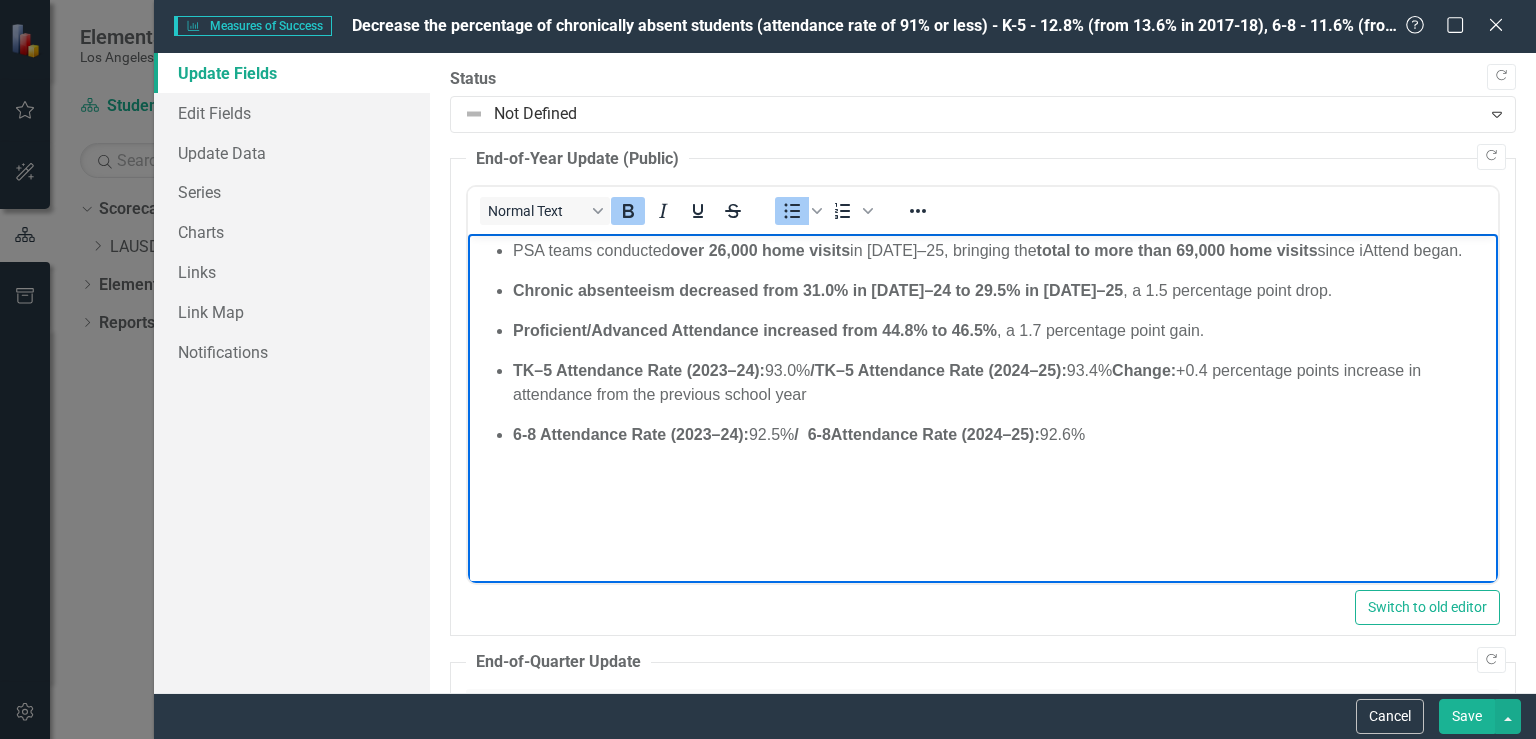 drag, startPoint x: 1128, startPoint y: 394, endPoint x: 529, endPoint y: 392, distance: 599.00336 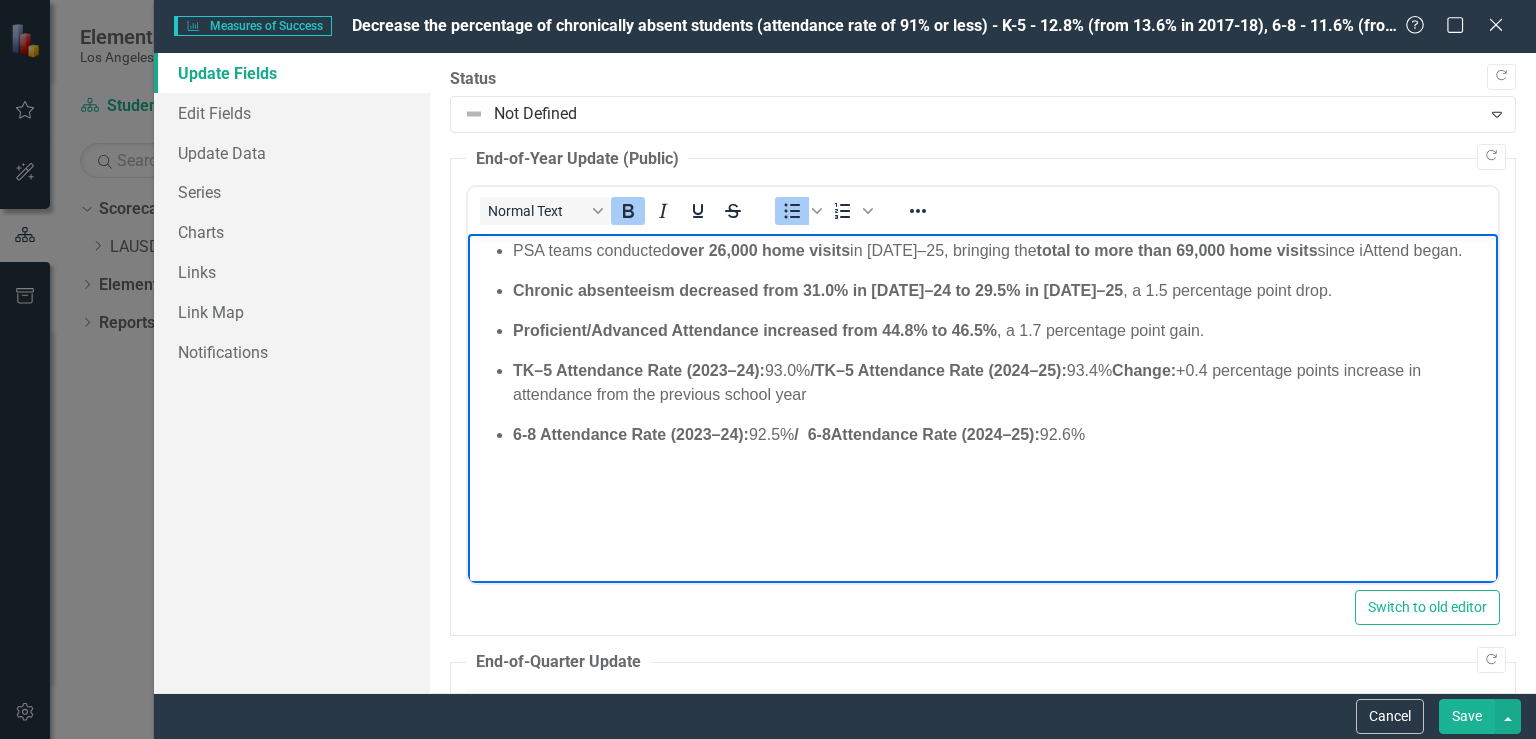 click on "TK–5 Attendance Rate (2023–24):  93.0%  /   TK–5 Attendance Rate (2024–25):  93.4%                                                                  Change:  +0.4 percentage points increase in attendance from the previous school year" at bounding box center [1003, 383] 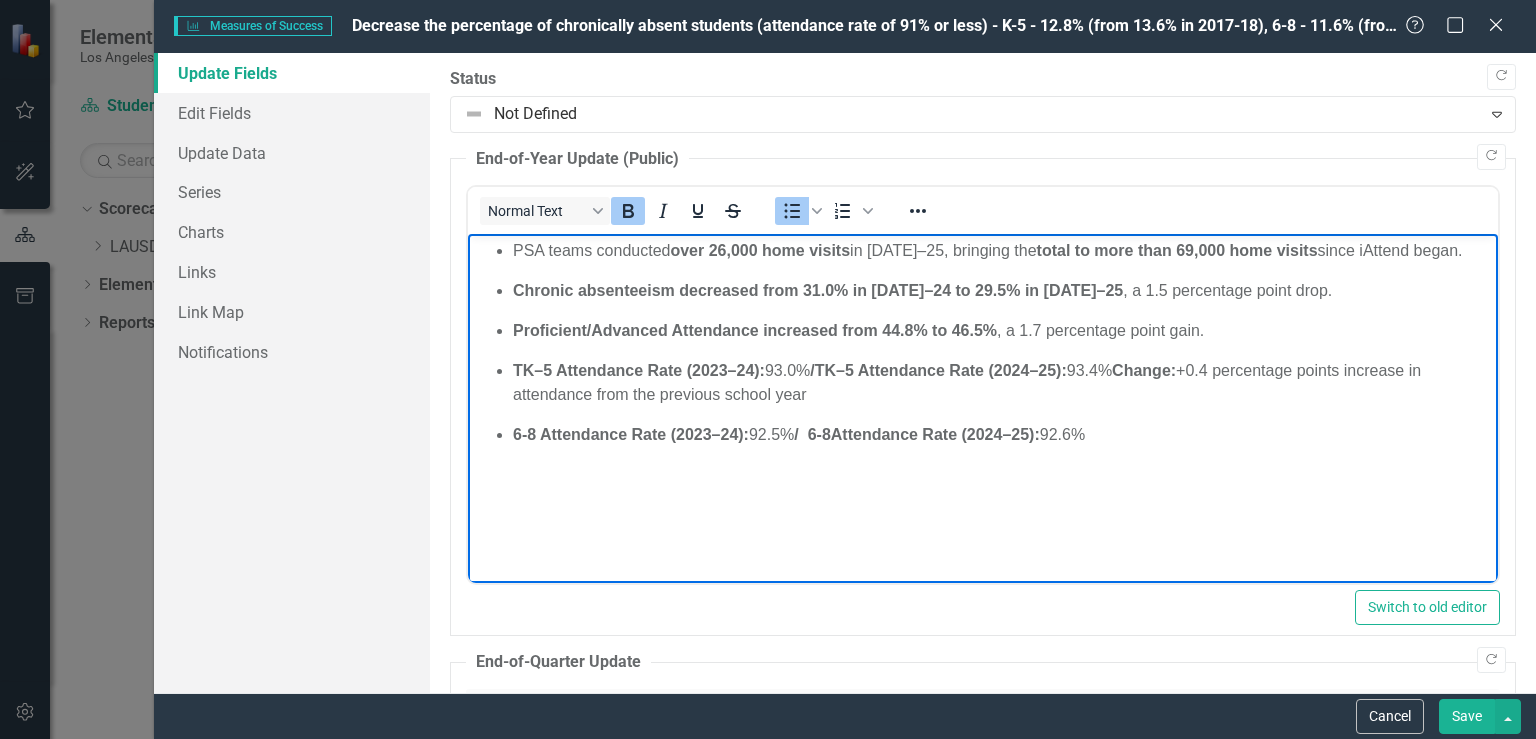 copy on "Change:  +0.4 percentage points increase in attendance from the previous school year" 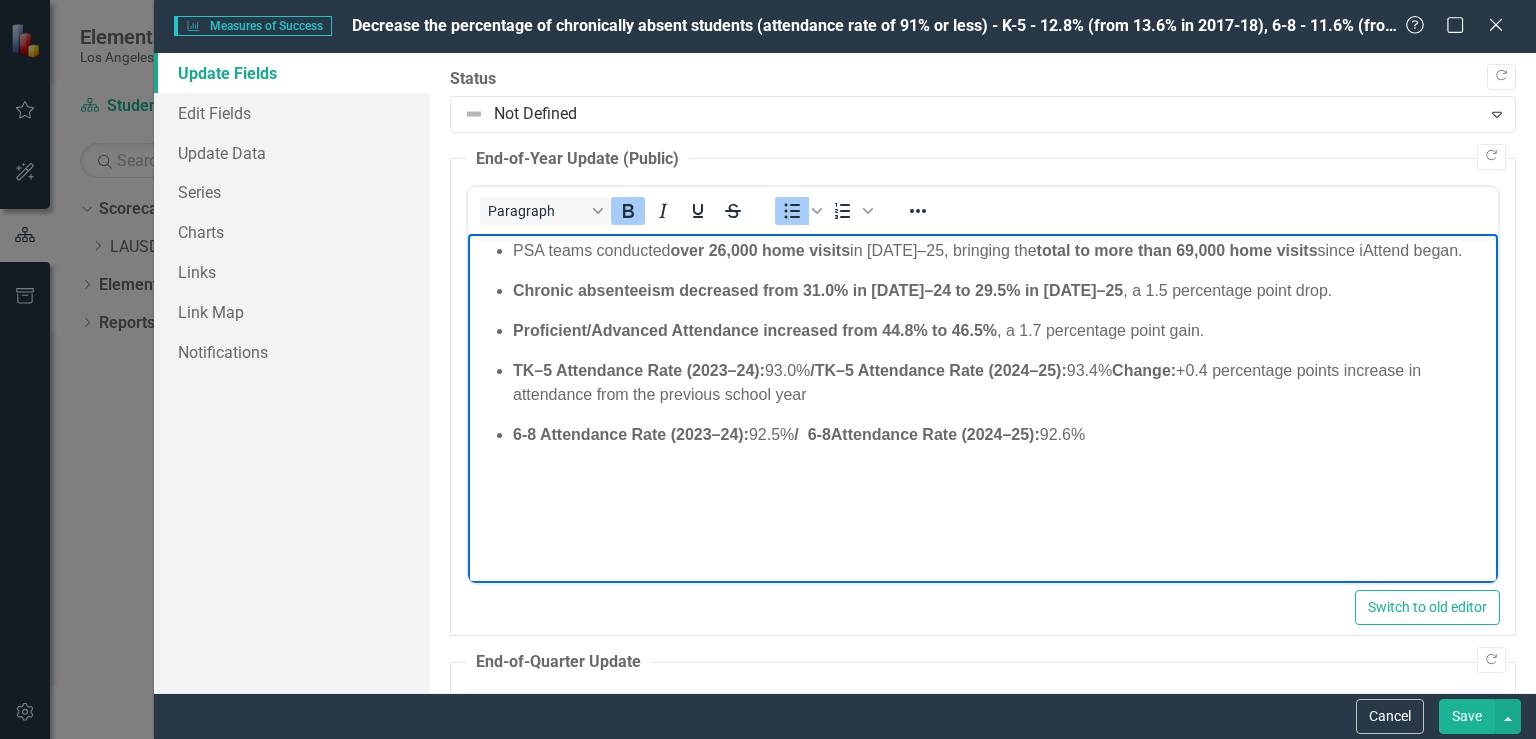 click on "PSA teams conducted  over 26,000 home visits  in 2024–25, bringing the  total to more than 69,000 home visits  since iAttend began. Chronic absenteeism decreased from 31.0% in 2023–24 to 29.5% in 2024–25 , a 1.5 percentage point drop. Proficient/Advanced Attendance increased from 44.8% to 46.5% , a 1.7 percentage point gain. TK–5 Attendance Rate (2023–24):  93.0%  /   TK–5 Attendance Rate (2024–25):  93.4%                                                                  Change:  +0.4 percentage points increase in attendance from the previous school year 6-8 Attendance Rate (2023–24):  92.5%  /  6-8  Attendance Rate (2024–25):  92.6%" at bounding box center [983, 384] 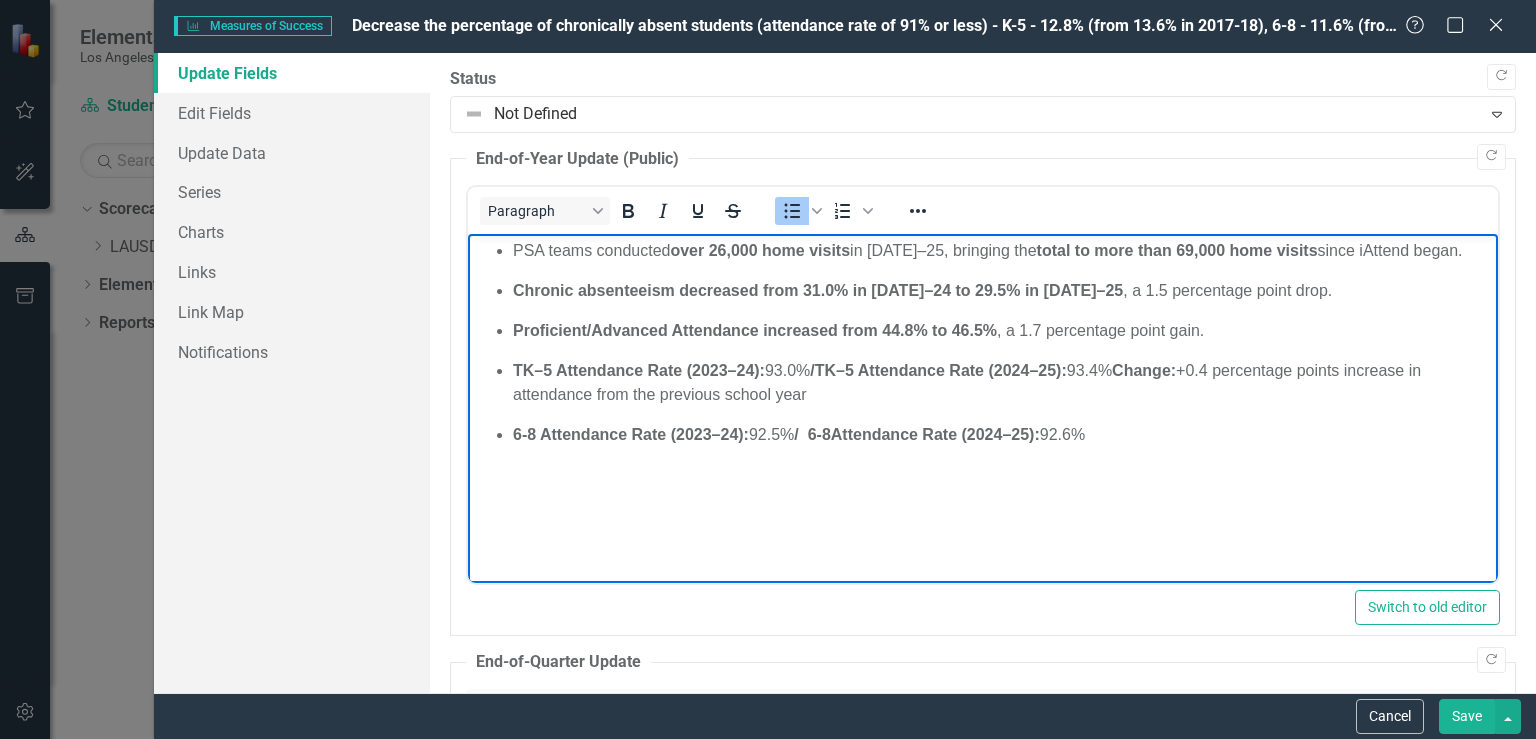 click on "6-8 Attendance Rate (2023–24):  92.5%  /  6-8  Attendance Rate (2024–25):  92.6%" at bounding box center [1003, 435] 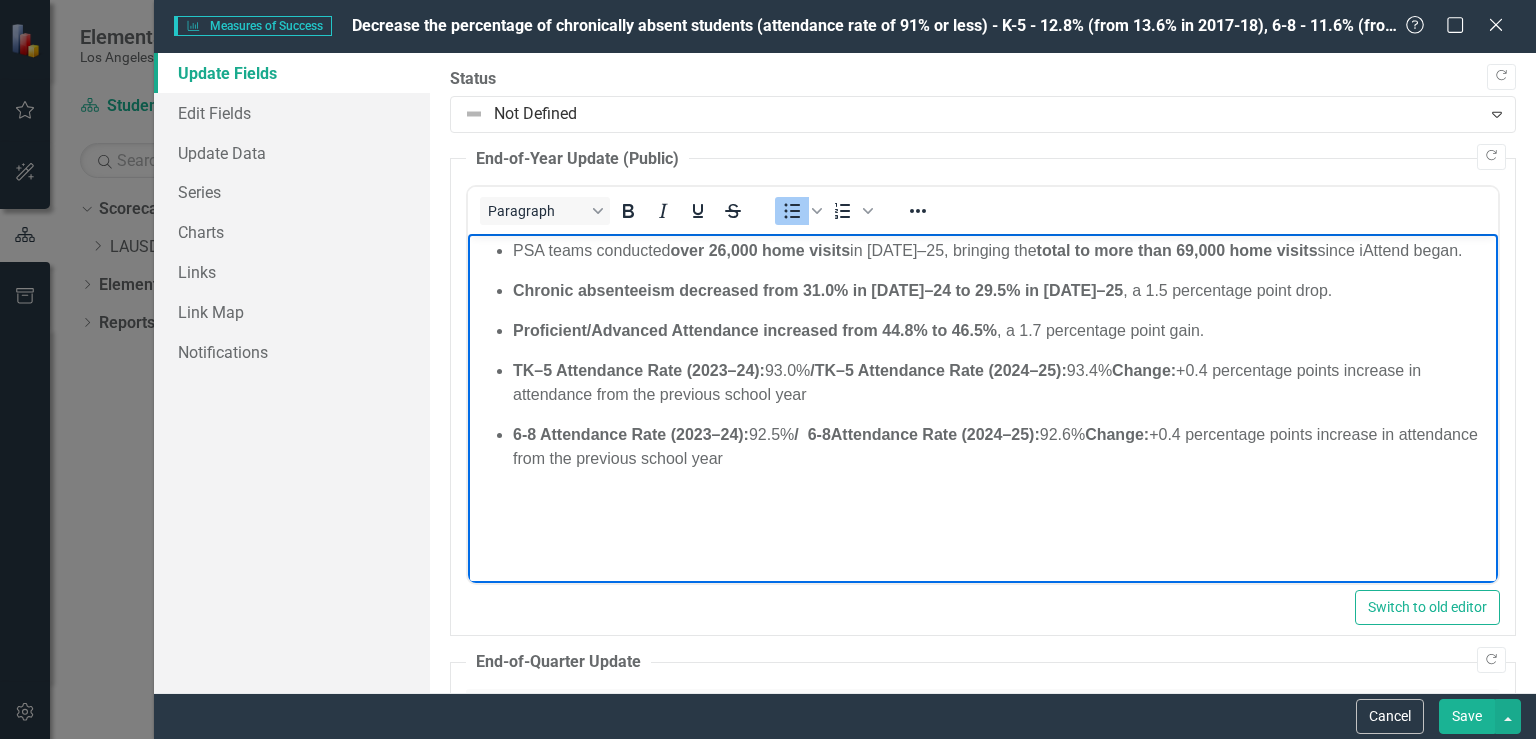 click on "6-8 Attendance Rate (2023–24):  92.5%  /  6-8  Attendance Rate (2024–25):  92.6%  Change:  +0.4 percentage points increase in attendance from the previous school year" at bounding box center [1003, 447] 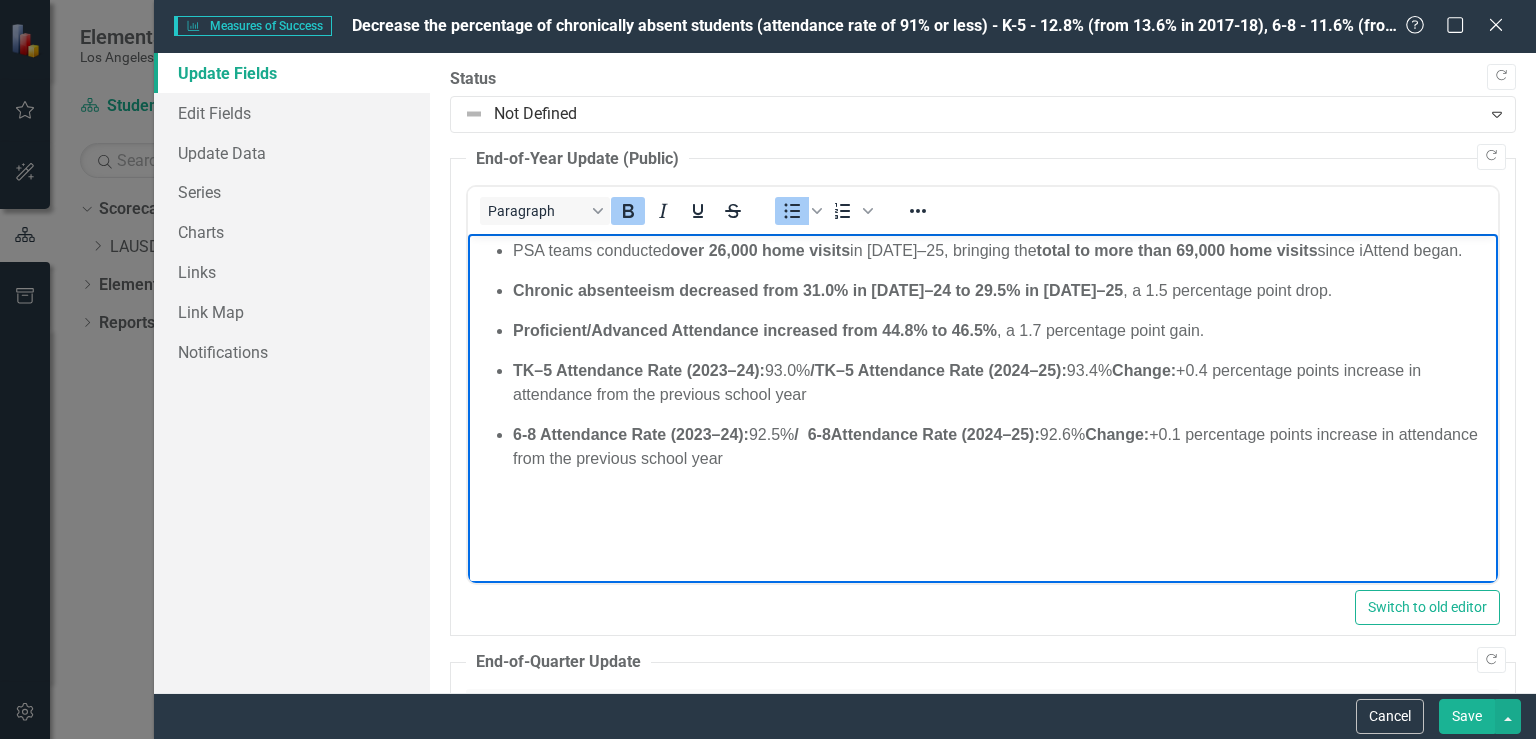 drag, startPoint x: 1104, startPoint y: 464, endPoint x: 513, endPoint y: 439, distance: 591.5285 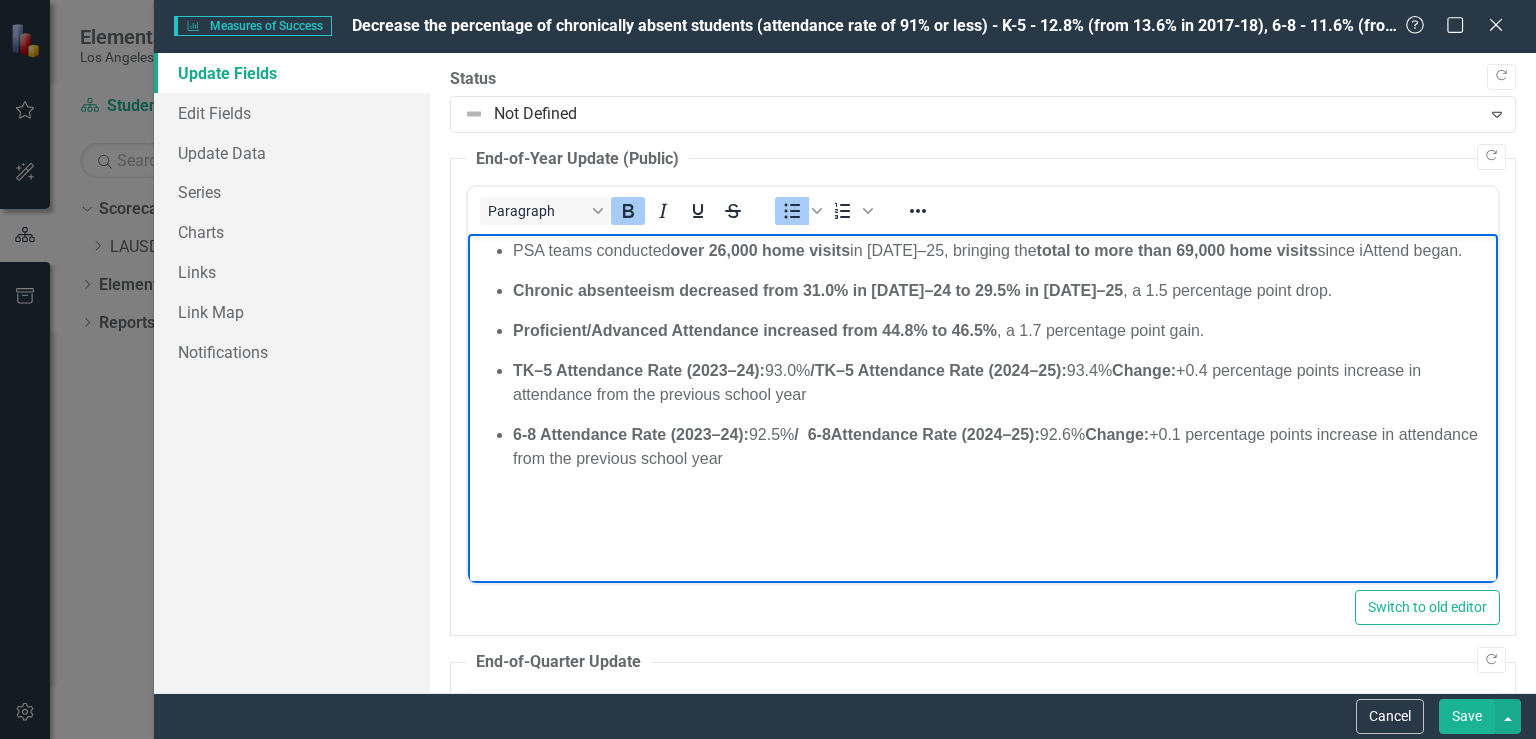 click on "6-8 Attendance Rate (2023–24):  92.5%  /  6-8  Attendance Rate (2024–25):  92.6%                                                                        Change:  +0.1 percentage points increase in attendance from the previous school year" at bounding box center [1003, 447] 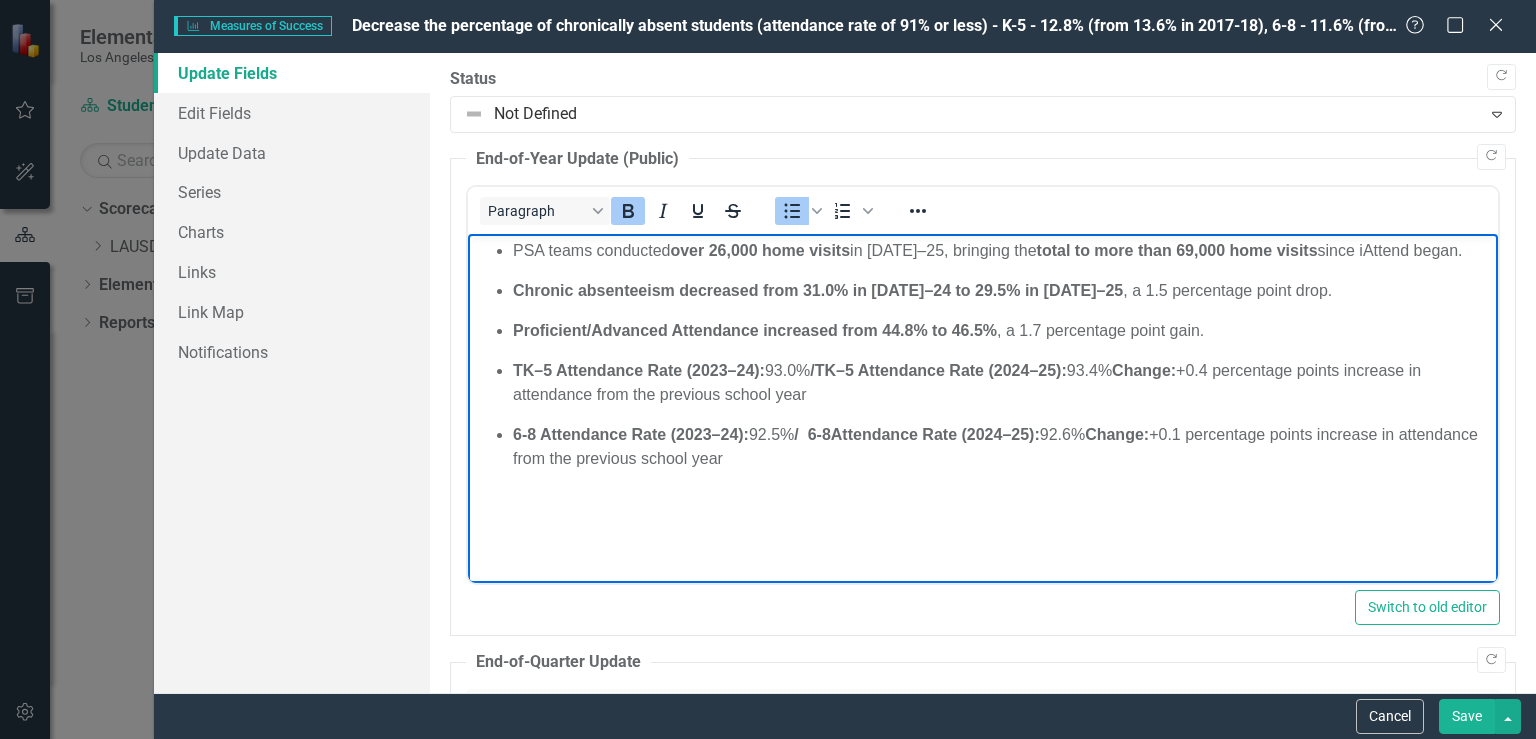 copy on "6-8 Attendance Rate (2023–24):  92.5%  /  6-8  Attendance Rate (2024–25):  92.6%                                                                        Change:  +0.1 percentage points increase in attendance from the previous school year" 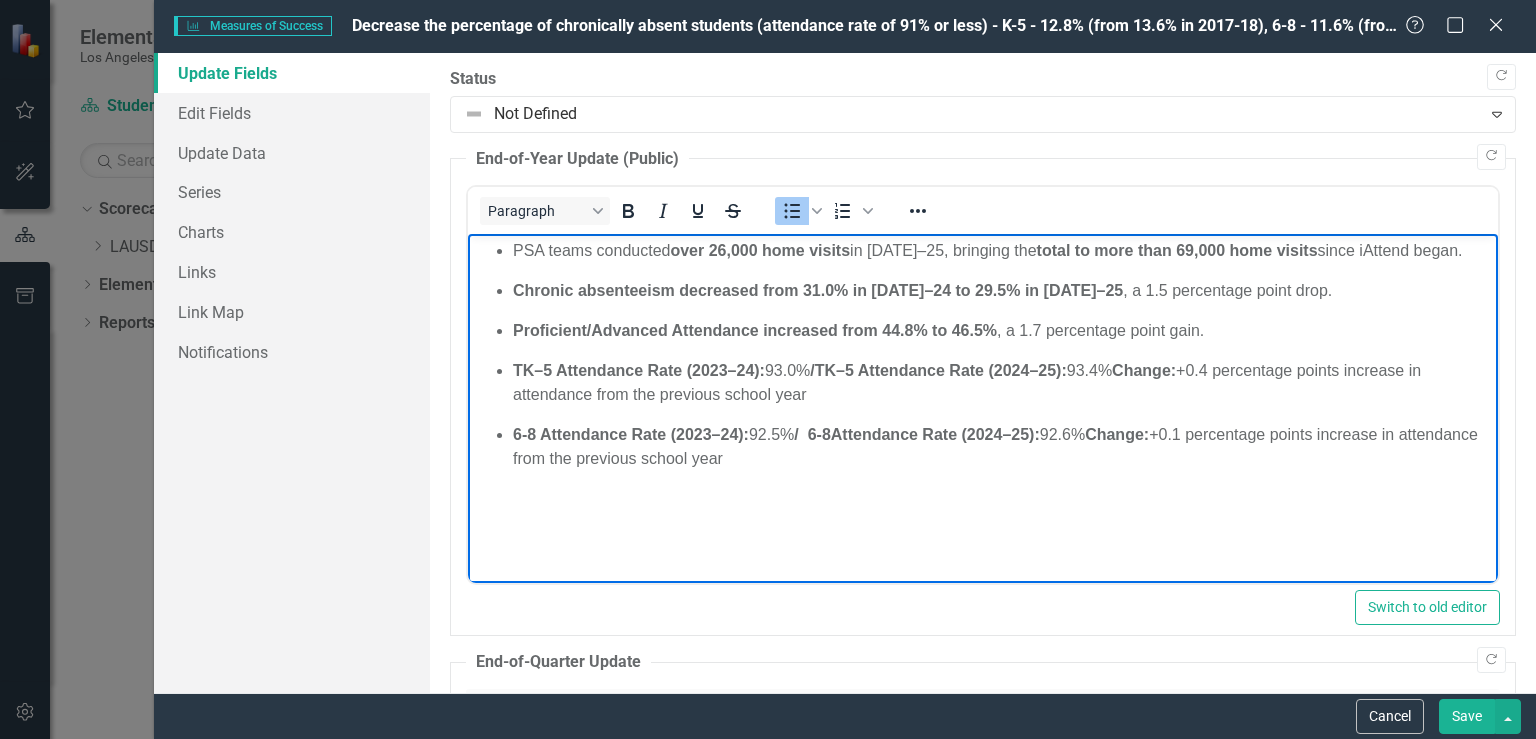click on "PSA teams conducted  over 26,000 home visits  in 2024–25, bringing the  total to more than 69,000 home visits  since iAttend began. Chronic absenteeism decreased from 31.0% in 2023–24 to 29.5% in 2024–25 , a 1.5 percentage point drop. Proficient/Advanced Attendance increased from 44.8% to 46.5% , a 1.7 percentage point gain. TK–5 Attendance Rate (2023–24):  93.0%  /   TK–5 Attendance Rate (2024–25):  93.4%                                                                  Change:  +0.4 percentage points increase in attendance from the previous school year 6-8 Attendance Rate (2023–24):  92.5%  /  6-8  Attendance Rate (2024–25):  92.6%                                                                        Change:  +0.1 percentage points increase in attendance from the previous school year" at bounding box center (983, 384) 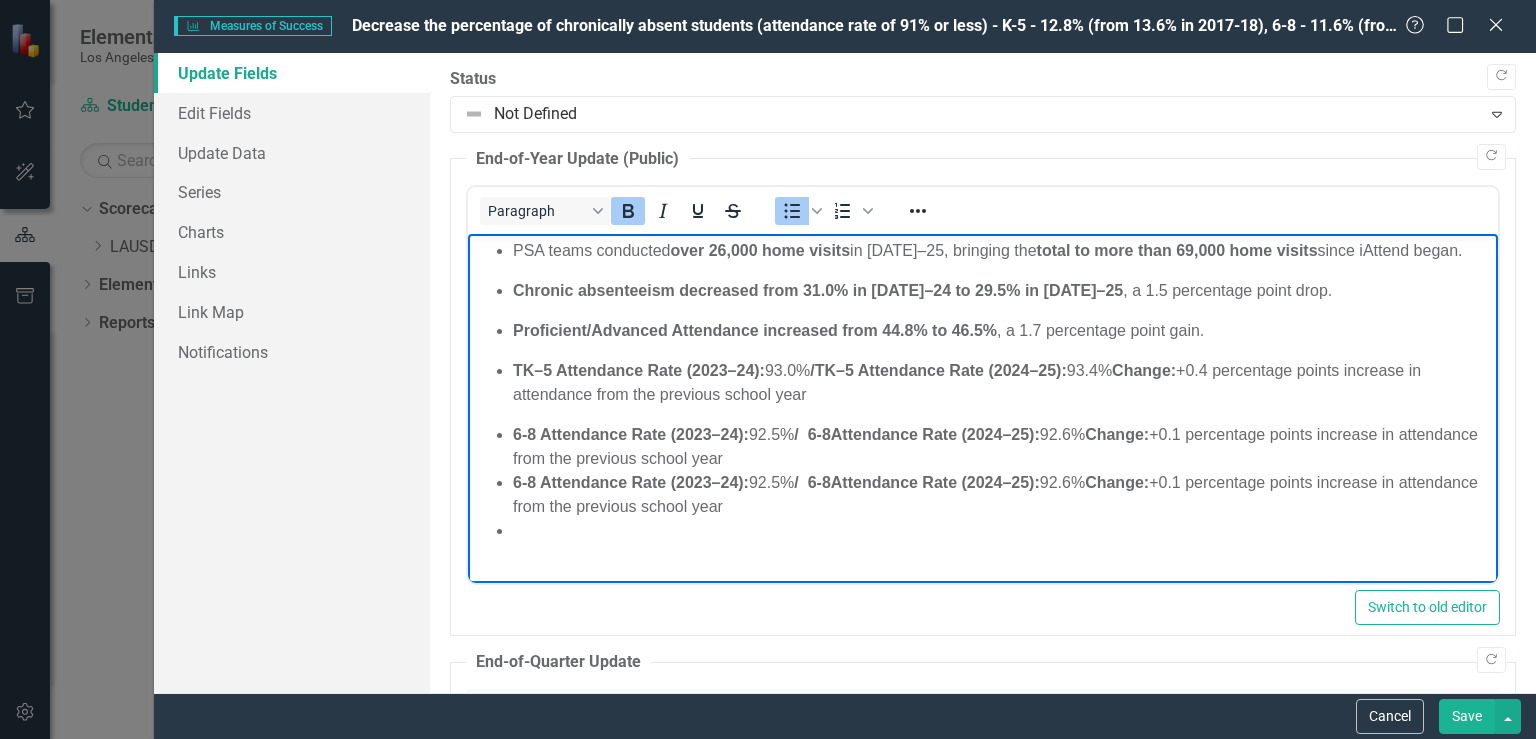 click on "6-8 Attendance Rate (2023–24):" at bounding box center (631, 482) 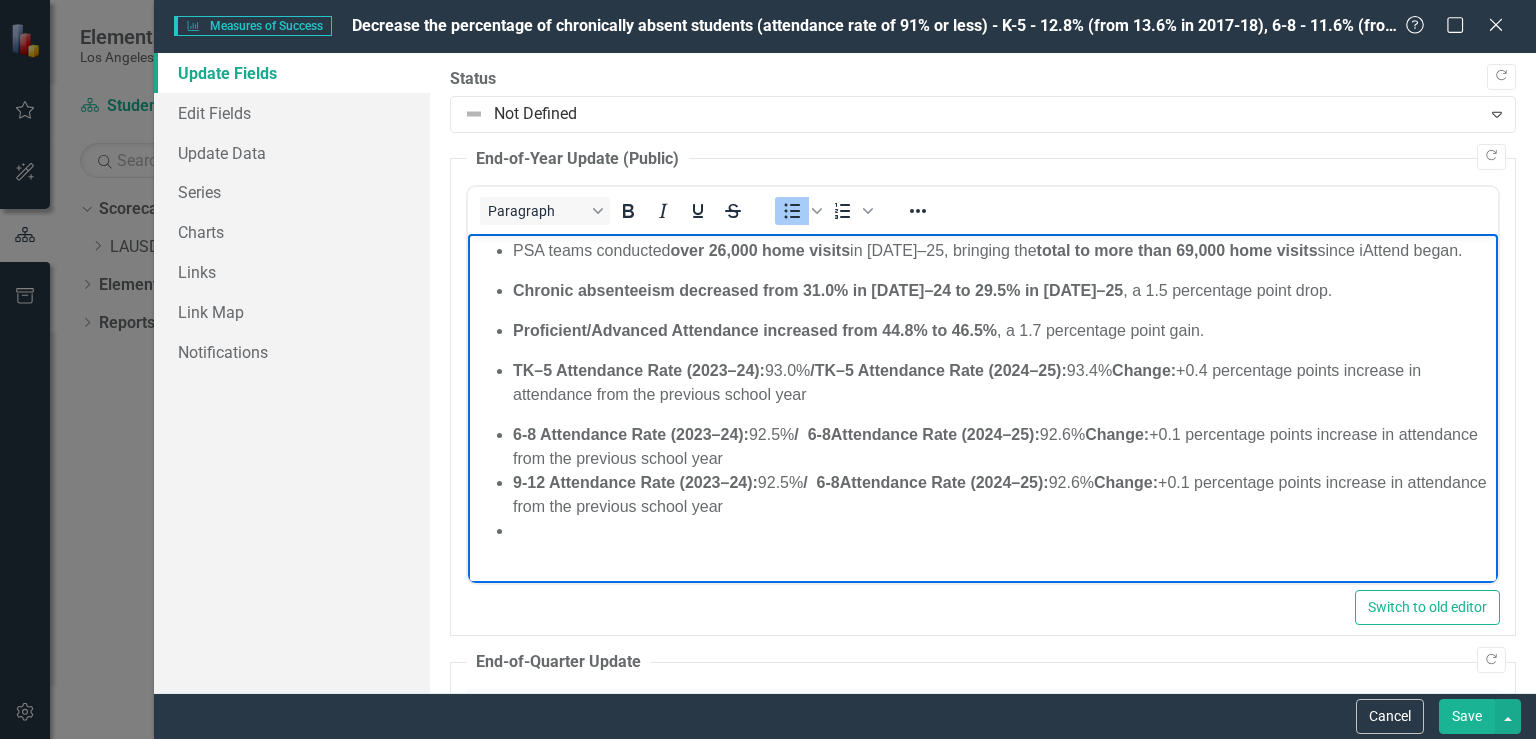 click on "9-12 Attendance Rate (2023–24):  92.5%  /  6-8  Attendance Rate (2024–25):  92.6%                                                                        Change:  +0.1 percentage points increase in attendance from the previous school year" at bounding box center (1003, 495) 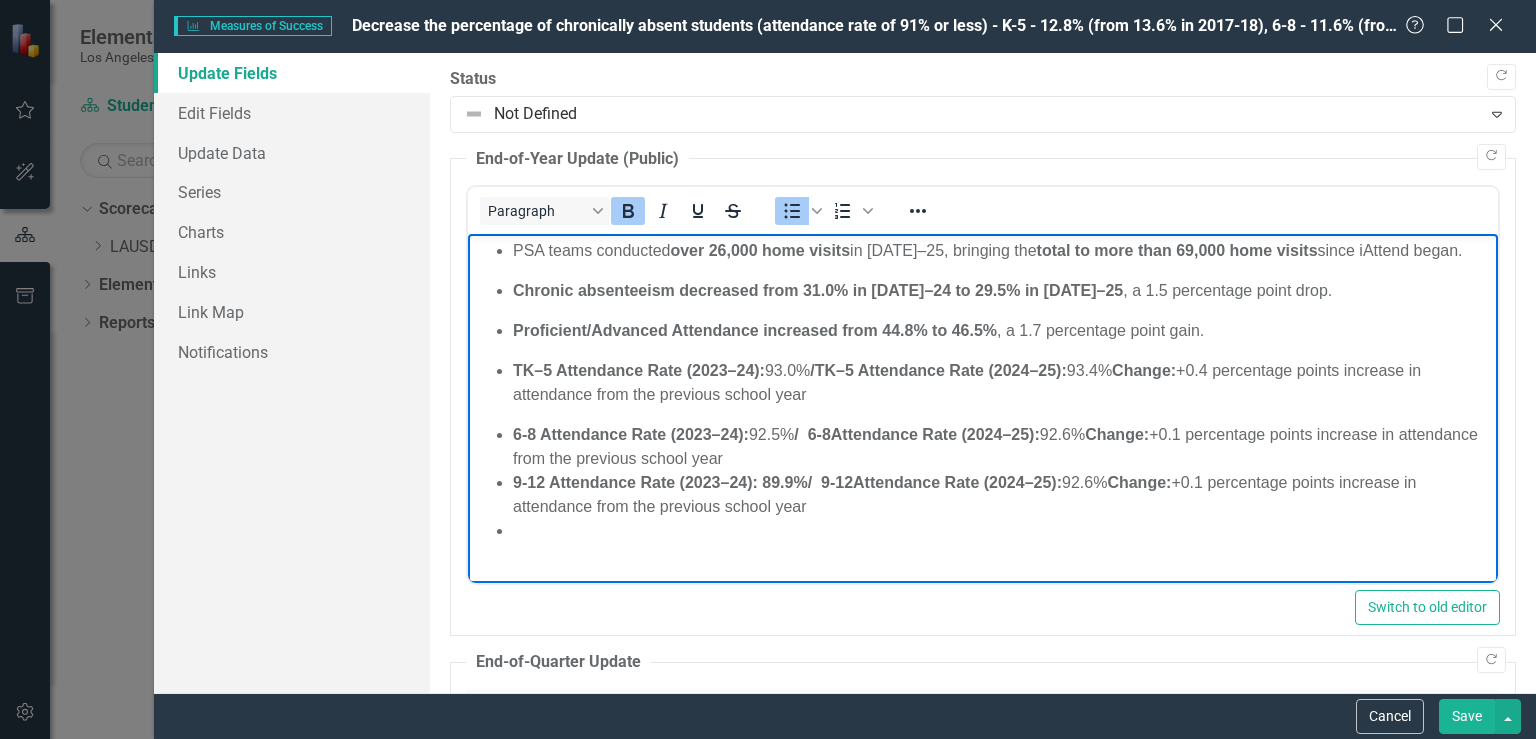 click on "9-12 Attendance Rate (2023–24):   89.9%  /  9-12  Attendance Rate (2024–25):  92.6%                                                                        Change:  +0.1 percentage points increase in attendance from the previous school year" at bounding box center (1003, 495) 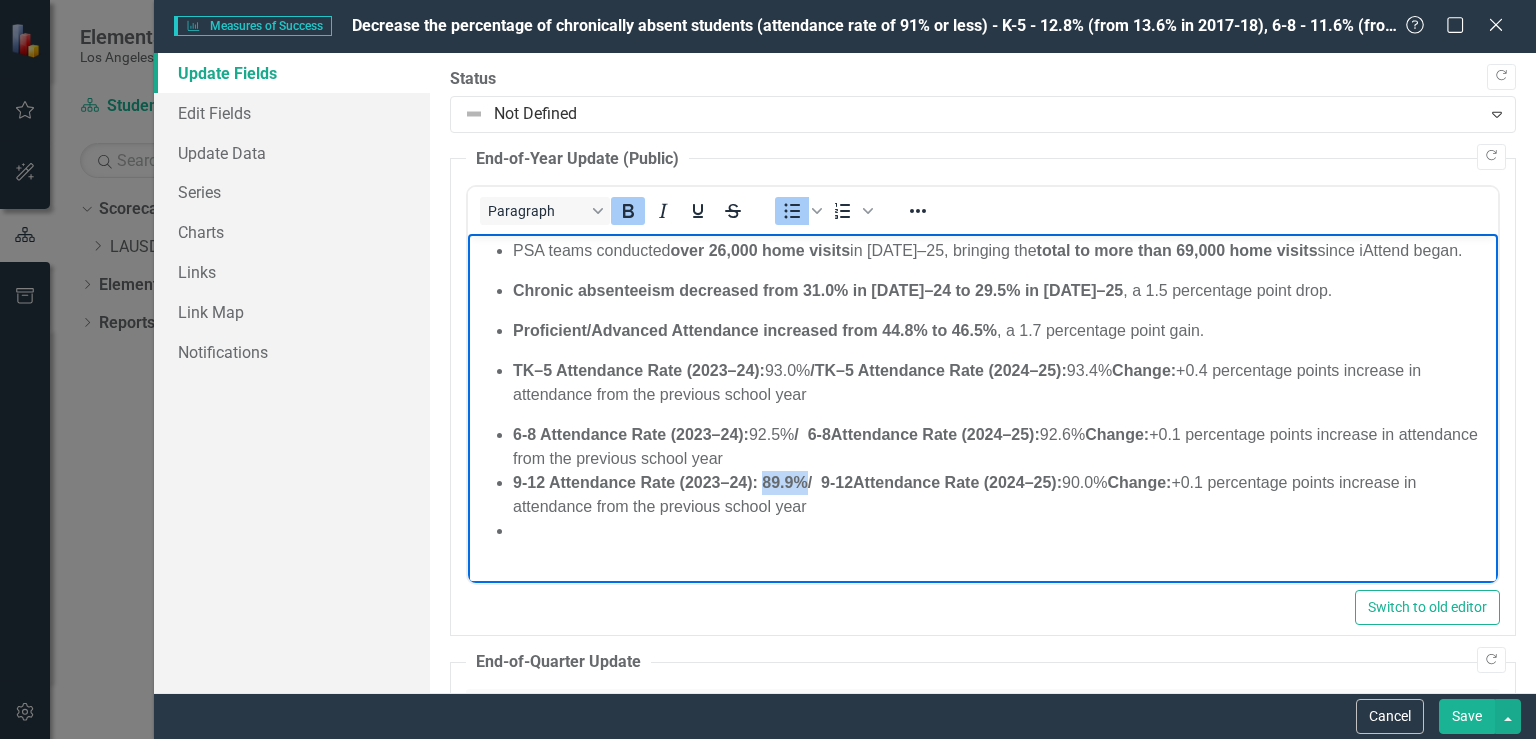 drag, startPoint x: 809, startPoint y: 485, endPoint x: 764, endPoint y: 480, distance: 45.276924 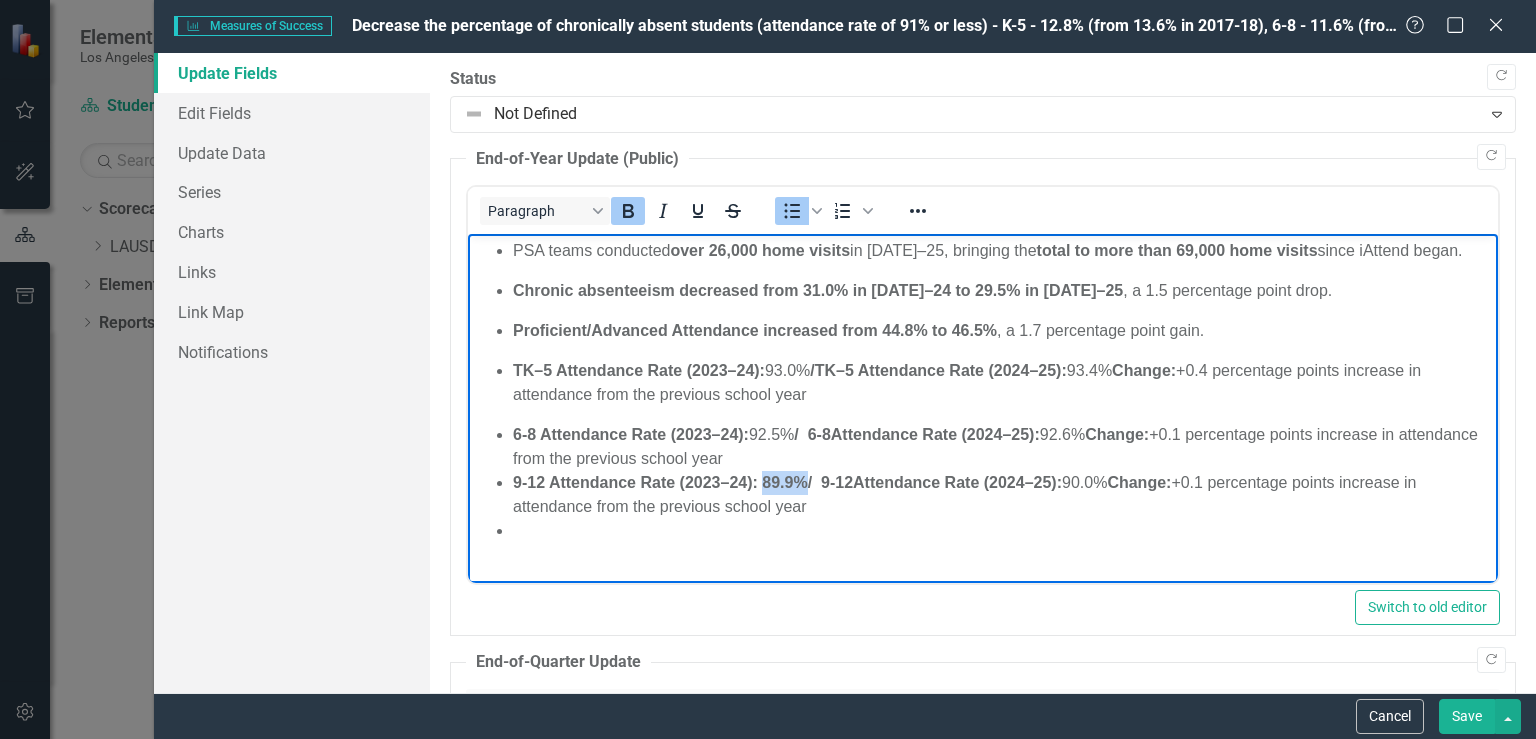 click on "89.9%  /  9-12" at bounding box center [807, 482] 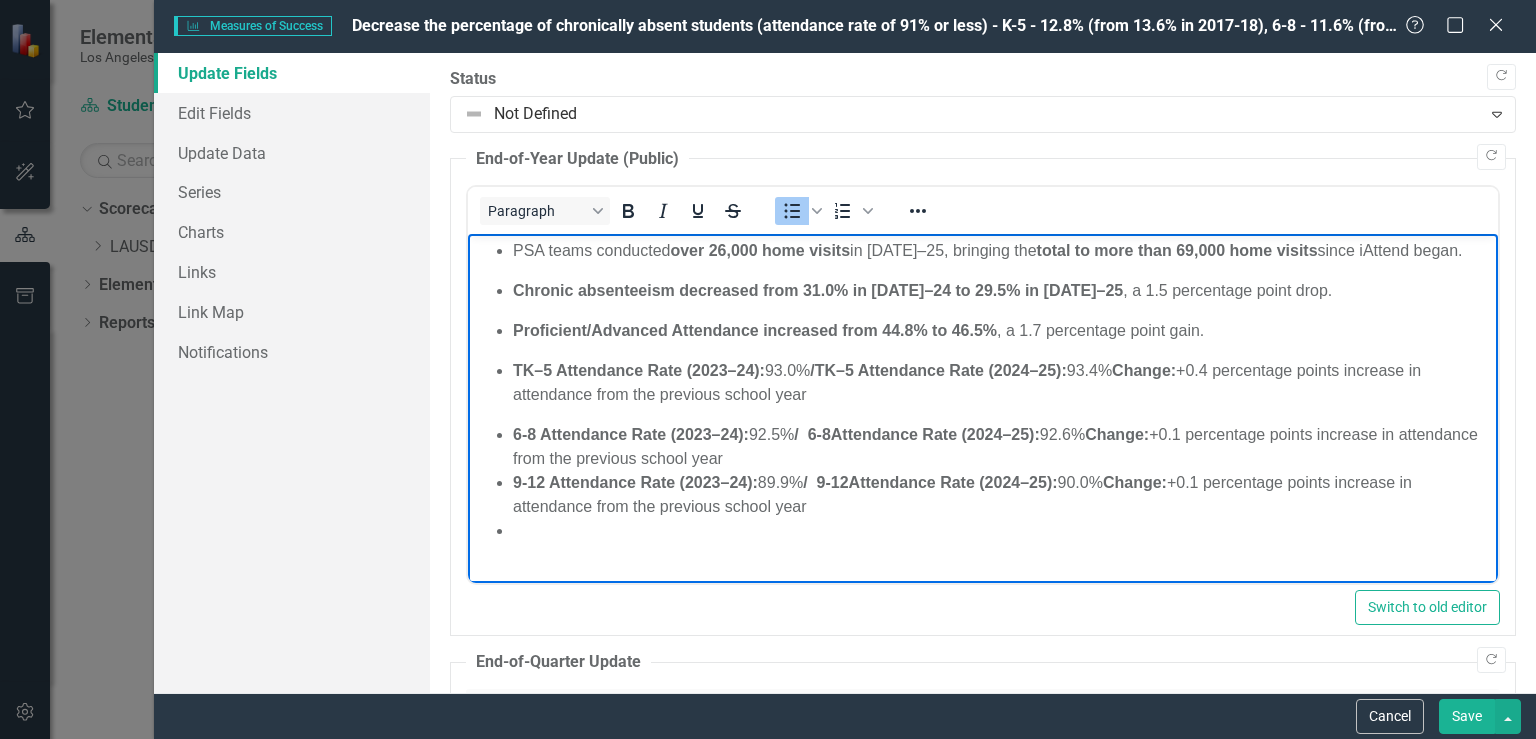 click on "9-12 Attendance Rate (2023–24):  89.9%  /  9-12  Attendance Rate (2024–25):  90.0%                                                                        Change:  +0.1 percentage points increase in attendance from the previous school year" at bounding box center (1003, 495) 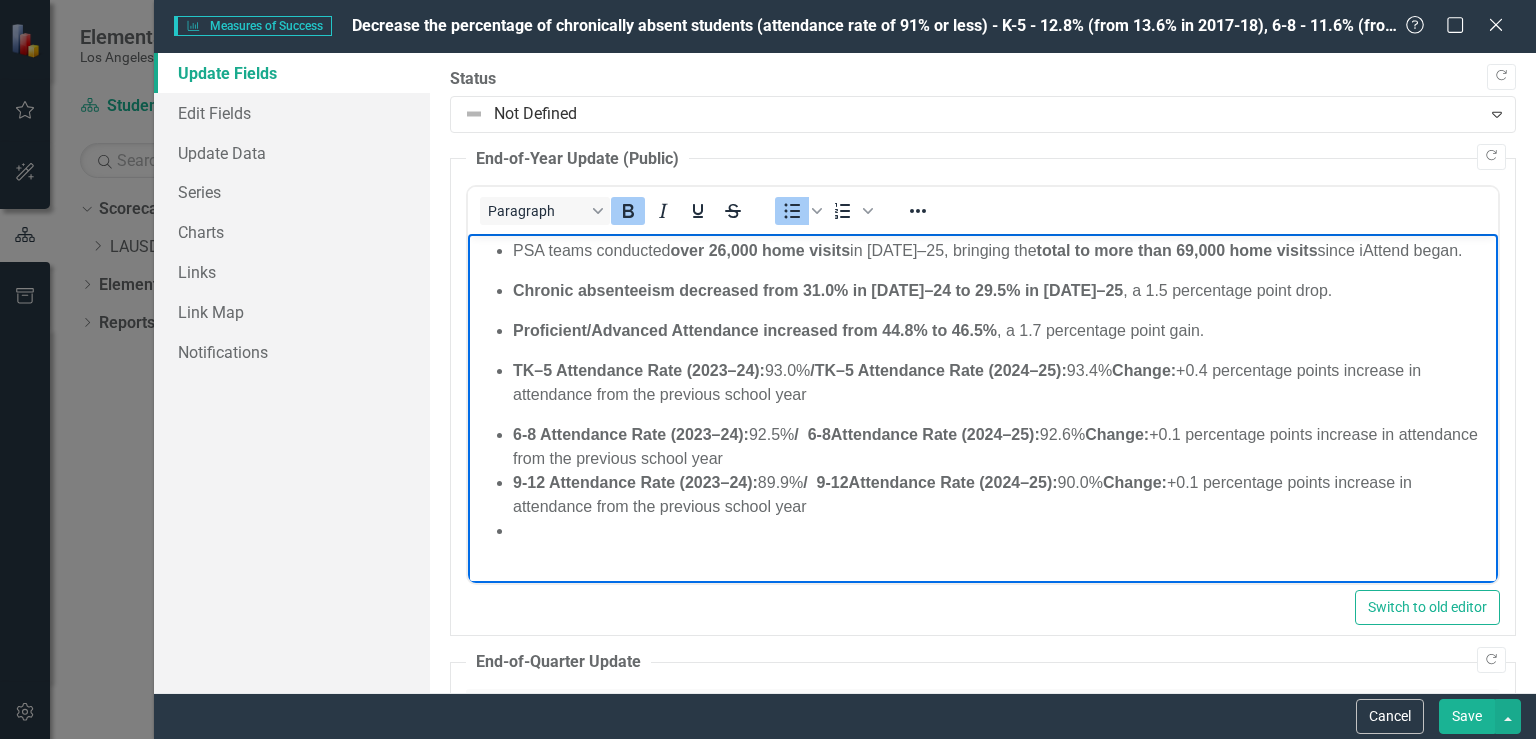 click on "PSA teams conducted  over 26,000 home visits  in 2024–25, bringing the  total to more than 69,000 home visits  since iAttend began. Chronic absenteeism decreased from 31.0% in 2023–24 to 29.5% in 2024–25 , a 1.5 percentage point drop. Proficient/Advanced Attendance increased from 44.8% to 46.5% , a 1.7 percentage point gain. TK–5 Attendance Rate (2023–24):  93.0%  /   TK–5 Attendance Rate (2024–25):  93.4%                                                                  Change:  +0.4 percentage points increase in attendance from the previous school year 6-8 Attendance Rate (2023–24):  92.5%  /  6-8  Attendance Rate (2024–25):  92.6%                                                                        Change:  +0.1 percentage points increase in attendance from the previous school year 9-12 Attendance Rate (2023–24):  89.9%  /  9-12 Change:" at bounding box center (983, 391) 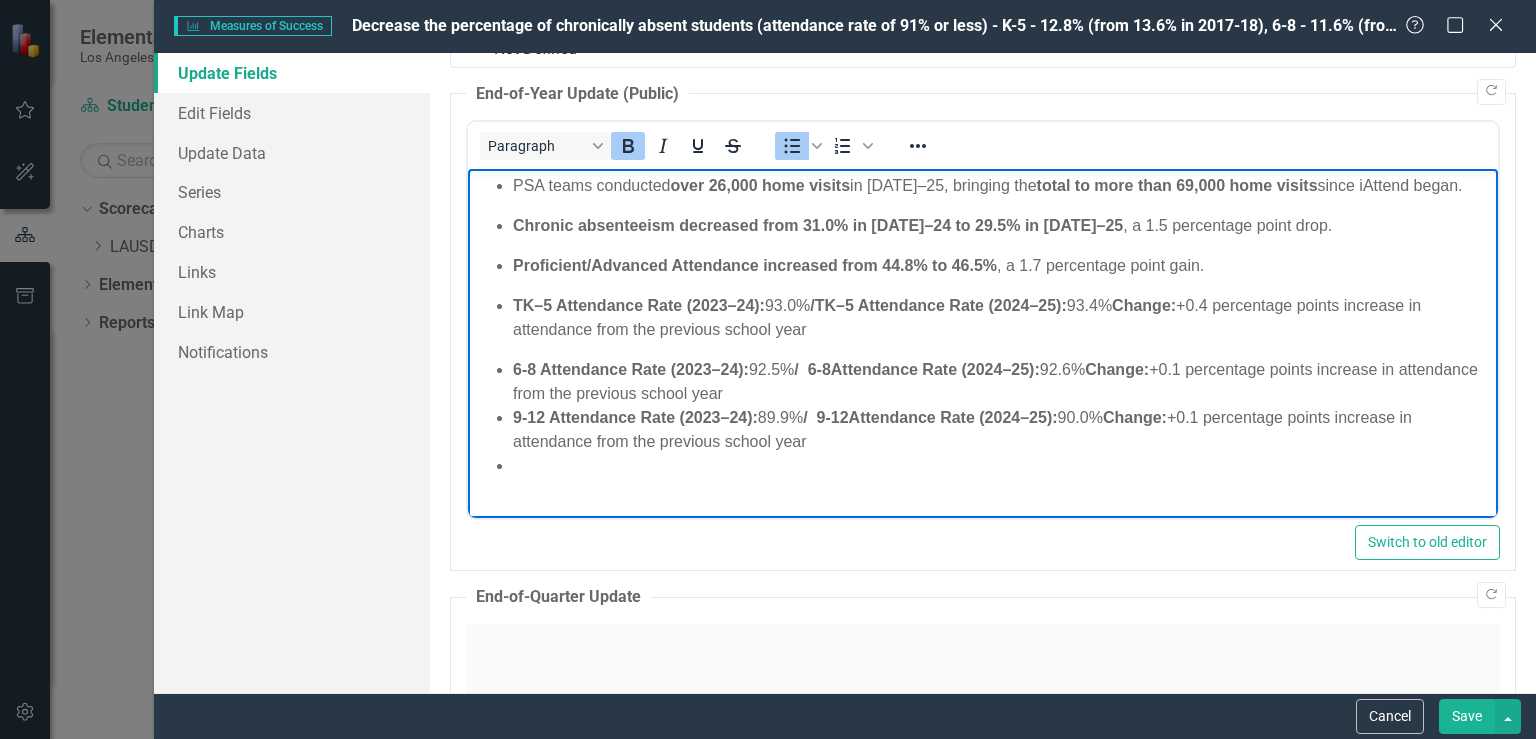 scroll, scrollTop: 115, scrollLeft: 0, axis: vertical 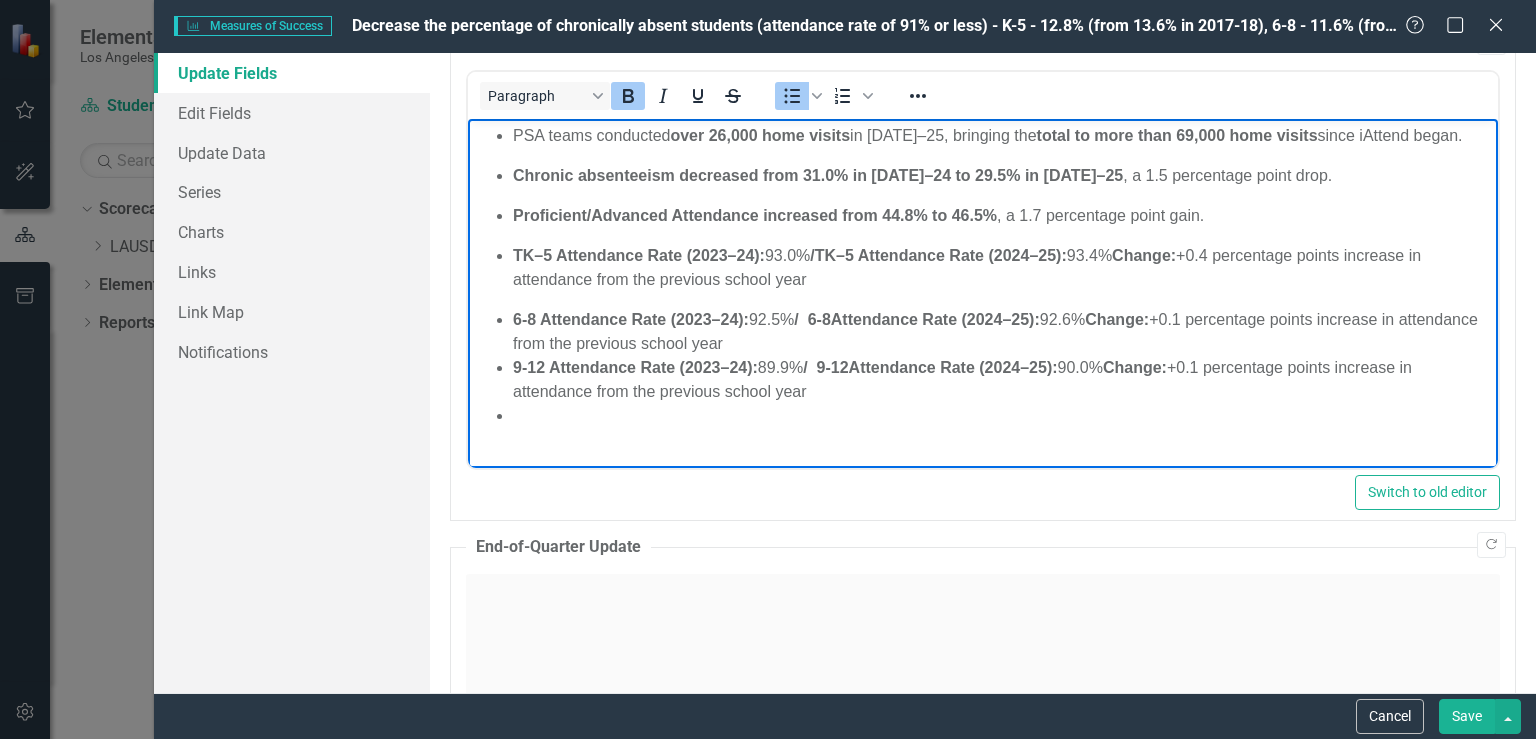 click on "Proficient/Advanced Attendance increased from 44.8% to 46.5% , a 1.7 percentage point gain." at bounding box center (1003, 216) 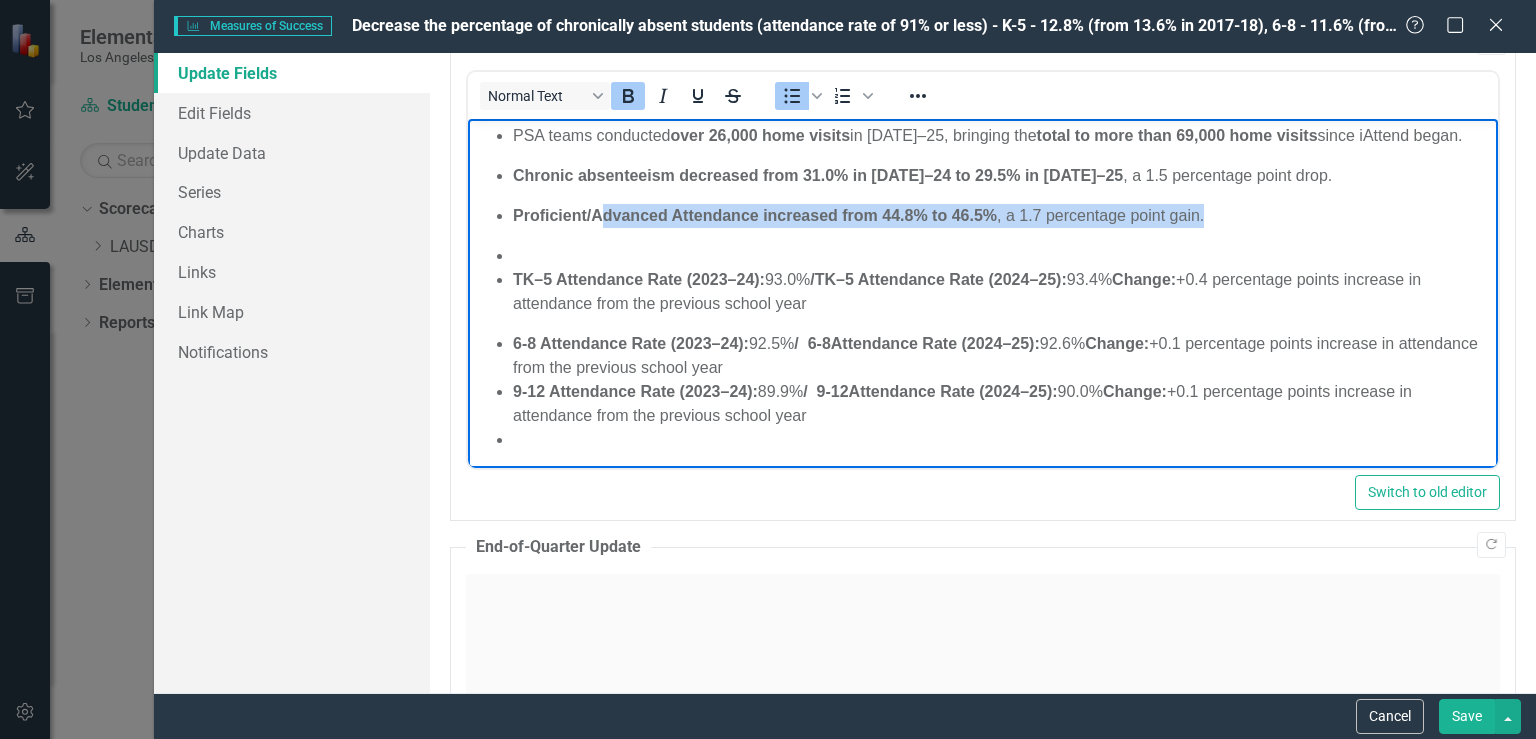 drag, startPoint x: 1209, startPoint y: 242, endPoint x: 603, endPoint y: 241, distance: 606.00085 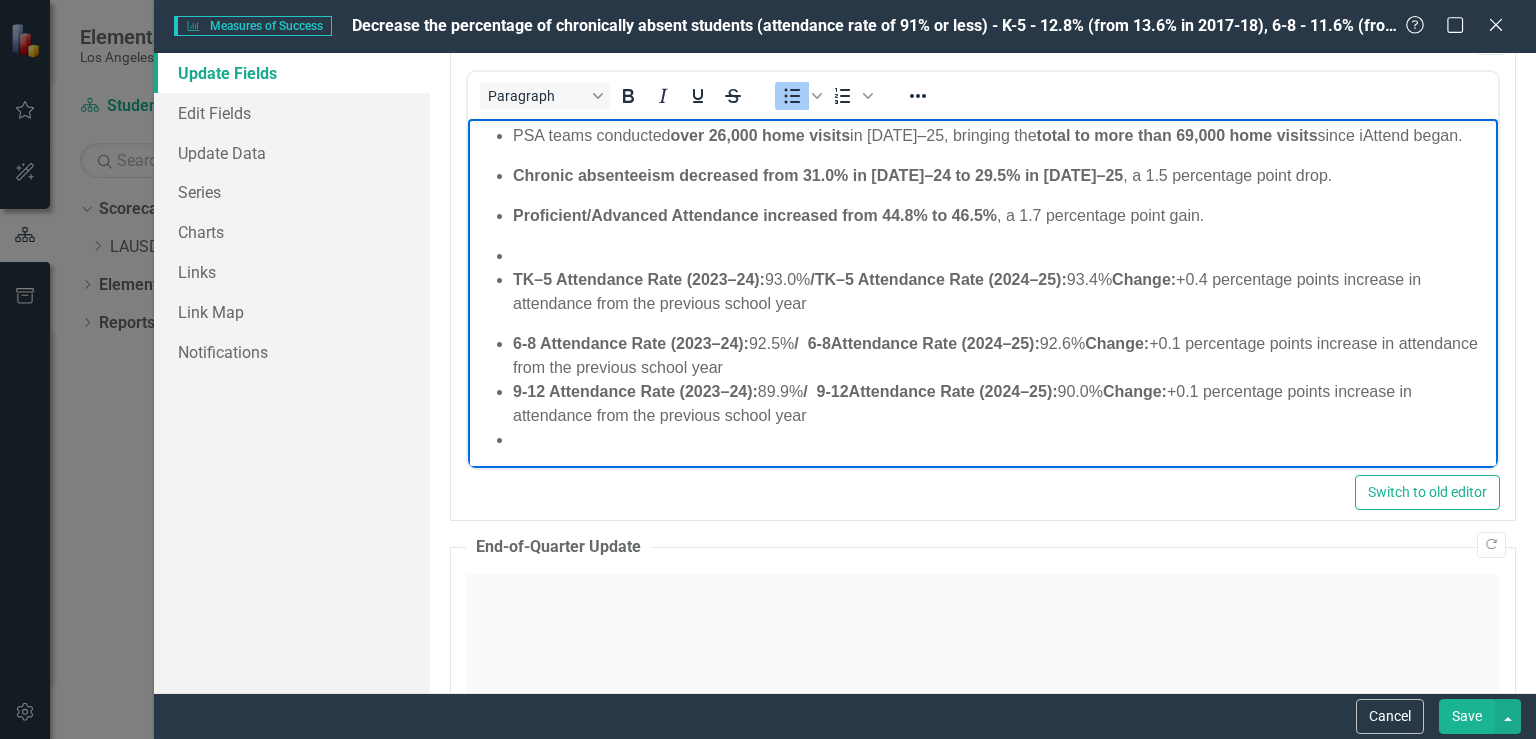 click at bounding box center [1003, 256] 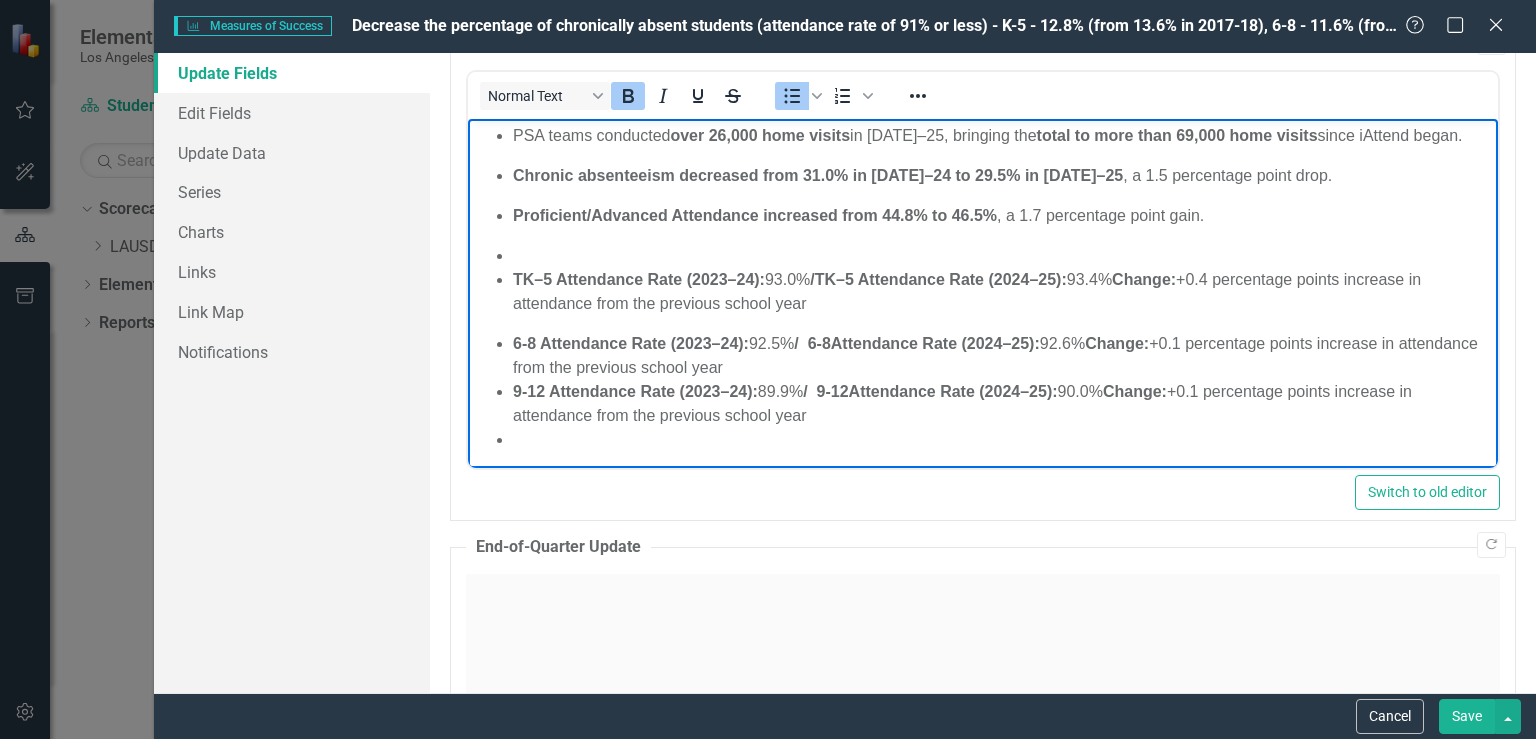 click on "Proficient/Advanced Attendance increased from 44.8% to 46.5%" at bounding box center (755, 215) 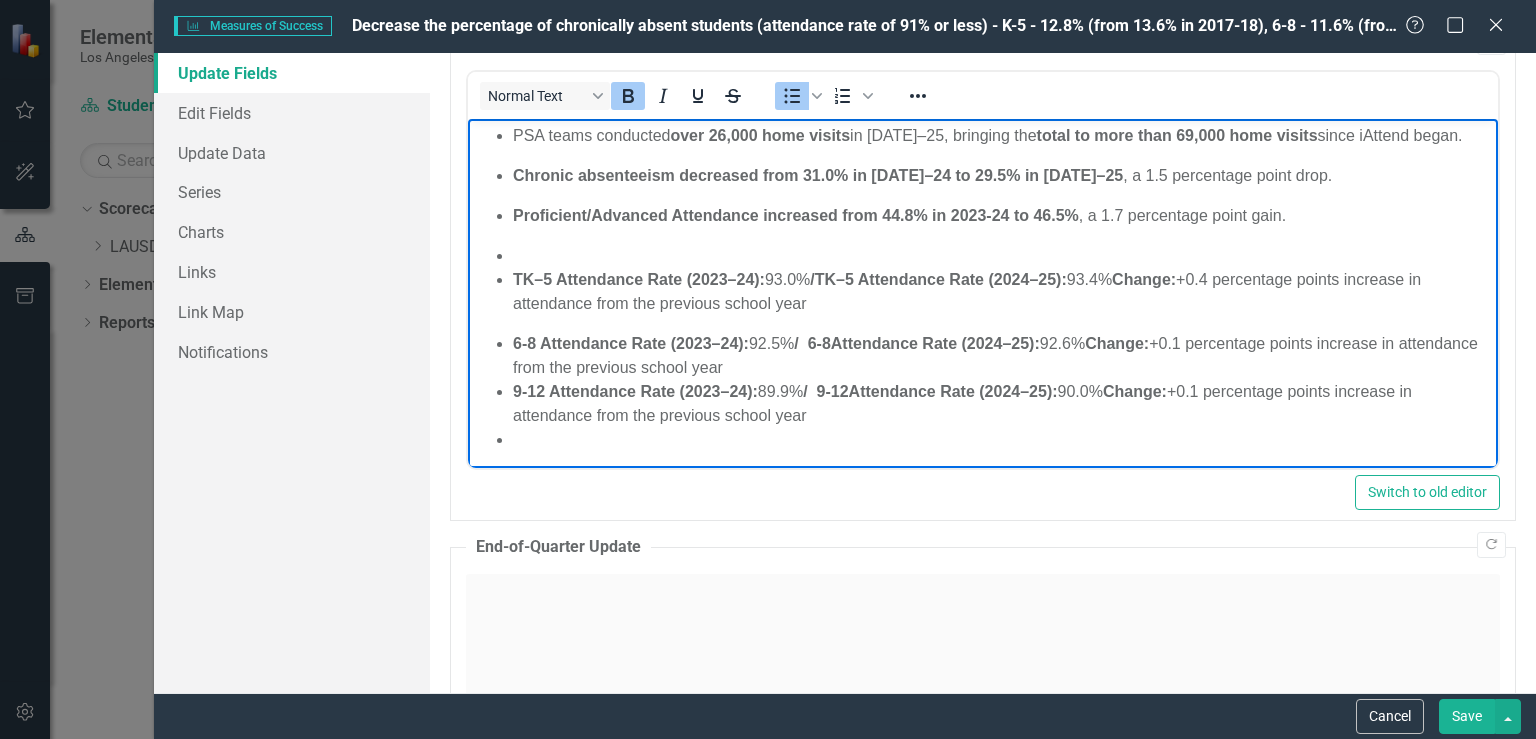 click on "Proficient/Advanced Attendance increased from 44.8% in 2023-24 to 46.5%" at bounding box center [796, 215] 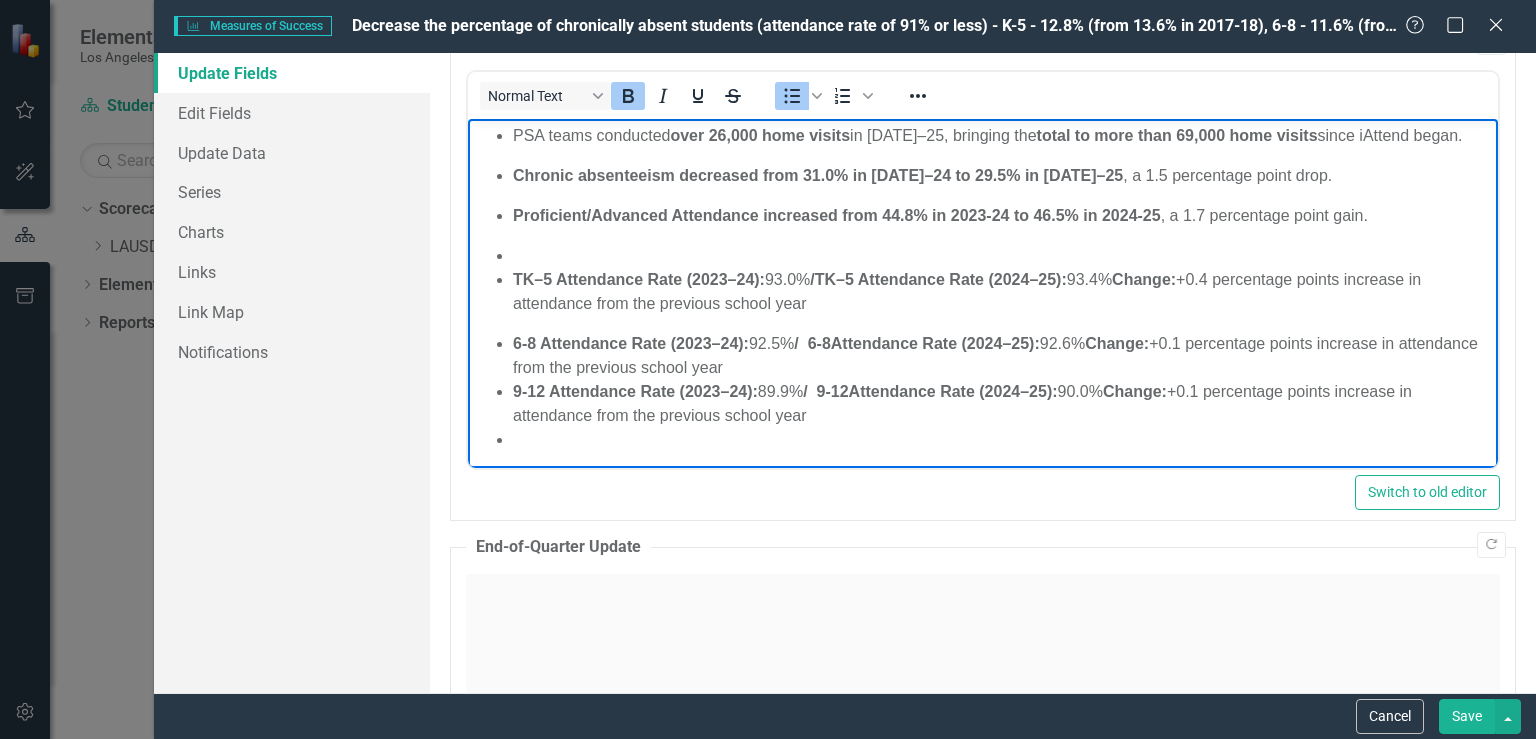 click at bounding box center [1003, 256] 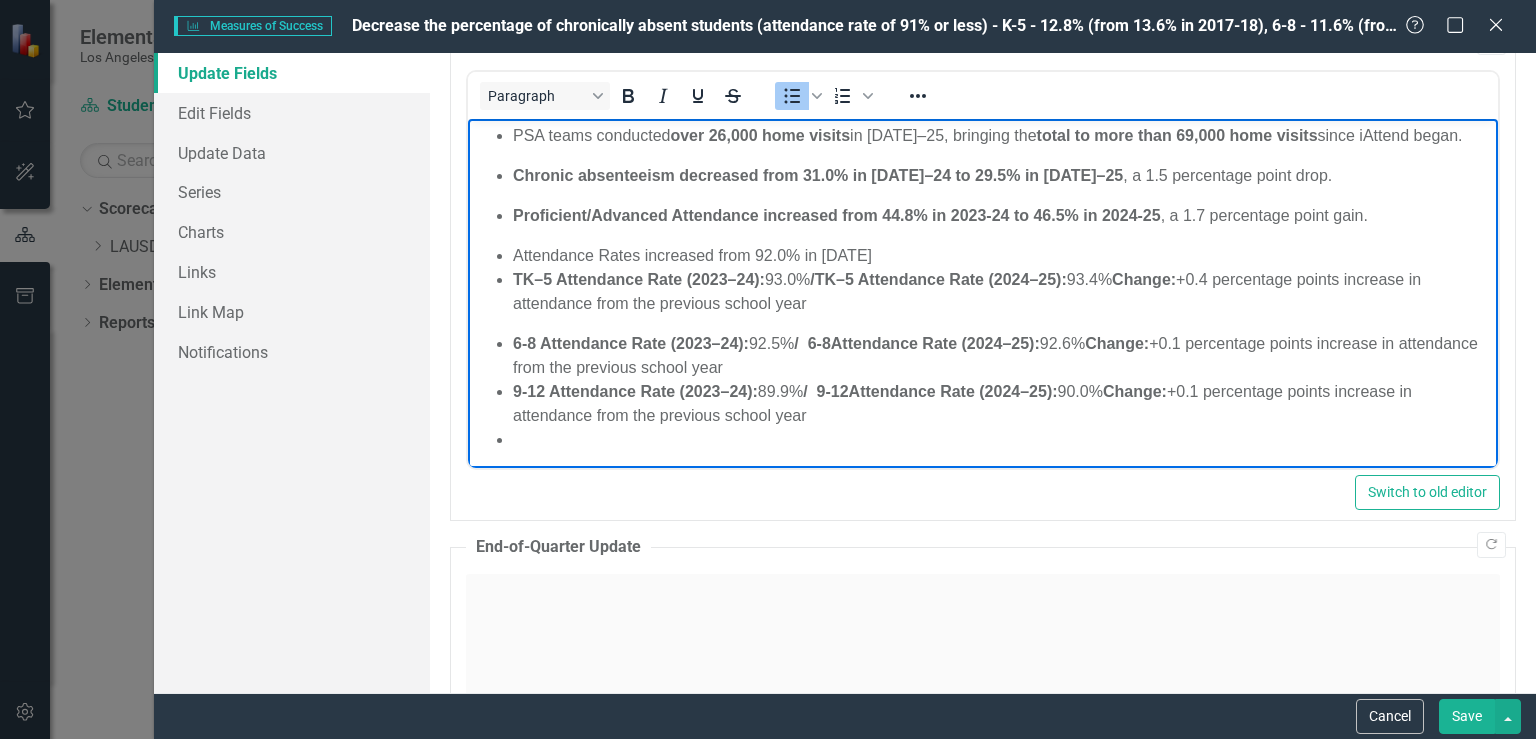 click on "Attendance Rates increased from 92.0% in 2023" at bounding box center [1003, 256] 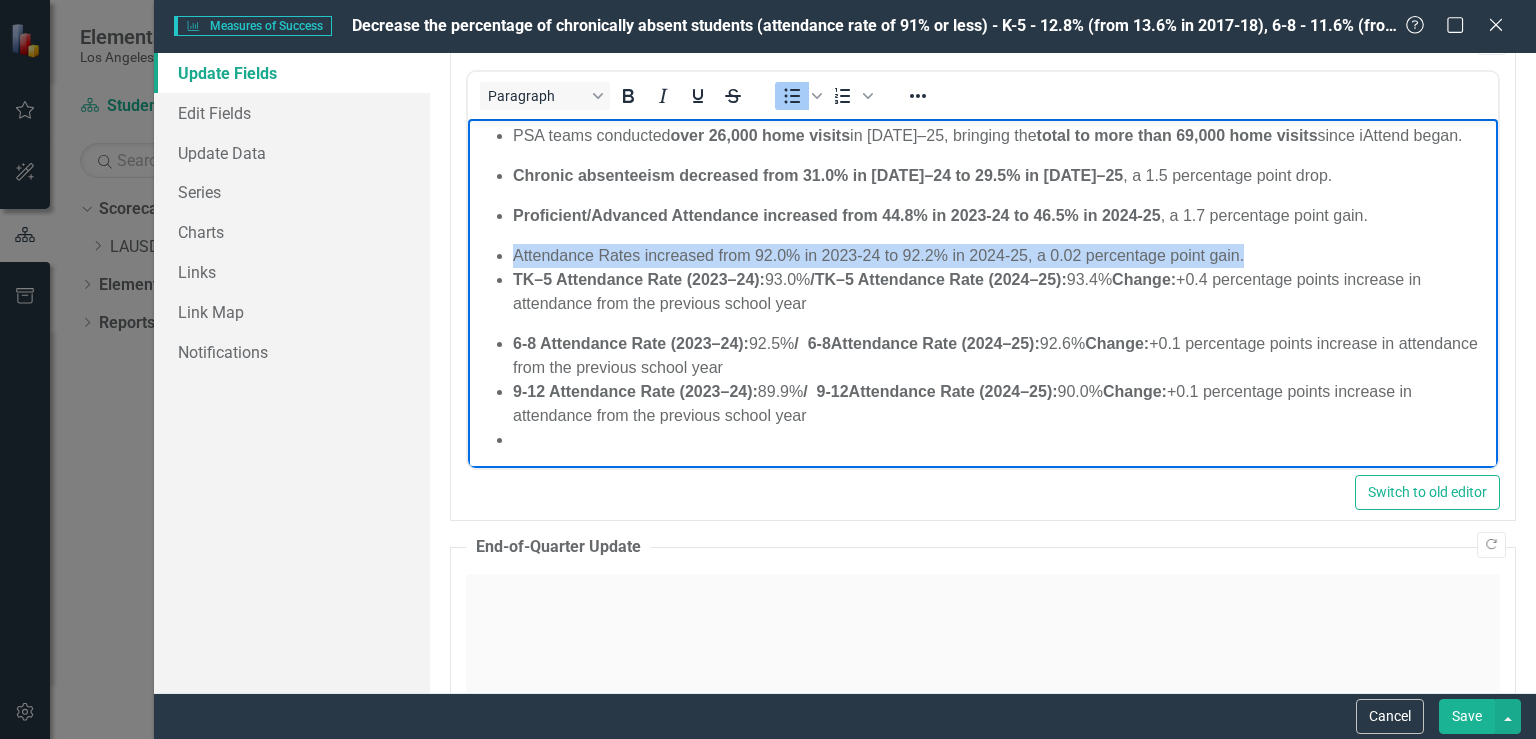 drag, startPoint x: 1249, startPoint y: 281, endPoint x: 507, endPoint y: 289, distance: 742.04315 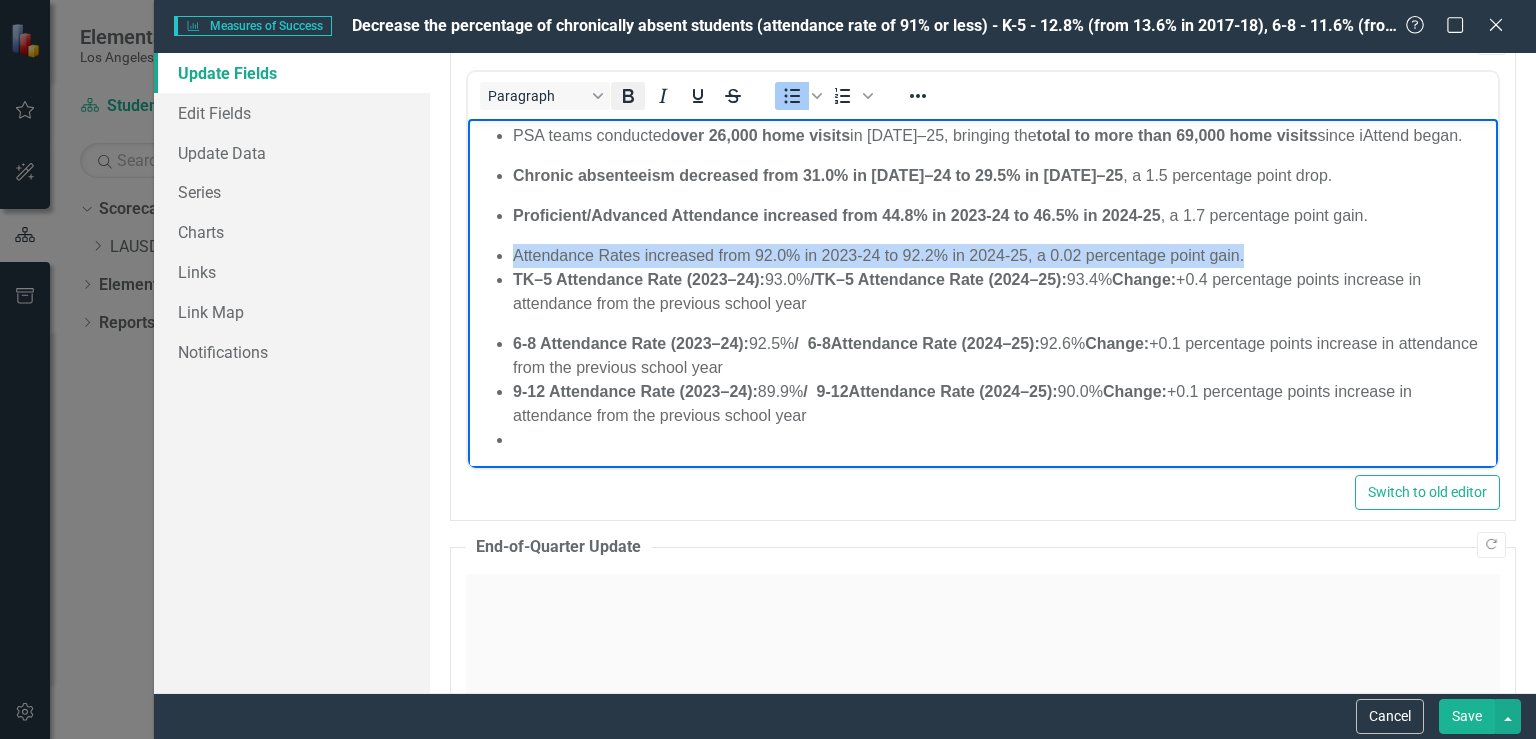 click 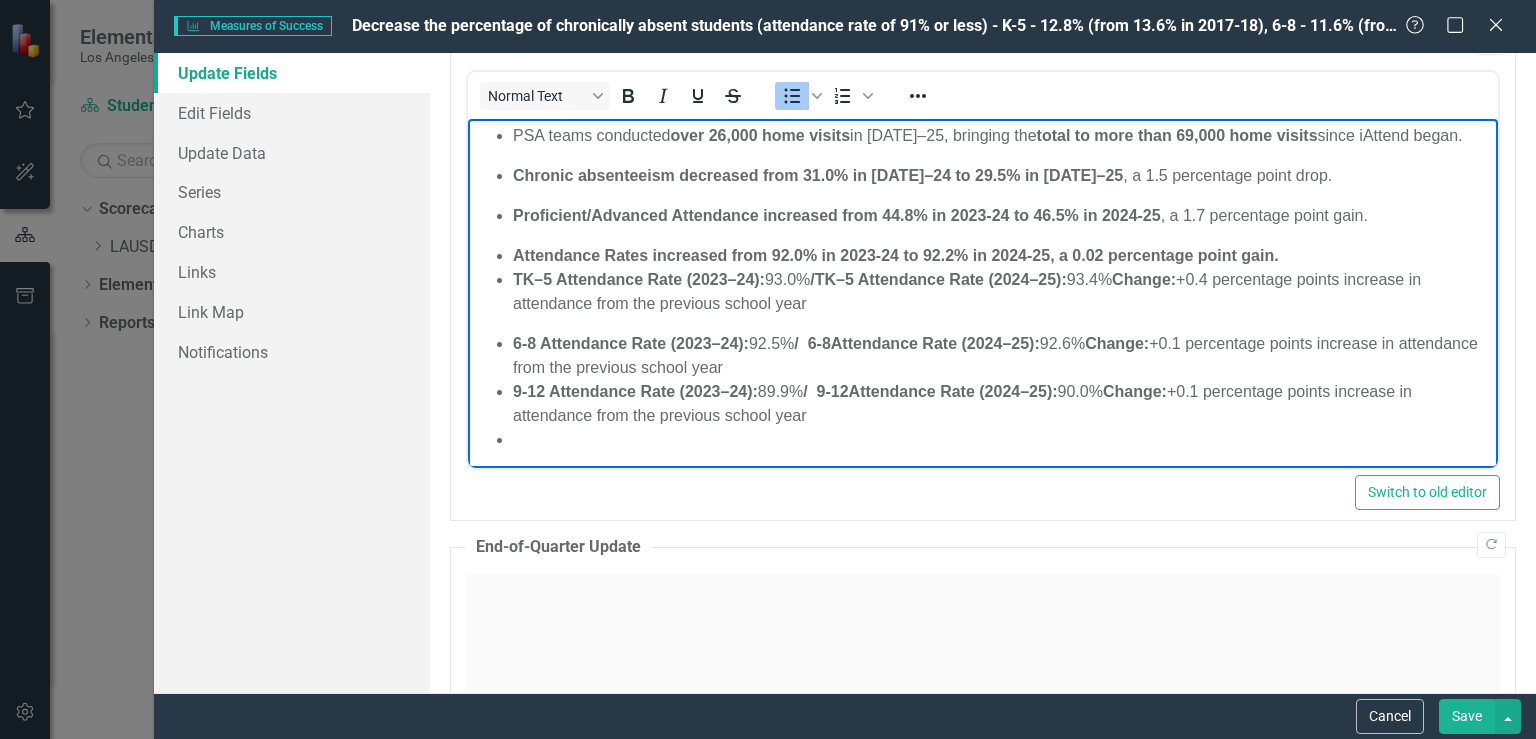 click on "TK–5 Attendance Rate (2023–24):  93.0%  /   TK–5 Attendance Rate (2024–25):  93.4%                                                                  Change:  +0.4 percentage points increase in attendance from the previous school year" at bounding box center [1003, 292] 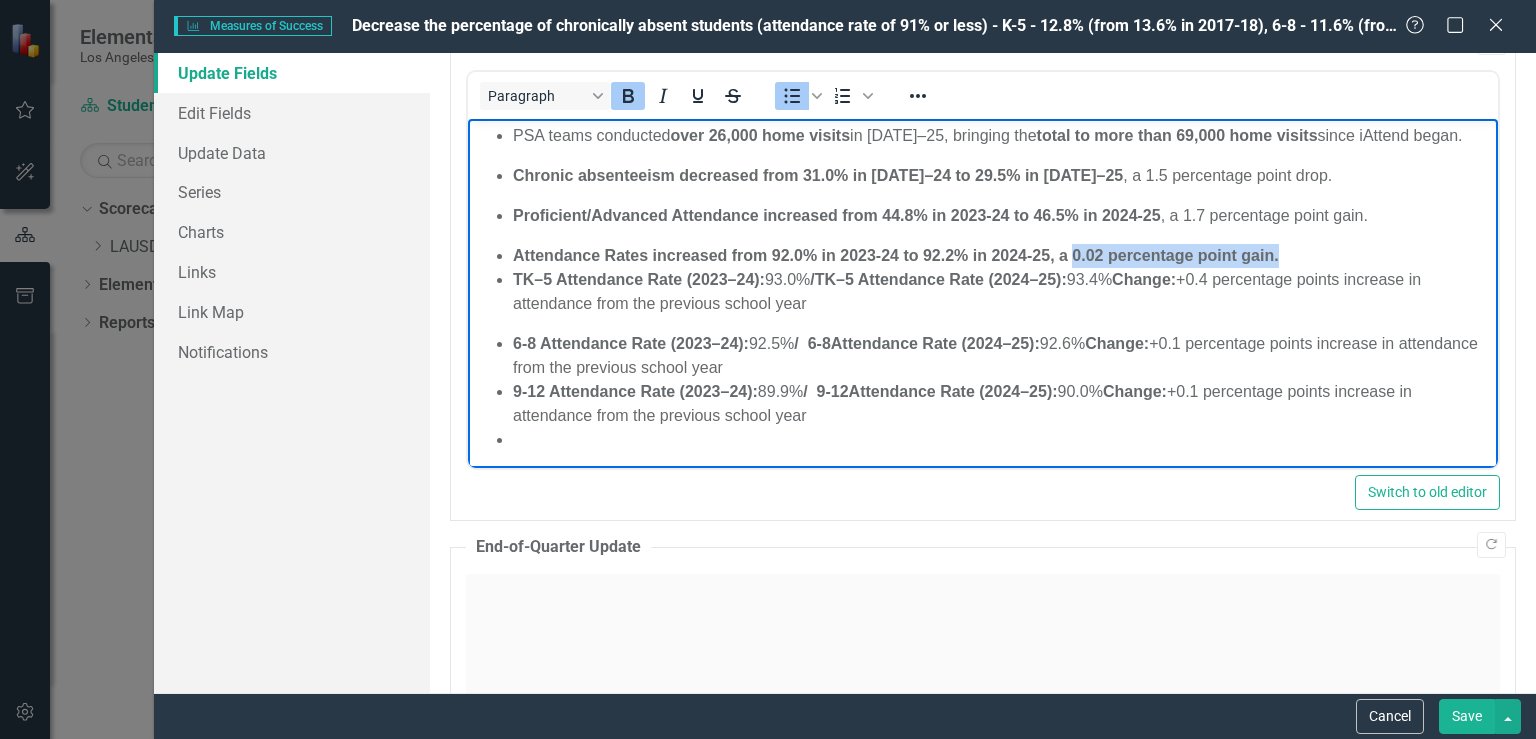 drag, startPoint x: 1281, startPoint y: 280, endPoint x: 1077, endPoint y: 288, distance: 204.1568 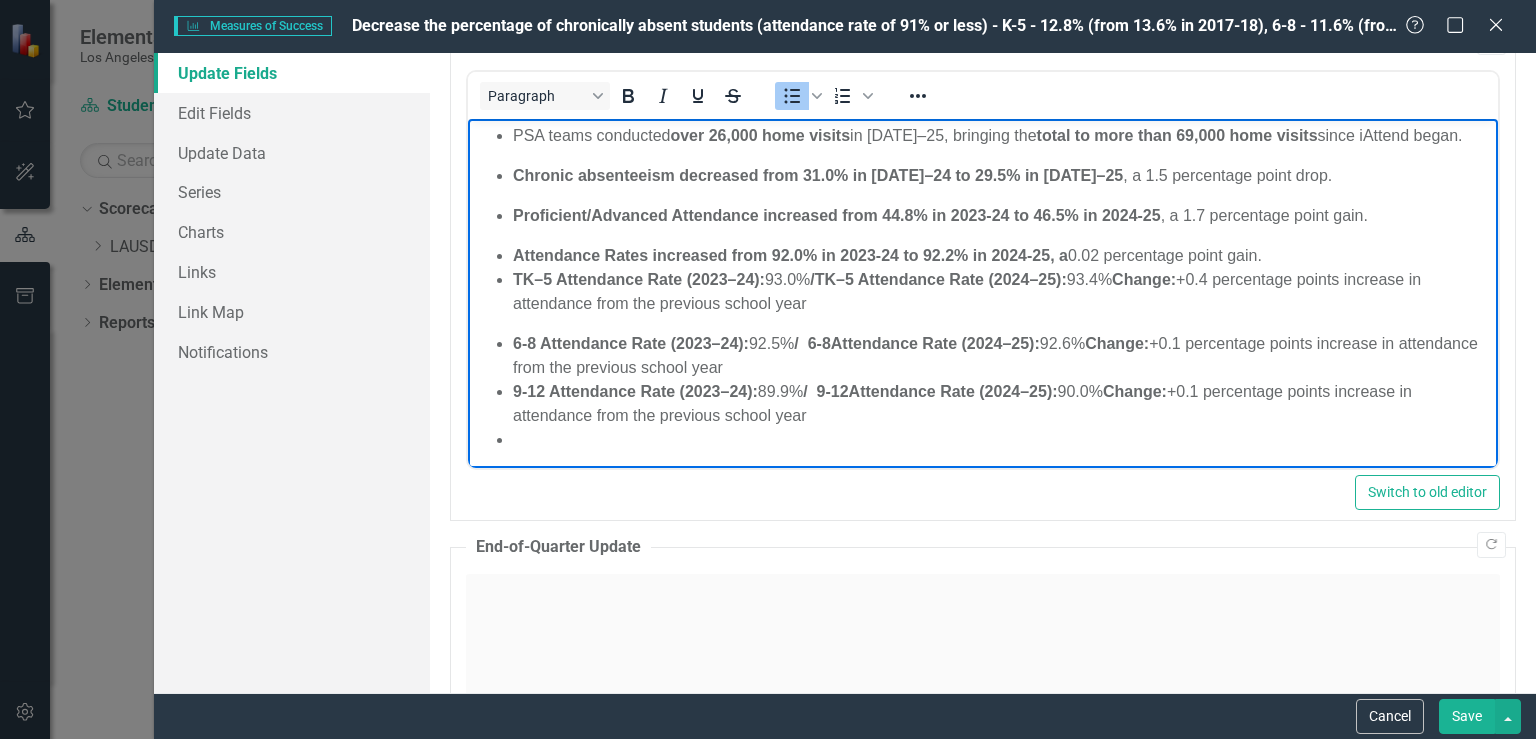 click on "6-8 Attendance Rate (2023–24):  92.5%  /  6-8  Attendance Rate (2024–25):  92.6%                                                                        Change:  +0.1 percentage points increase in attendance from the previous school year" at bounding box center [1003, 356] 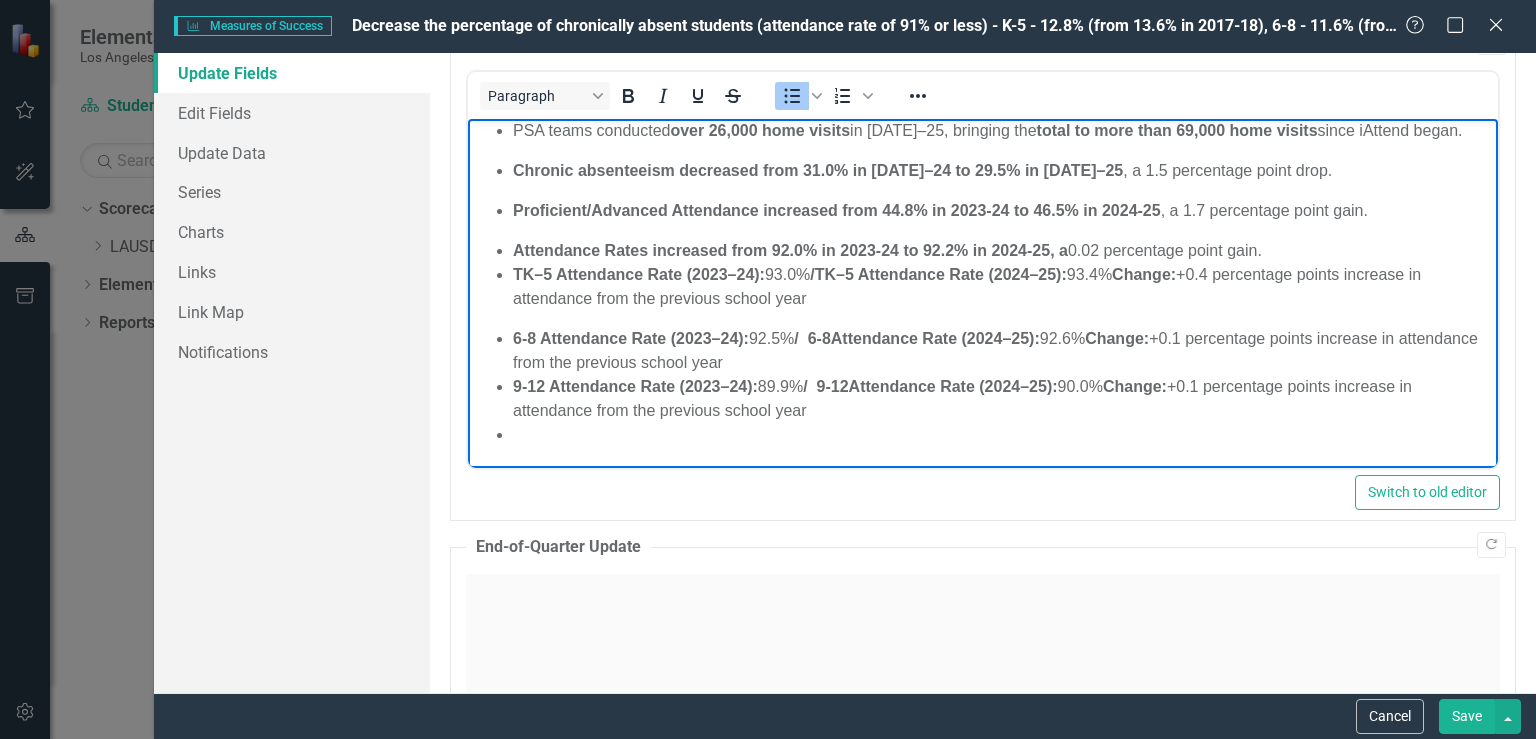 click on "Attendance Rates increased from 92.0% in 2023-24 to 92.2% in 2024-25, a  0.02 percentage point gain." at bounding box center (1003, 251) 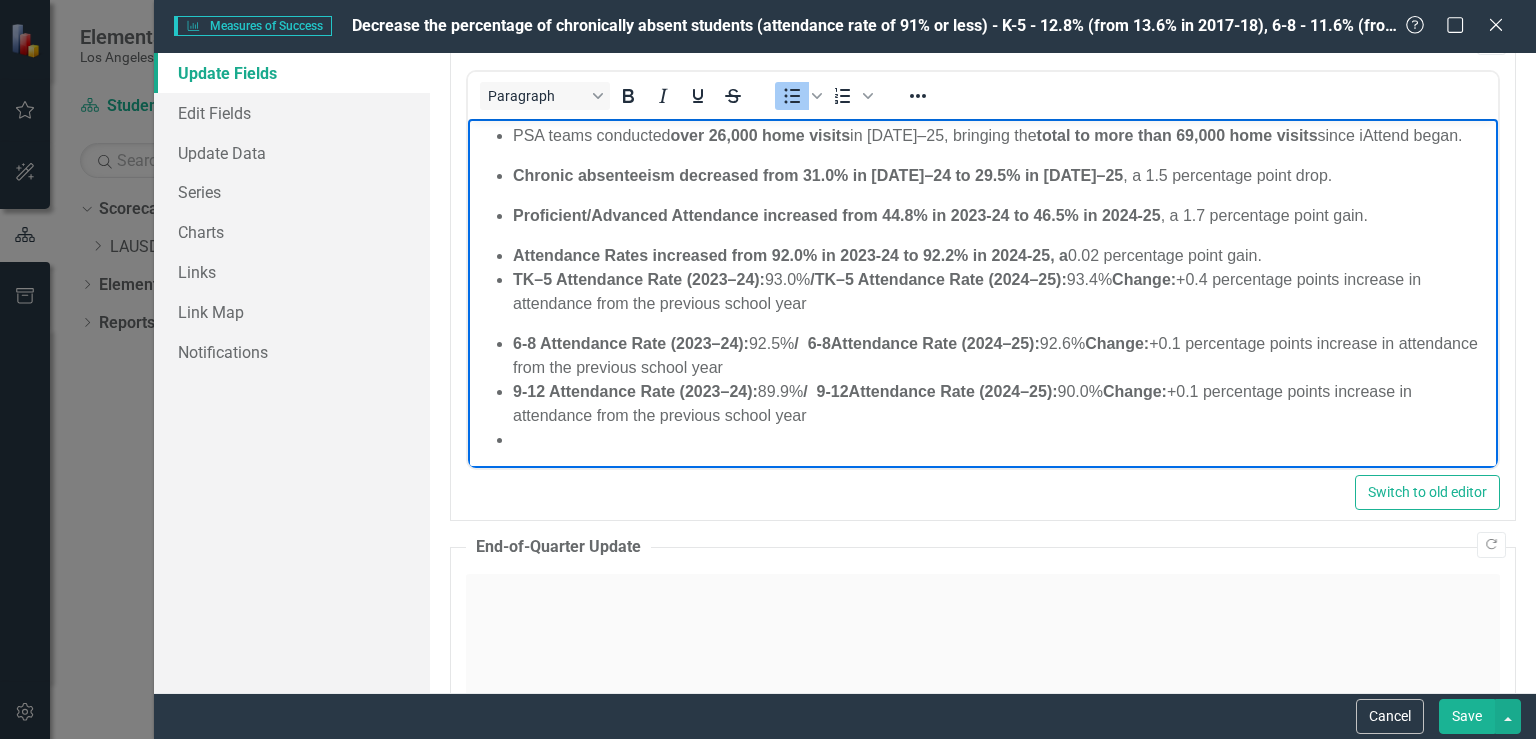 scroll, scrollTop: 0, scrollLeft: 0, axis: both 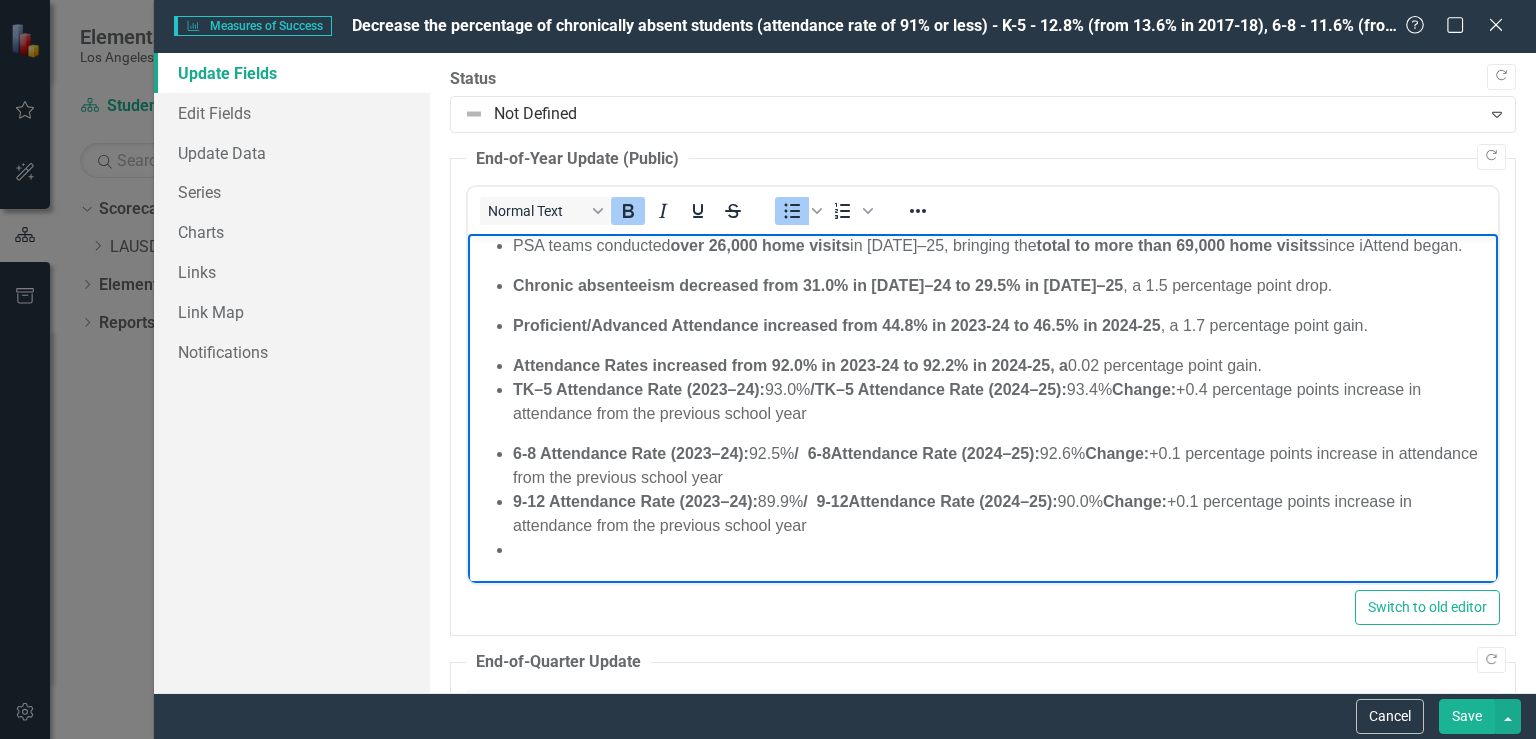 drag, startPoint x: 1139, startPoint y: 388, endPoint x: 497, endPoint y: 400, distance: 642.1121 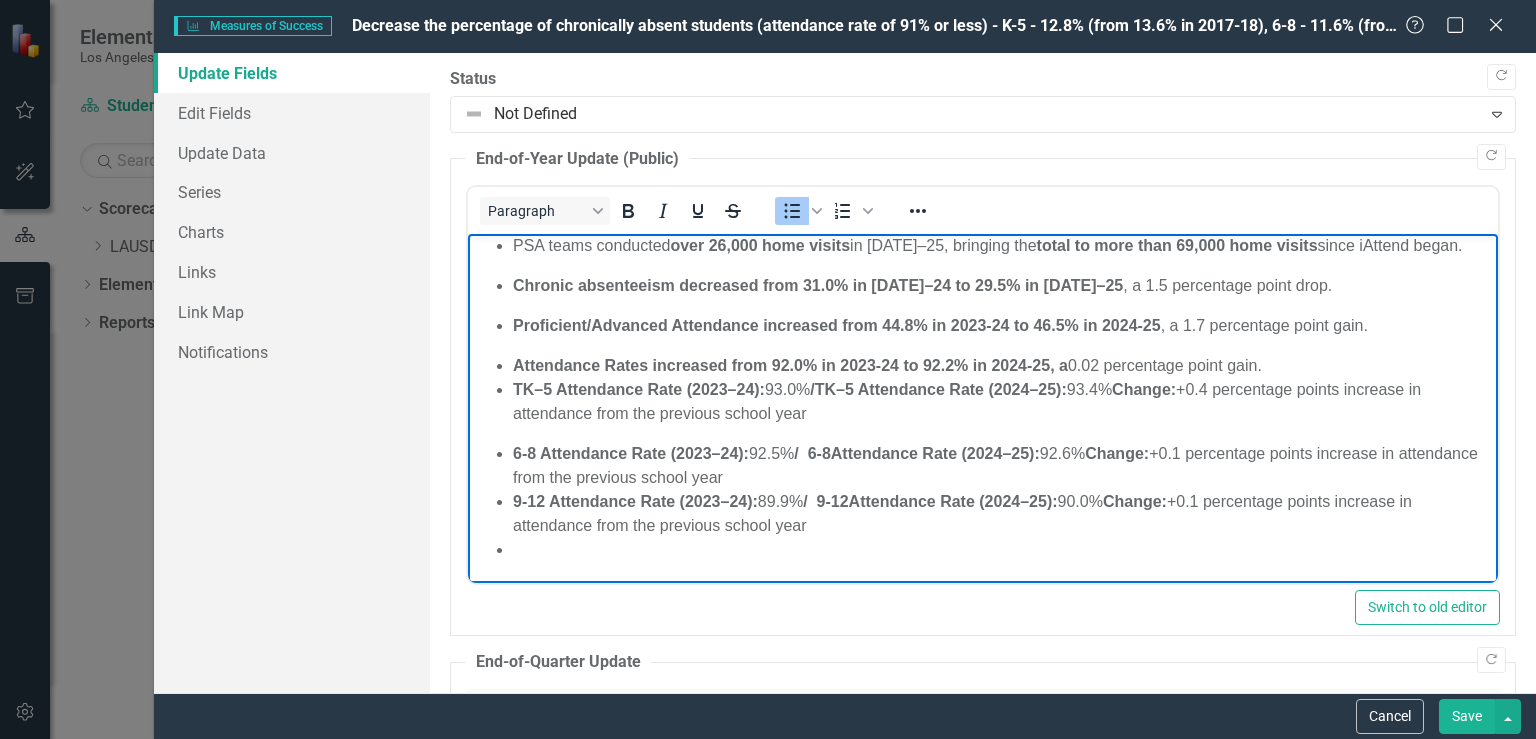 click at bounding box center (1003, 550) 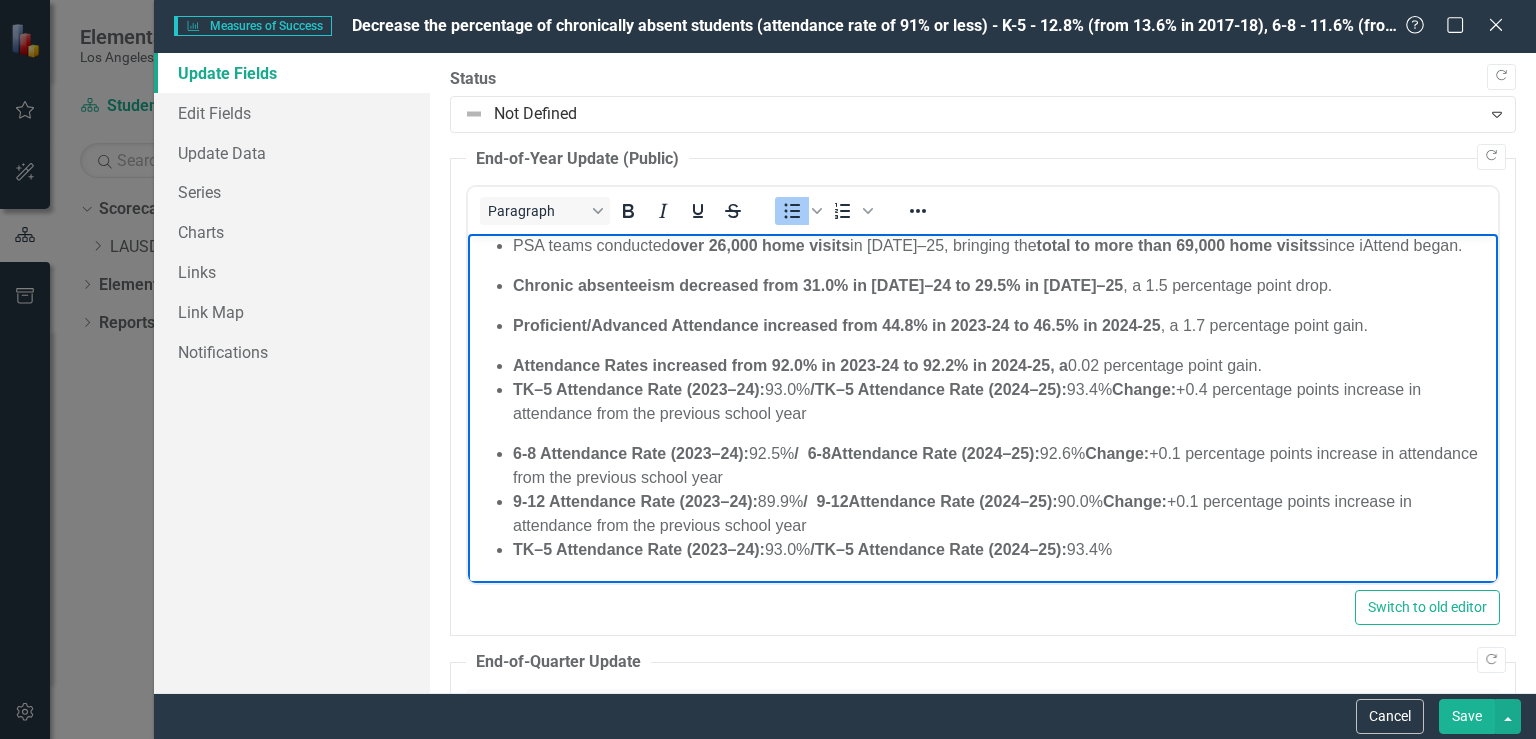 click on "TK–5 Attendance Rate (2023–24):" at bounding box center (639, 549) 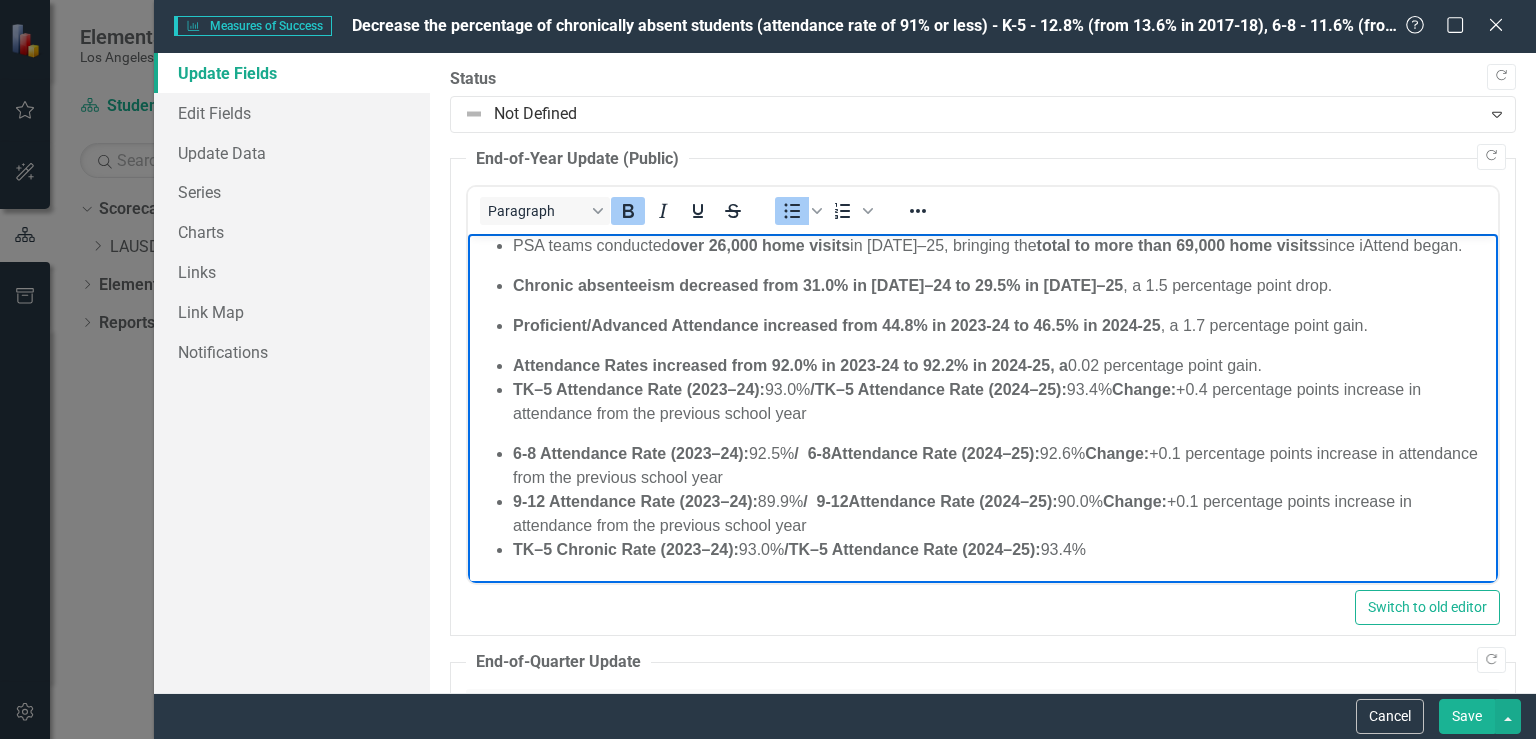 click on "TK–5 Attendance Rate (2024–25):" at bounding box center [915, 549] 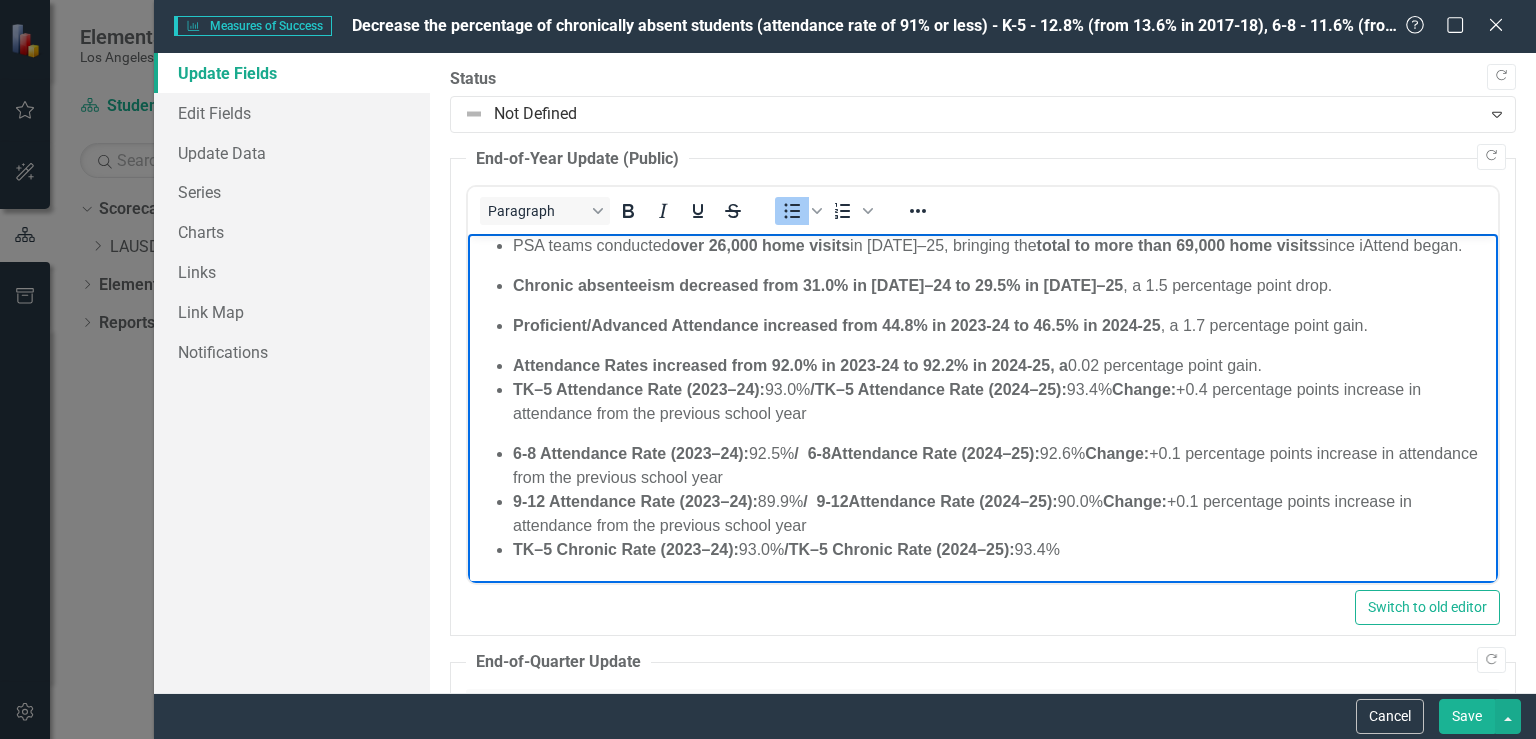 click on "TK–5 Chronic Rate (2023–24):  93.0%  /   TK–5 Chronic Rate (2024–25):  93.4%" at bounding box center [1003, 550] 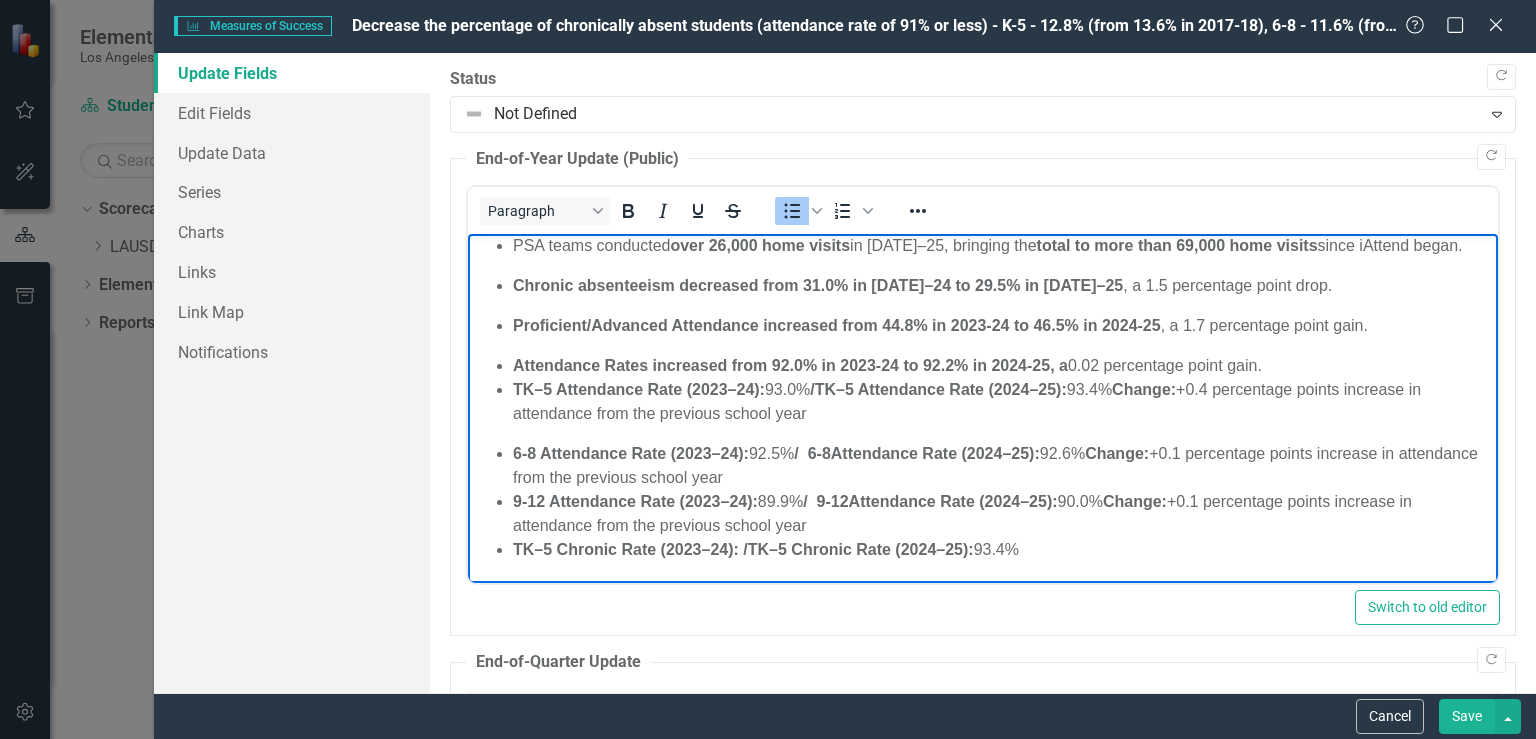 click on "TK–5 Chronic Rate (2023–24):    /   TK–5 Chronic Rate (2024–25):  93.4%" at bounding box center (1003, 550) 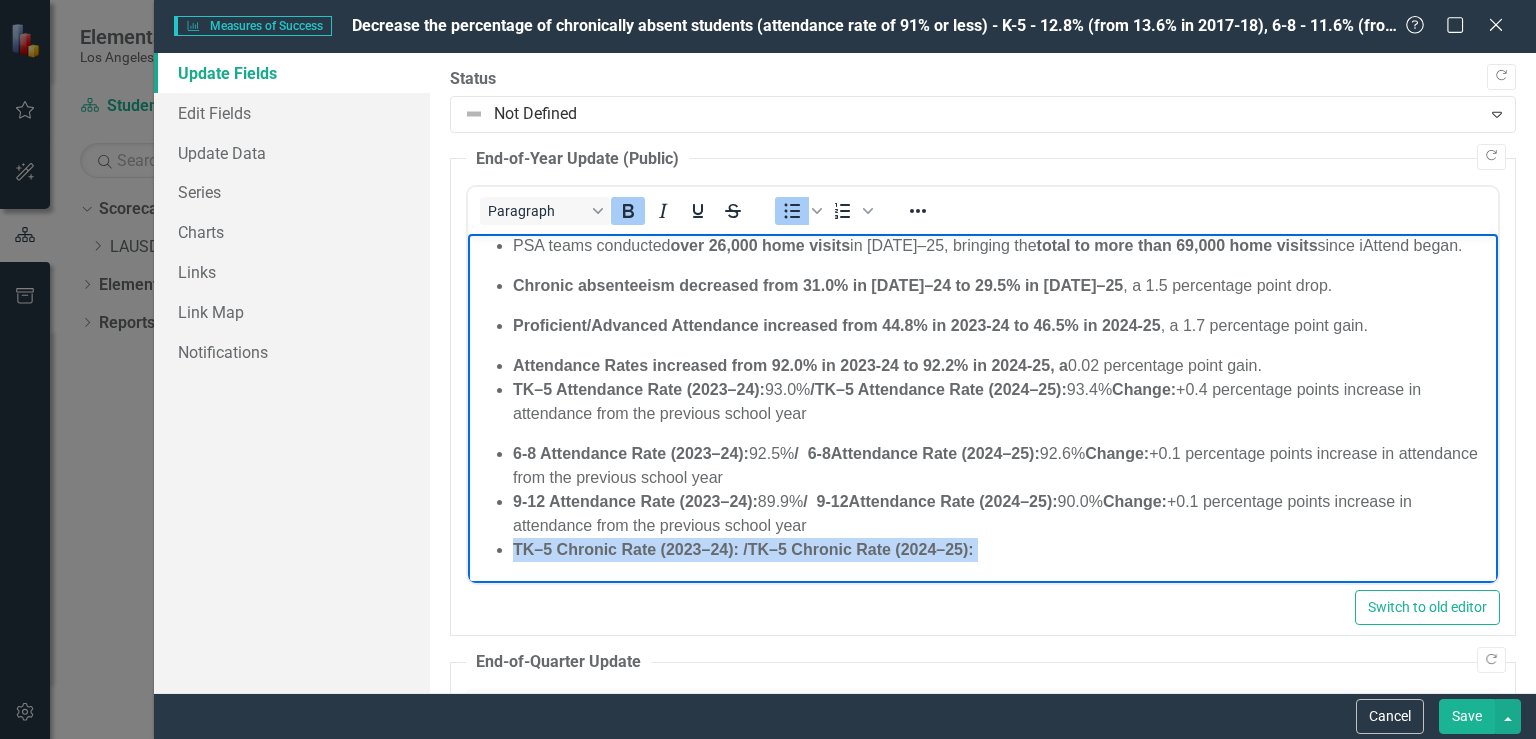 drag, startPoint x: 990, startPoint y: 552, endPoint x: 516, endPoint y: 552, distance: 474 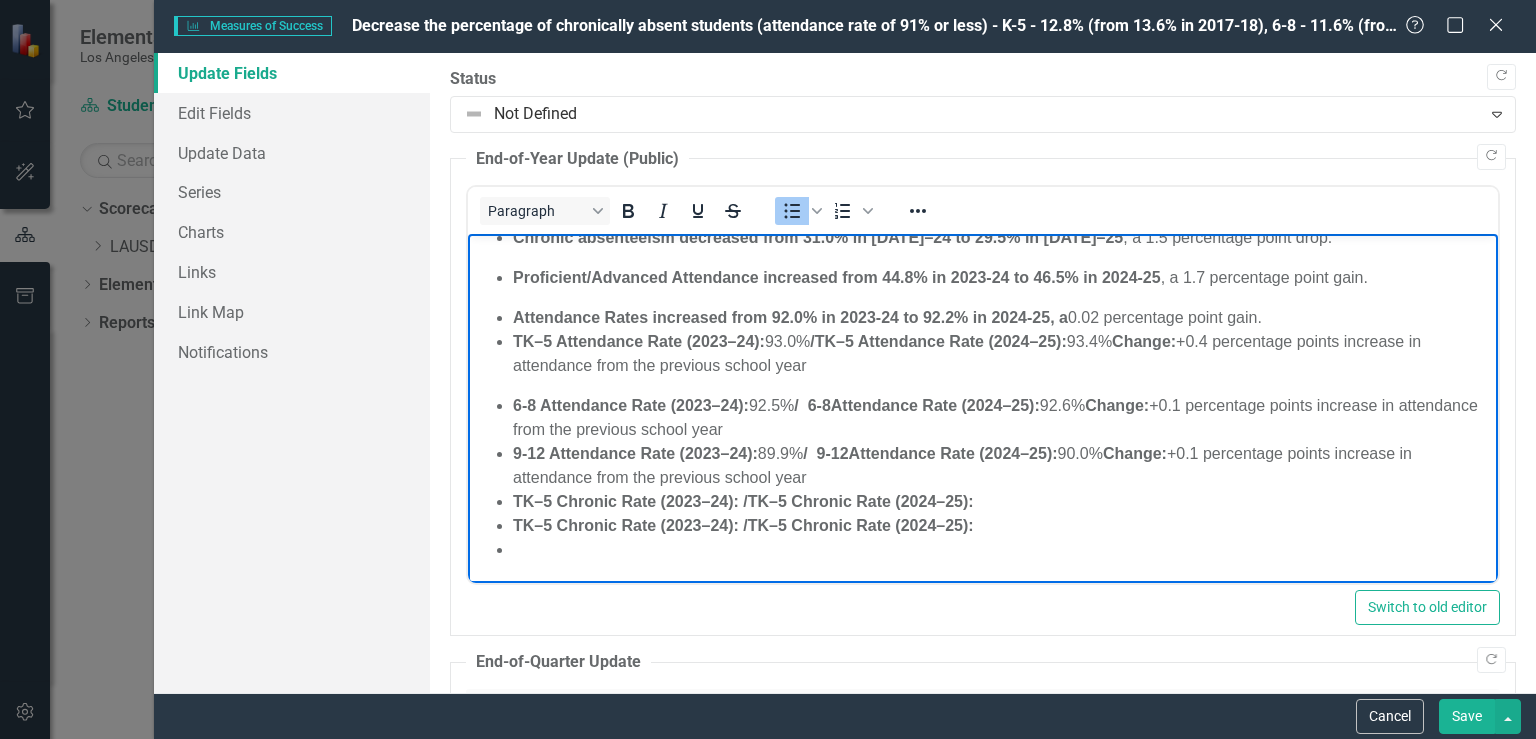 scroll, scrollTop: 79, scrollLeft: 0, axis: vertical 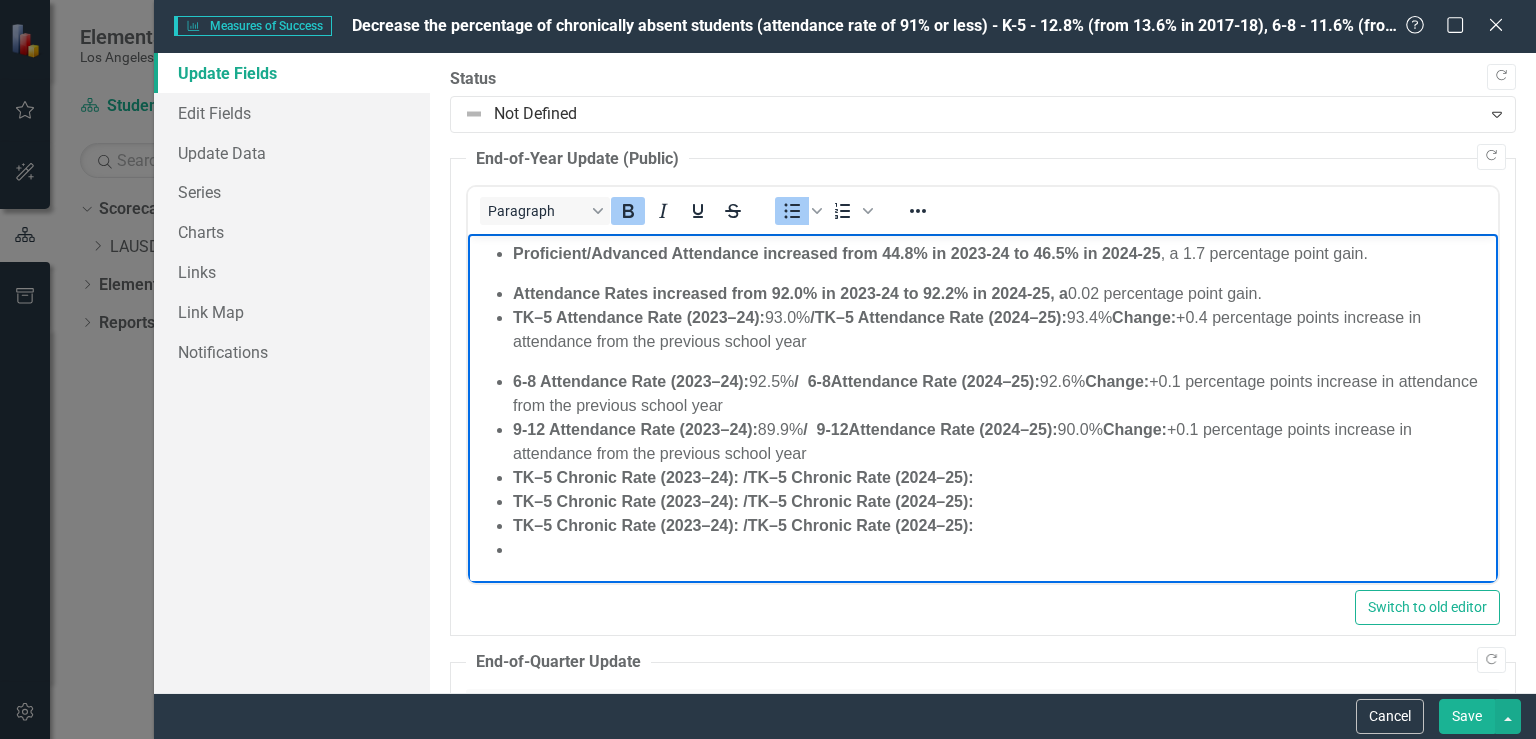 click on "TK–5 Chronic Rate (2023–24):" at bounding box center [626, 501] 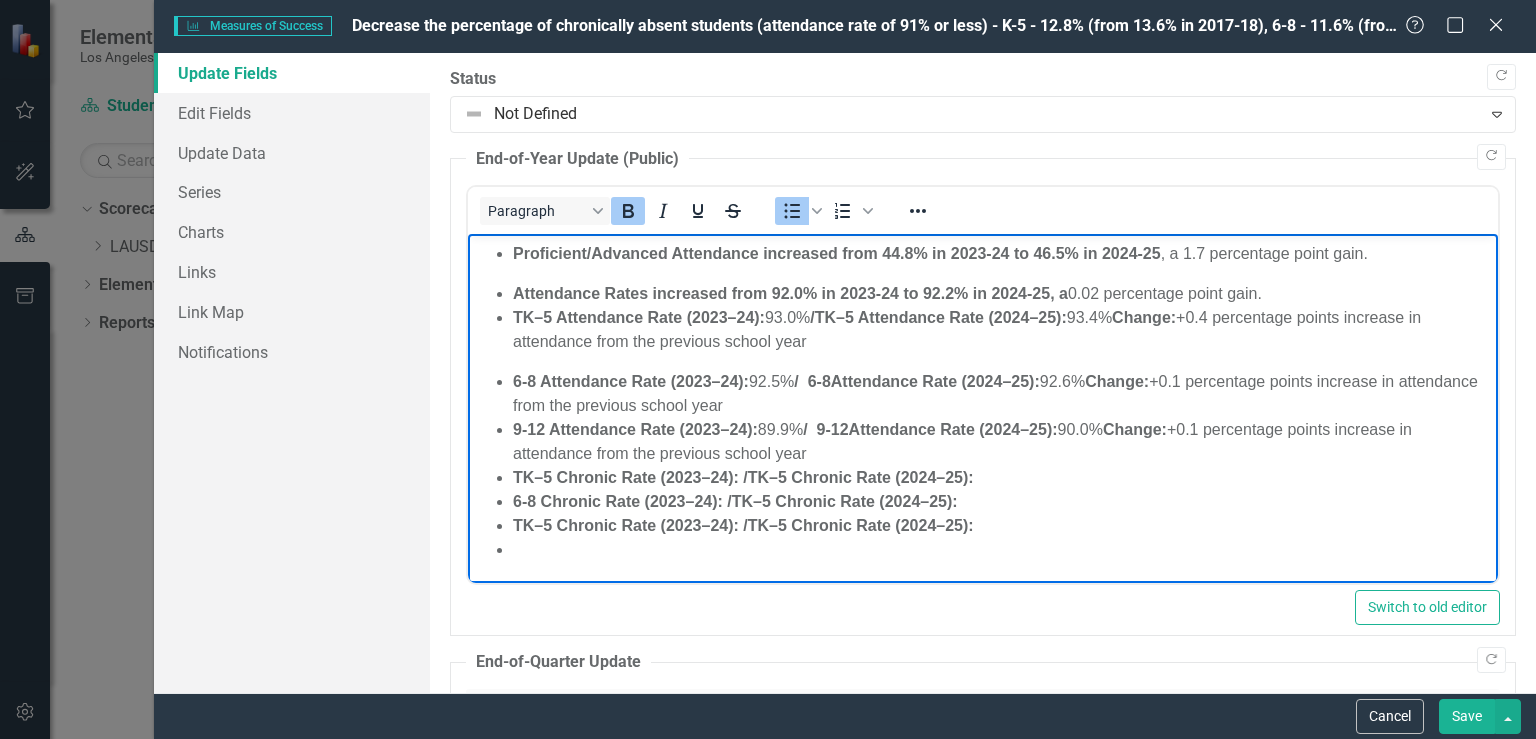 click on "TK–5 Chronic Rate (2023–24):" at bounding box center (626, 525) 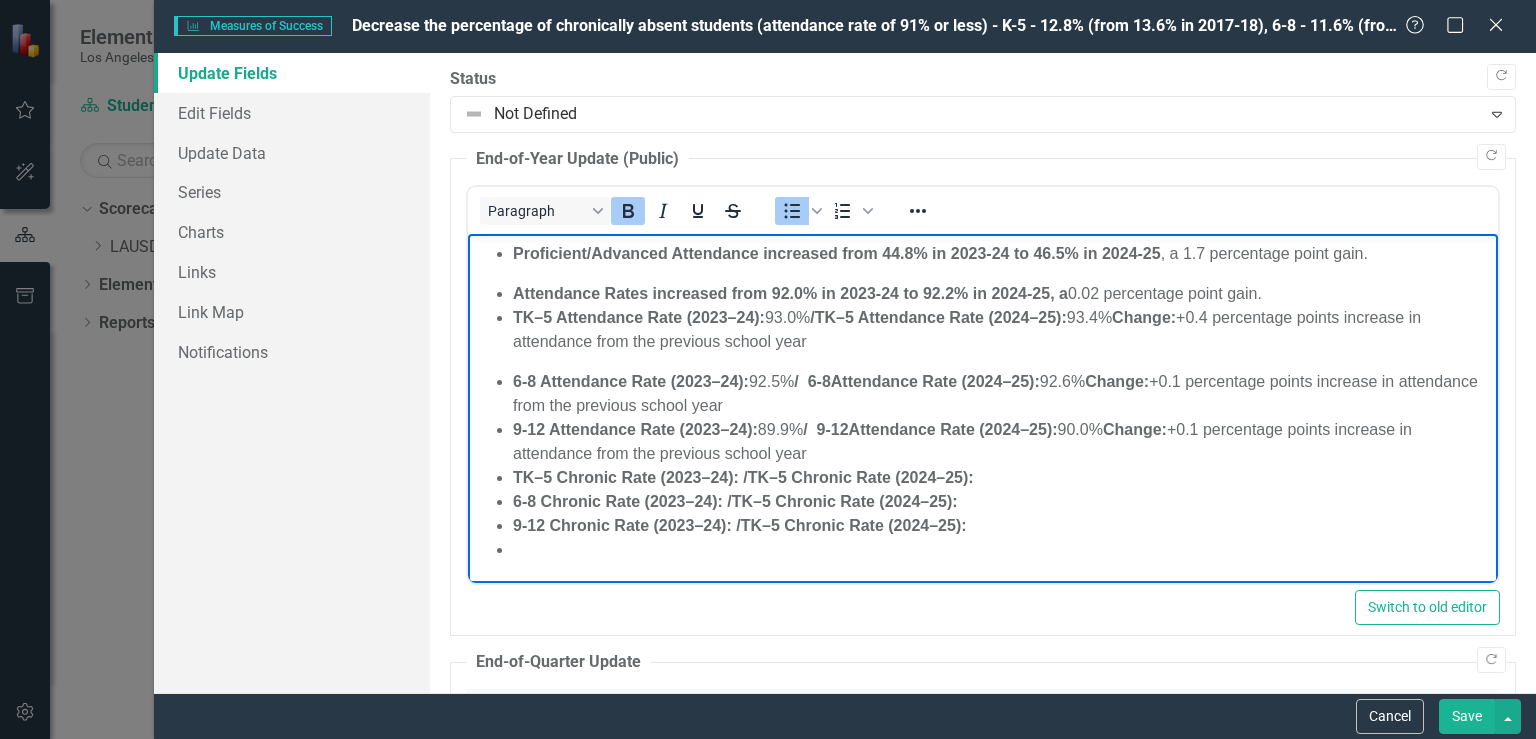 click on "TK–5 Chronic Rate (2024–25):" at bounding box center (845, 501) 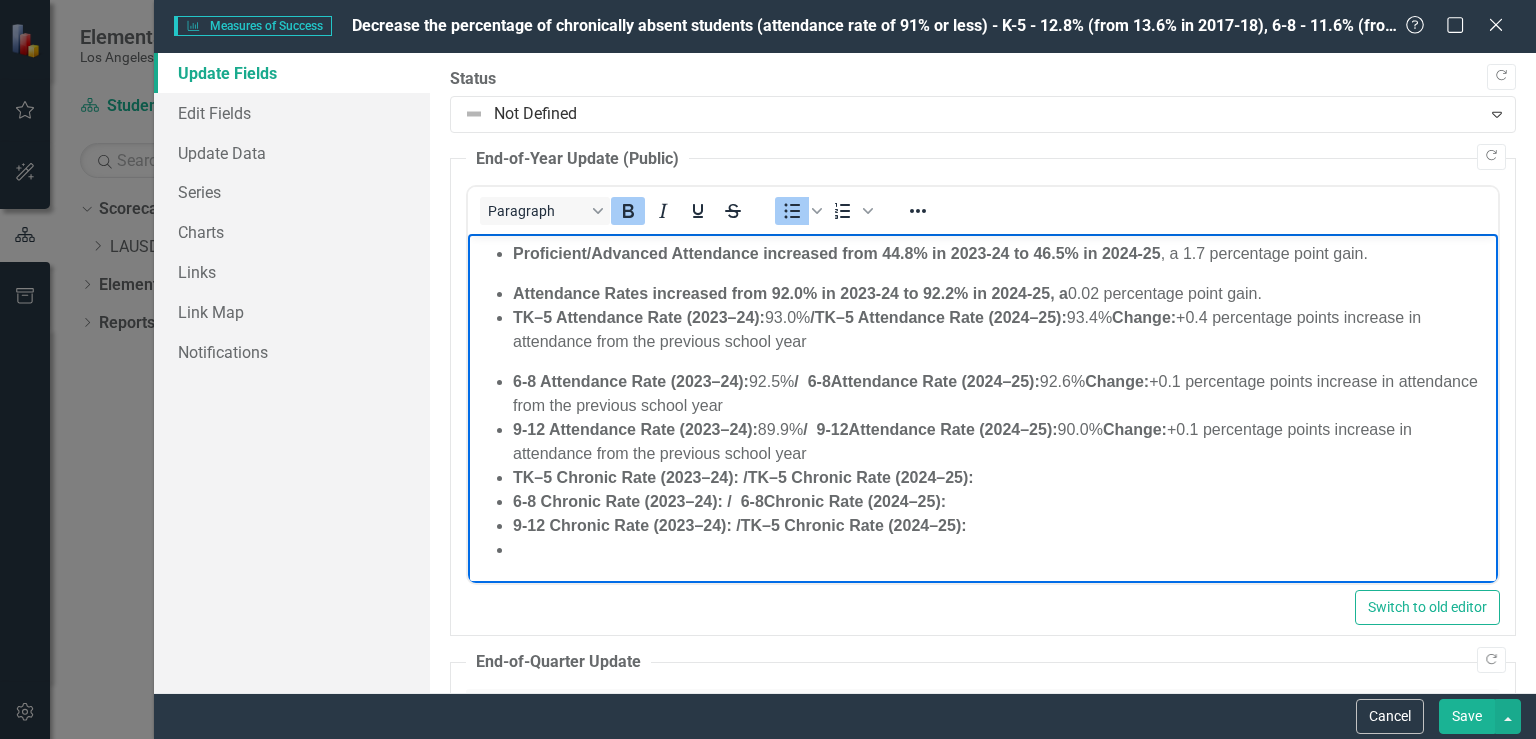 click on "TK–5 Chronic Rate (2024–25):" at bounding box center [854, 525] 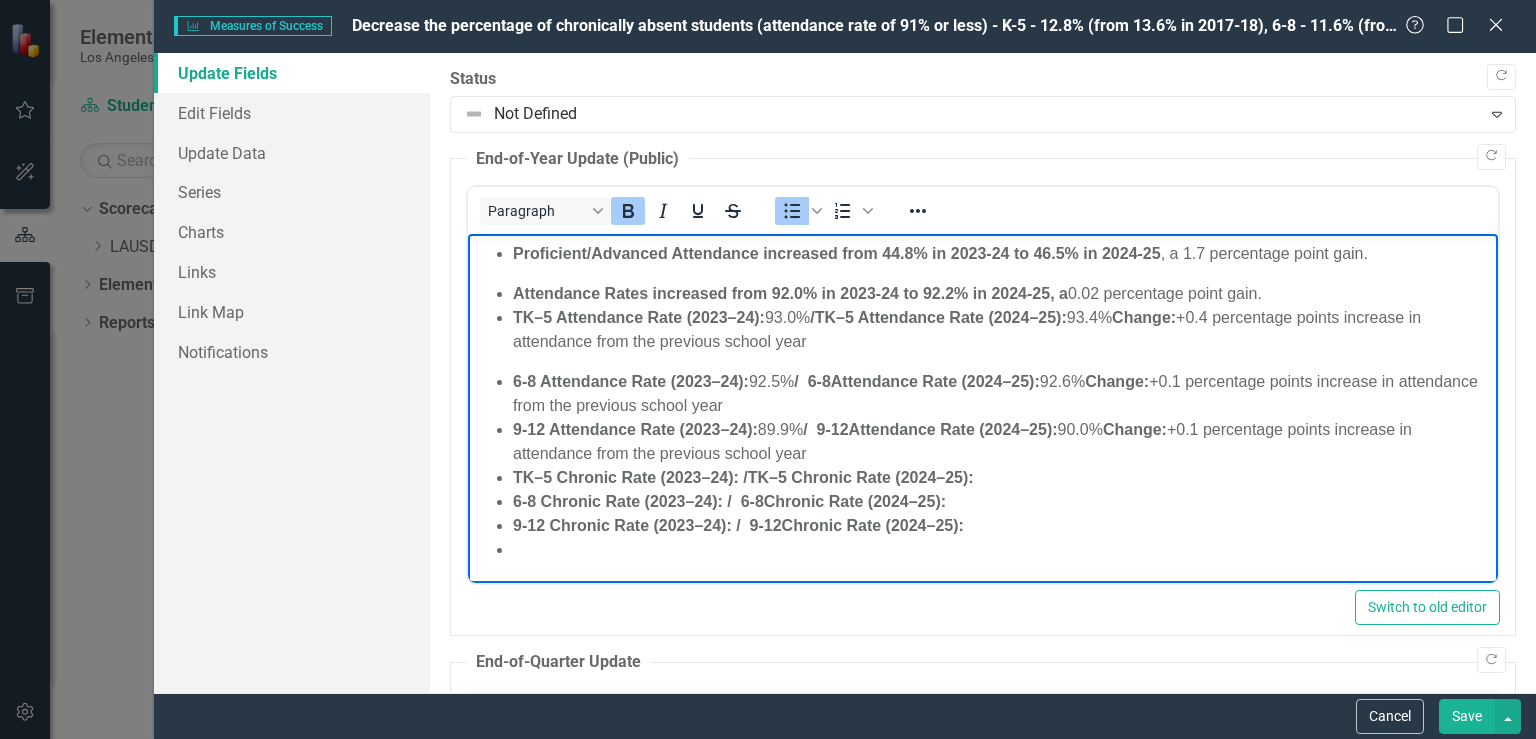 click on "9-12 Chronic Rate (2023–24):    /  9-12  Chronic Rate (2024–25):" at bounding box center (1003, 526) 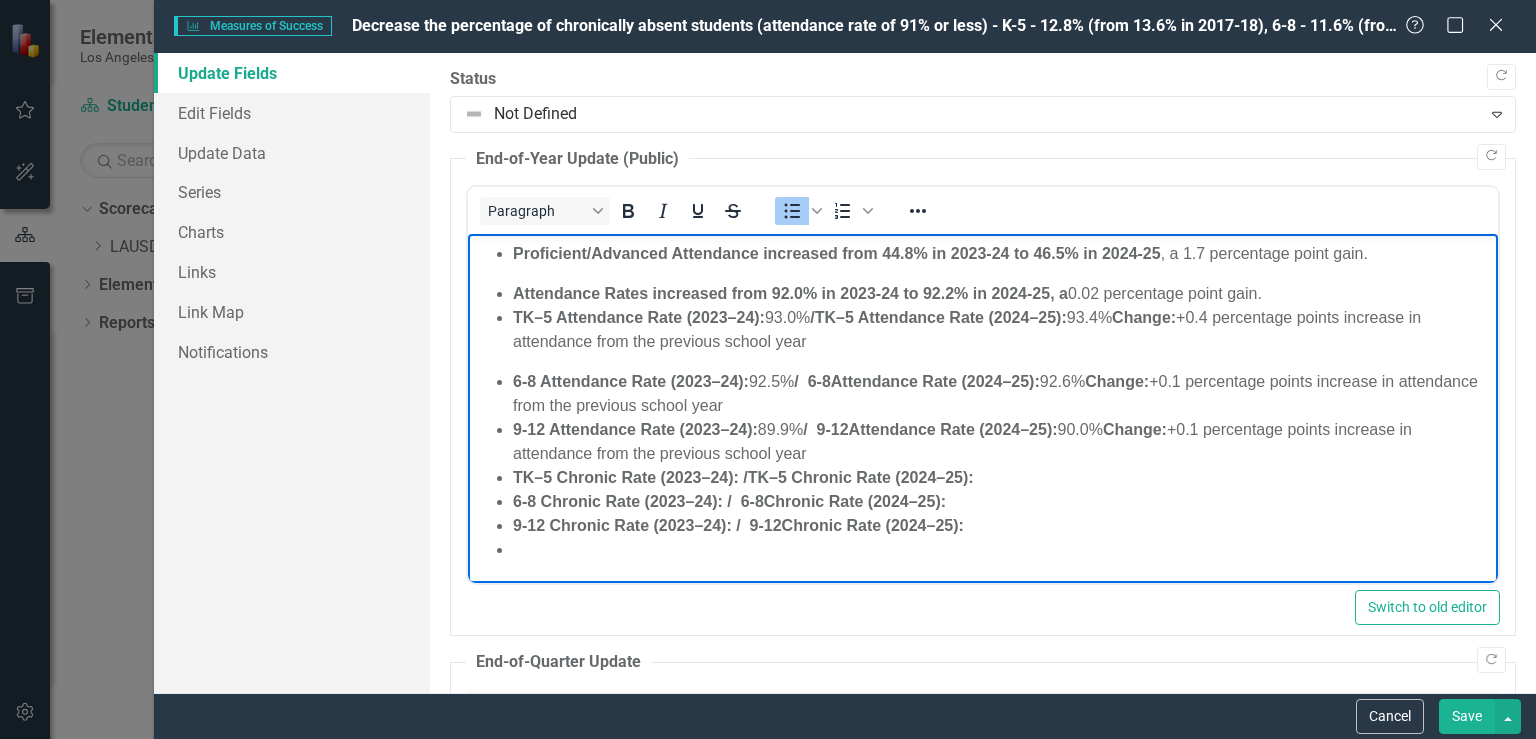 click on "TK–5 Chronic Rate (2023–24):    /   TK–5 Chronic Rate (2024–25):" at bounding box center (1003, 478) 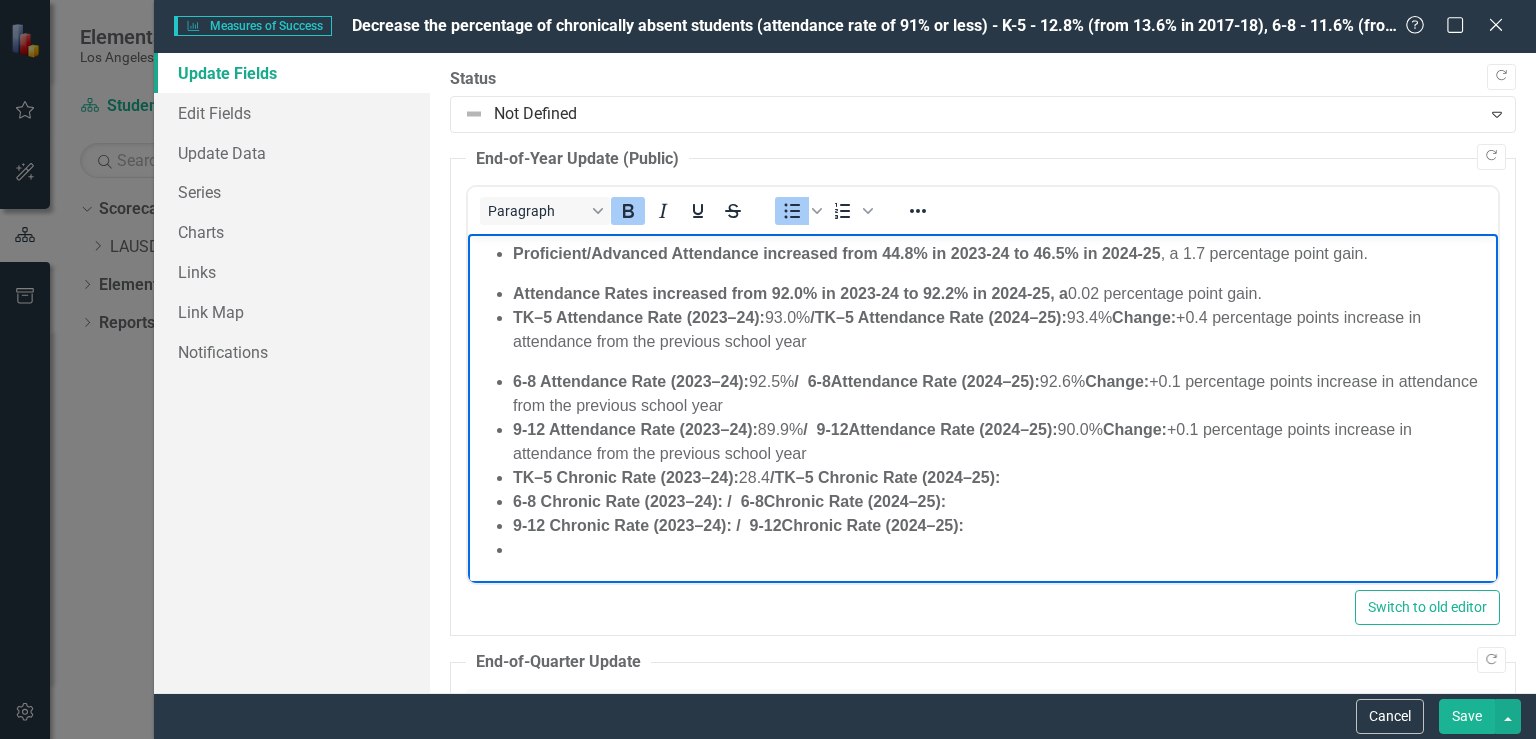click on "/  6-8" at bounding box center (745, 501) 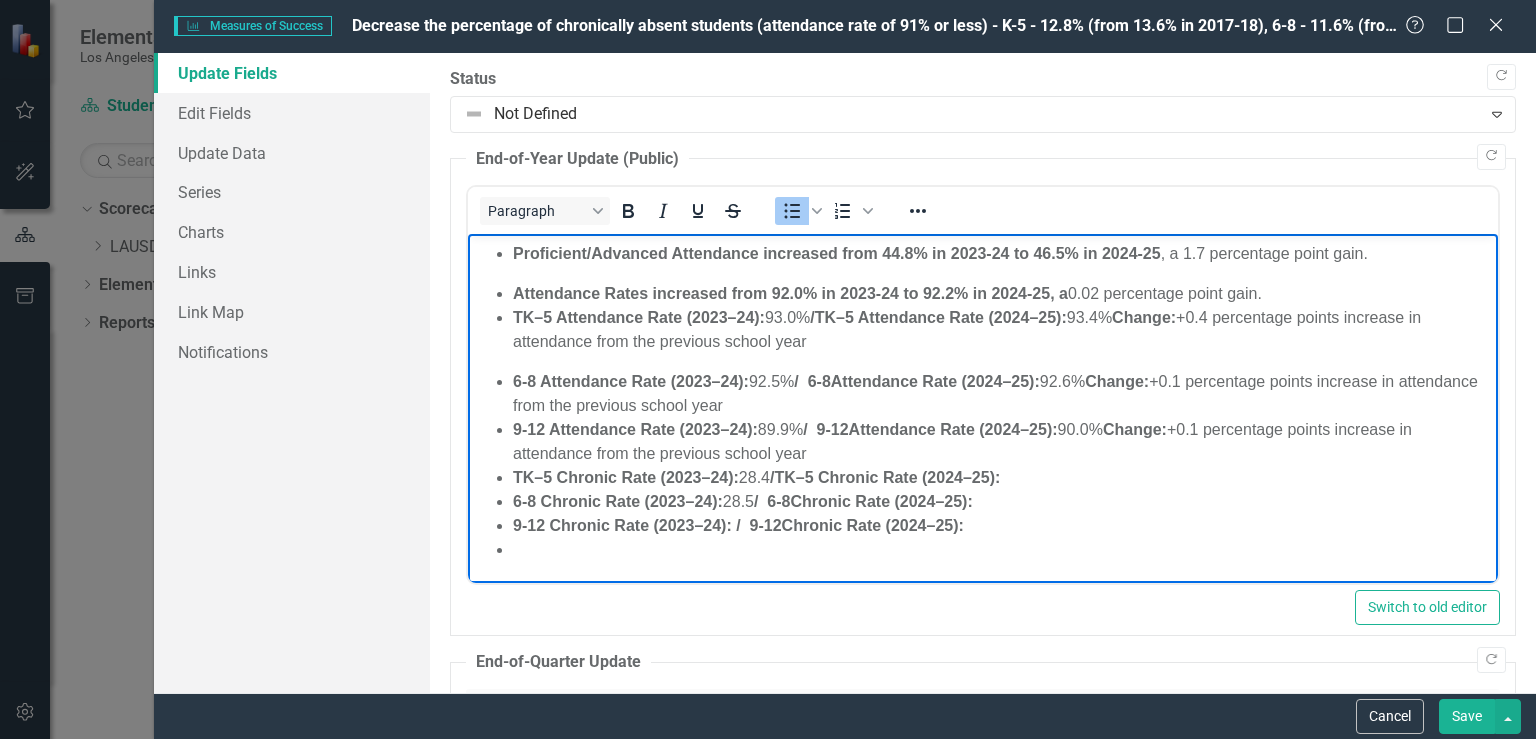 click on "9-12 Chronic Rate (2023–24):    /  9-12  Chronic Rate (2024–25):" at bounding box center [1003, 526] 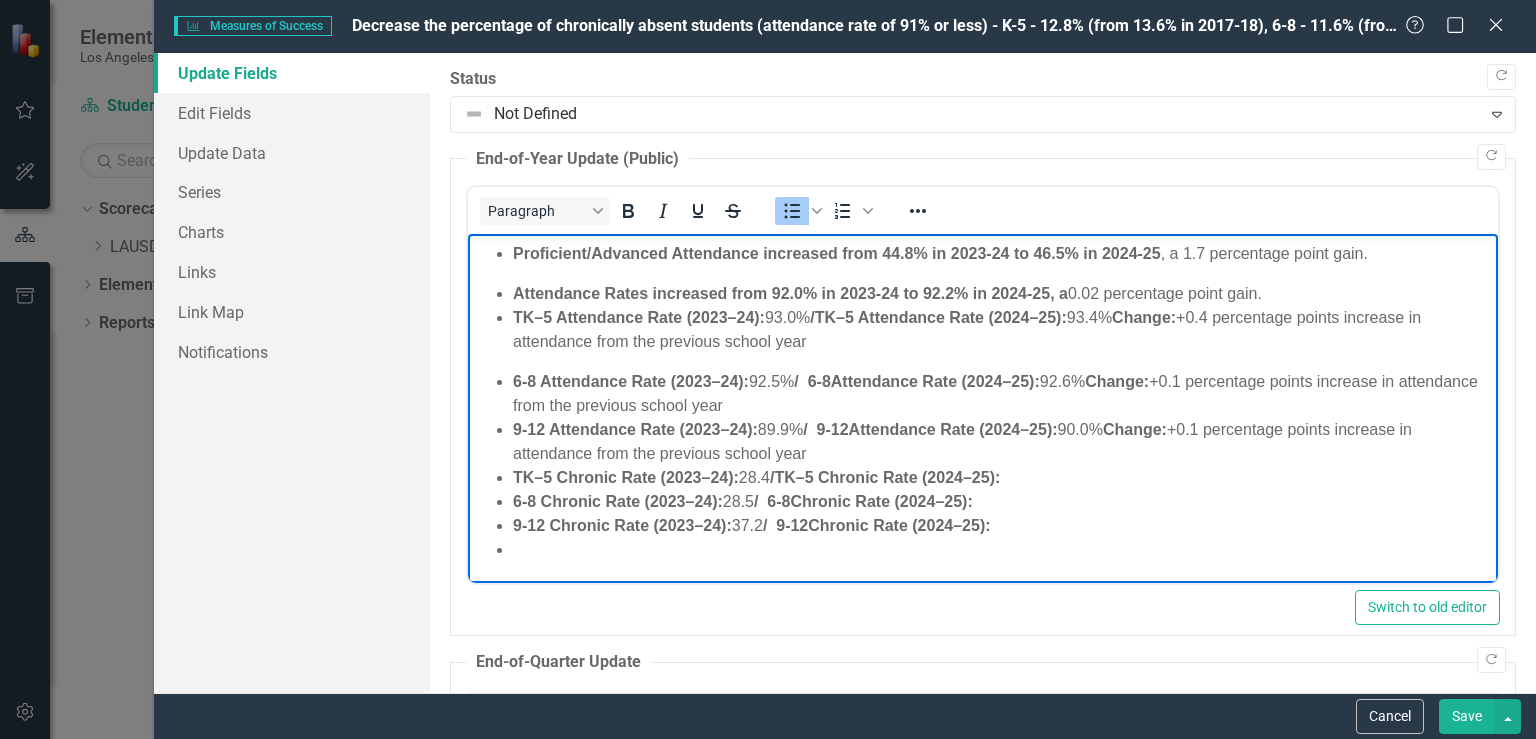 click on "TK–5 Chronic Rate (2023–24):  28.4  /   TK–5 Chronic Rate (2024–25):" at bounding box center (1003, 478) 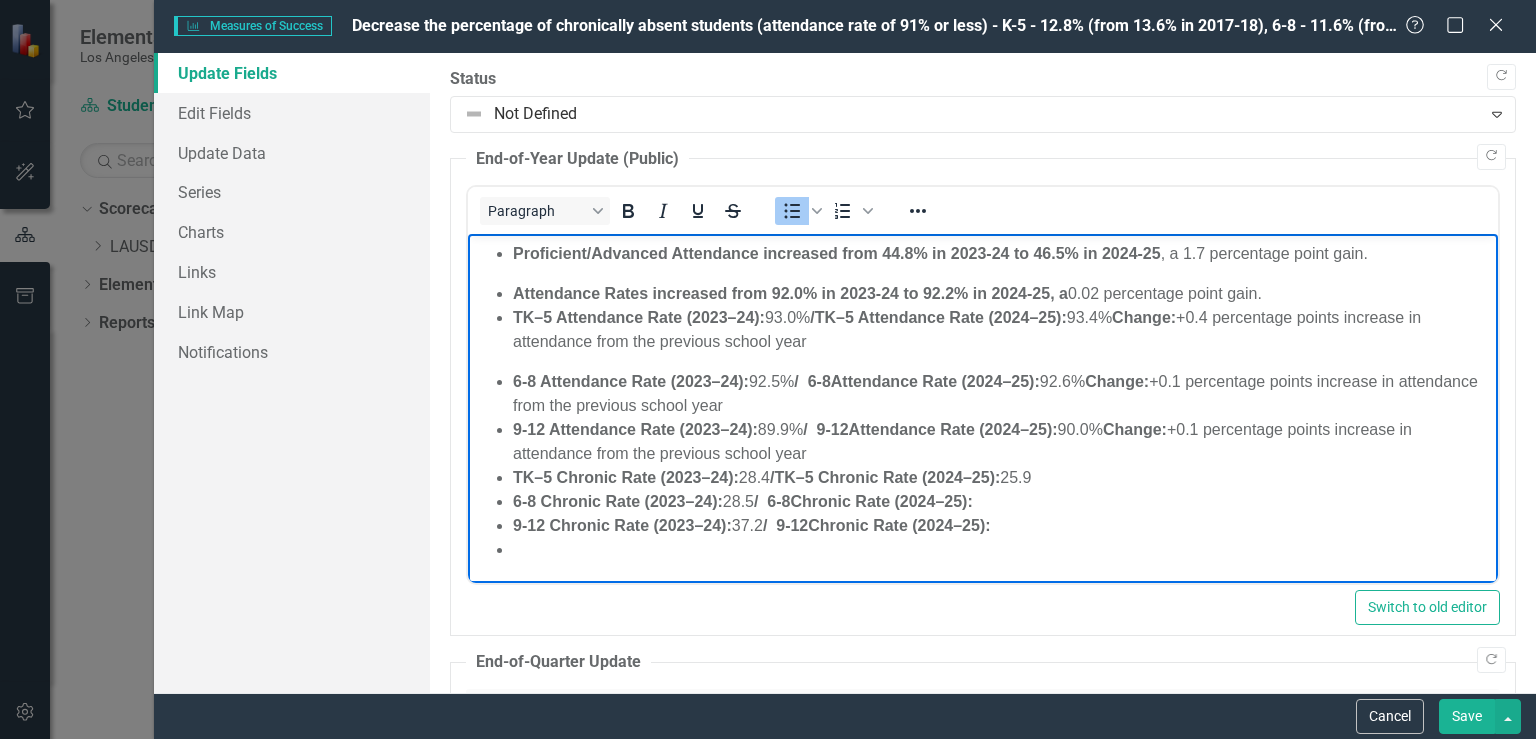 click on "6-8 Chronic Rate (2023–24):  28.5   /  6-8  Chronic Rate (2024–25):" at bounding box center [1003, 502] 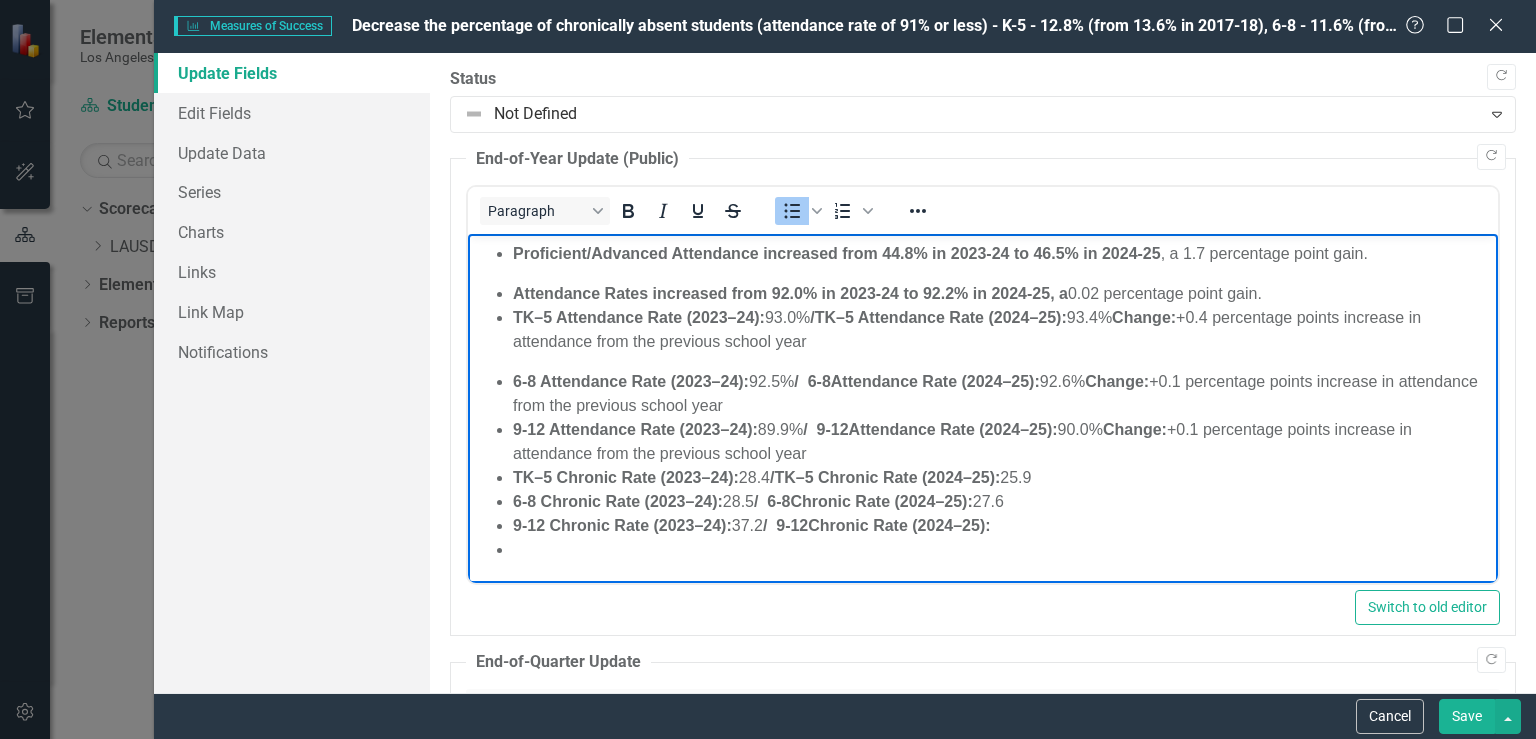 click on "9-12 Chronic Rate (2023–24):  37.2  /  9-12  Chronic Rate (2024–25):" at bounding box center (1003, 526) 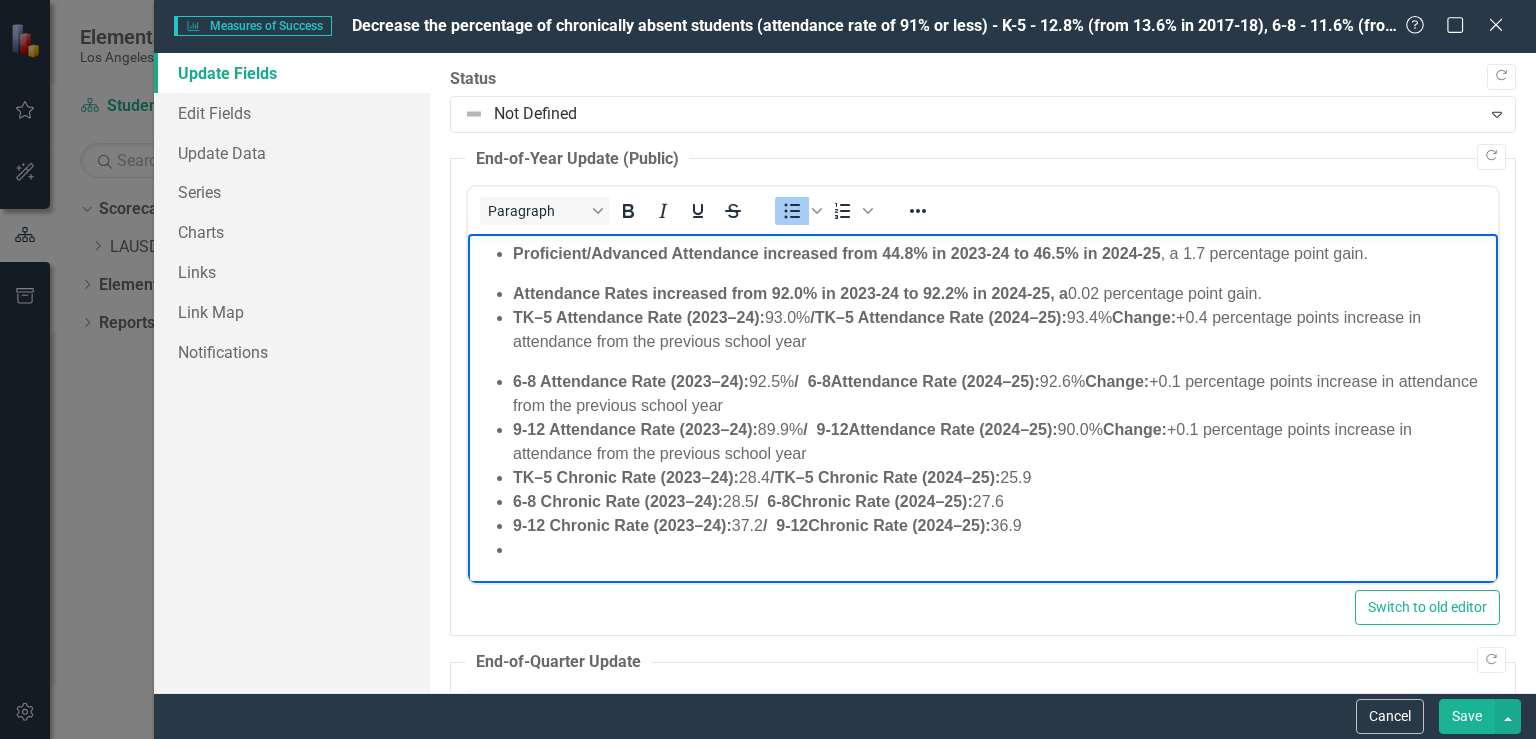click on "TK–5 Chronic Rate (2023–24):  28.4  /   TK–5 Chronic Rate (2024–25):  25.9" at bounding box center [1003, 478] 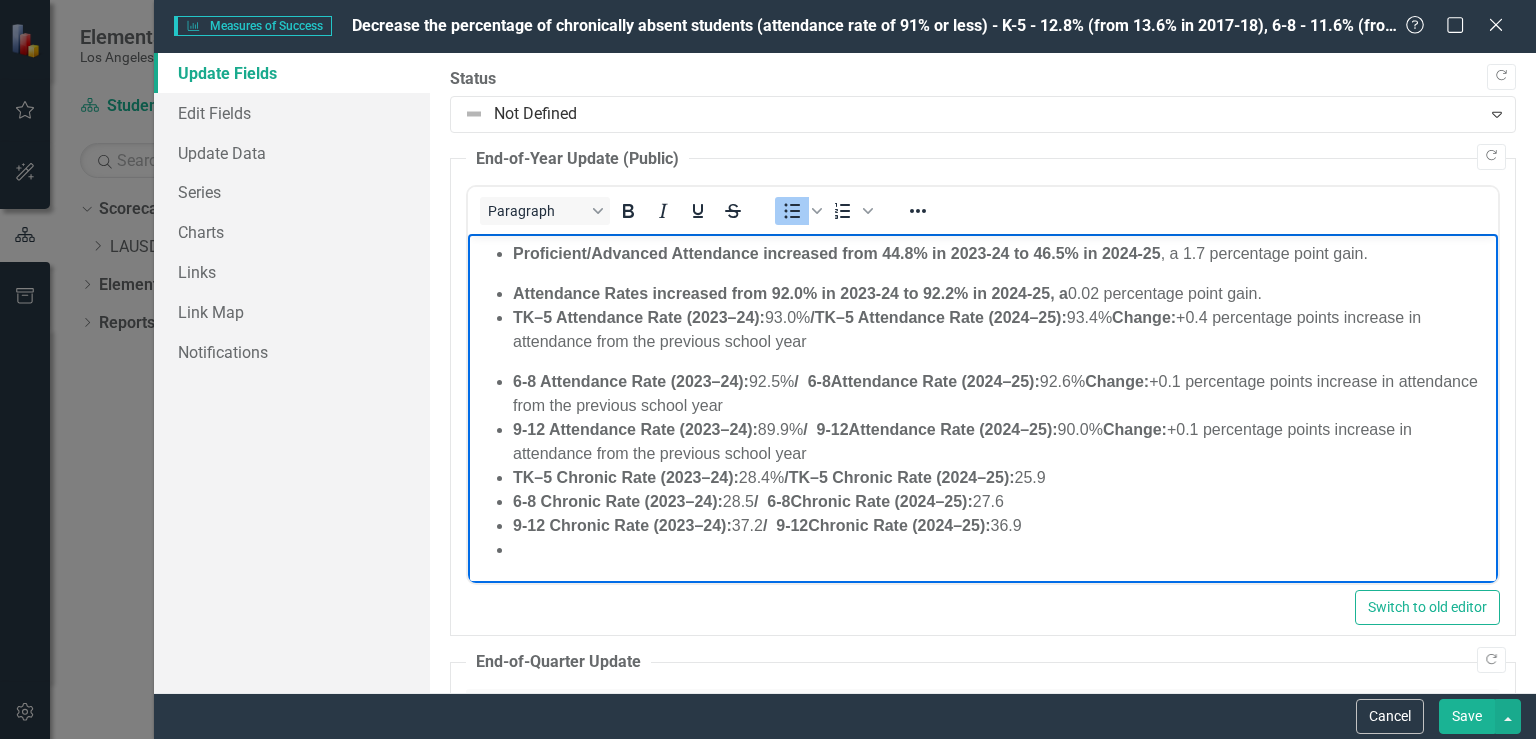 click on "6-8 Chronic Rate (2023–24):  28.5   /  6-8  Chronic Rate (2024–25):  27.6" at bounding box center (1003, 502) 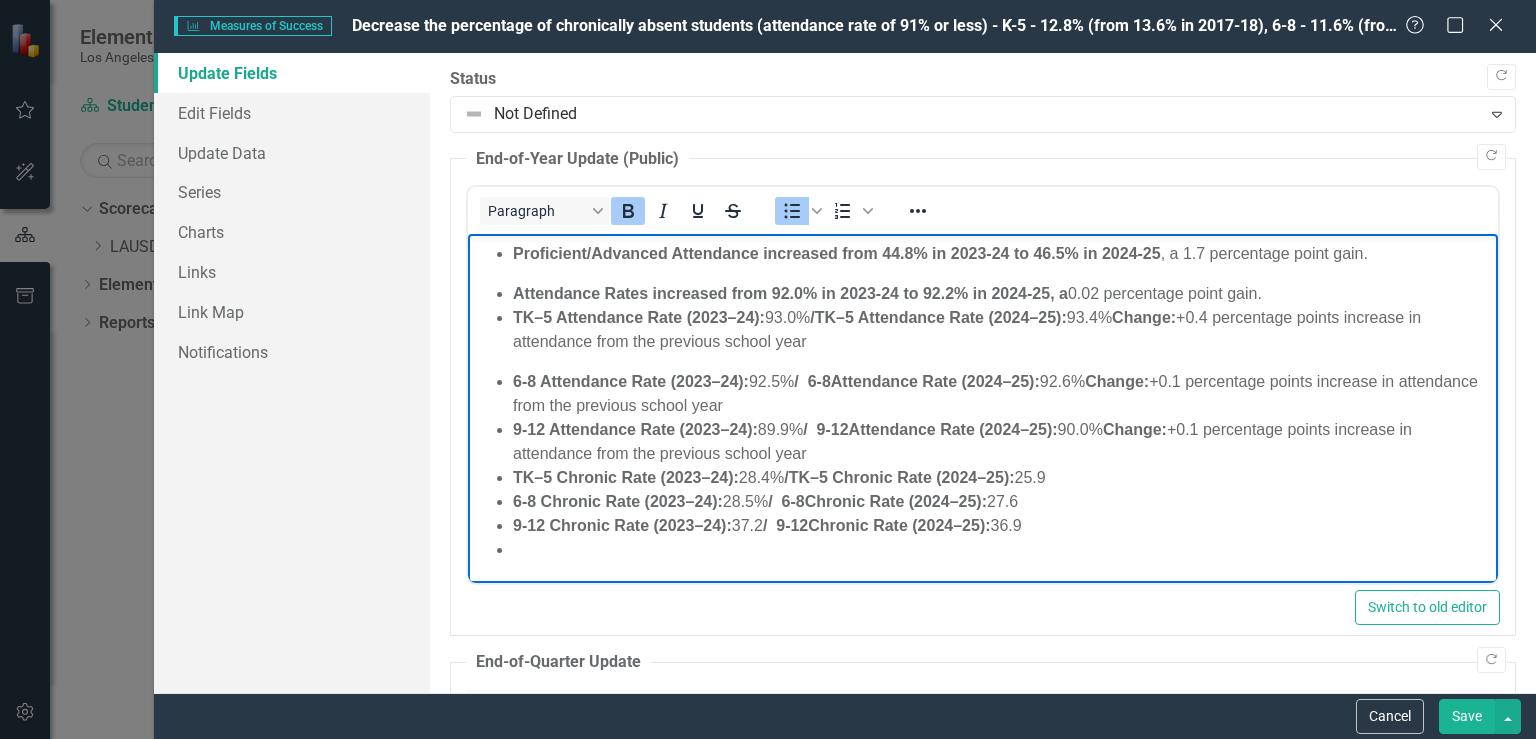 click on "/  9-12" at bounding box center [785, 525] 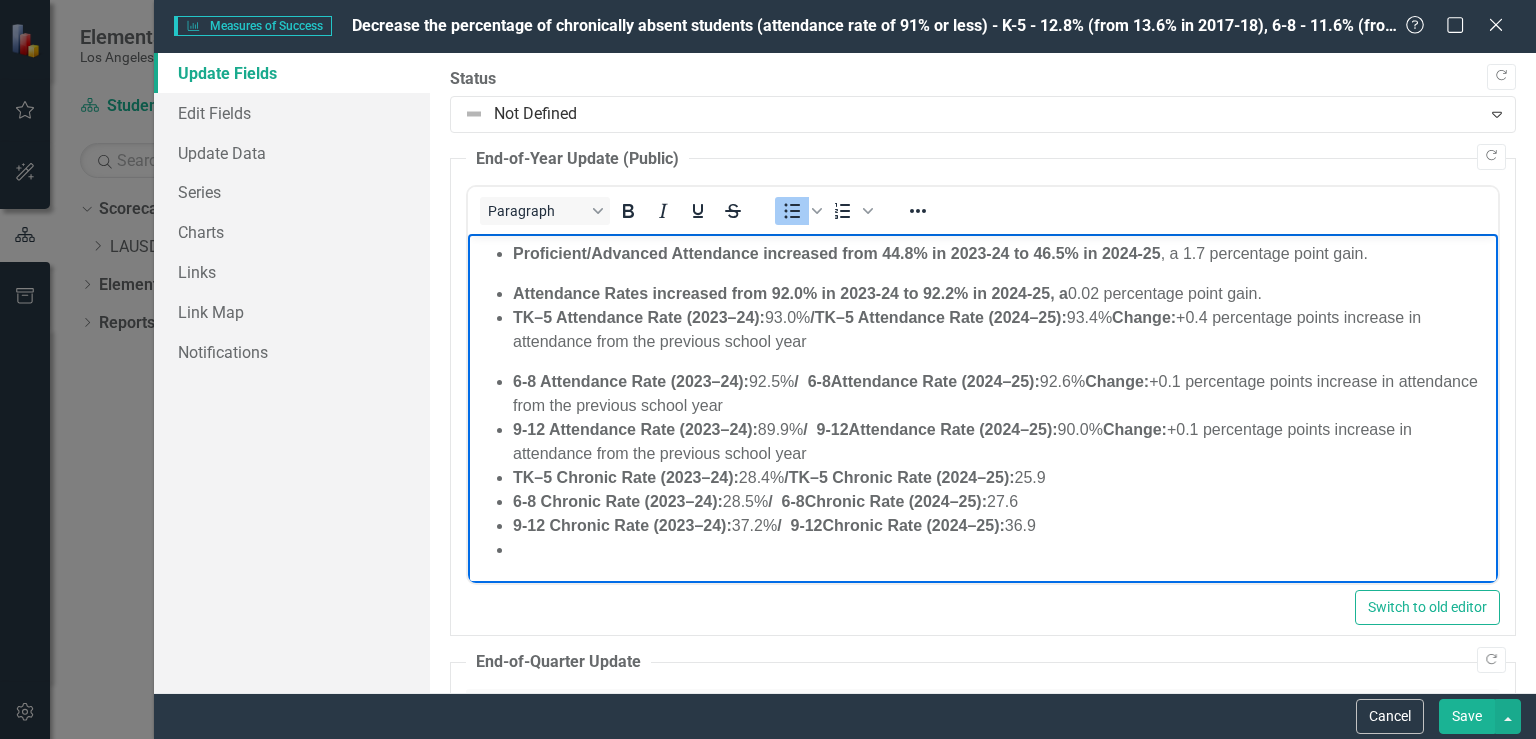 click on "TK–5 Chronic Rate (2023–24):  28.4%  /   TK–5 Chronic Rate (2024–25):  25.9" at bounding box center [1003, 478] 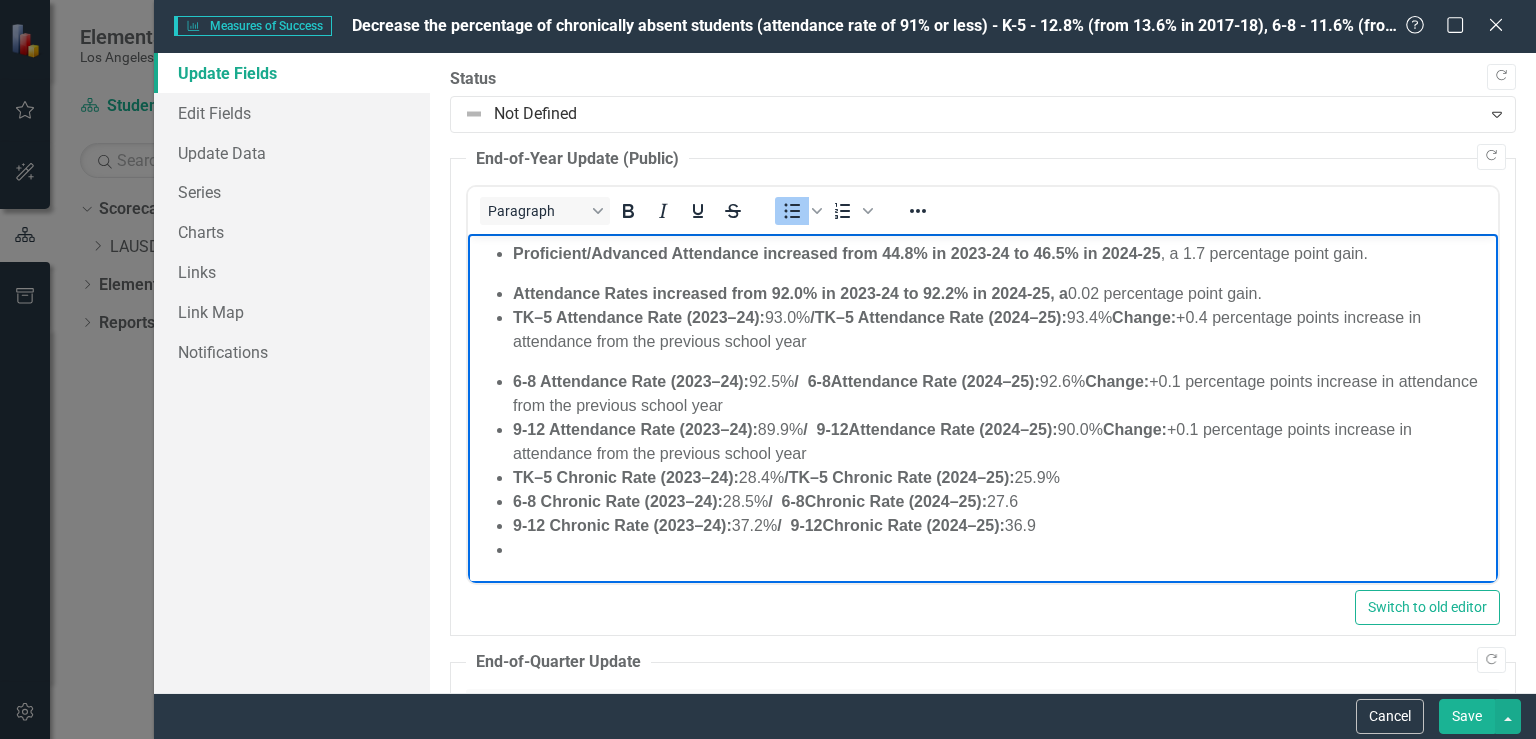 click on "6-8 Chronic Rate (2023–24):  28.5%   /  6-8  Chronic Rate (2024–25):  27.6" at bounding box center [1003, 502] 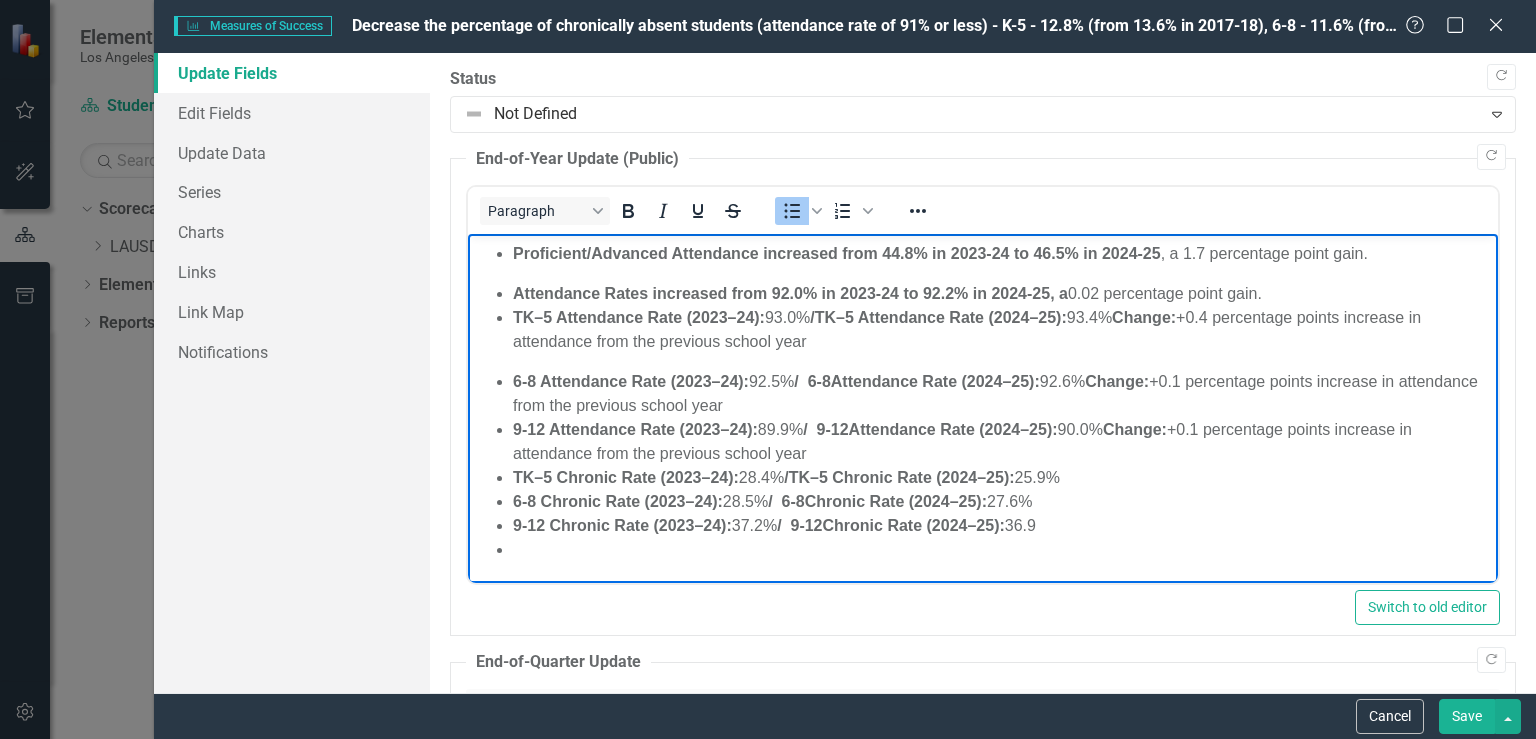 click on "9-12 Chronic Rate (2023–24):  37.2%  /  9-12  Chronic Rate (2024–25):  36.9" at bounding box center [1003, 526] 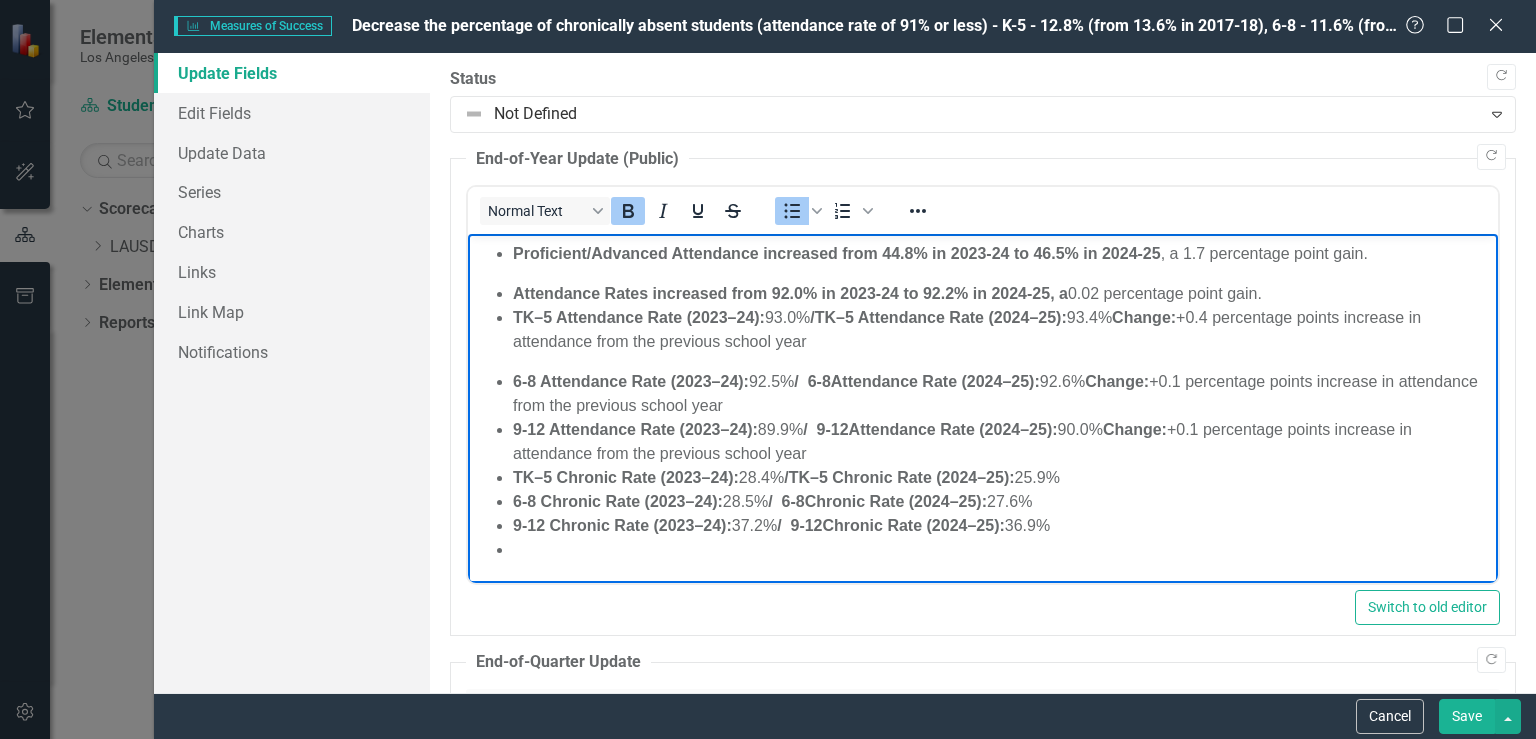 drag, startPoint x: 1125, startPoint y: 364, endPoint x: 511, endPoint y: 367, distance: 614.0073 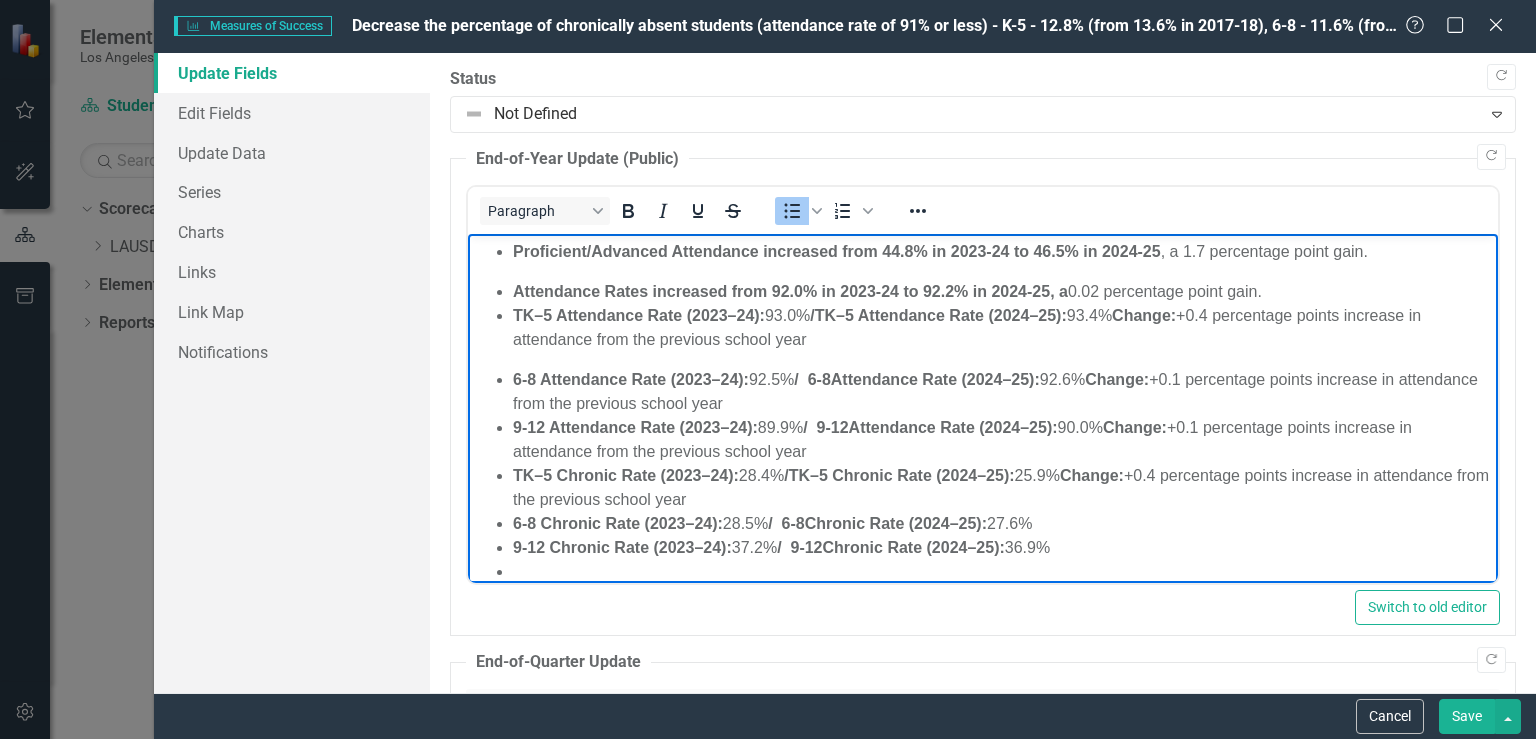 click on "Change:" at bounding box center (1092, 475) 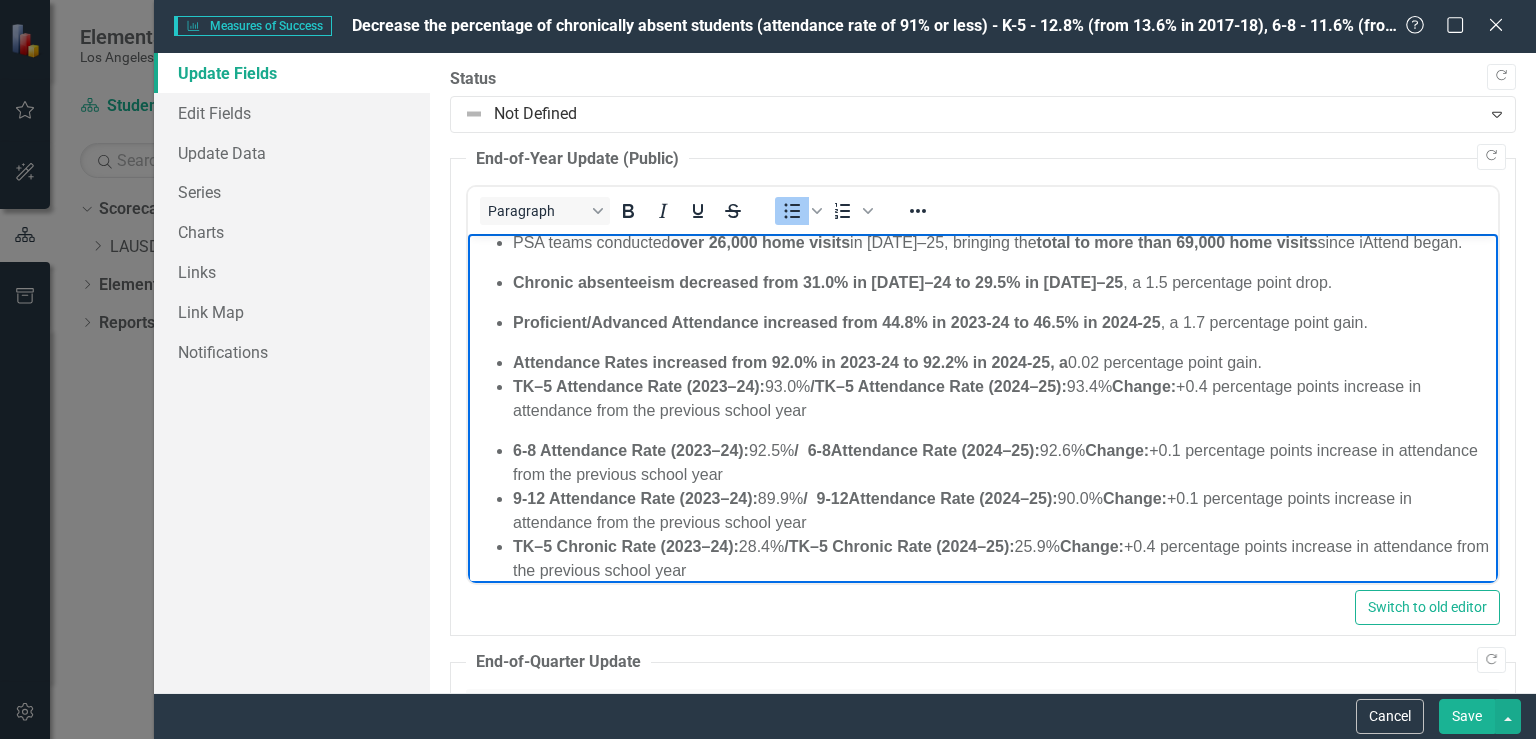 scroll, scrollTop: 0, scrollLeft: 0, axis: both 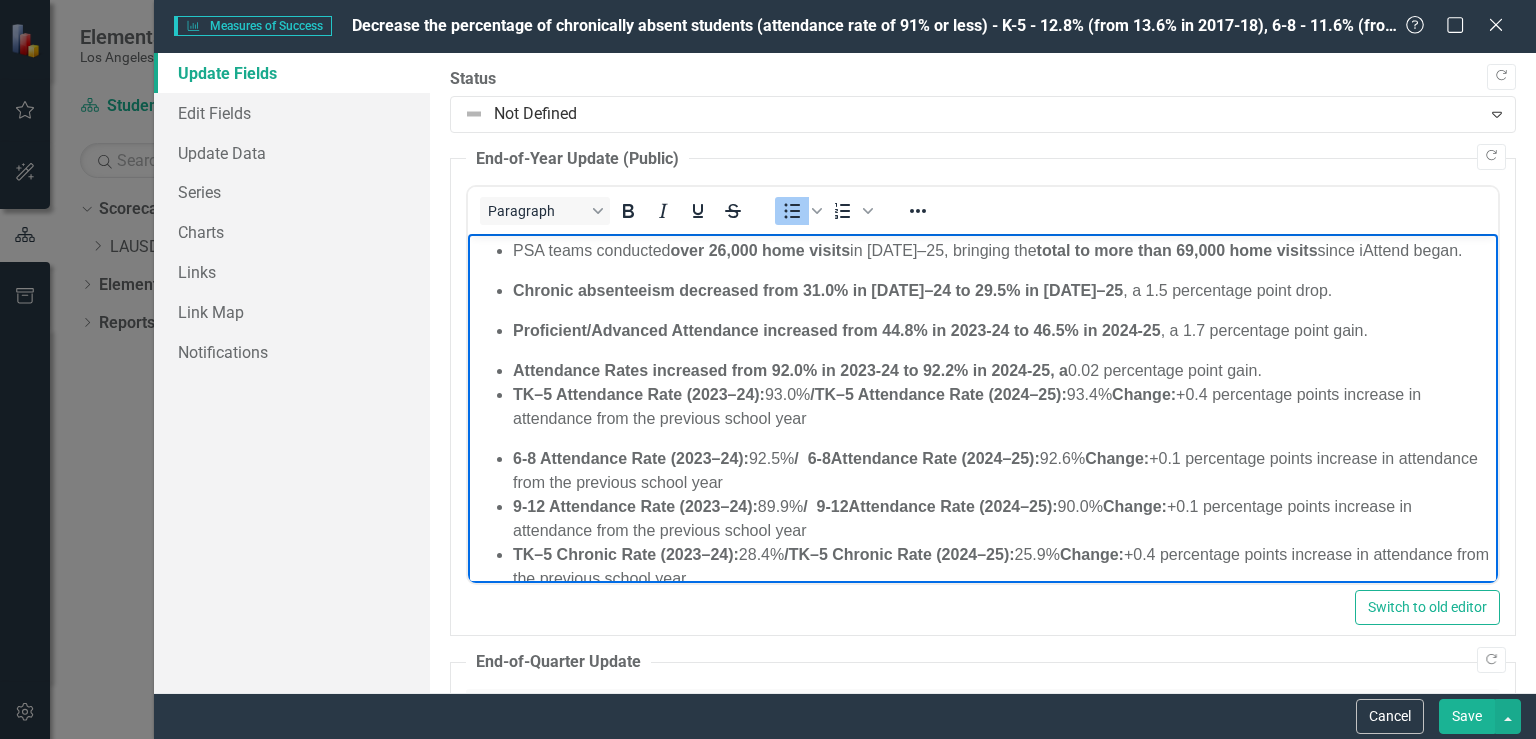 click on "Chronic absenteeism decreased from 31.0% in [DATE]–24 to 29.5% in [DATE]–25" at bounding box center (818, 290) 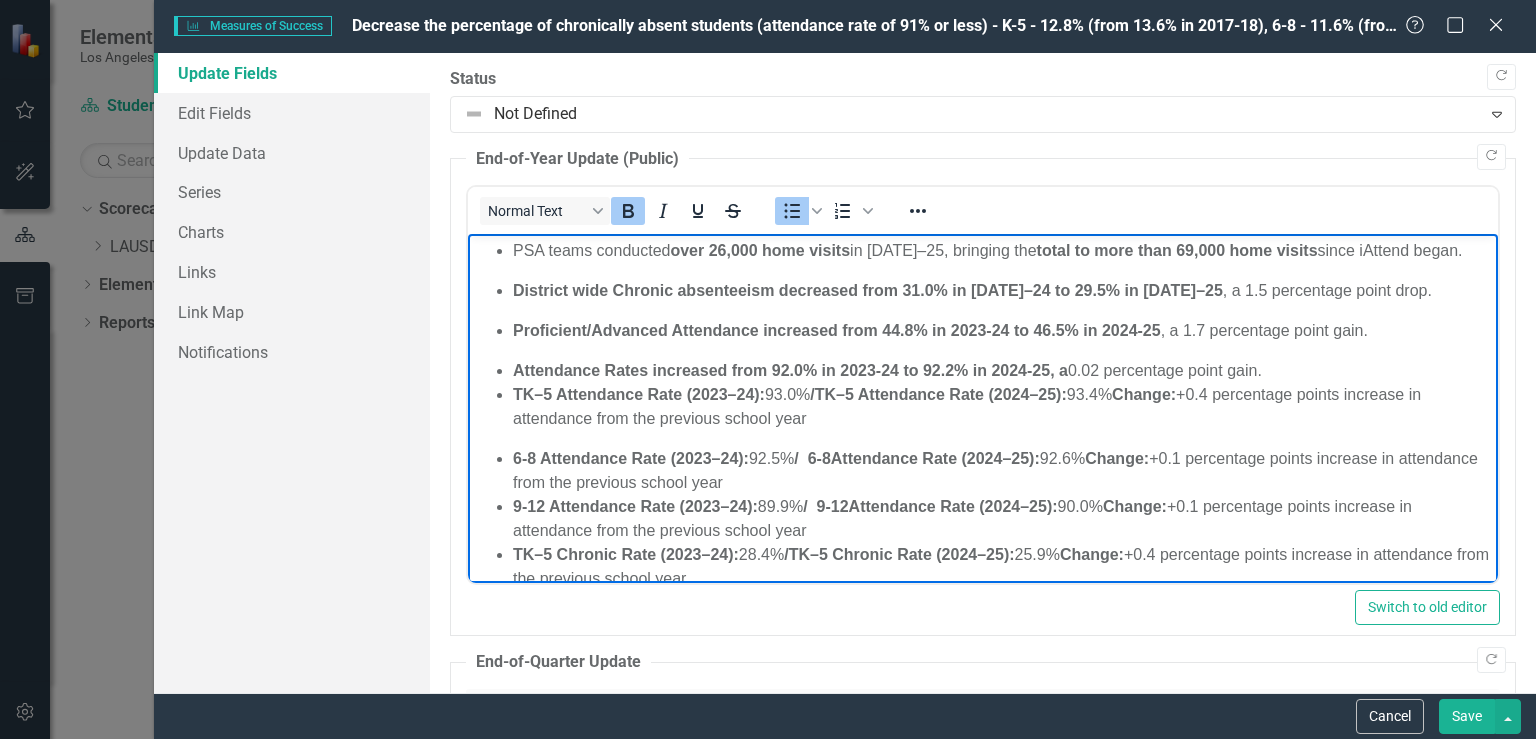 click on "Proficient/Advanced Attendance increased from 44.8% in 2023-24 to 46.5% in 2024-25" at bounding box center [837, 330] 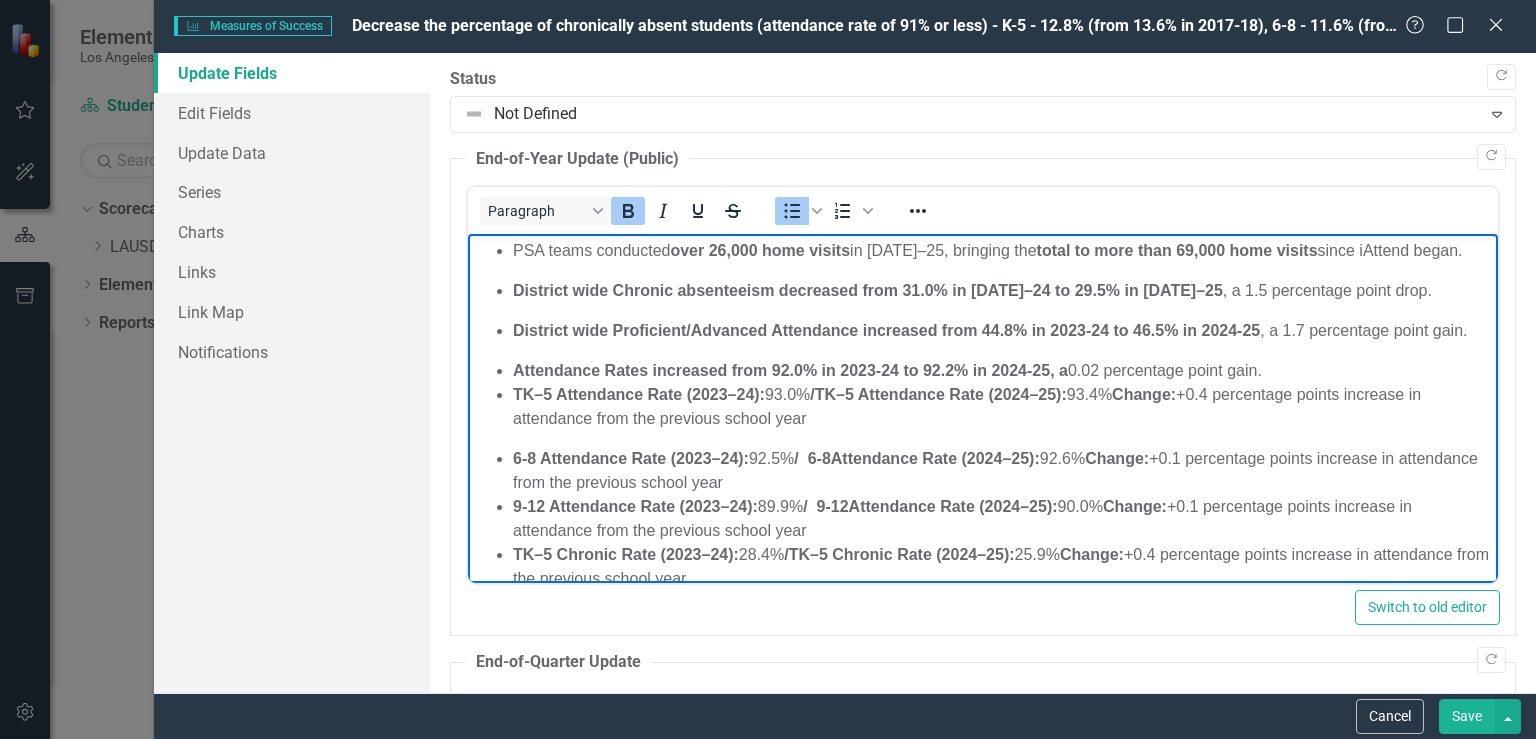 click on "Attendance Rates increased from 92.0% in 2023-24 to 92.2% in 2024-25, a" at bounding box center [790, 370] 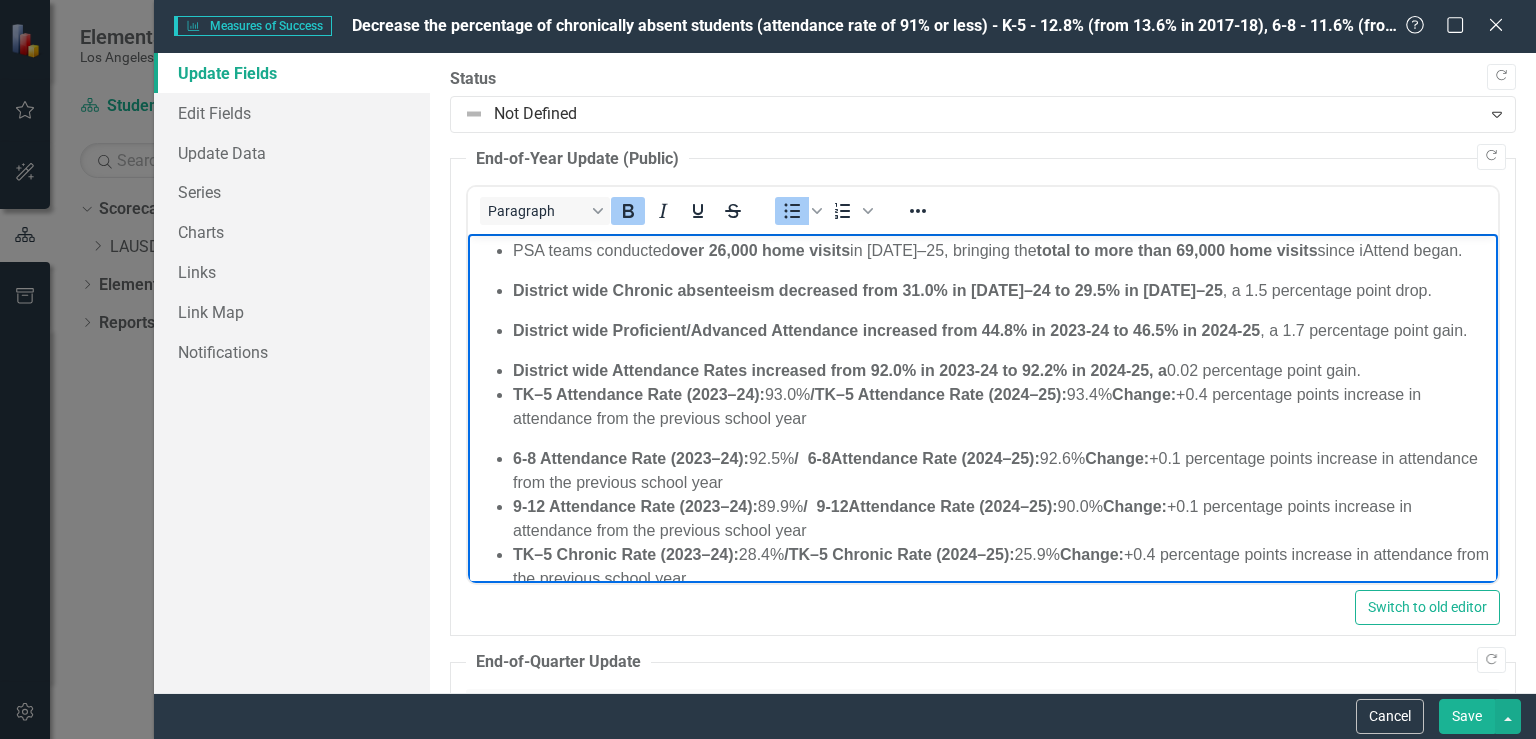 click on "District wide Chronic absenteeism decreased from 31.0% in 2023–24 to 29.5% in 2024–25" at bounding box center (868, 290) 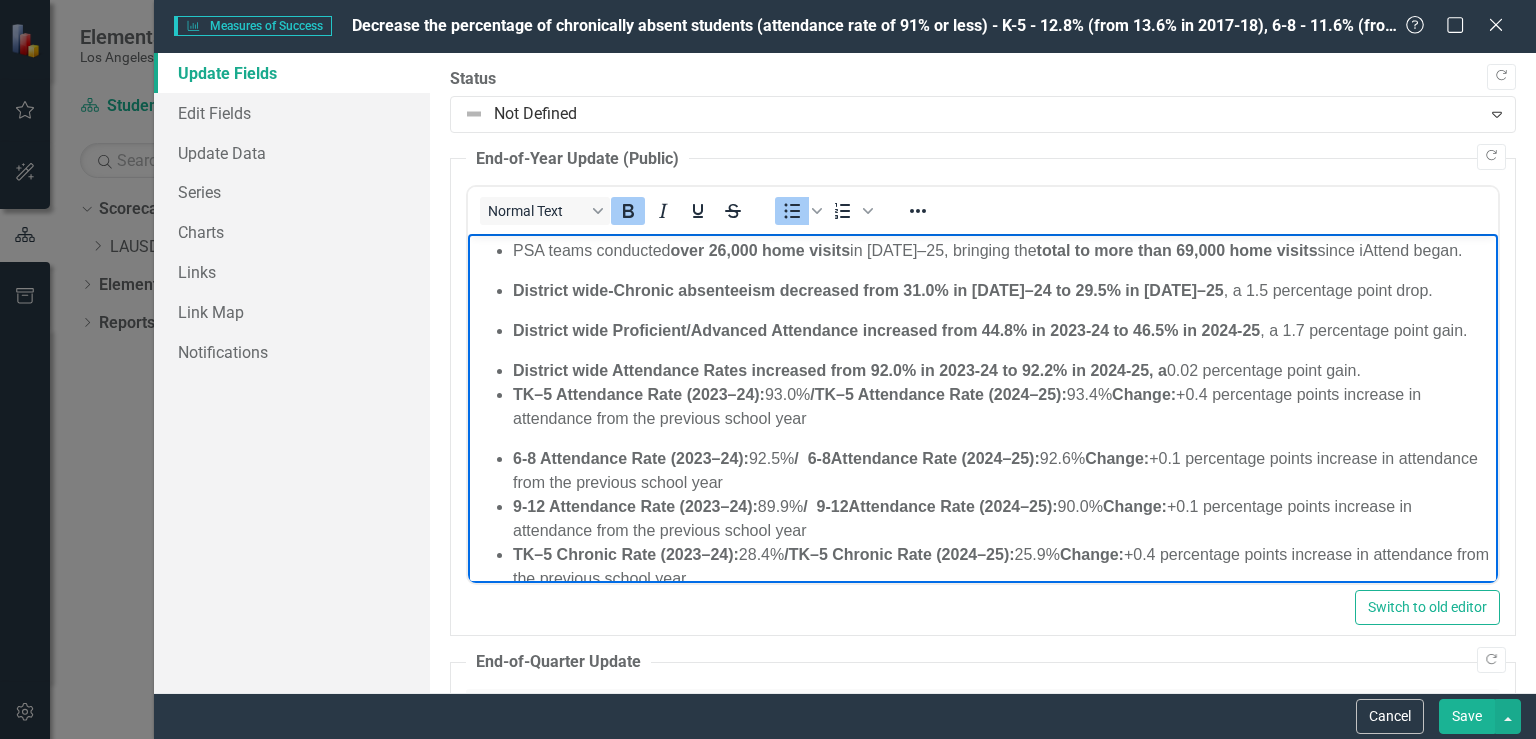 click on "District wide Proficient/Advanced Attendance increased from 44.8% in 2023-24 to 46.5% in 2024-25" at bounding box center [886, 330] 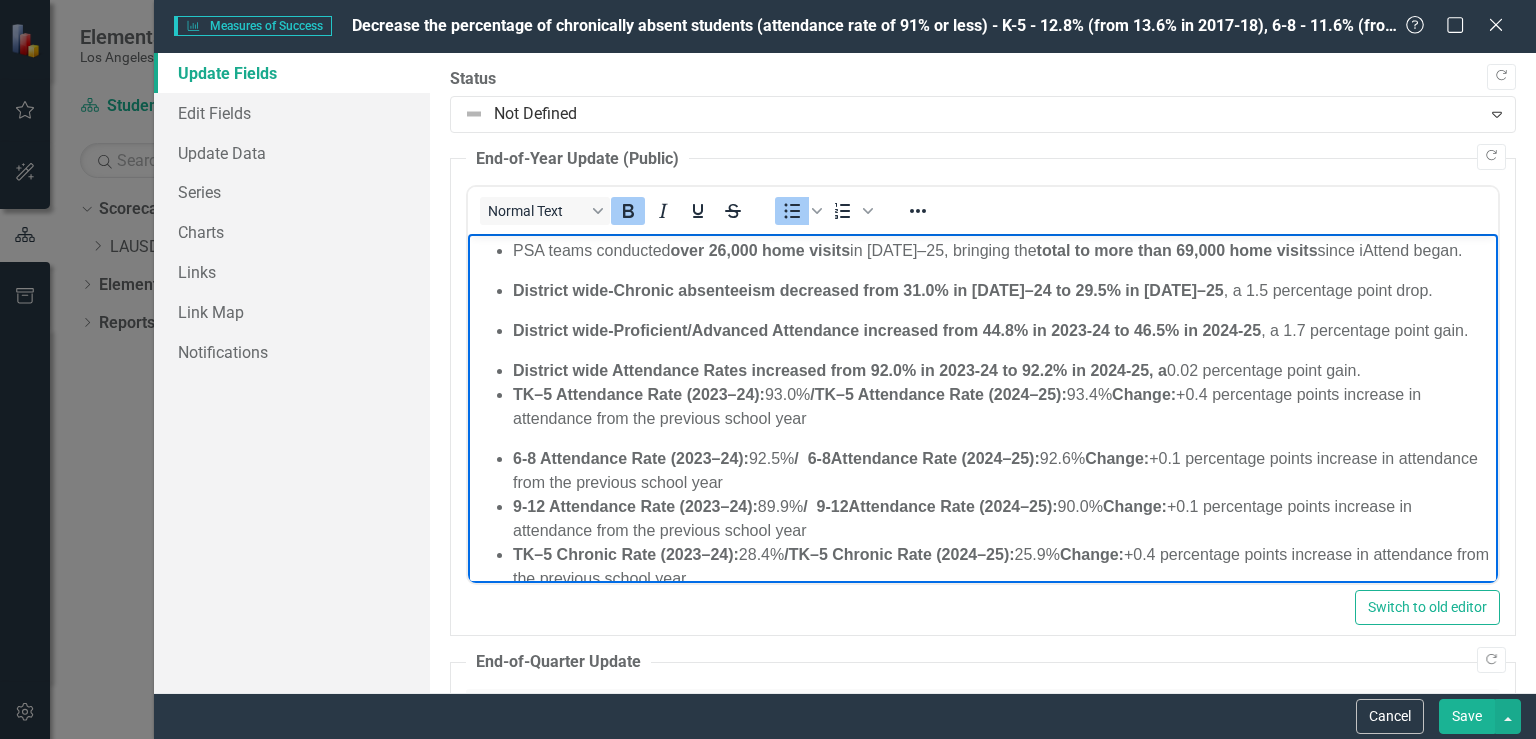 click on "District wide Attendance Rates increased from 92.0% in 2023-24 to 92.2% in 2024-25, a" at bounding box center [840, 370] 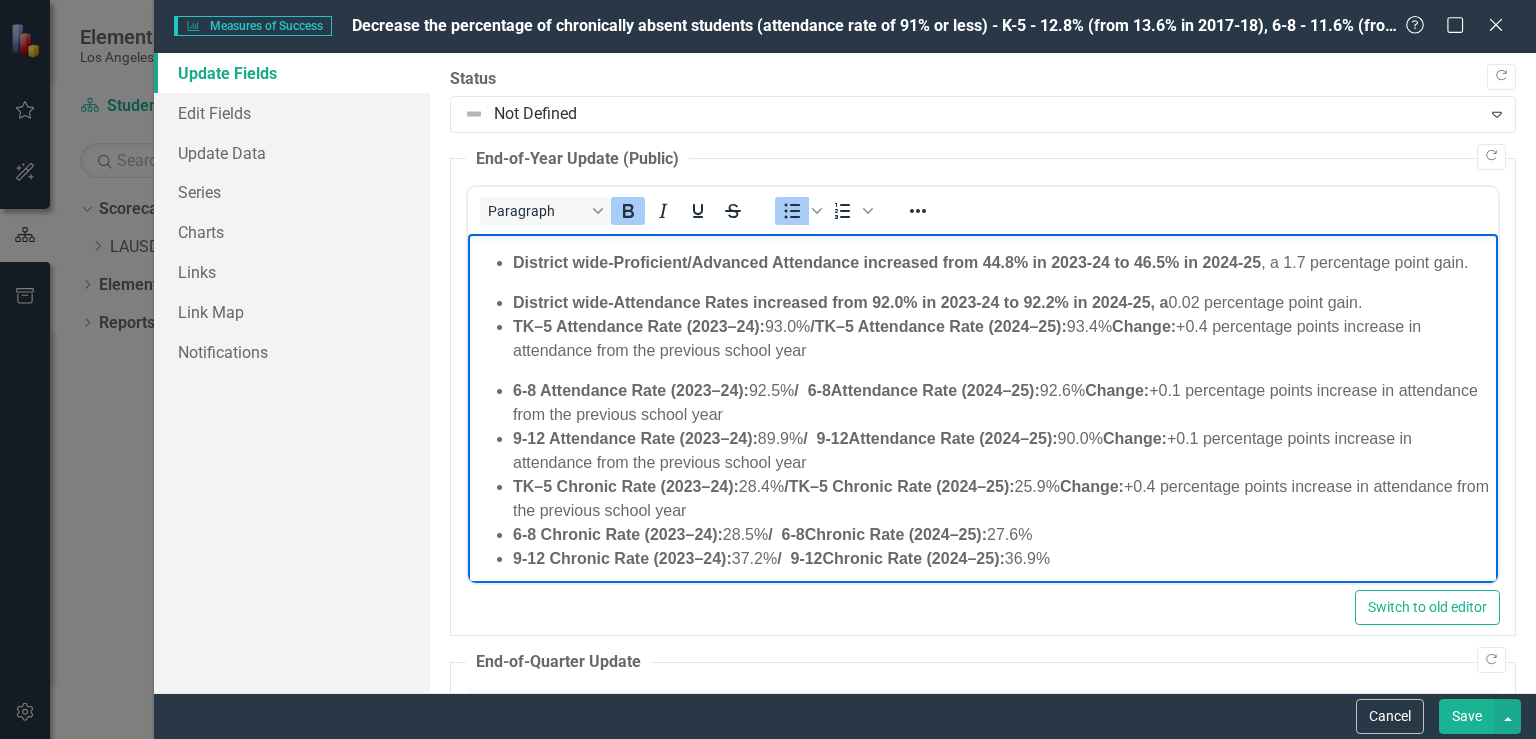 scroll, scrollTop: 105, scrollLeft: 0, axis: vertical 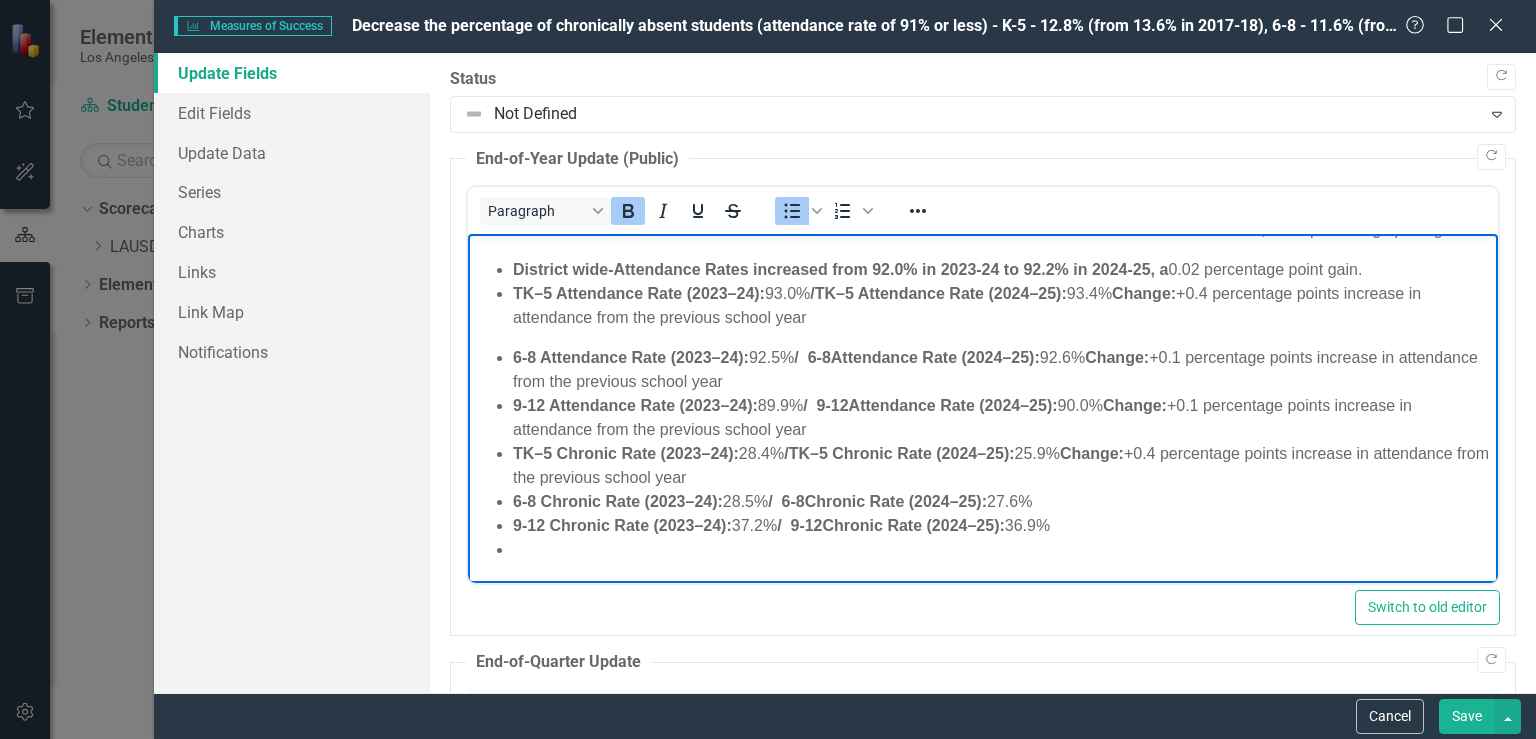 click on "Change:" at bounding box center (1144, 293) 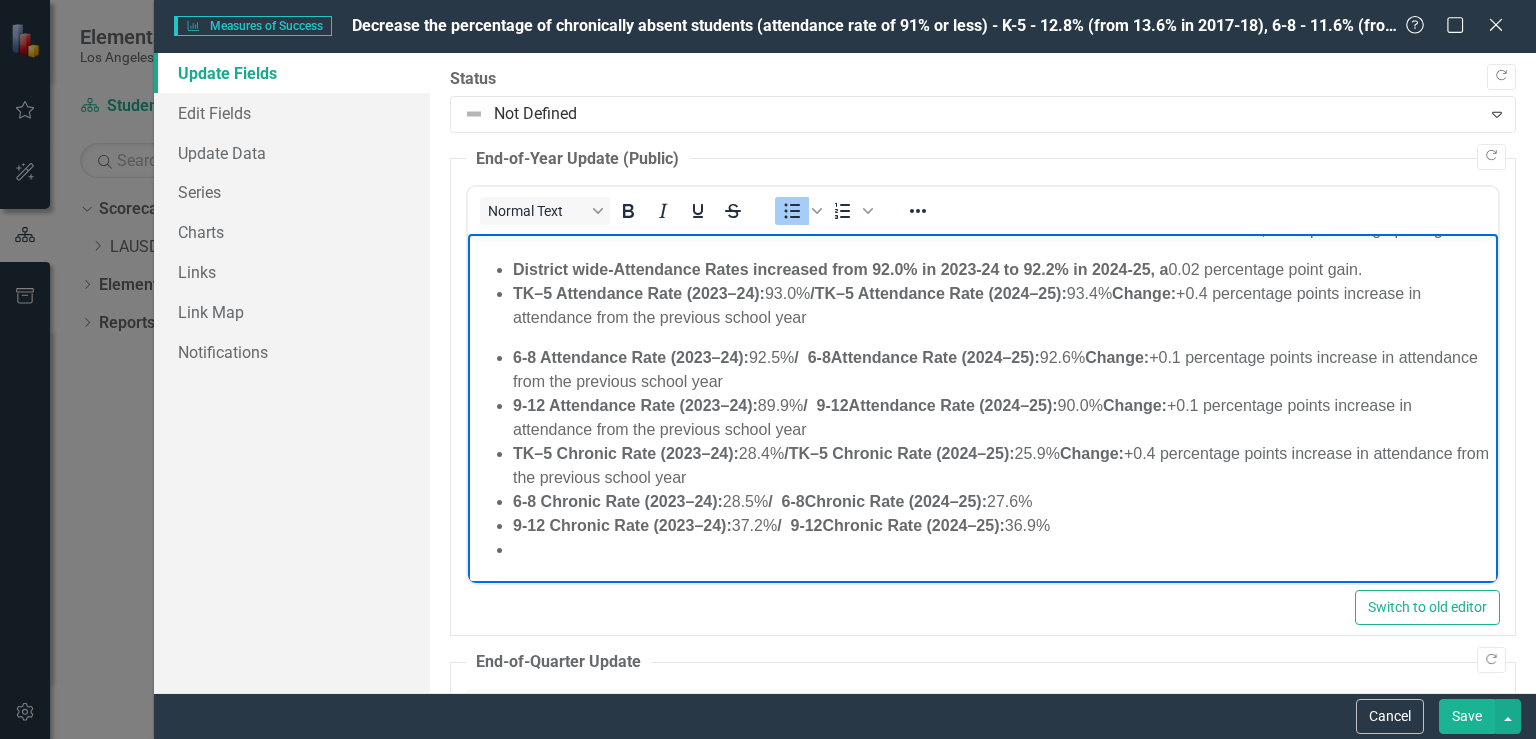 scroll, scrollTop: 151, scrollLeft: 0, axis: vertical 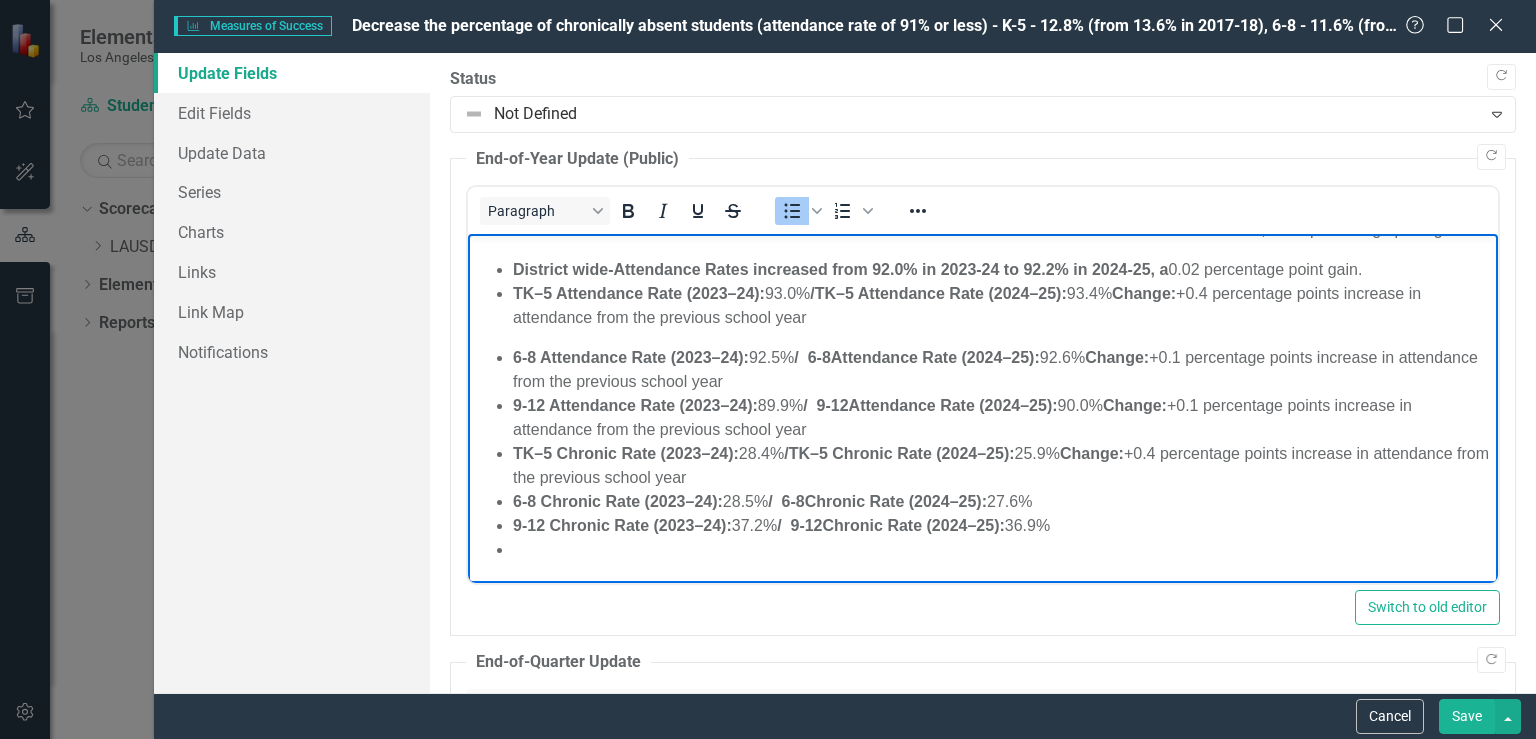 click on "TK–5 Chronic Rate (2023–24):  28.4%  /   TK–5 Chronic Rate (2024–25):  25.9%  Change:  +0.4 percentage points increase in attendance from the previous school year" at bounding box center [1003, 466] 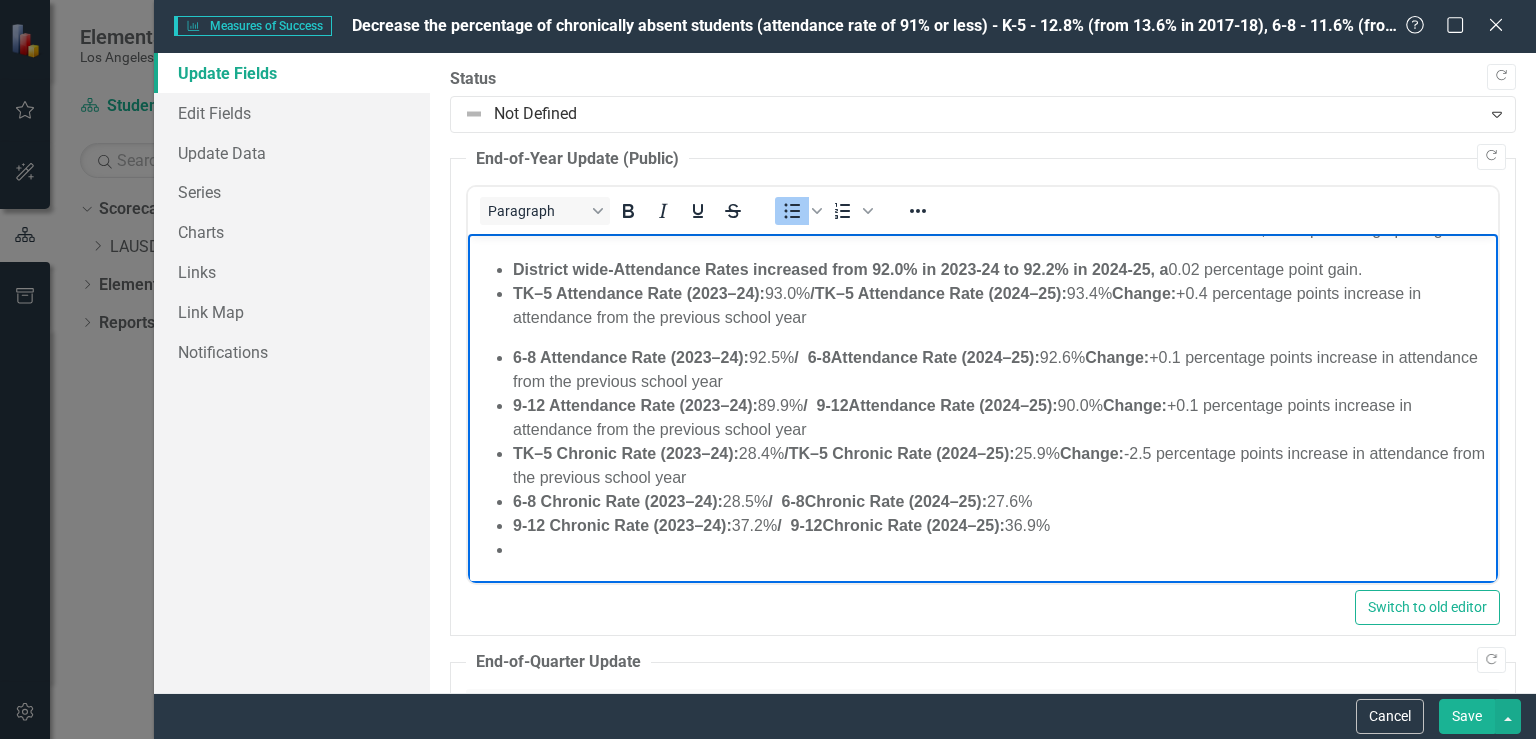 click on "TK–5 Chronic Rate (2023–24):  28.4%  /   TK–5 Chronic Rate (2024–25):  25.9%  Change:  -2.5 percentage points increase in attendance from the previous school year" at bounding box center (1003, 466) 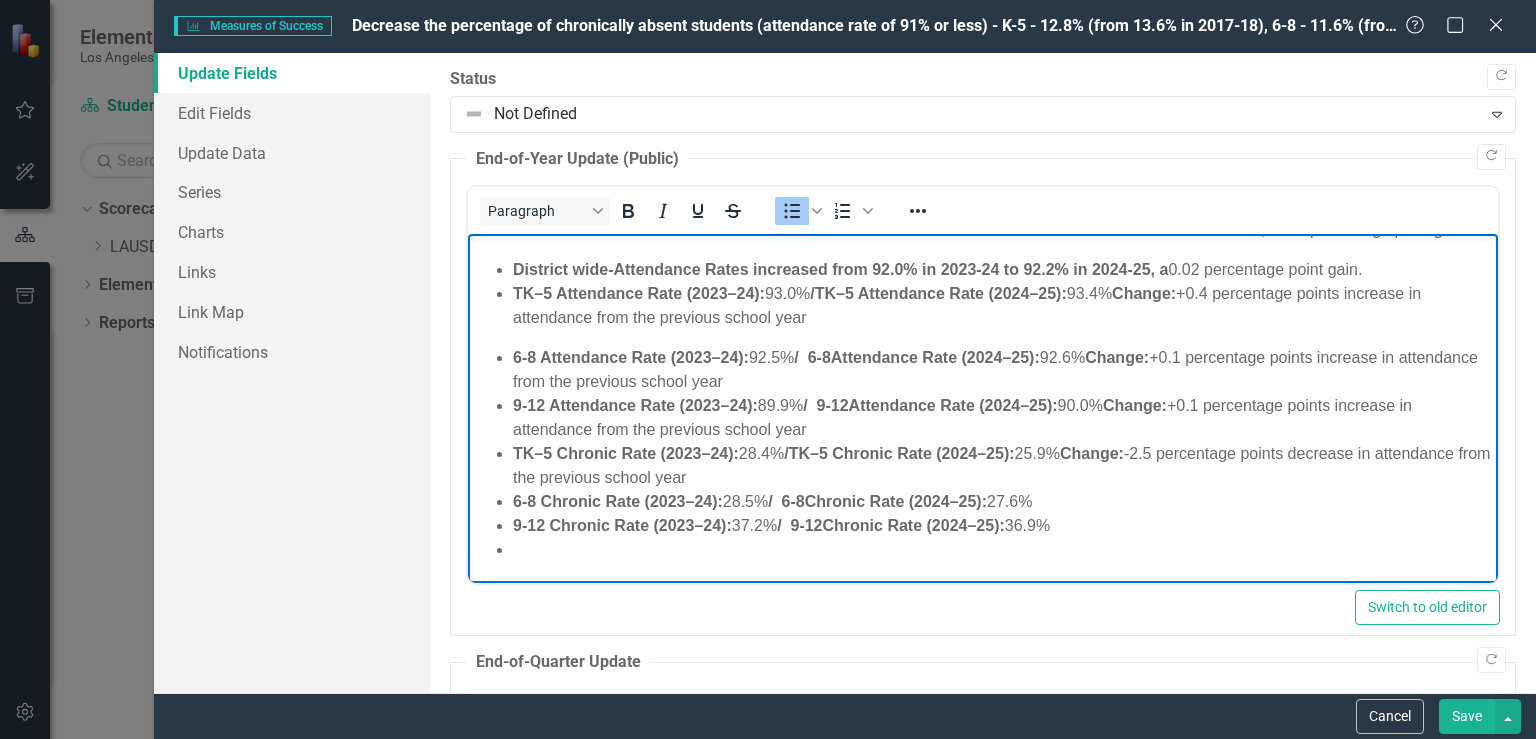 click on "TK–5 Chronic Rate (2023–24):  28.4%  /   TK–5 Chronic Rate (2024–25):  25.9%  Change:  -2.5 percentage points decrease in attendance from the previous school year" at bounding box center [1003, 466] 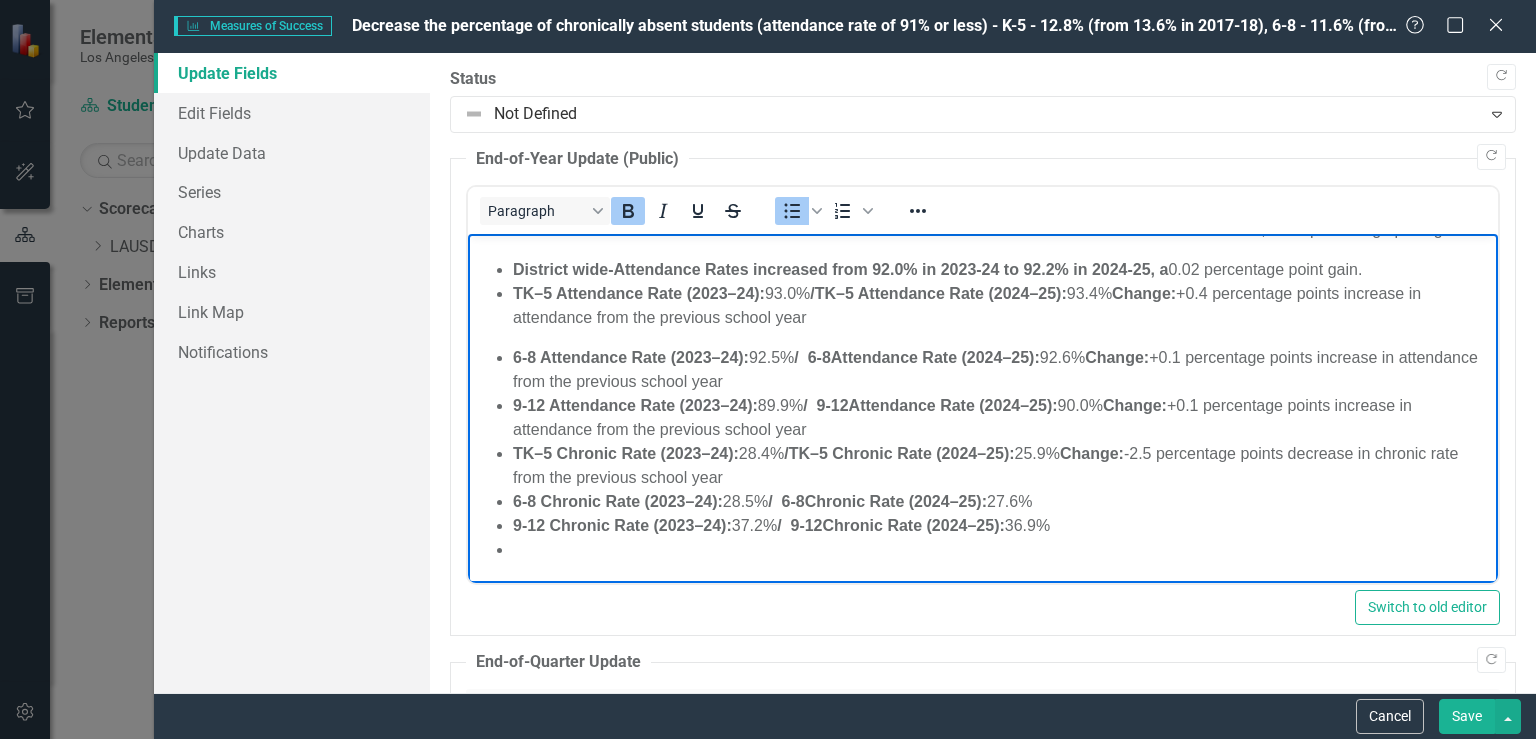 drag, startPoint x: 1088, startPoint y: 450, endPoint x: 1115, endPoint y: 475, distance: 36.796738 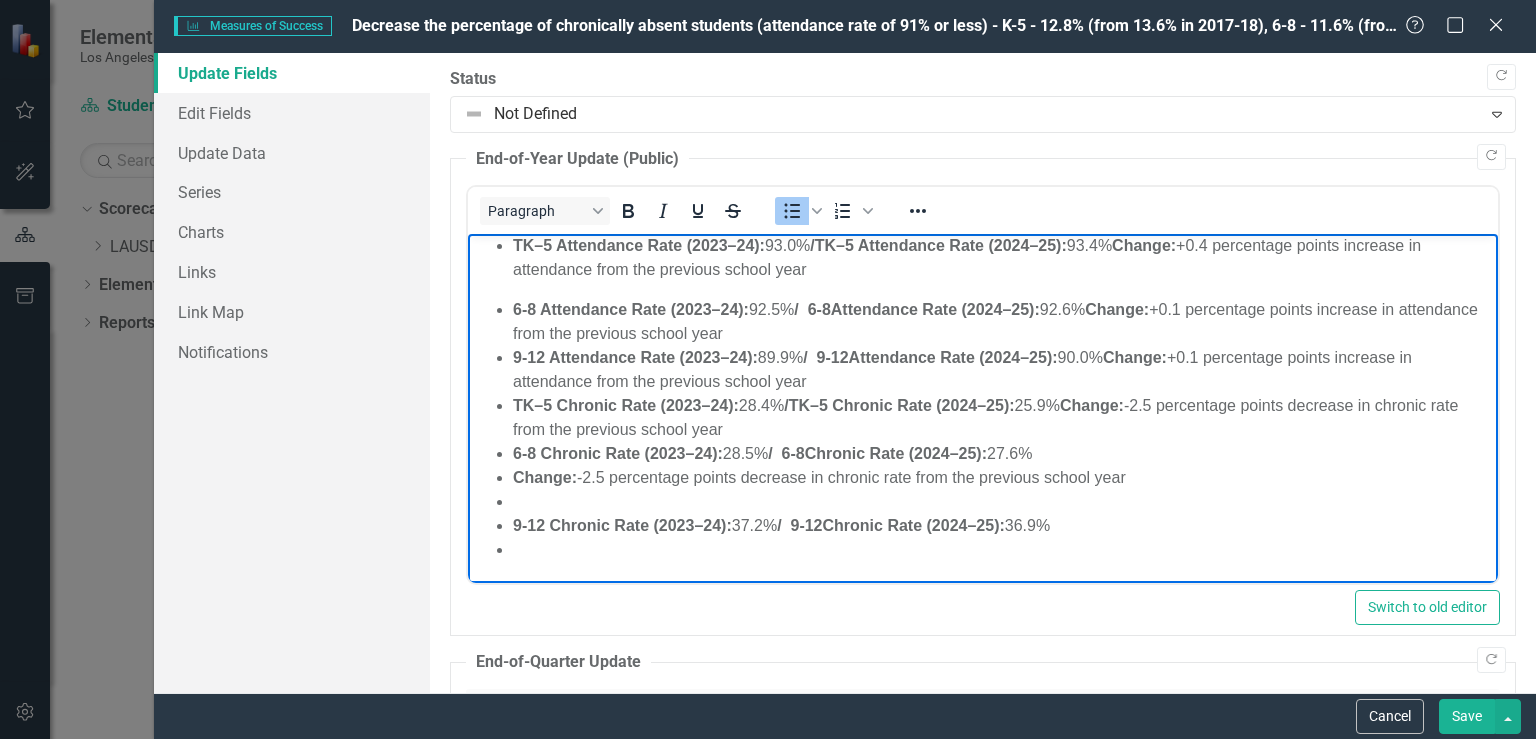 click on "Change:" at bounding box center [545, 477] 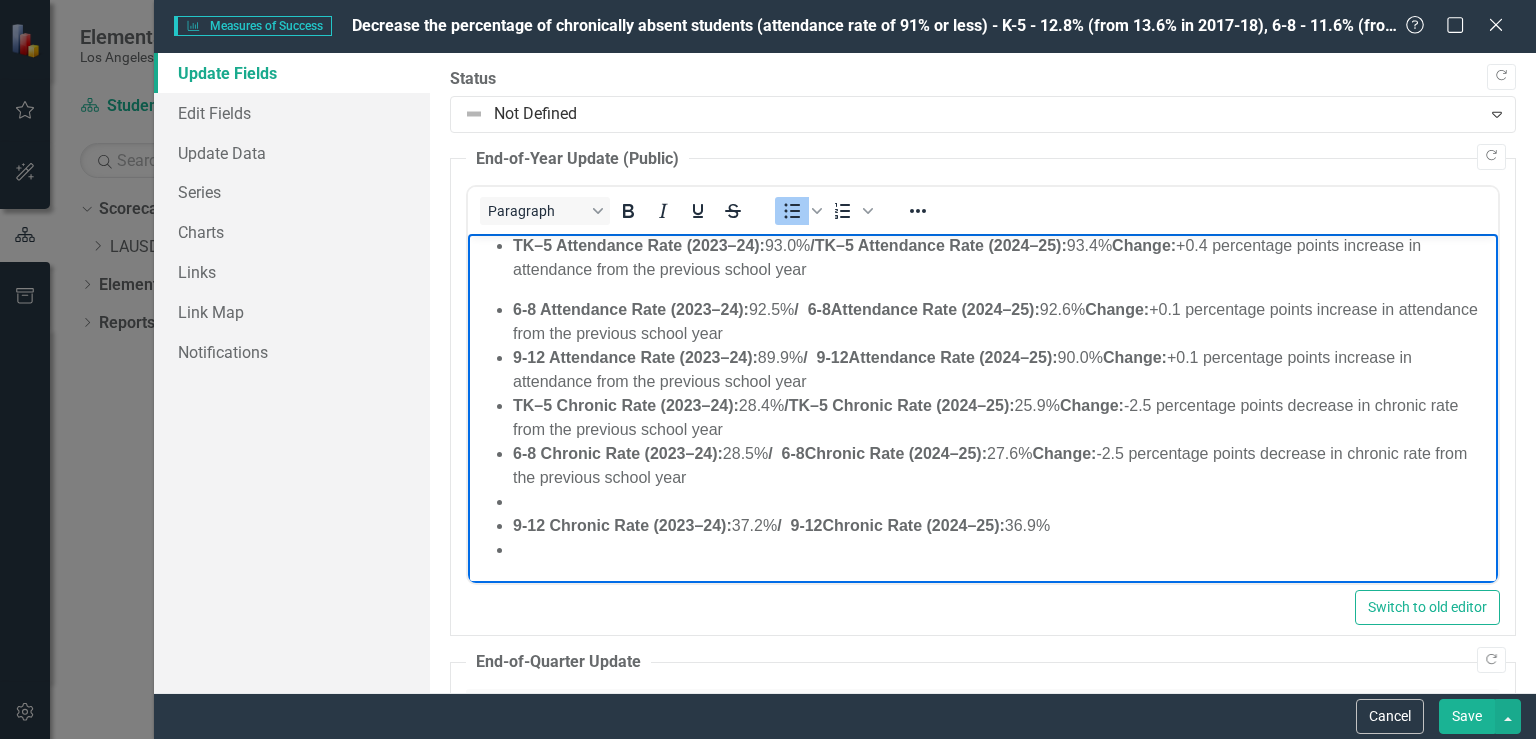 scroll, scrollTop: 200, scrollLeft: 0, axis: vertical 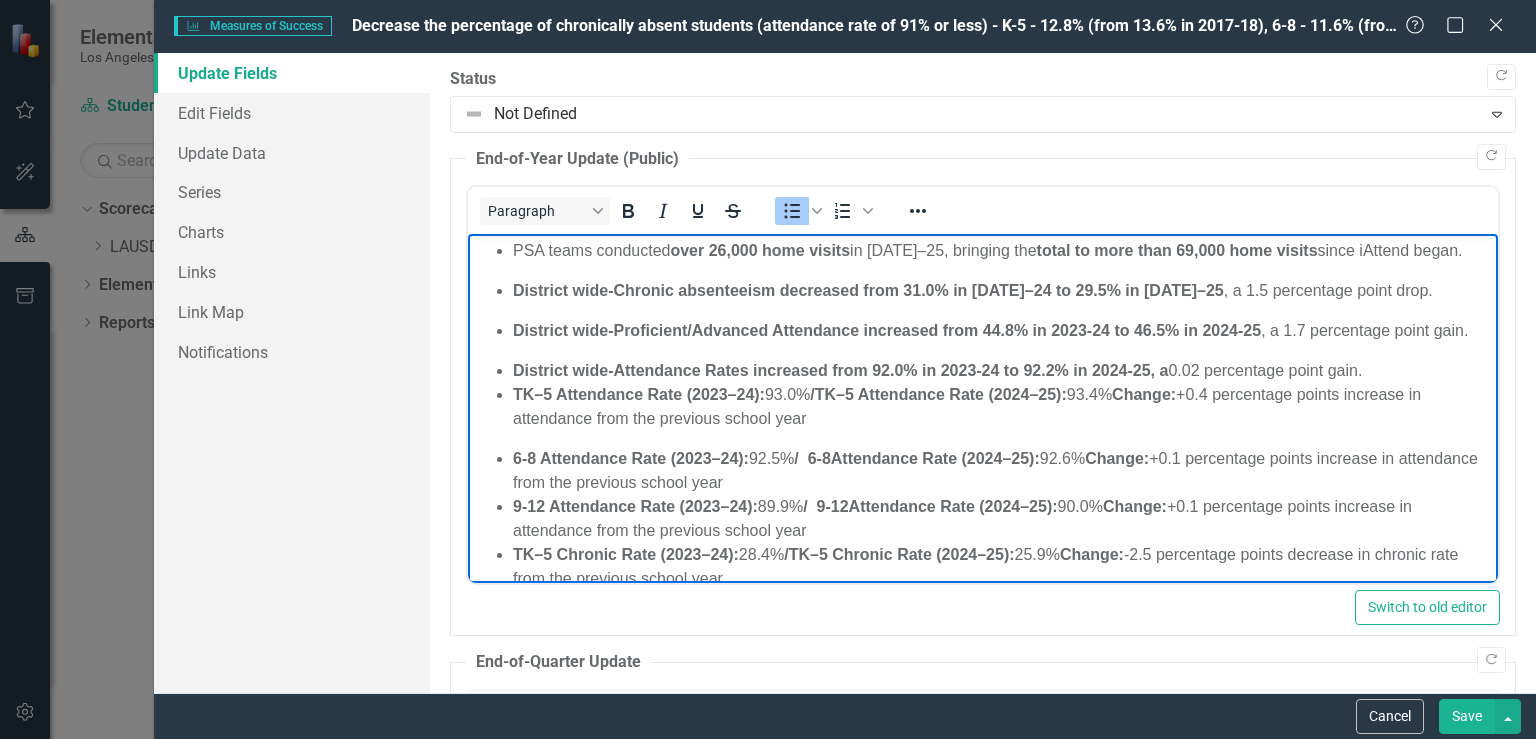 click on "PSA teams conducted  over 26,000 home visits  in 2024–25, bringing the  total to more than 69,000 home visits  since iAttend began. District wide-Chronic absenteeism decreased from 31.0% in 2023–24 to 29.5% in 2024–25 , a 1.5 percentage point drop. District wide-Proficient/Advanced Attendance increased from 44.8% in 2023-24 to 46.5% in 2024-25 , a 1.7 percentage point gain. District wide-Attendance Rates increased from 92.0% in 2023-24 to 92.2% in 2024-25, a  0.02 percentage point gain. TK–5 Attendance Rate (2023–24):  93.0%  /   TK–5 Attendance Rate (2024–25):  93.4%     Change:  +0.4 percentage points increase in attendance from the previous school year 6-8 Attendance Rate (2023–24):  92.5%  /  6-8  Attendance Rate (2024–25):  92.6%     Change:  +0.1 percentage points increase in attendance from the previous school year 9-12 Attendance Rate (2023–24):  89.9%  /  9-12  Attendance Rate (2024–25):  90.0%   Change: TK–5 Chronic Rate (2023–24):  28.4%  /    25.9%  Change:" at bounding box center (983, 475) 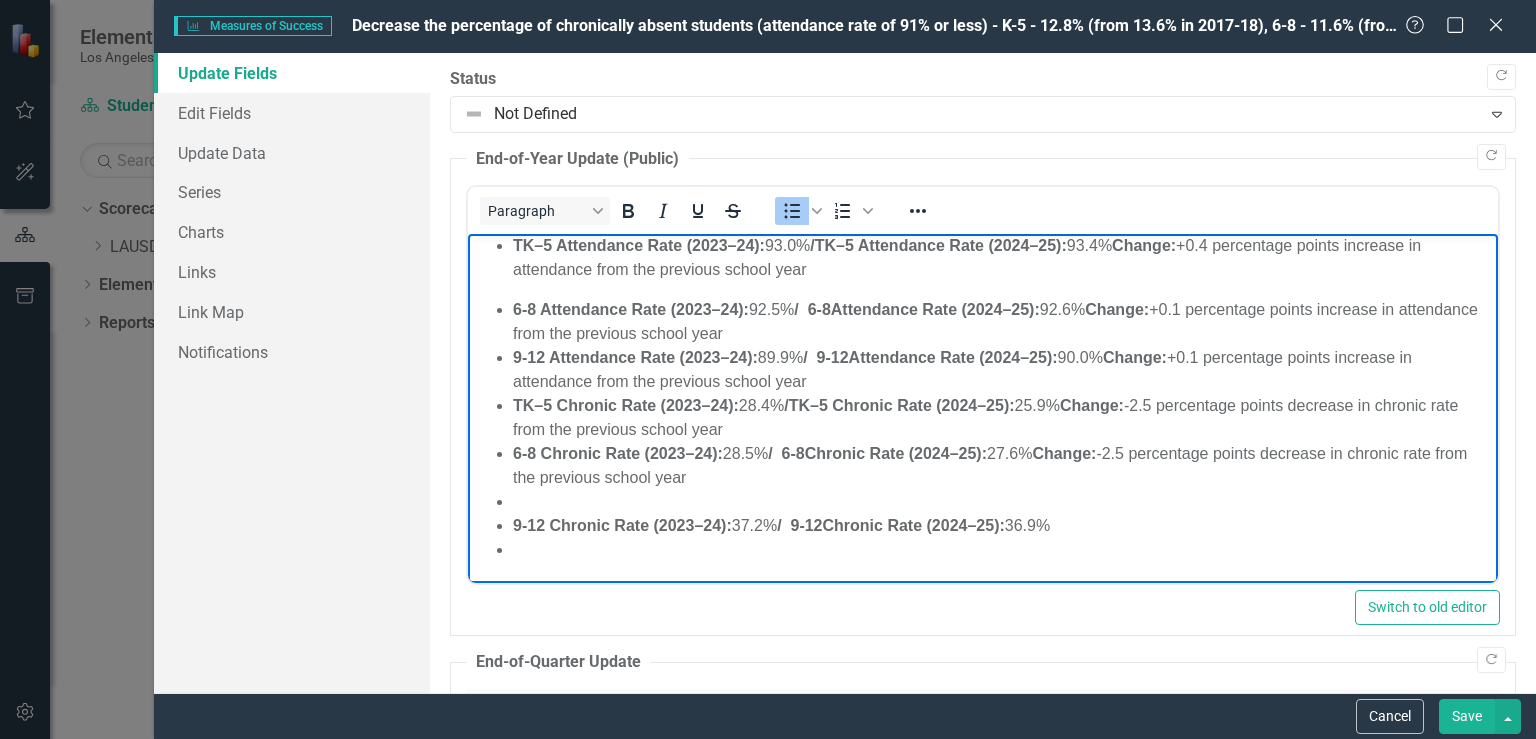 scroll, scrollTop: 175, scrollLeft: 0, axis: vertical 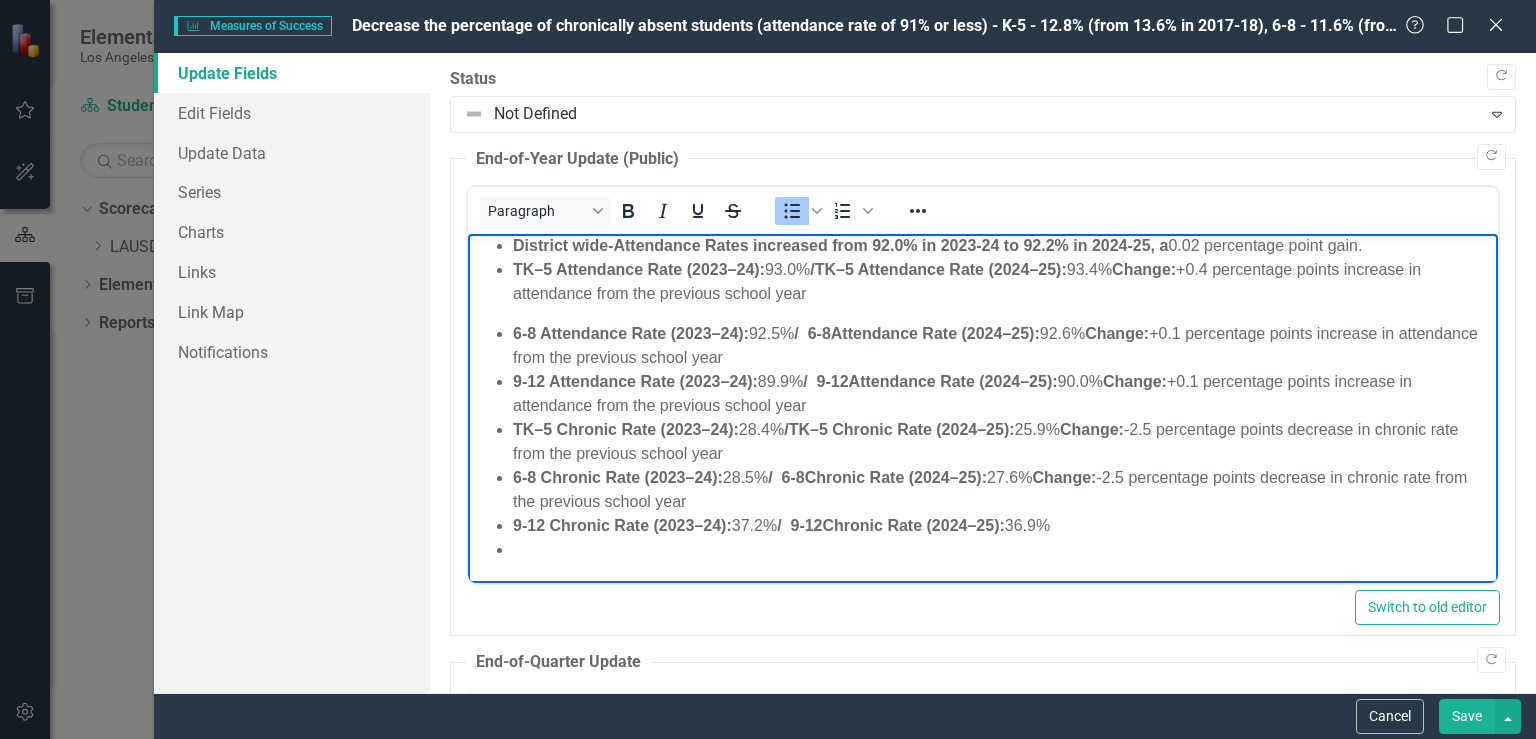 click on "9-12 Chronic Rate (2023–24):  37.2%  /  9-12  Chronic Rate (2024–25):  36.9%" at bounding box center (1003, 526) 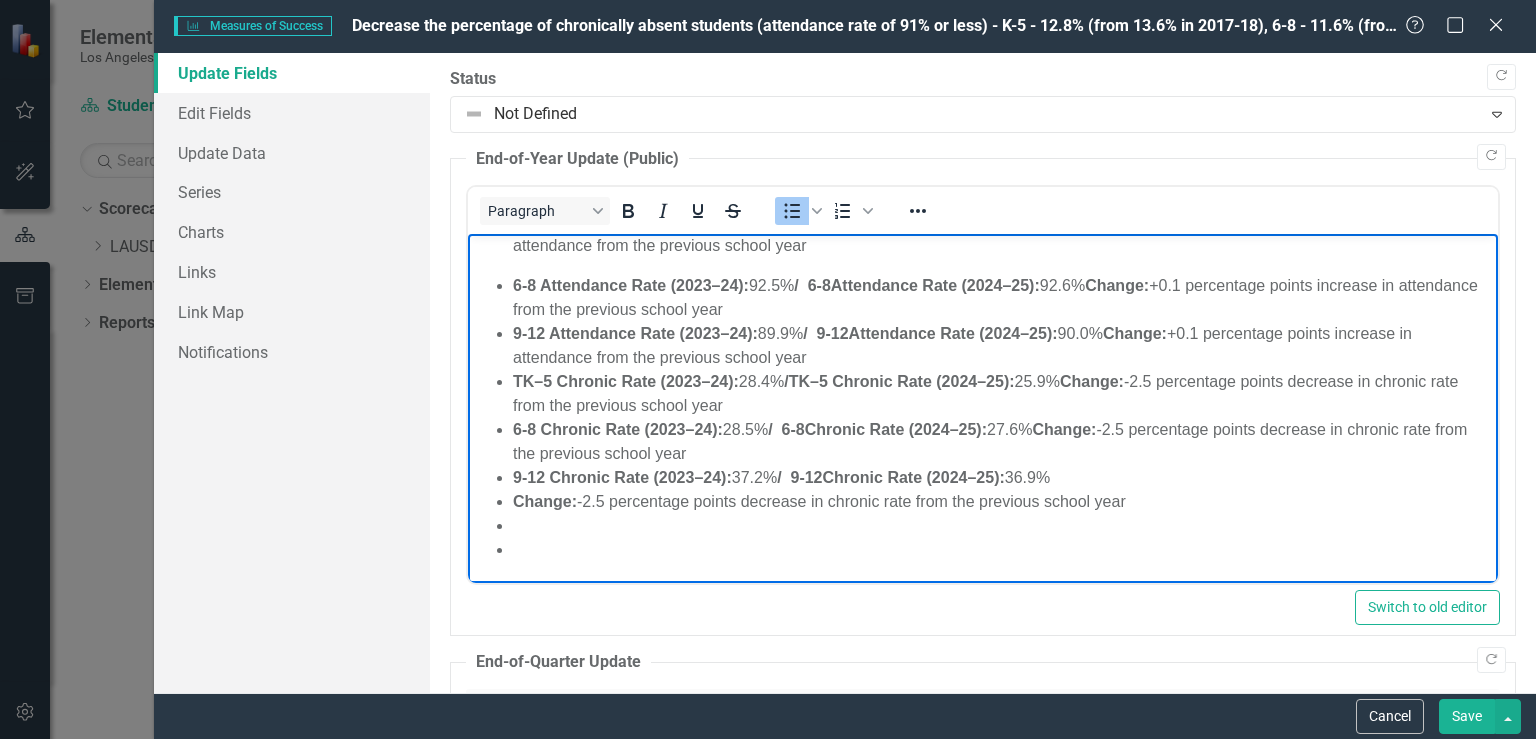 click at bounding box center [1003, 526] 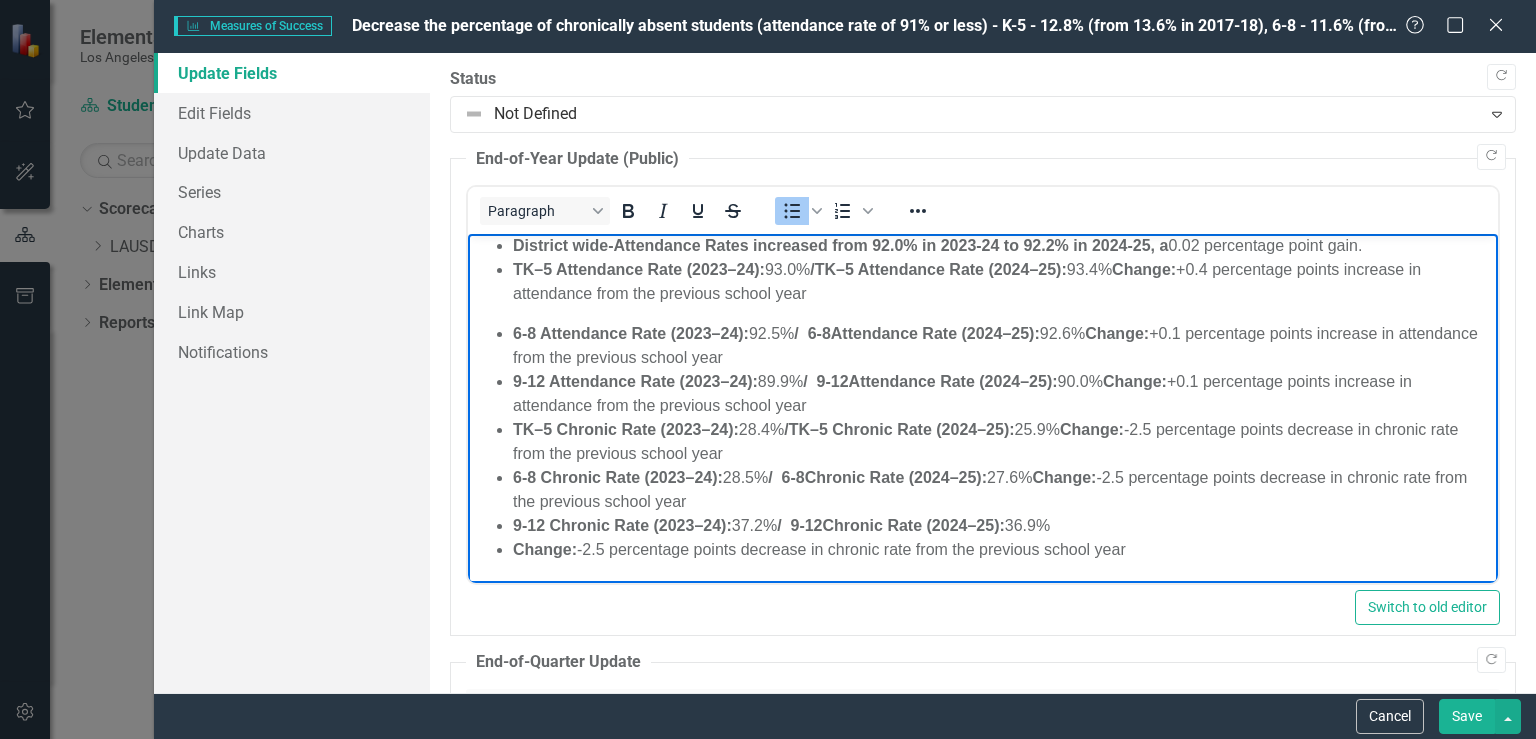 click on "Change:" at bounding box center [545, 549] 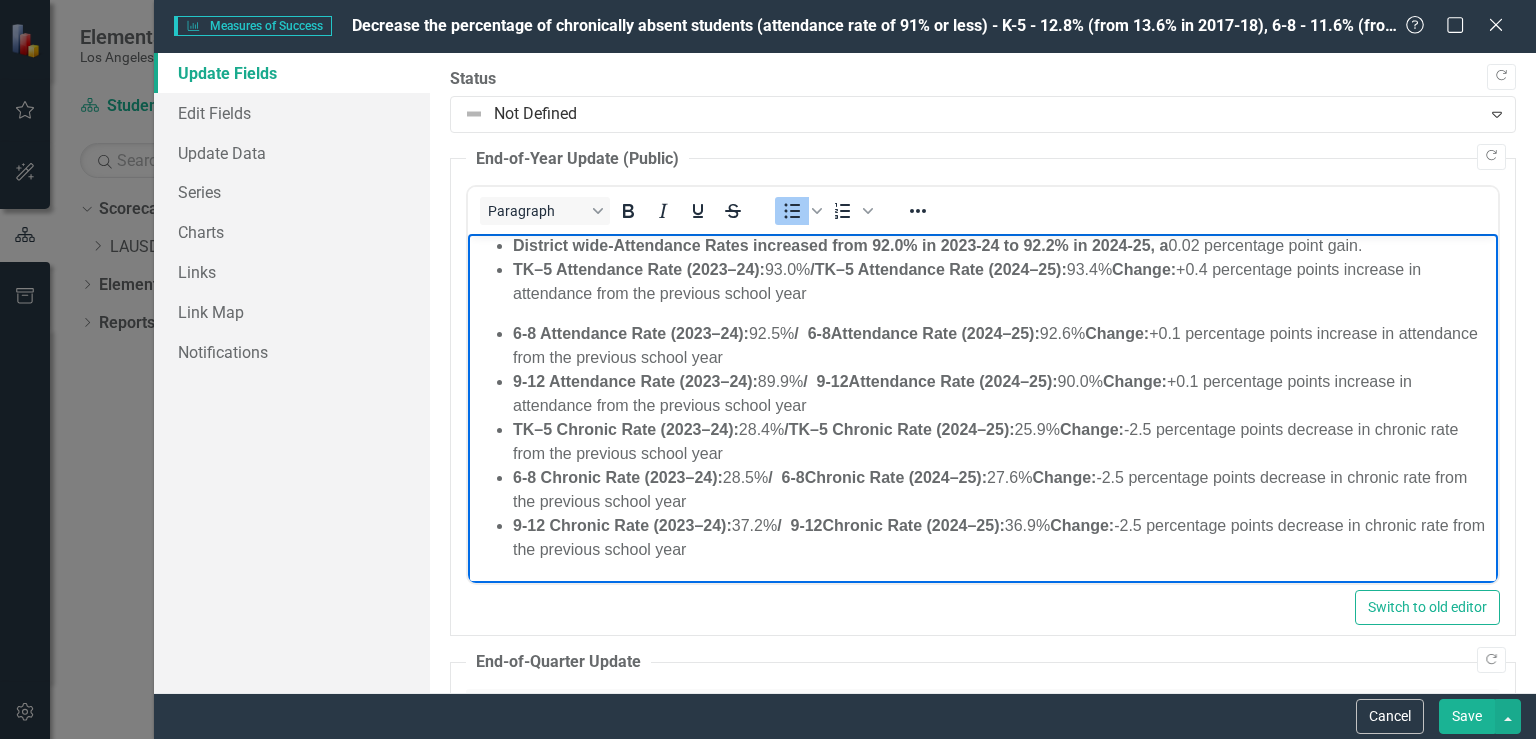click on "6-8 Chronic Rate (2023–24):  28.5%   /  6-8  Chronic Rate (2024–25):  27.6%    Change:  -2.5 percentage points decrease in chronic rate from the previous school year" at bounding box center (1003, 490) 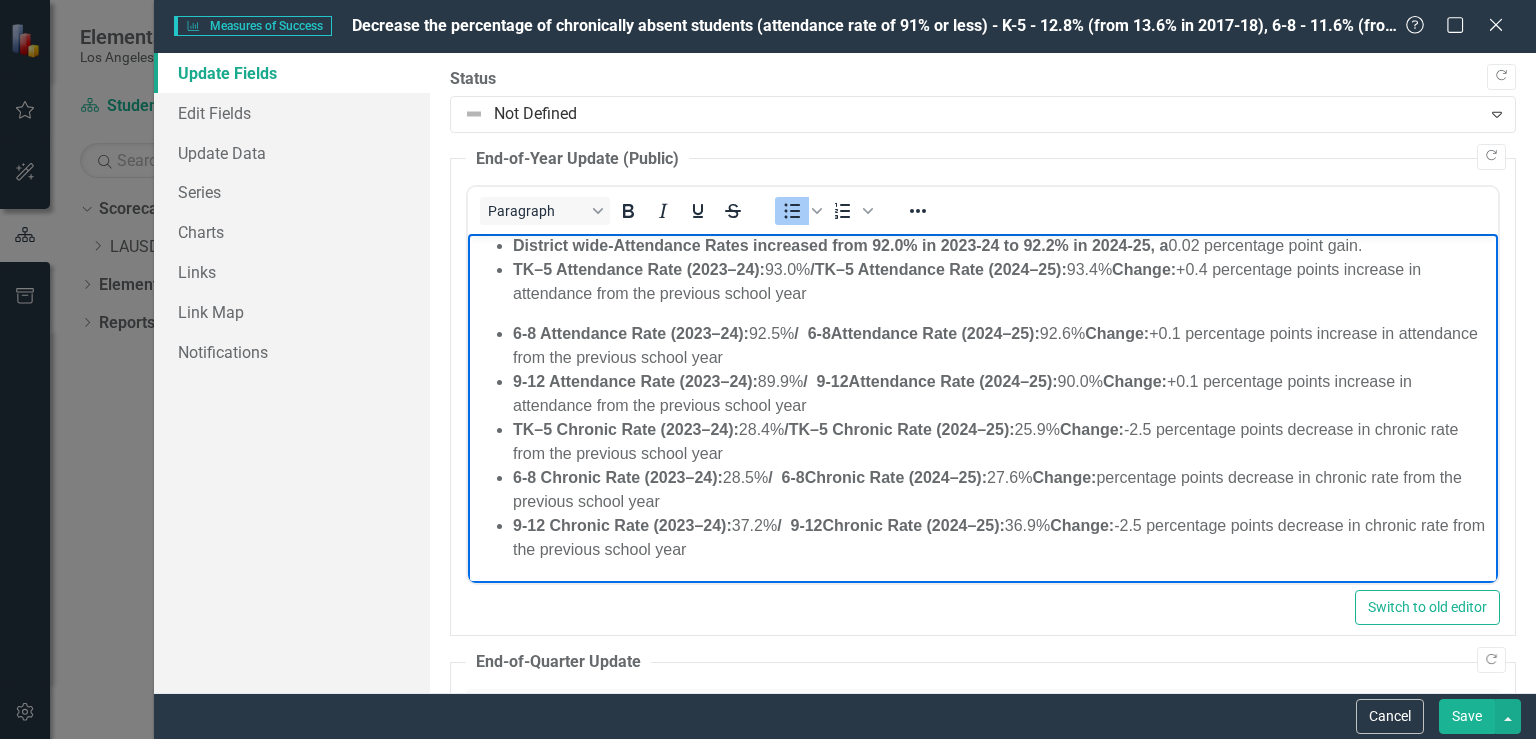 click on "TK–5 Chronic Rate (2023–24):  28.4%  /   TK–5 Chronic Rate (2024–25):  25.9%  Change:  -2.5 percentage points decrease in chronic rate from the previous school year" at bounding box center (1003, 442) 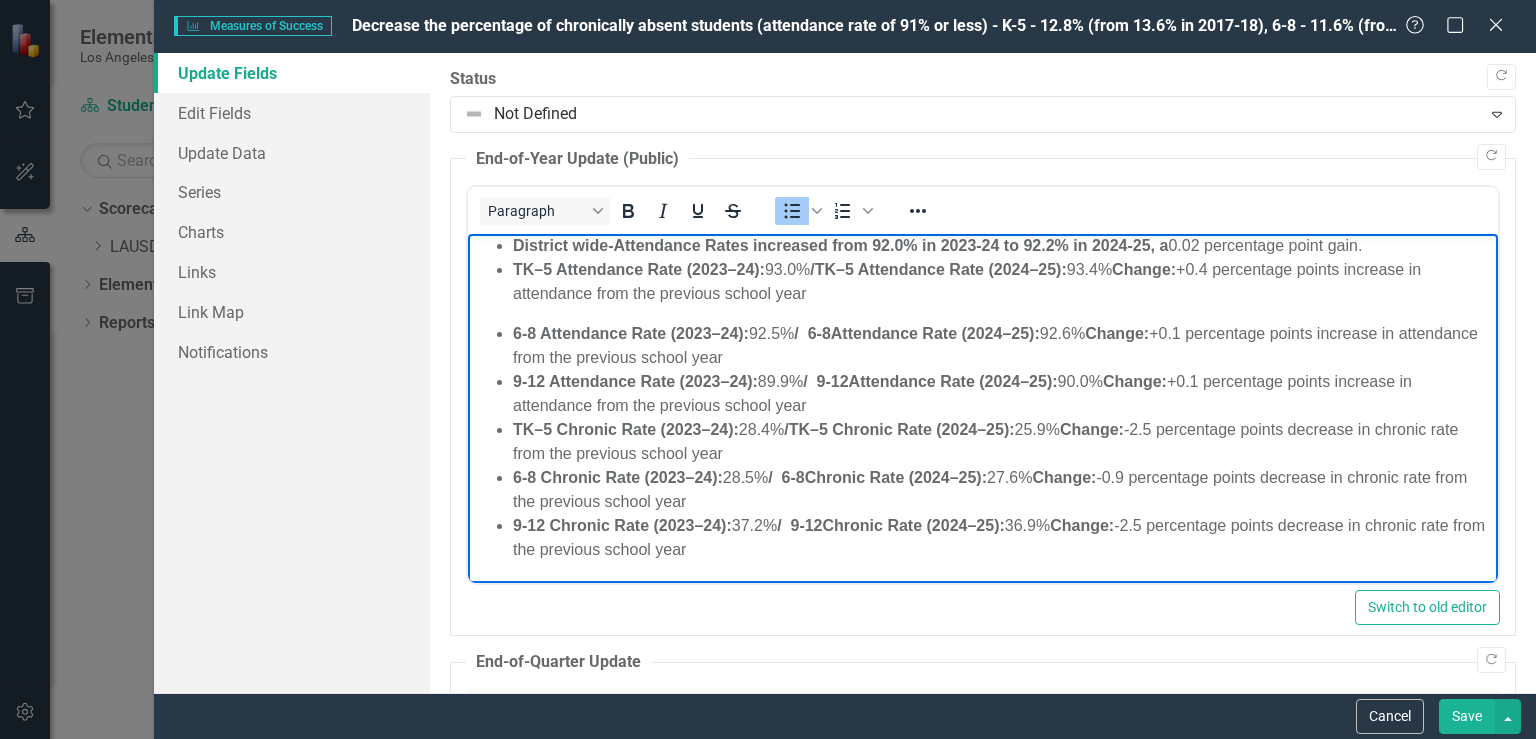 click on "9-12 Chronic Rate (2023–24):  37.2%  /  9-12  Chronic Rate (2024–25):  36.9%   Change:  -2.5 percentage points decrease in chronic rate from the previous school year" at bounding box center [1003, 538] 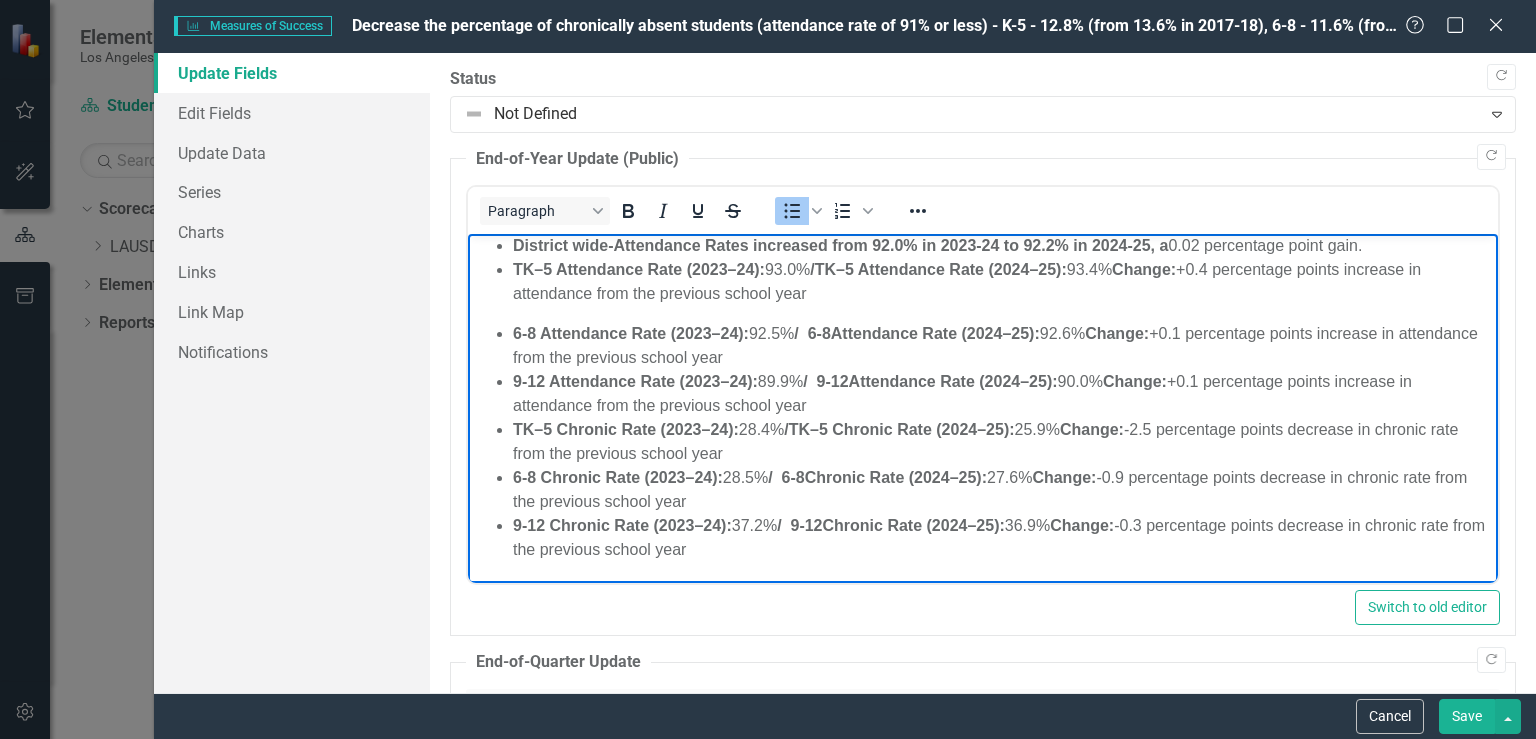 click on "9-12 Chronic Rate (2023–24):  37.2%  /  9-12  Chronic Rate (2024–25):  36.9%   Change:  -0.3 percentage points decrease in chronic rate from the previous school year" at bounding box center (1003, 538) 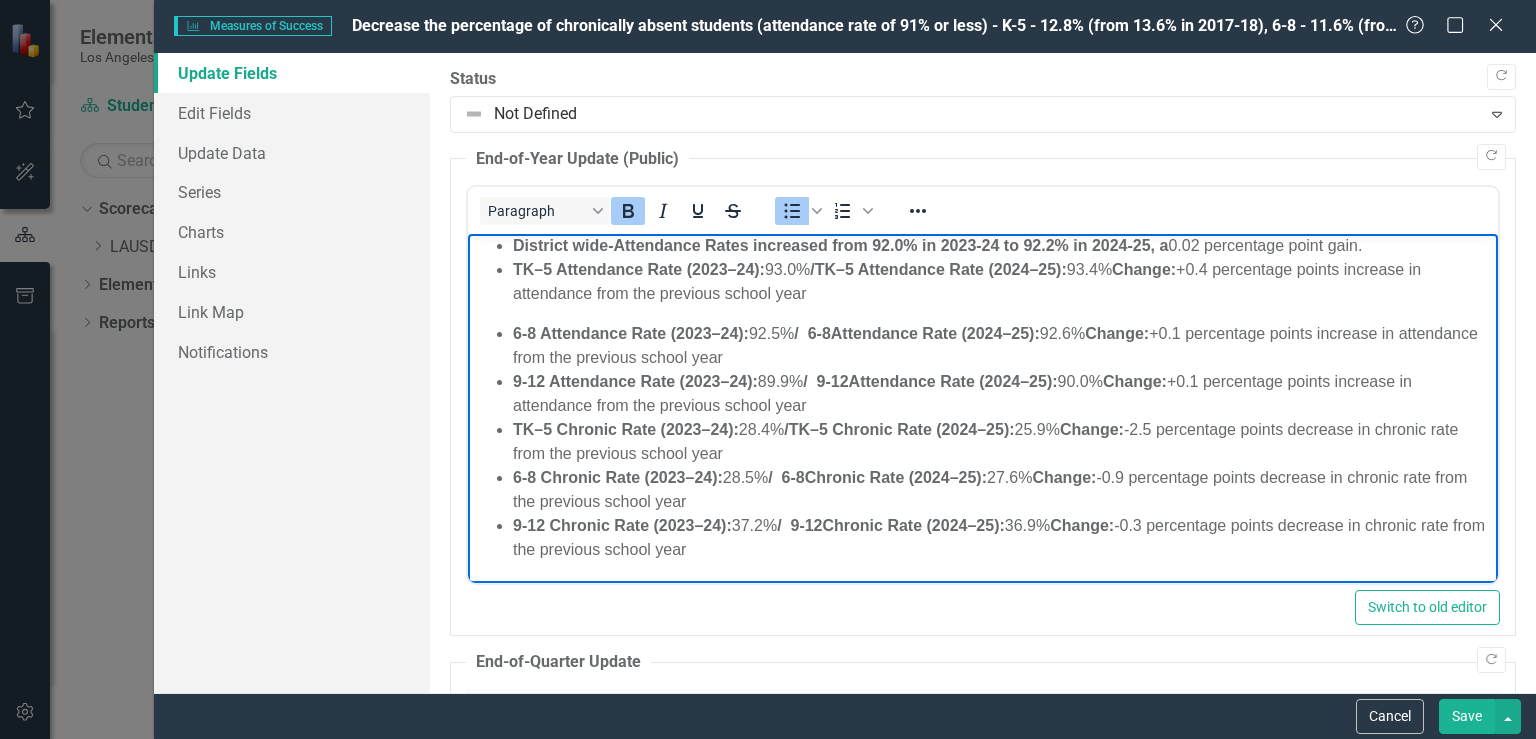 drag, startPoint x: 763, startPoint y: 456, endPoint x: 507, endPoint y: 426, distance: 257.75183 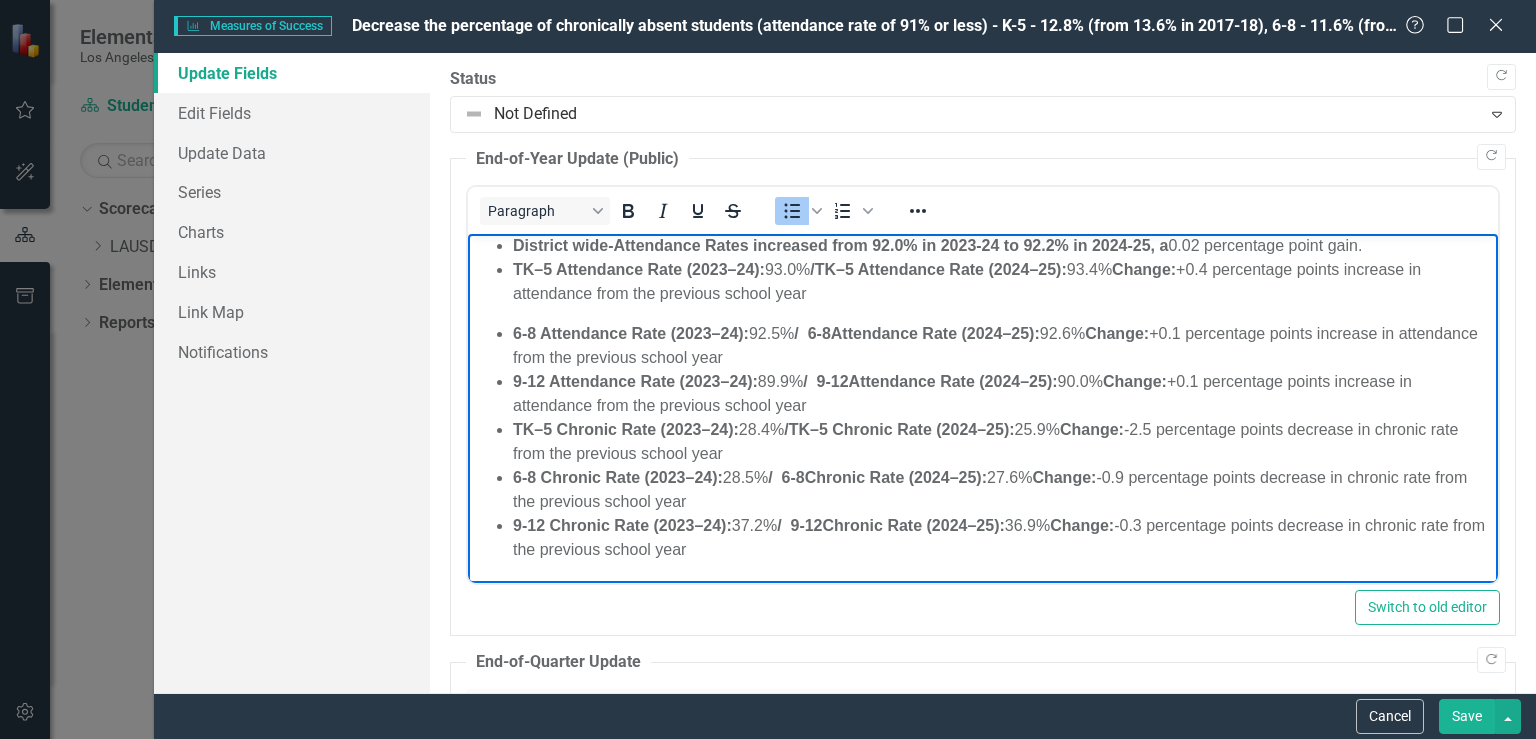scroll, scrollTop: 176, scrollLeft: 0, axis: vertical 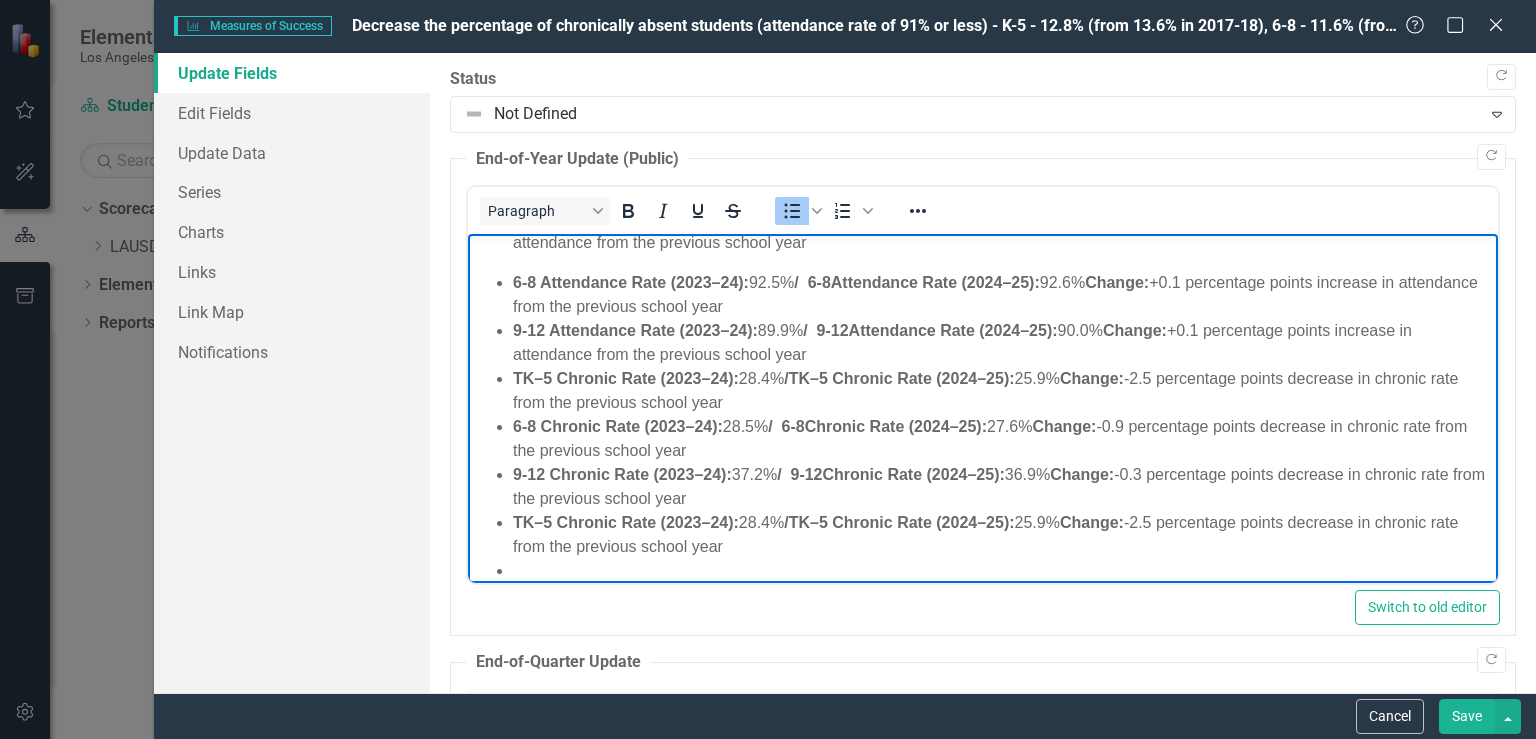click on "TK–5 Chronic Rate (2023–24):" at bounding box center [626, 522] 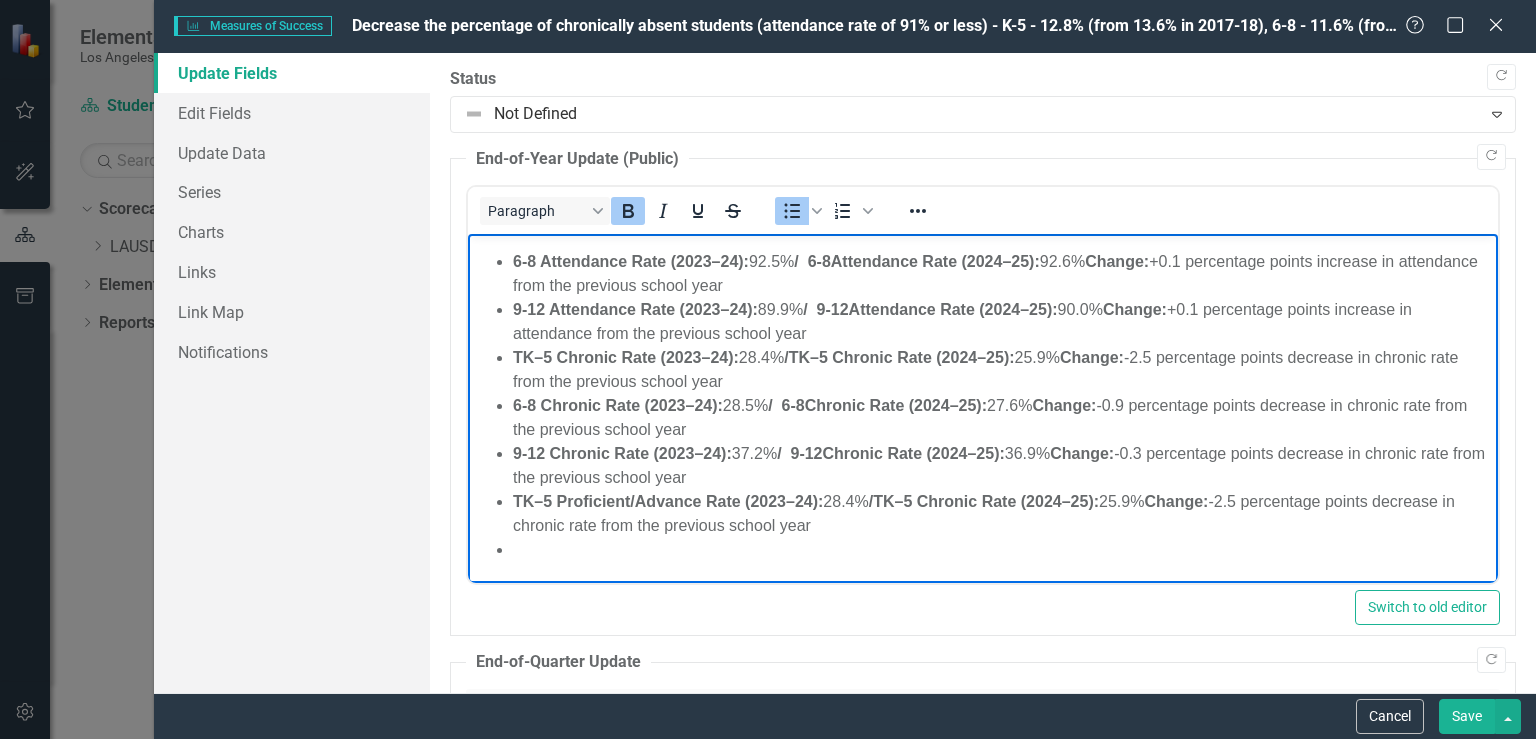 scroll, scrollTop: 248, scrollLeft: 0, axis: vertical 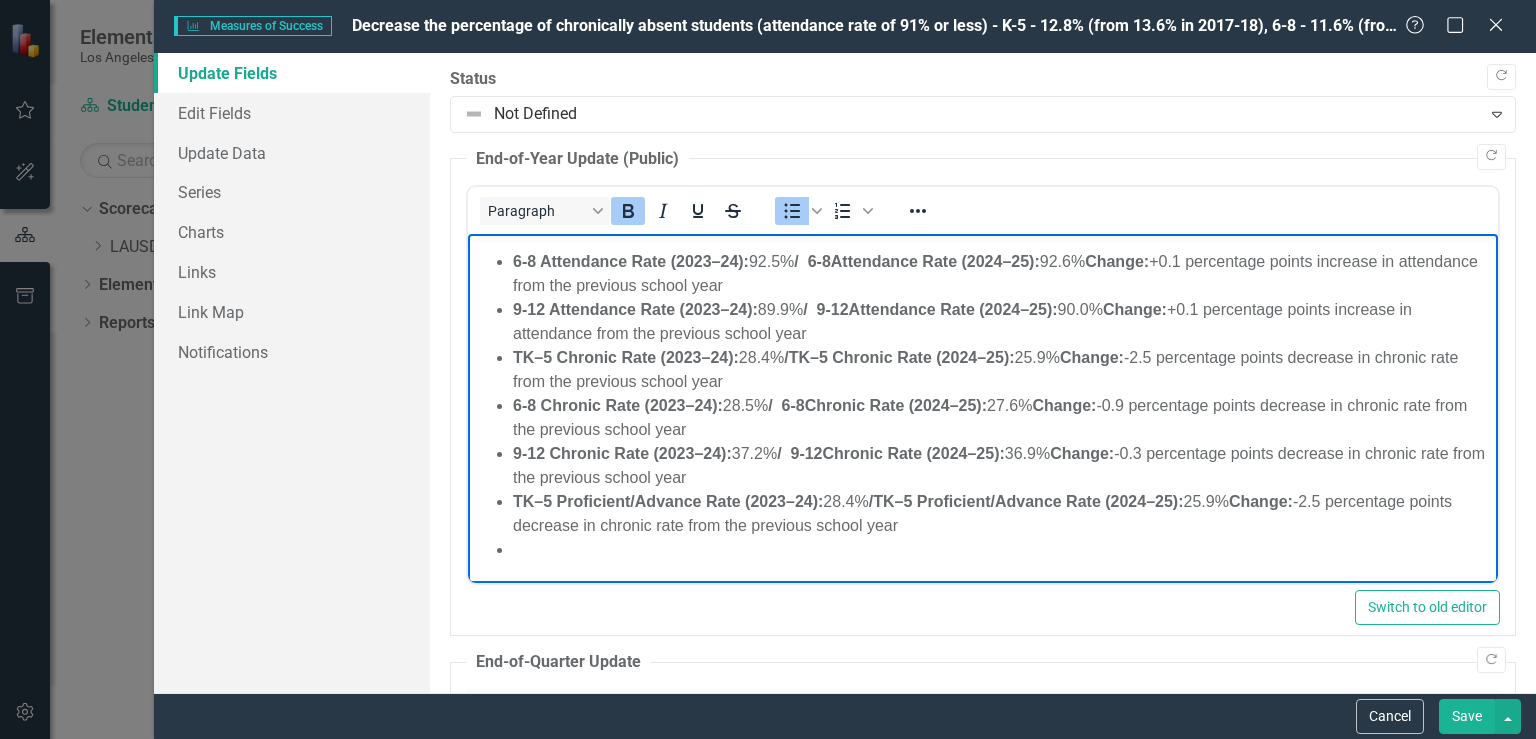 drag, startPoint x: 952, startPoint y: 524, endPoint x: 513, endPoint y: 492, distance: 440.16473 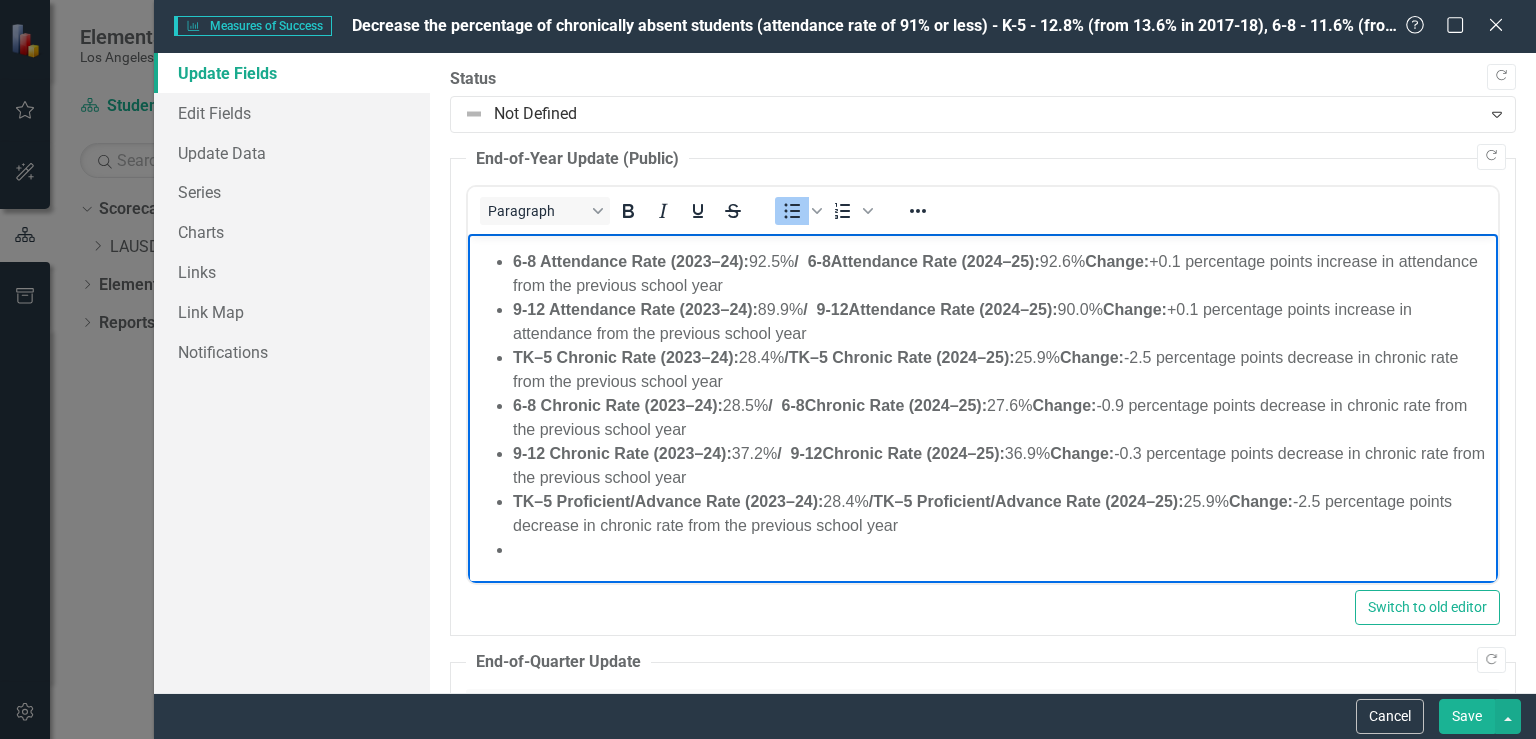 click at bounding box center (1003, 550) 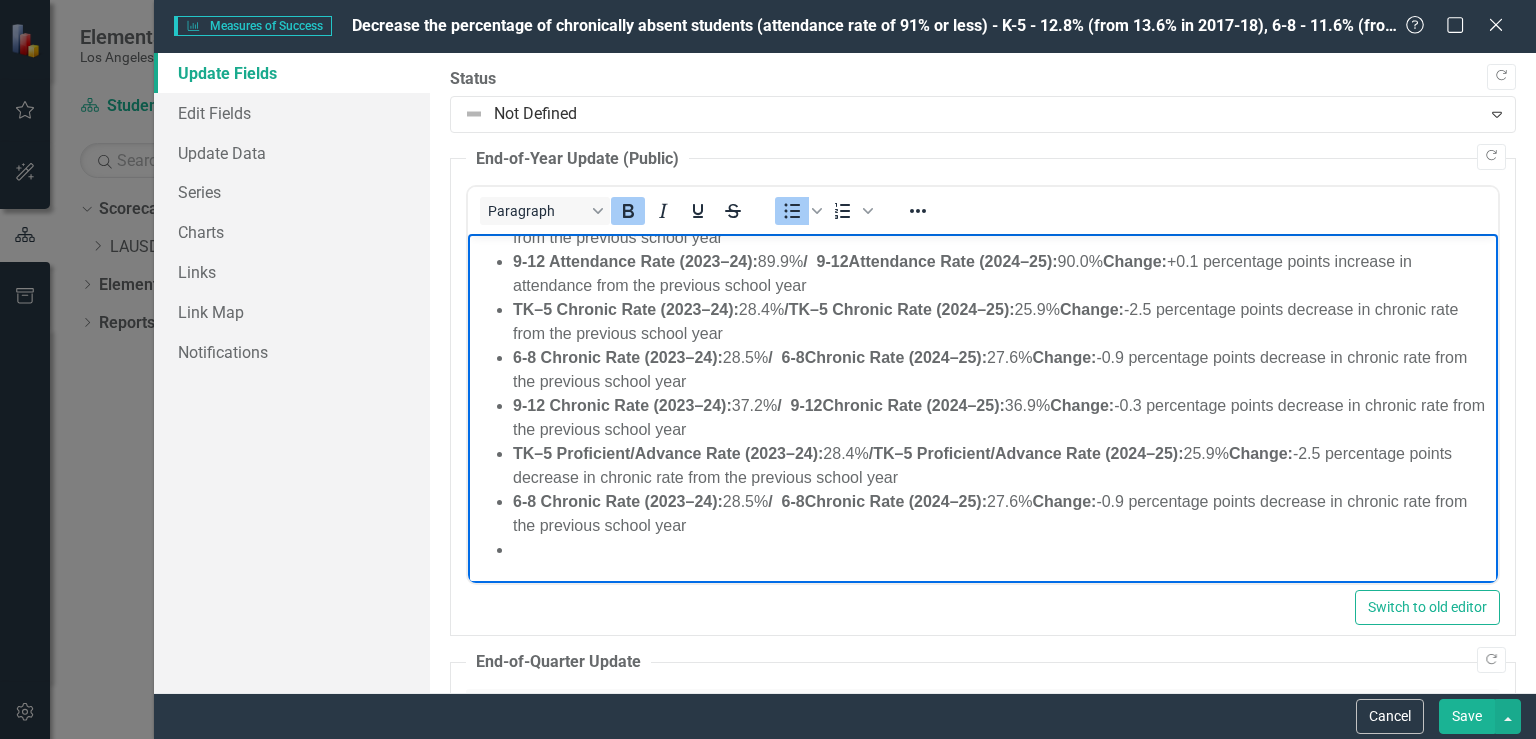 drag, startPoint x: 773, startPoint y: 476, endPoint x: 513, endPoint y: 456, distance: 260.7681 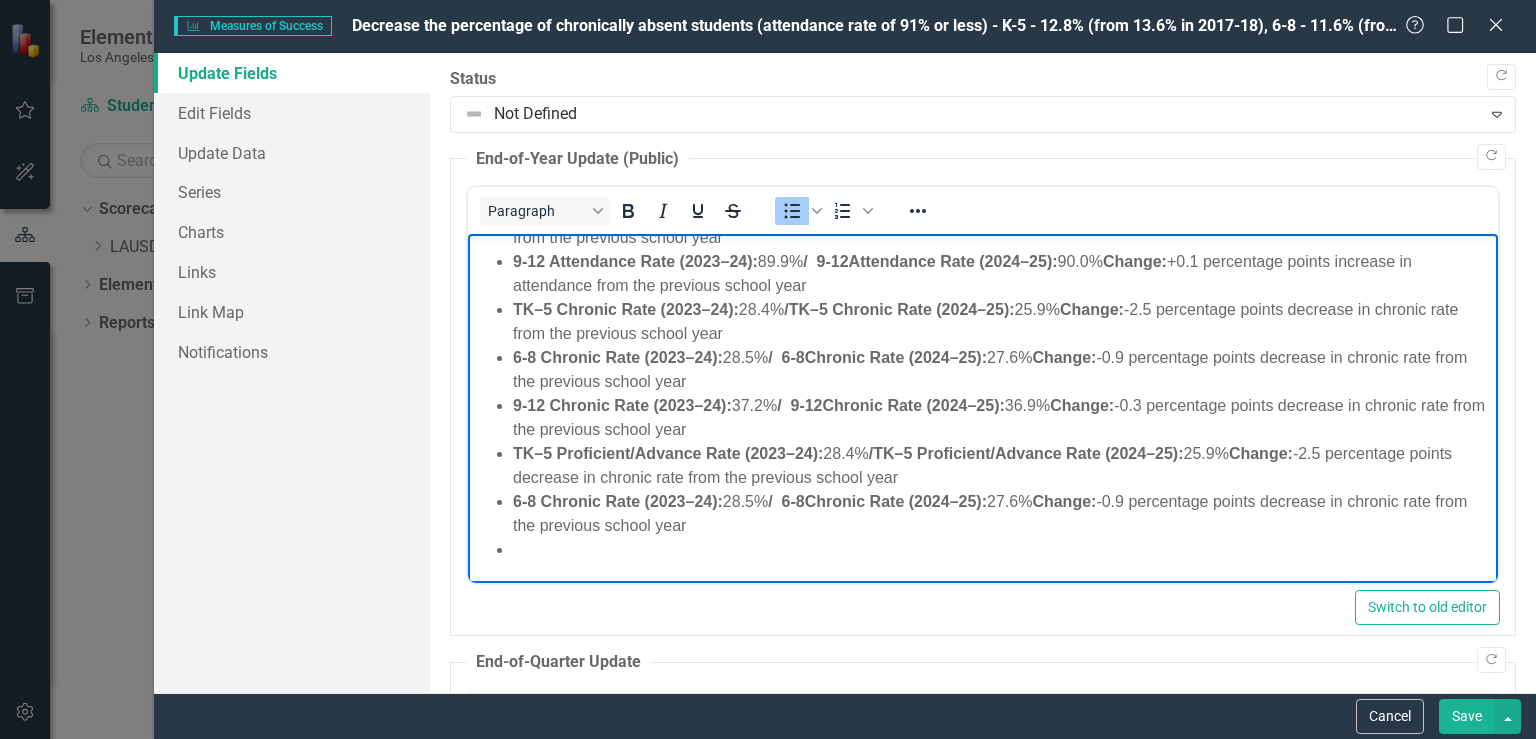 scroll, scrollTop: 274, scrollLeft: 0, axis: vertical 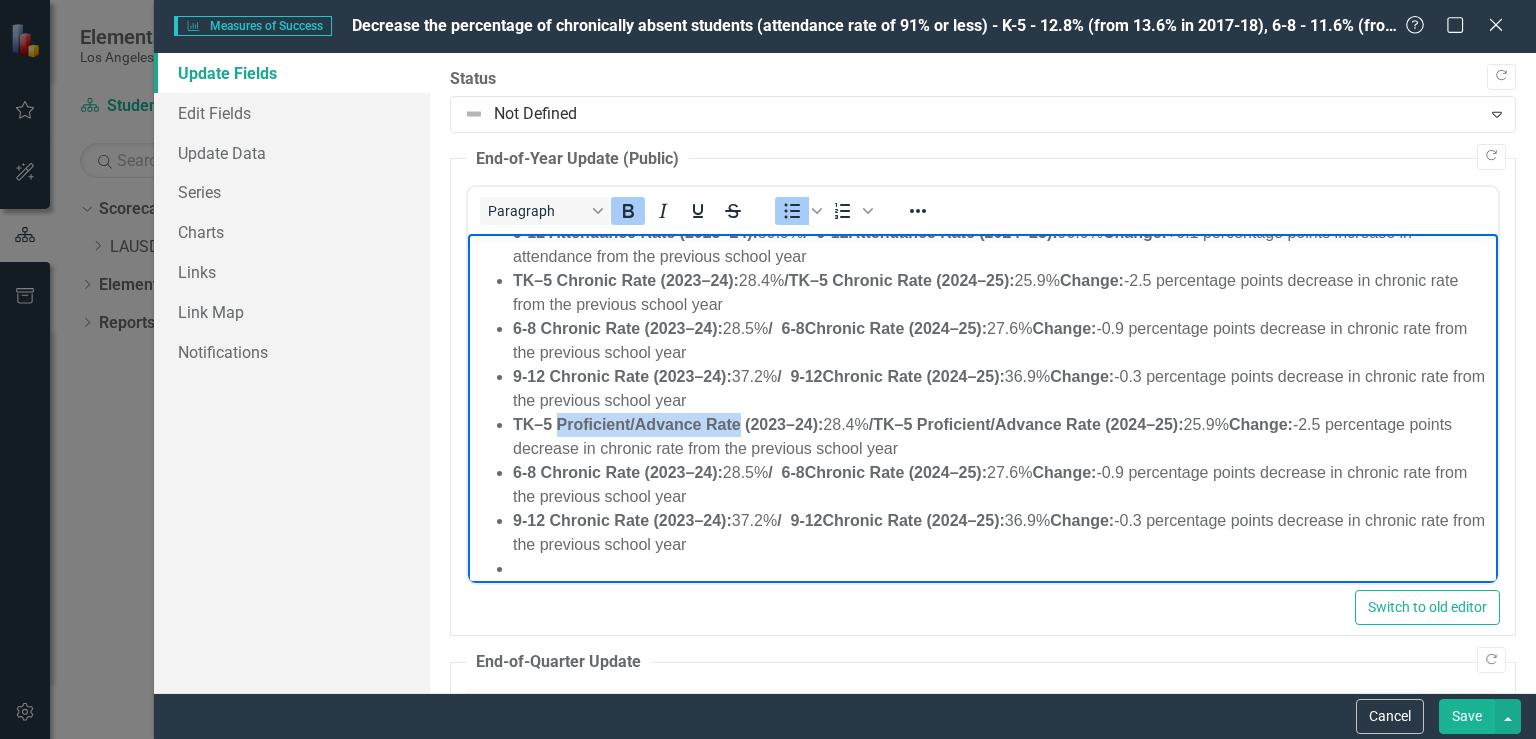 drag, startPoint x: 740, startPoint y: 474, endPoint x: 561, endPoint y: 472, distance: 179.01117 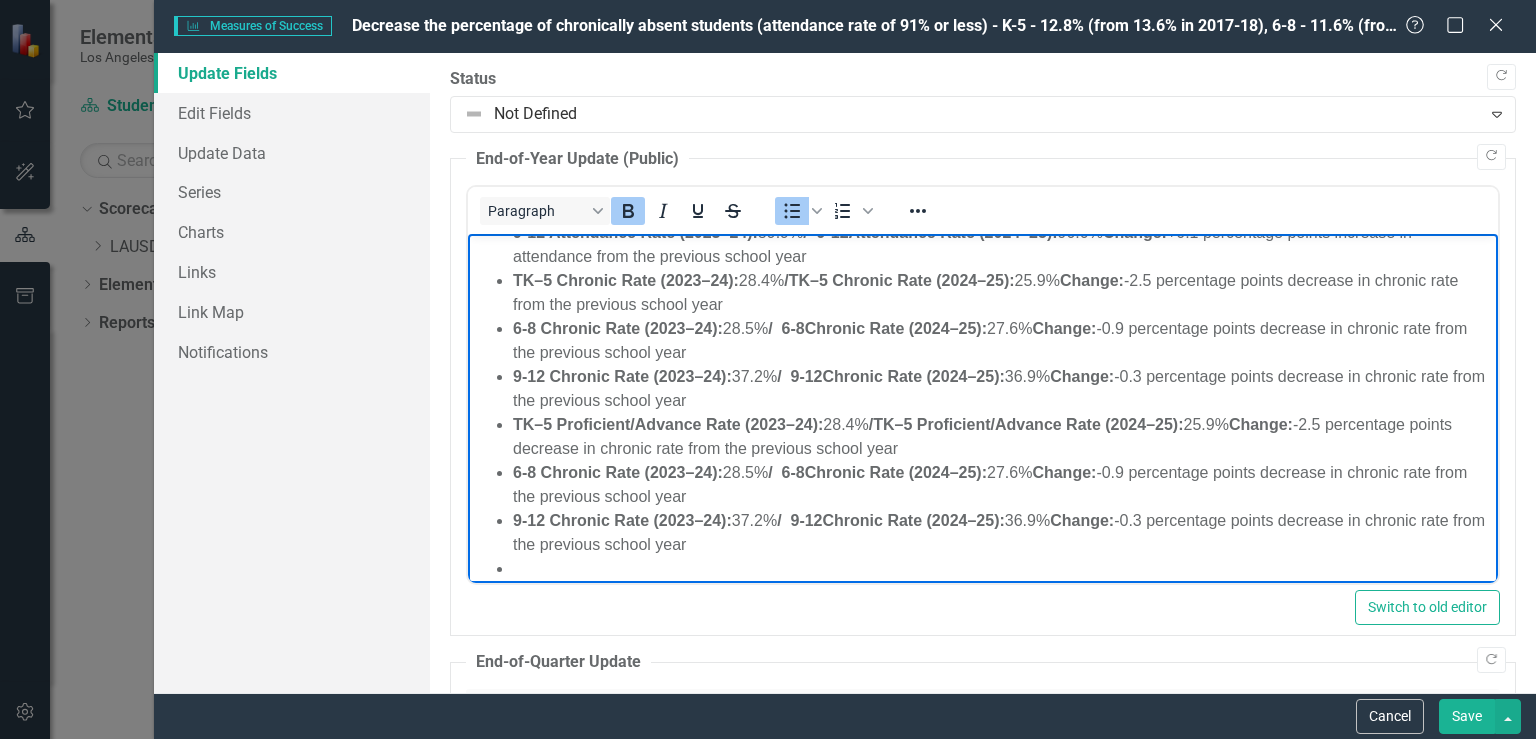 click on "6-8 Chronic Rate (2023–24):" at bounding box center (618, 472) 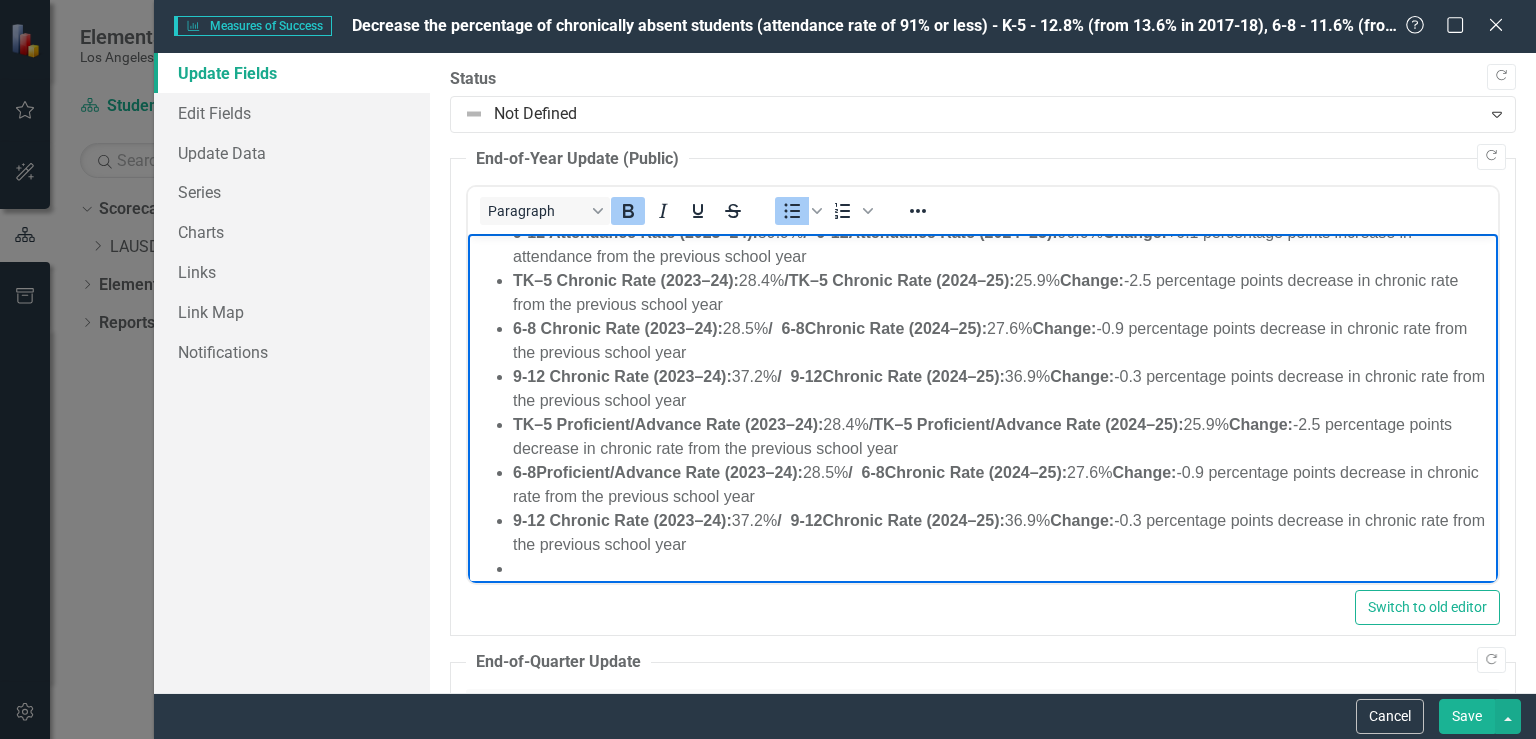 click on "9-12 Chronic Rate (2023–24):" at bounding box center (622, 520) 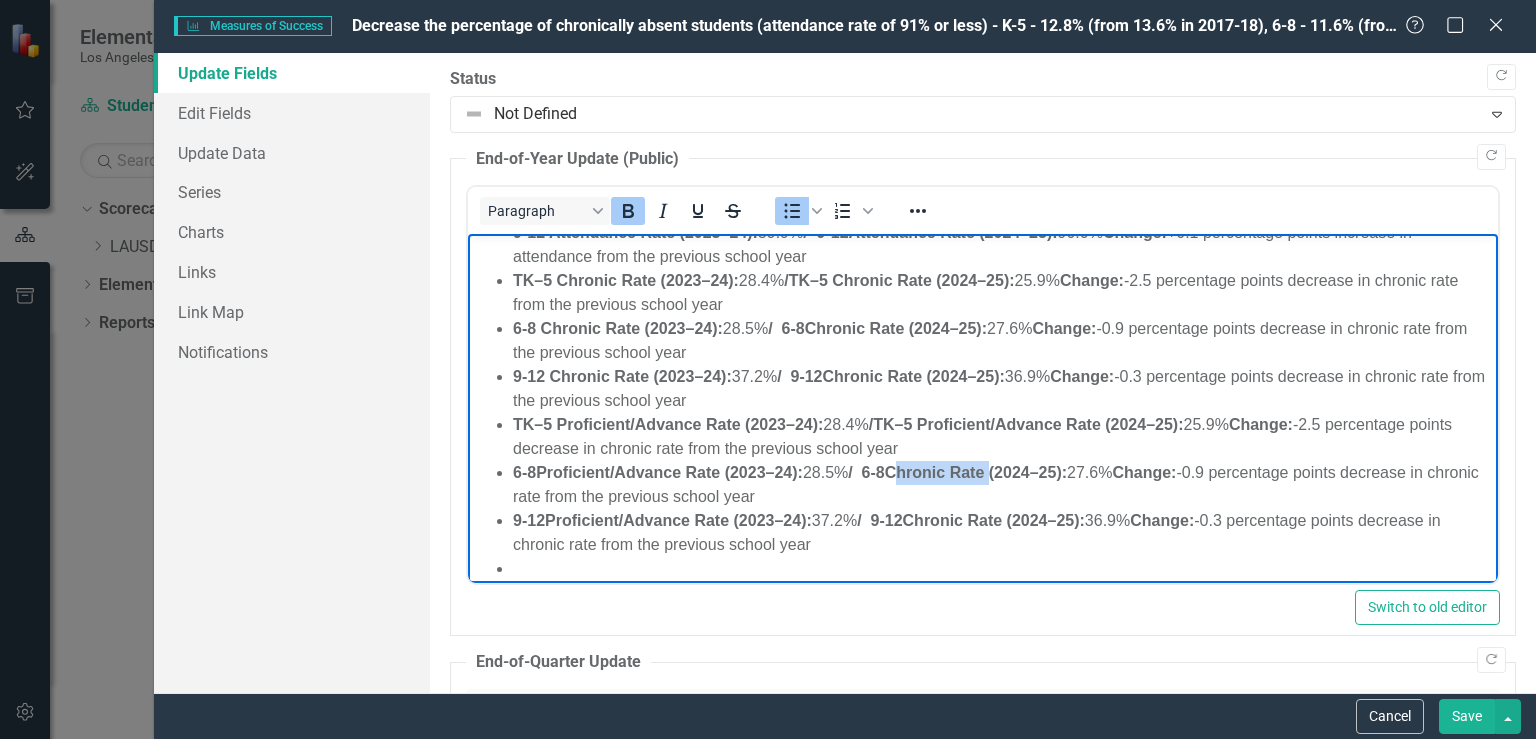 drag, startPoint x: 1006, startPoint y: 522, endPoint x: 908, endPoint y: 524, distance: 98.02041 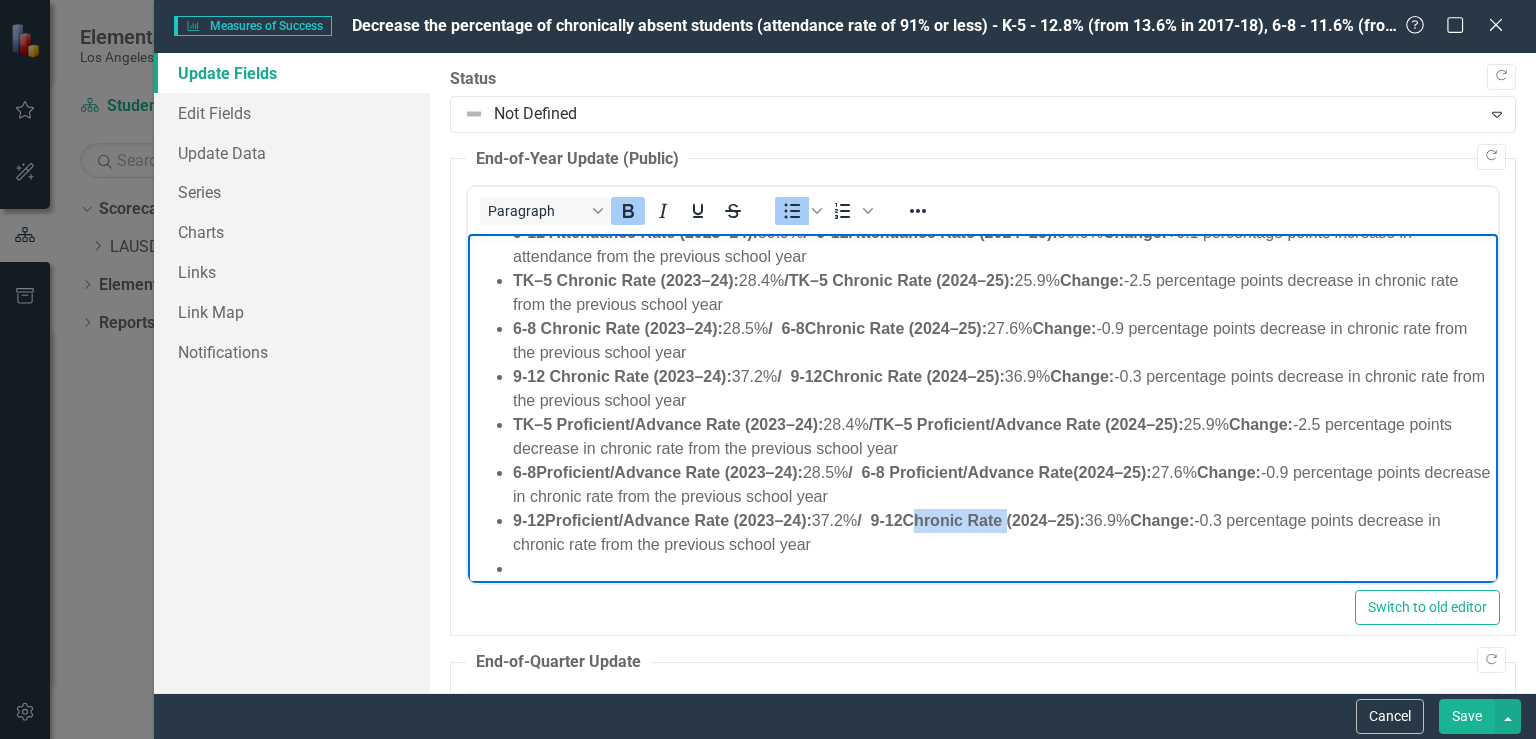 drag, startPoint x: 1021, startPoint y: 572, endPoint x: 925, endPoint y: 572, distance: 96 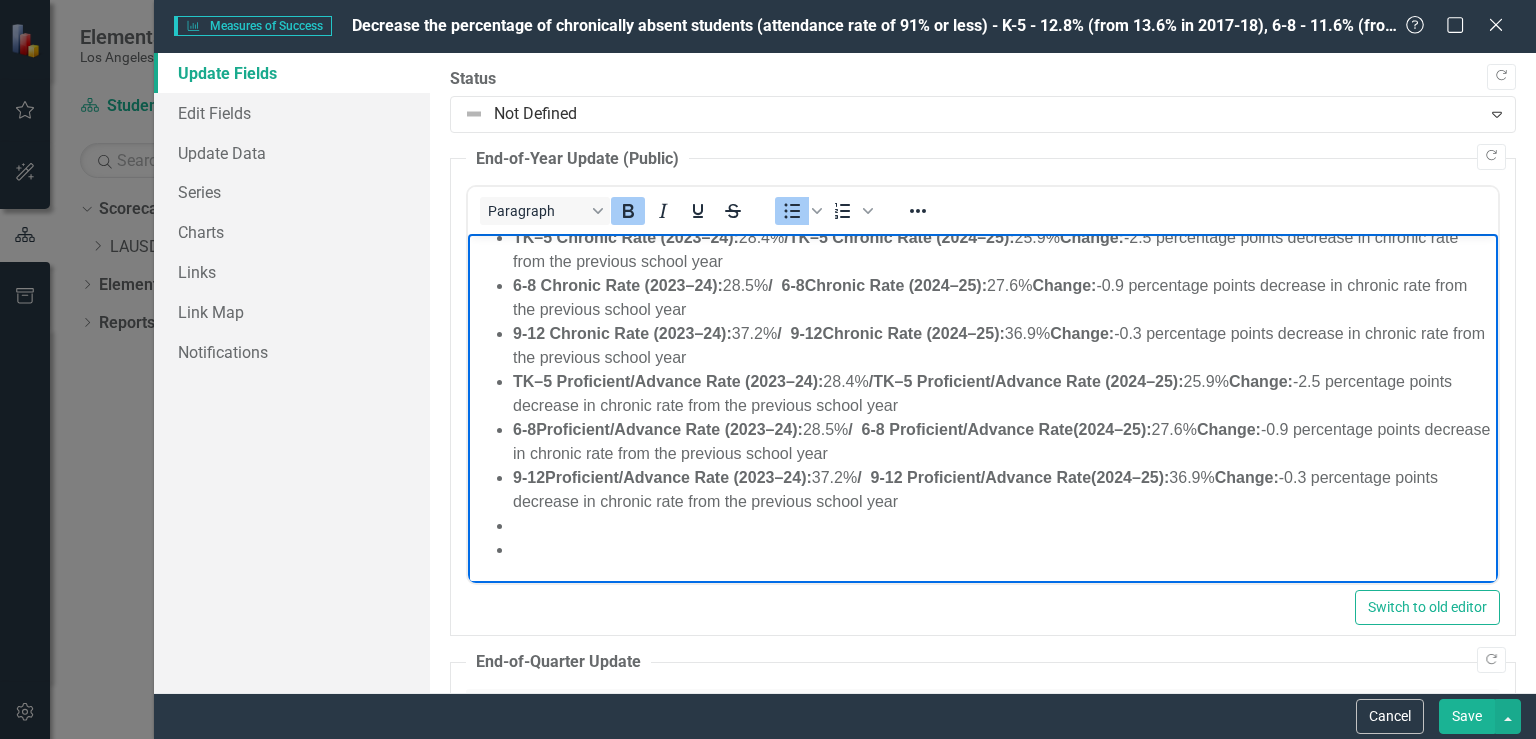 scroll, scrollTop: 368, scrollLeft: 0, axis: vertical 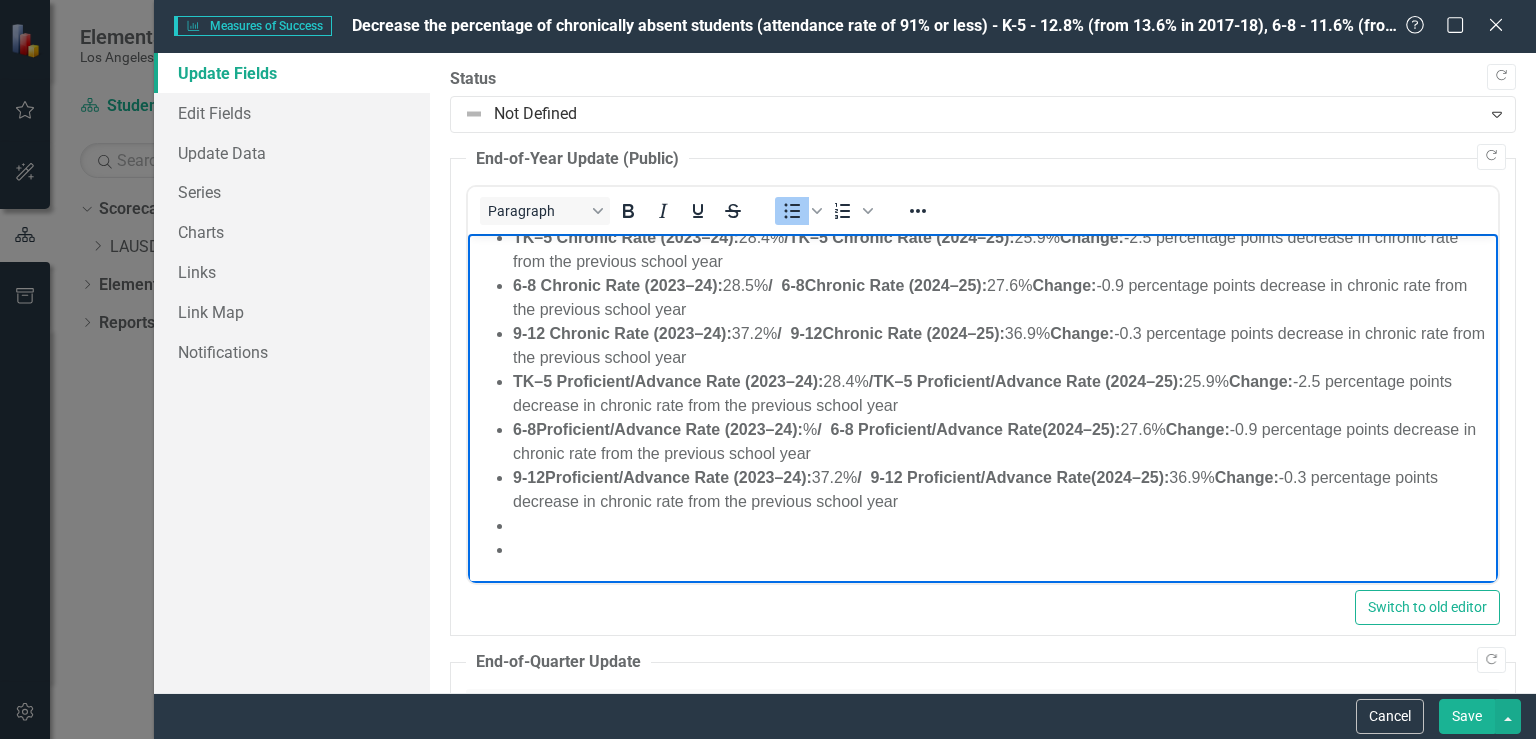 click on "TK–5 Proficient/Advance Rate (2023–24):  28.4%  /   TK–5 Proficient/Advance Rate (2024–25):  25.9%  Change:  -2.5 percentage points decrease in chronic rate from the previous school year" at bounding box center [1003, 394] 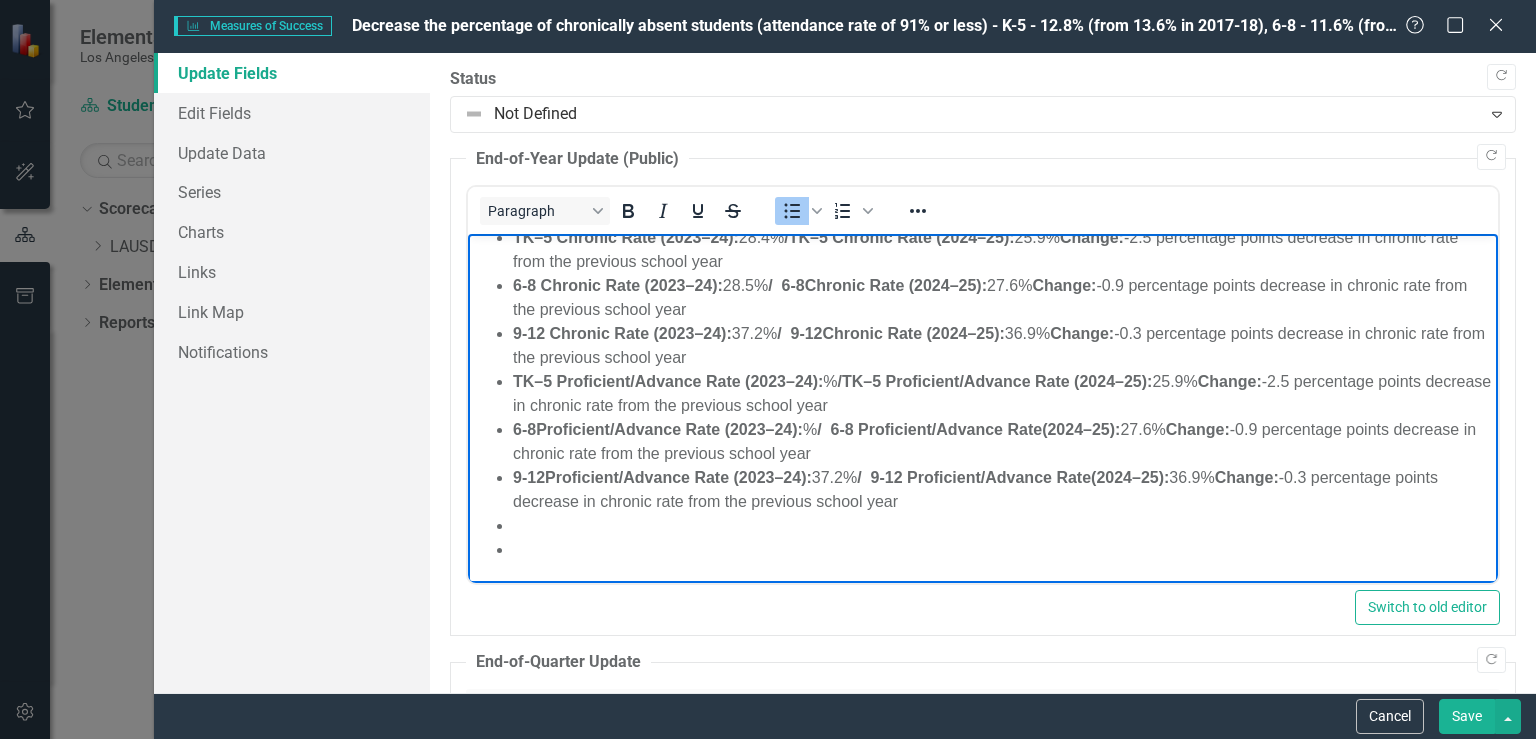 click on "TK–5 Proficient/Advance Rate (2023–24):  %  /   TK–5 Proficient/Advance Rate (2024–25):  25.9%  Change:  -2.5 percentage points decrease in chronic rate from the previous school year" at bounding box center [1003, 394] 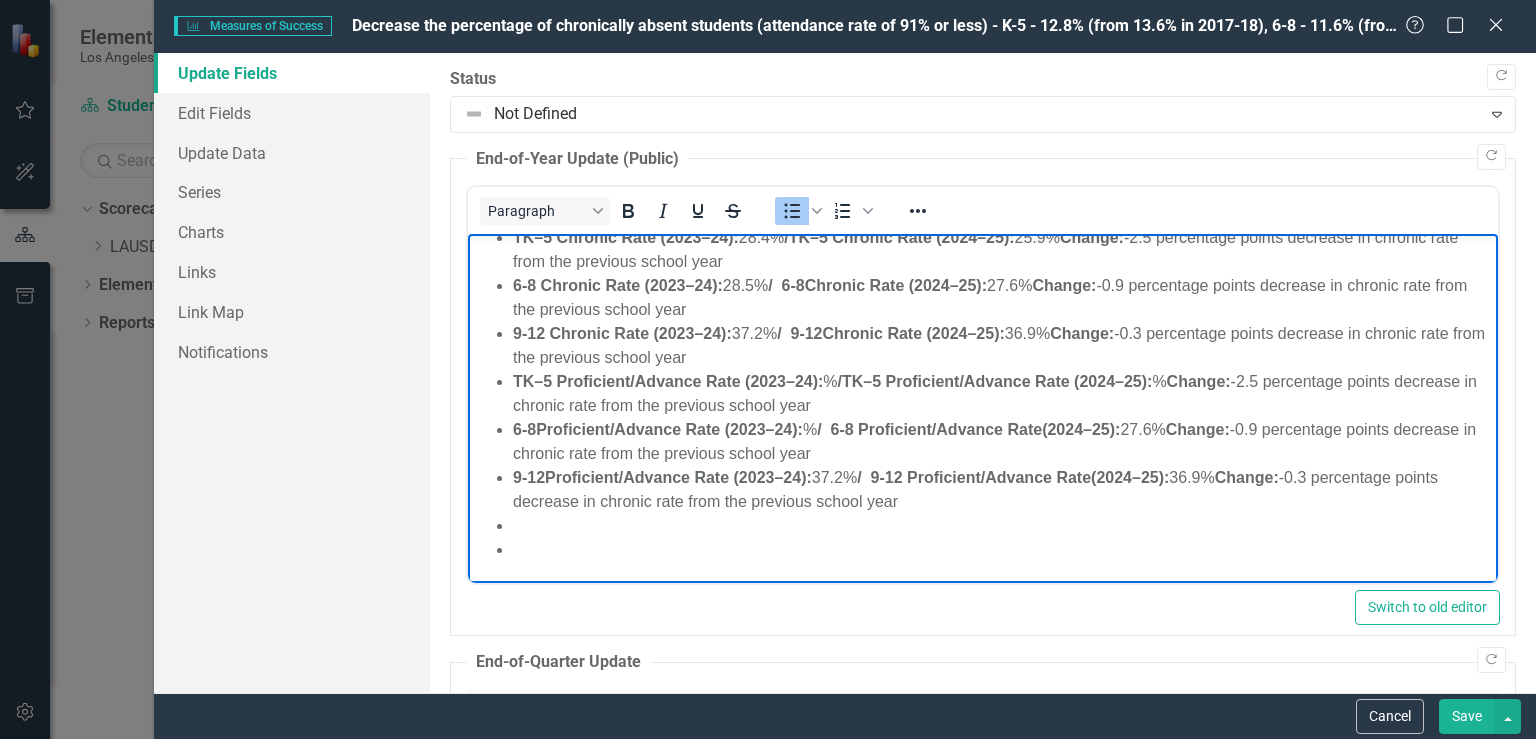 click on "TK–5 Proficient/Advance Rate (2023–24):  %  /   TK–5 Proficient/Advance Rate (2024–25):  %  Change:  -2.5 percentage points decrease in chronic rate from the previous school year" at bounding box center (1003, 394) 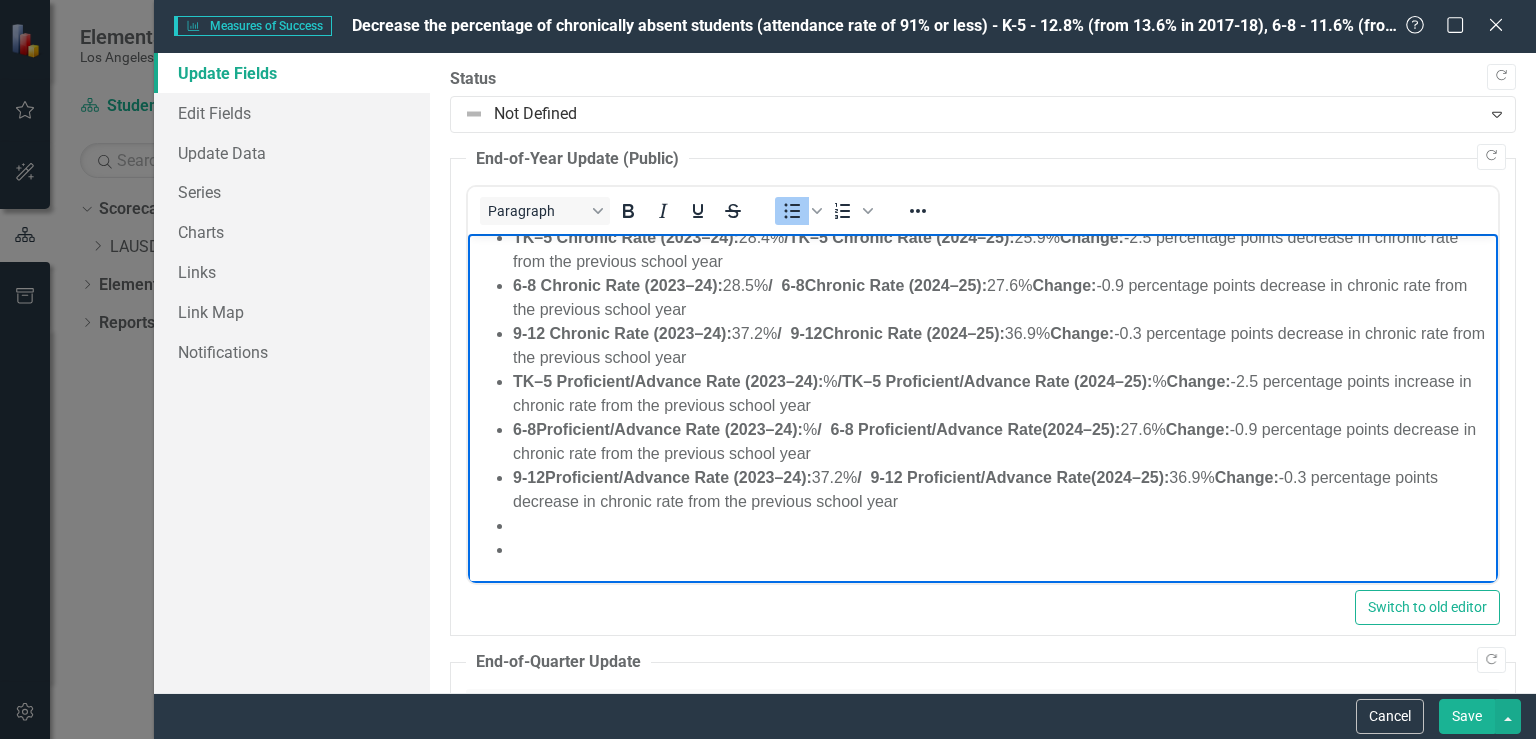 click on "TK–5 Proficient/Advance Rate (2023–24):  %  /   TK–5 Proficient/Advance Rate (2024–25):  %  Change:  -2.5 percentage points increase in chronic rate from the previous school year" at bounding box center [1003, 394] 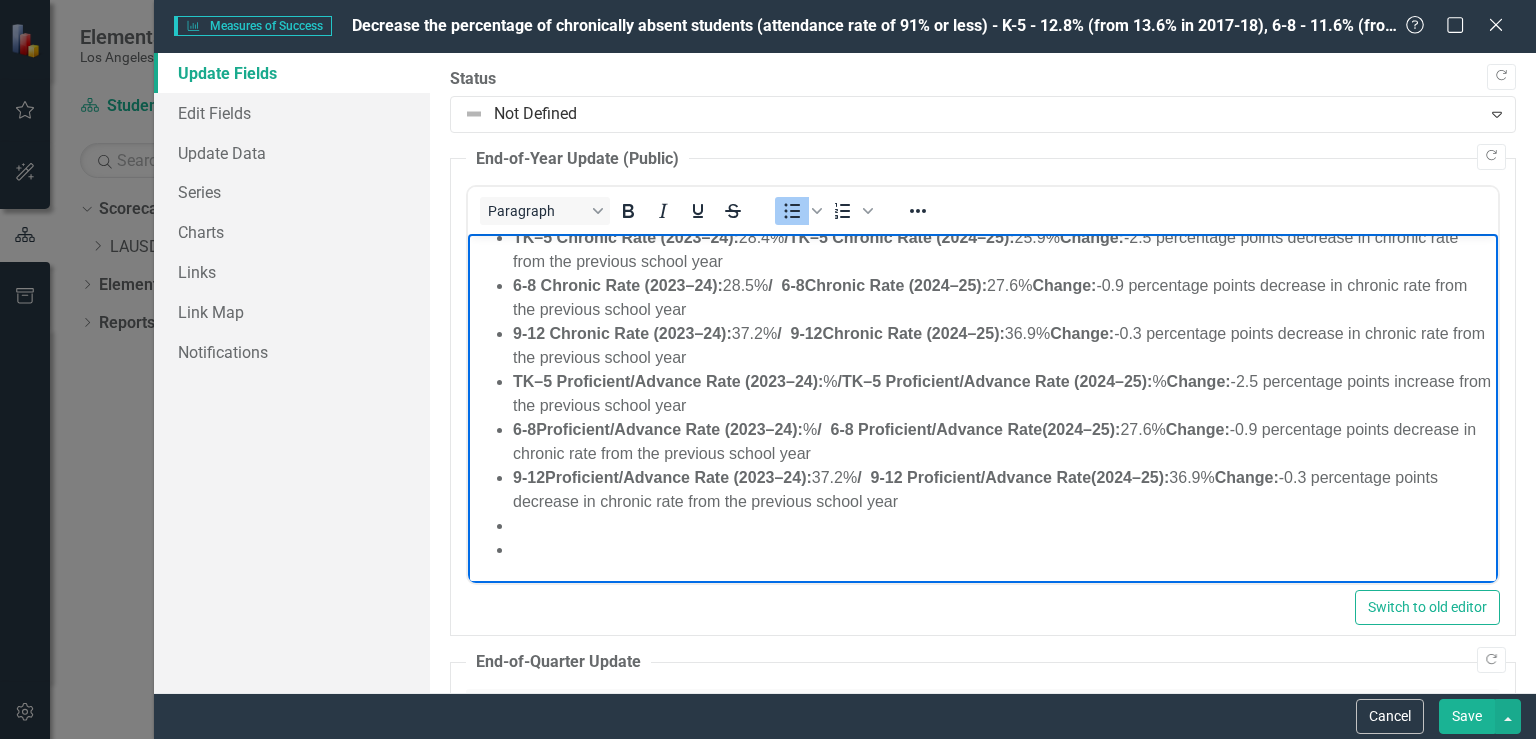 click on "6-8  Proficient/Advance Rate (2023–24):  %   /  6-8   Proficient/Advance Rate  (2024–25):  27.6%    Change:   -0.9 percentage points decrease in chronic rate from the previous school year" at bounding box center (1003, 442) 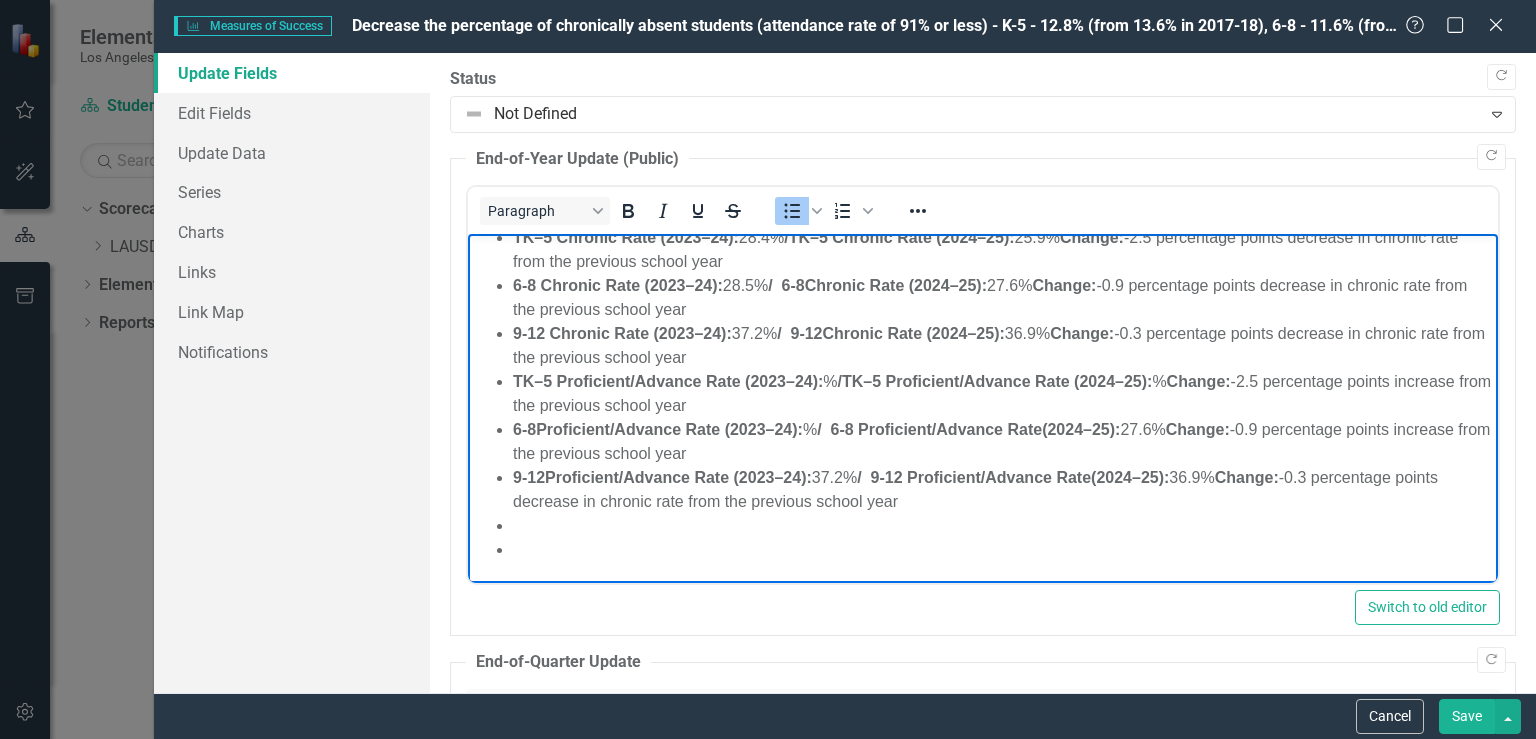 click at bounding box center (1003, 550) 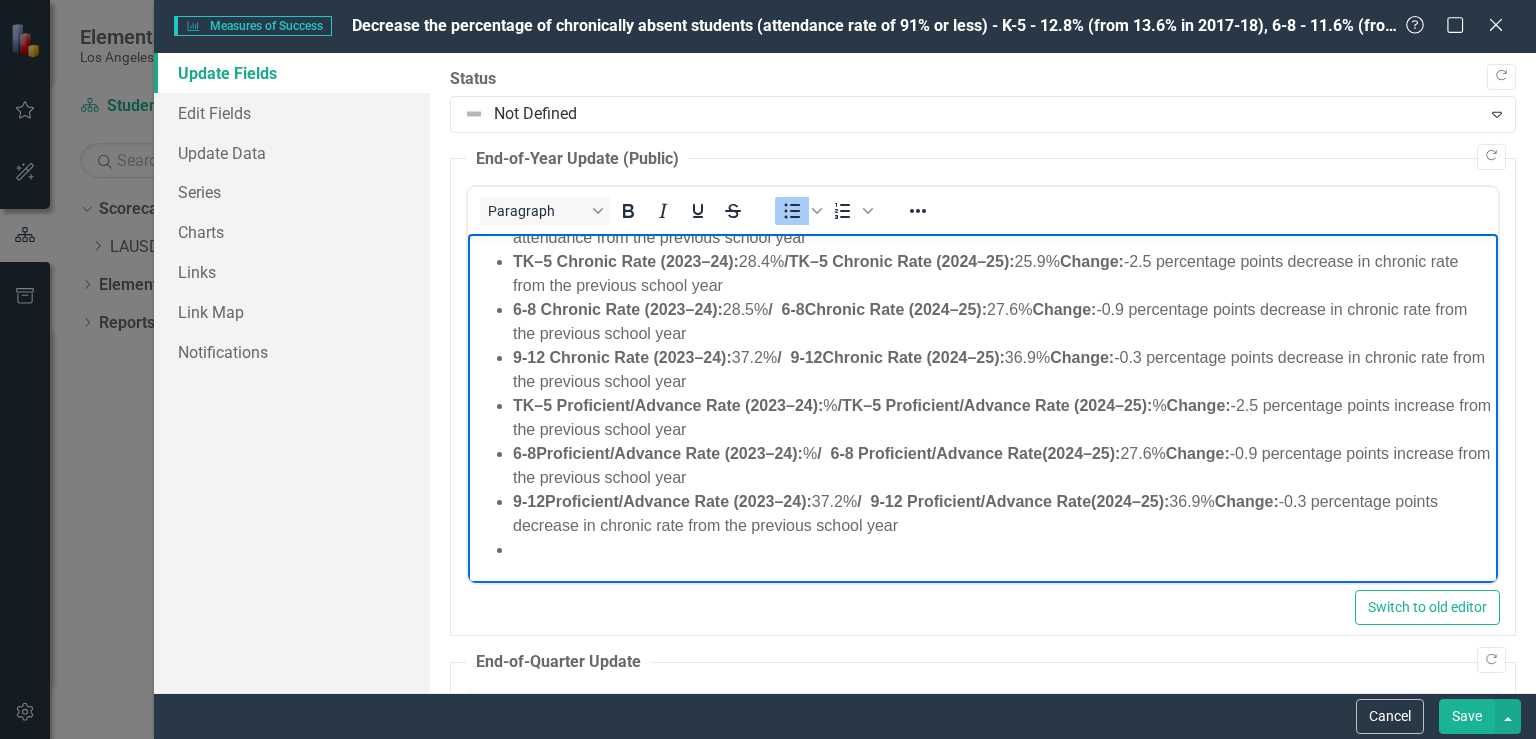scroll, scrollTop: 320, scrollLeft: 0, axis: vertical 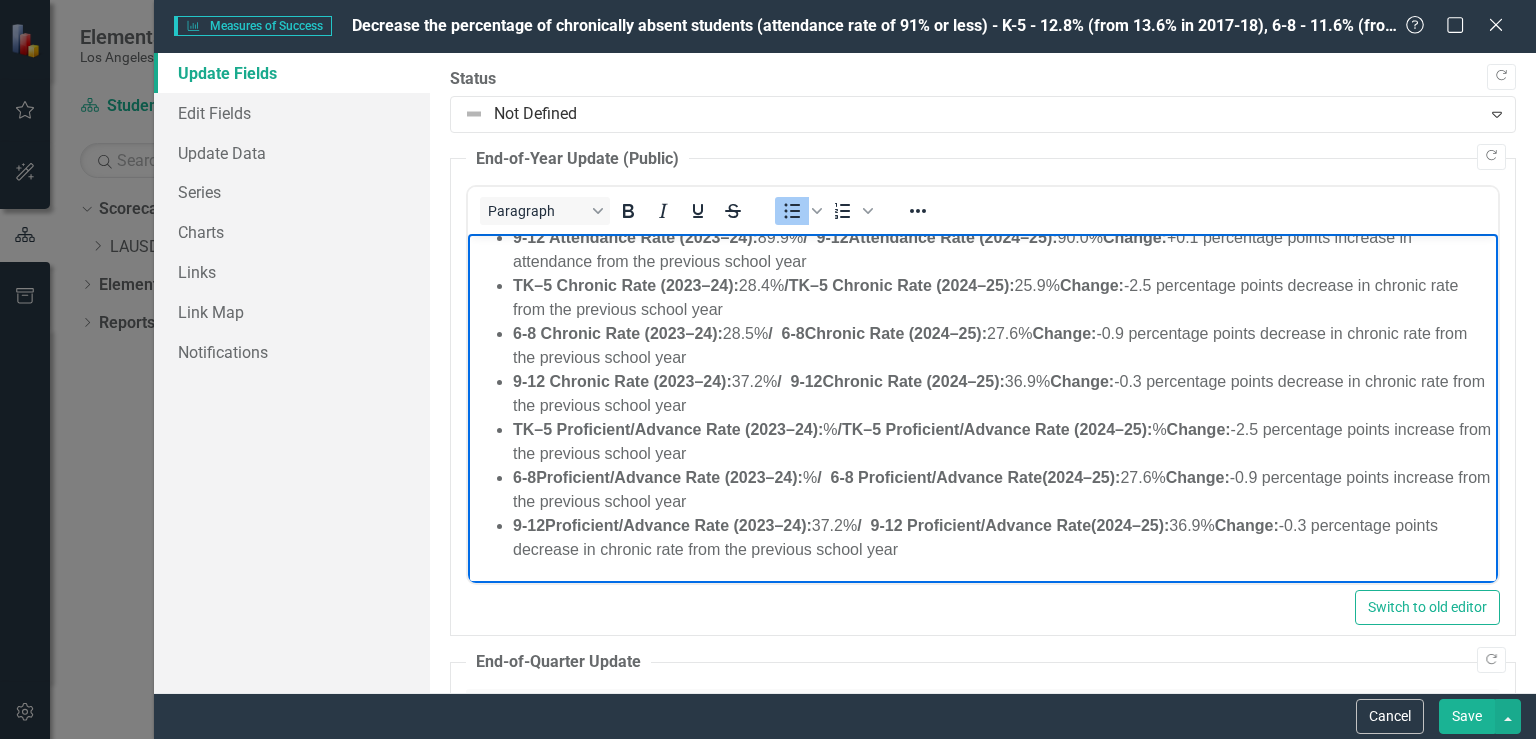 click on "9-12  Proficient/Advance Rate (2023–24):  37.2%  /  9-12   Proficient/Advance Rate  (2024–25):  36.9%   Change:  -0.3 percentage points decrease in chronic rate from the previous school year" at bounding box center (1003, 538) 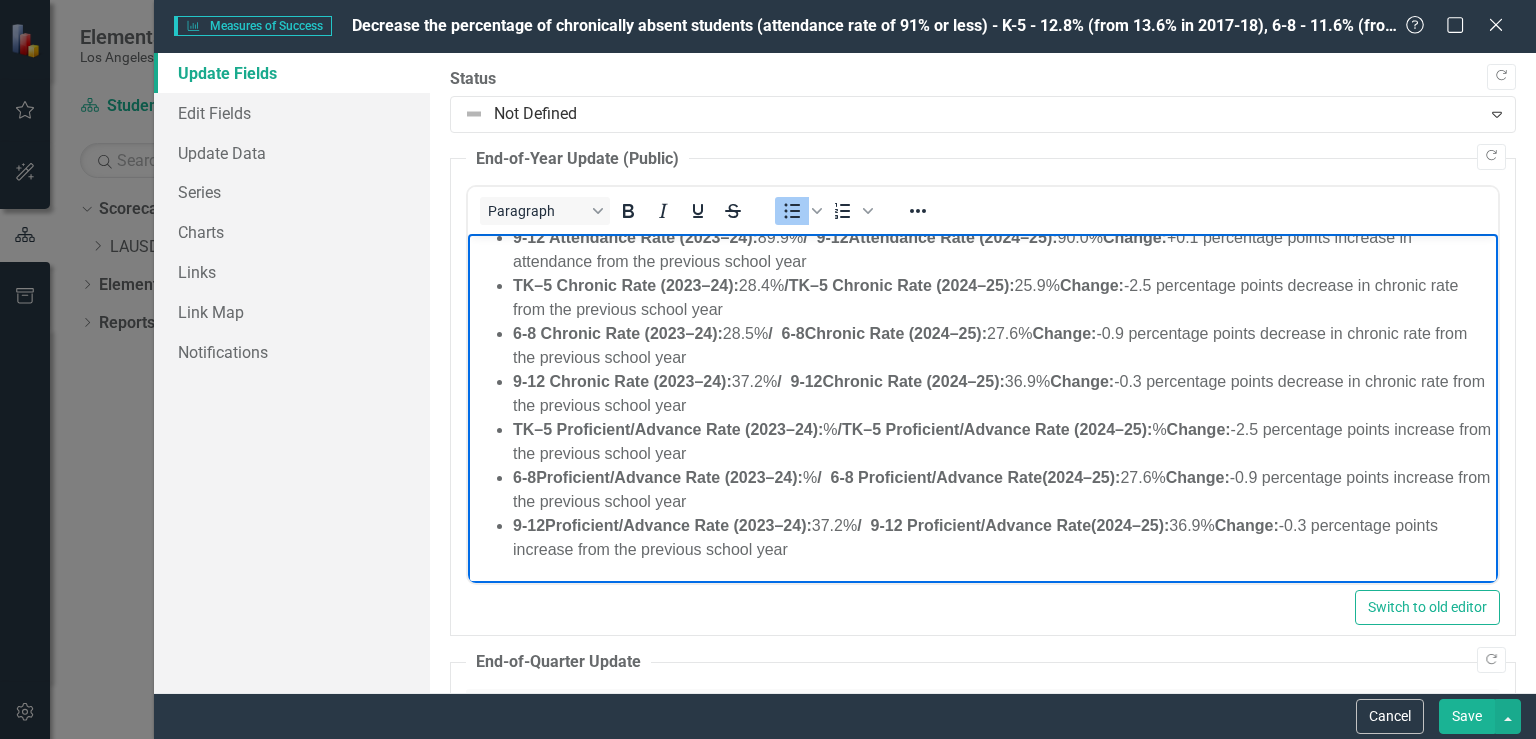 click on "TK–5 Proficient/Advance Rate (2023–24):  %  /   TK–5 Proficient/Advance Rate (2024–25):  %  Change:  -2.5 percentage points increase from the previous school year" at bounding box center (1003, 442) 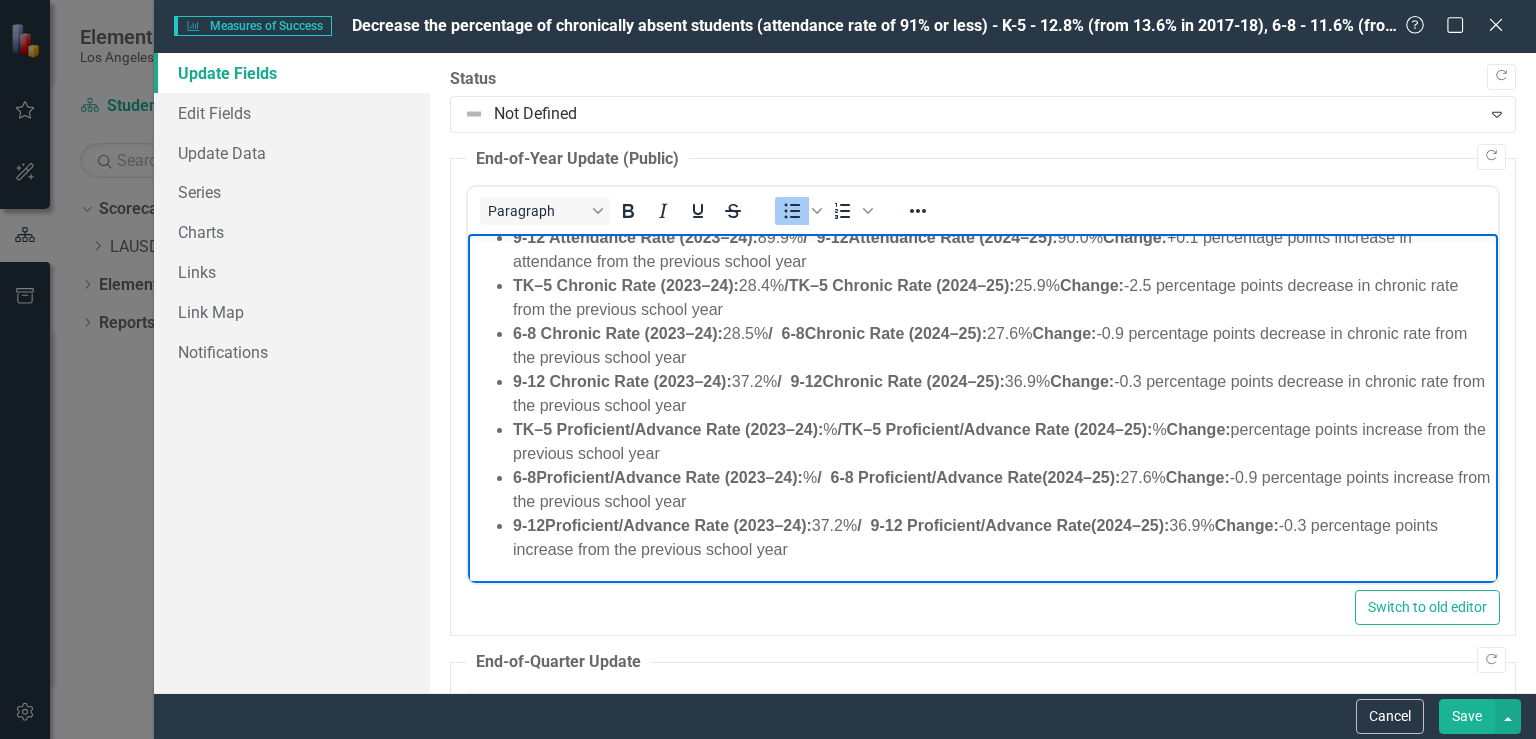 click on "6-8  Proficient/Advance Rate (2023–24):  %   /  6-8   Proficient/Advance Rate  (2024–25):  27.6%    Change:   -0.9 percentage points increase from the previous school year" at bounding box center (1003, 490) 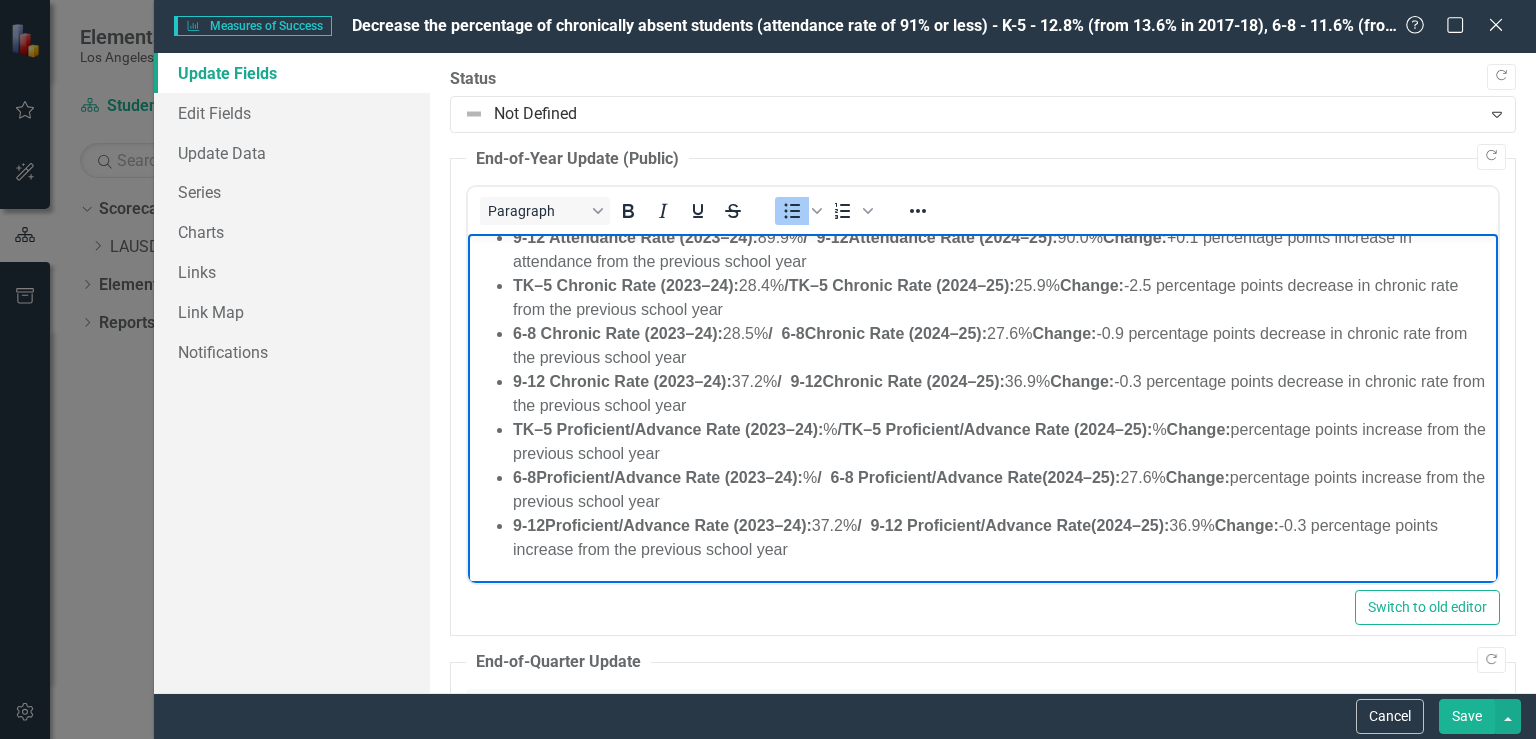 click on "6-8  Proficient/Advance Rate (2023–24):  %   /  6-8   Proficient/Advance Rate  (2024–25):  27.6%    Change:    percentage points increase from the previous school year" at bounding box center [1003, 490] 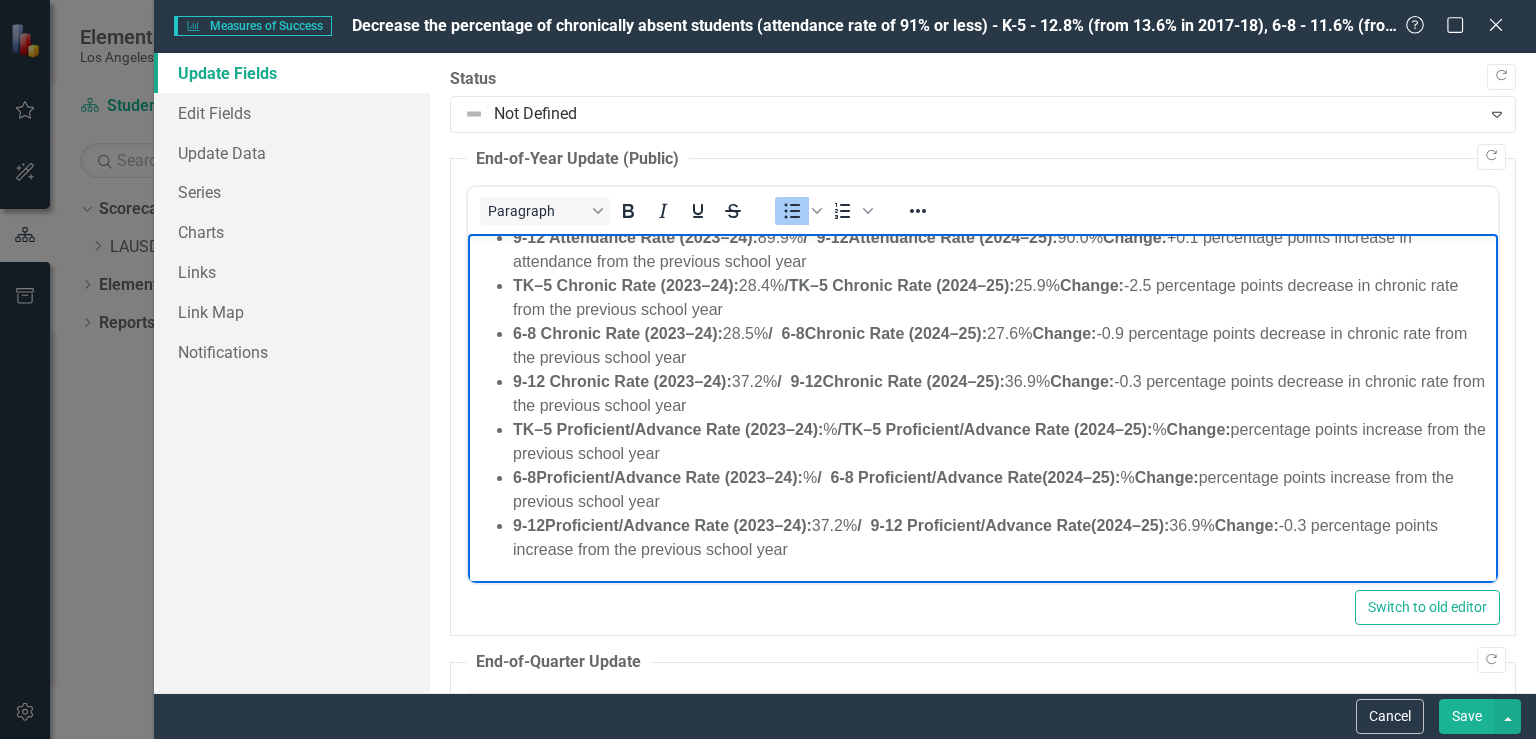 click on "9-12  Proficient/Advance Rate (2023–24):  37.2%  /  9-12   Proficient/Advance Rate  (2024–25):  36.9%   Change:  -0.3 percentage points increase from the previous school year" at bounding box center (1003, 538) 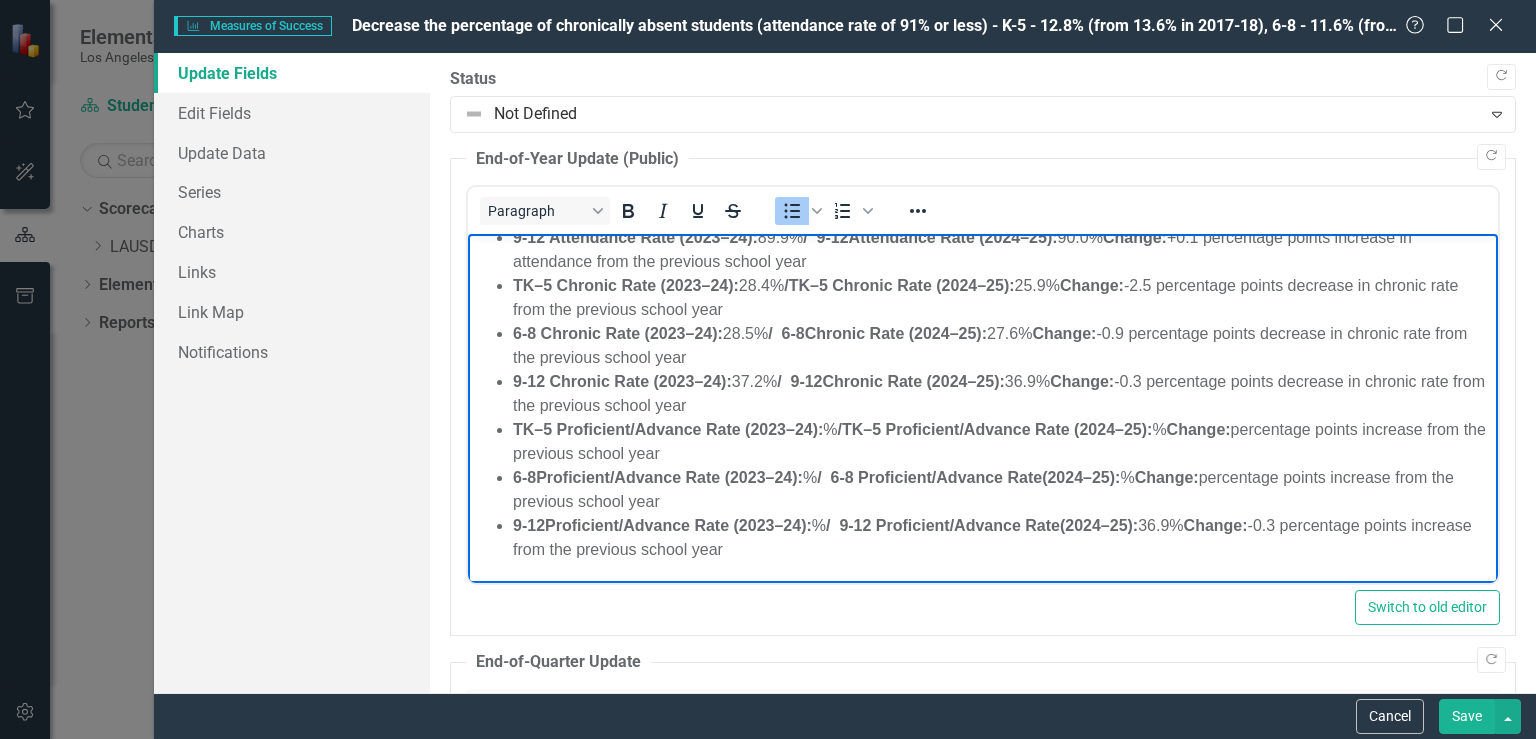 click on "9-12  Proficient/Advance Rate (2023–24):  %  /  9-12   Proficient/Advance Rate  (2024–25):  36.9%   Change:  -0.3 percentage points increase from the previous school year" at bounding box center (1003, 538) 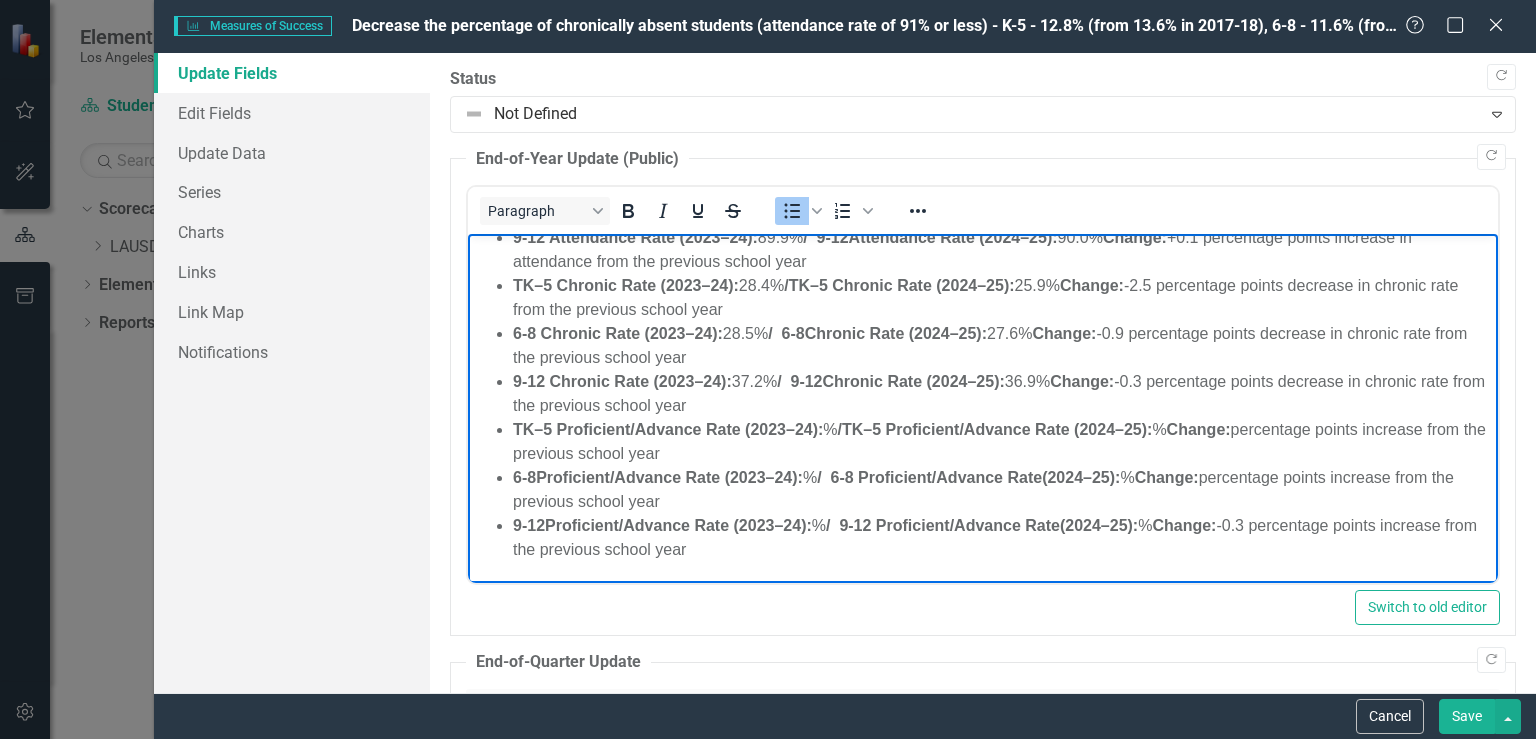 click on "9-12  Proficient/Advance Rate (2023–24):  %  /  9-12   Proficient/Advance Rate  (2024–25):  %   Change:  -0.3 percentage points increase from the previous school year" at bounding box center [1003, 538] 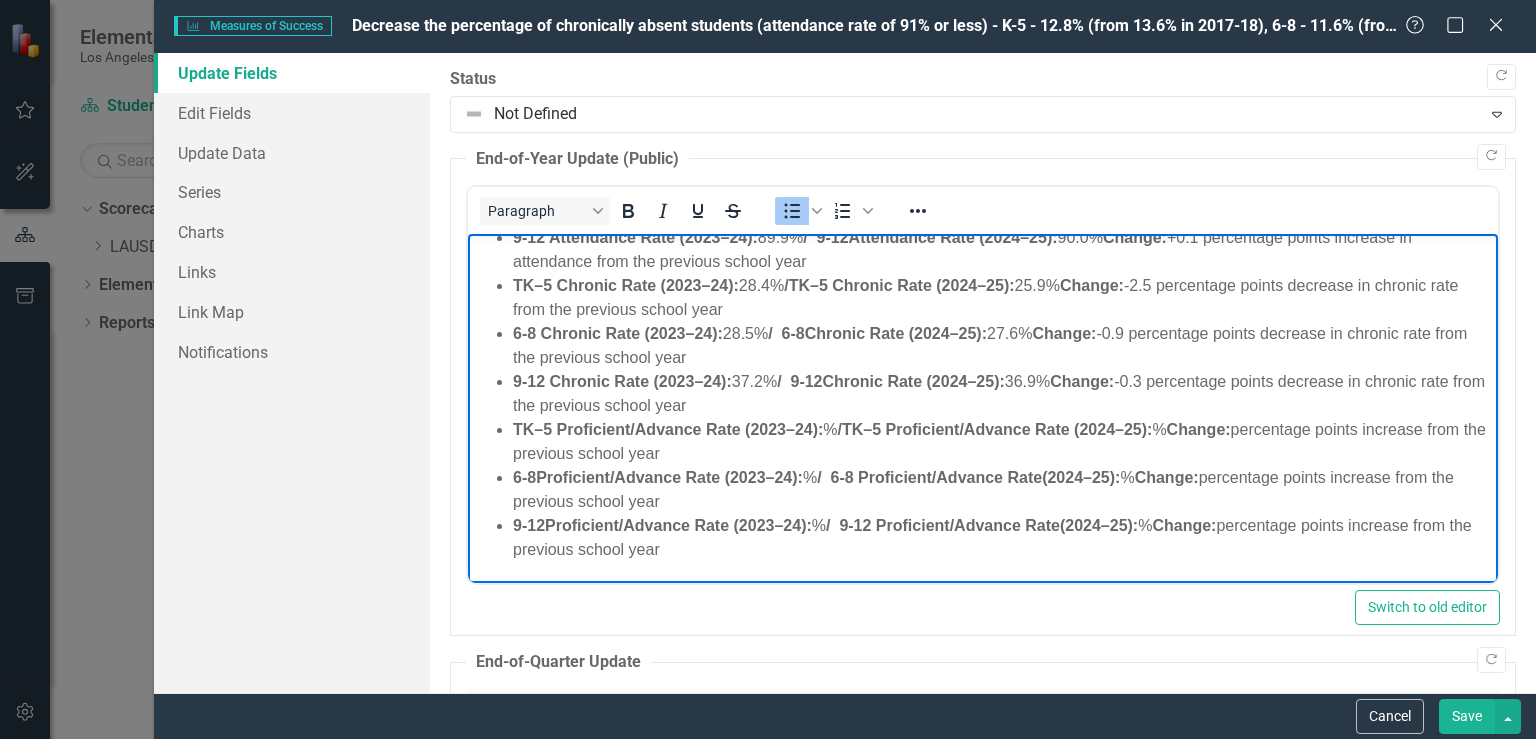 click on "TK–5 Proficient/Advance Rate (2023–24):  %  /   TK–5 Proficient/Advance Rate (2024–25):  %  Change:   percentage points increase from the previous school year" at bounding box center [1003, 442] 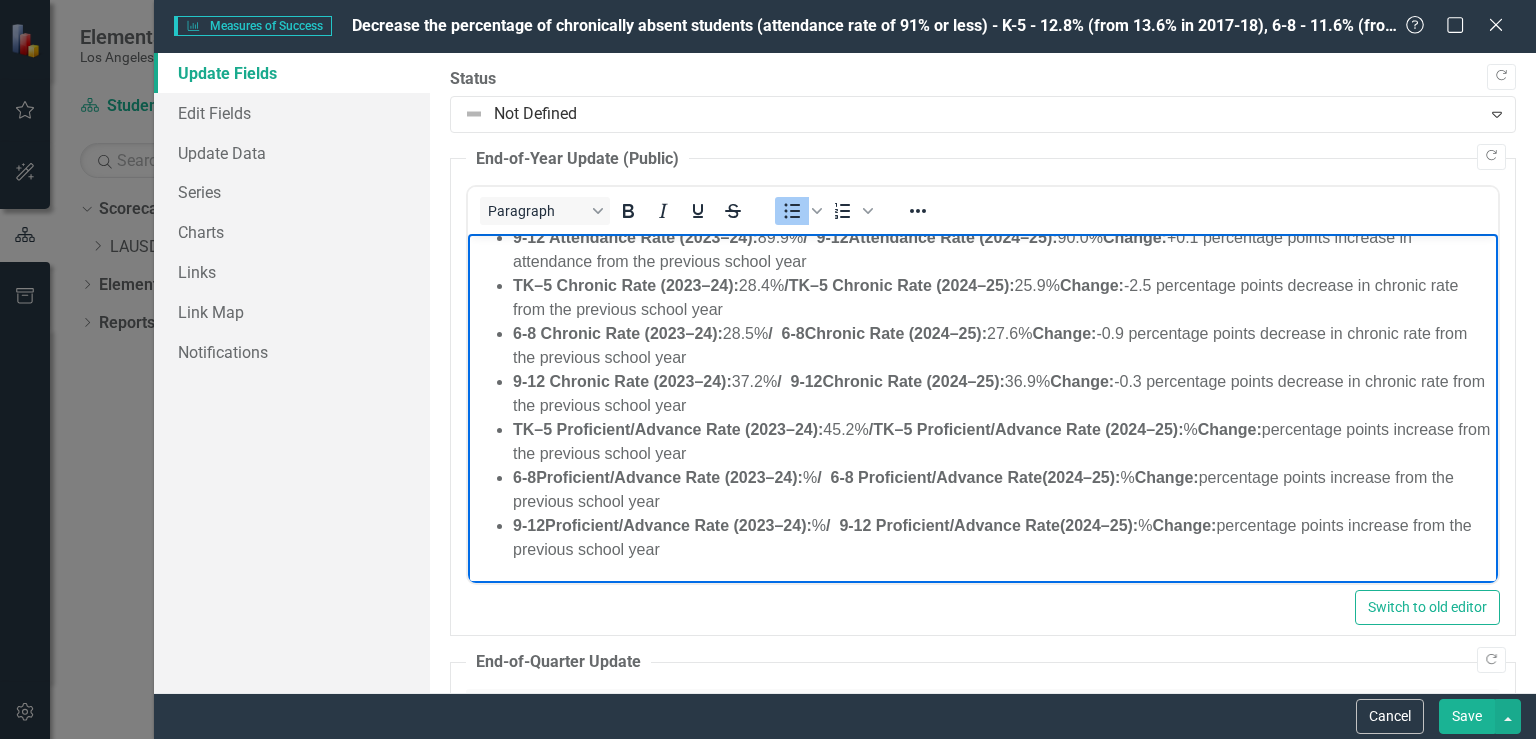 click on "TK–5 Proficient/Advance Rate (2023–24):  45.2%  /   TK–5 Proficient/Advance Rate (2024–25):  %  Change:   percentage points increase from the previous school year" at bounding box center [1003, 442] 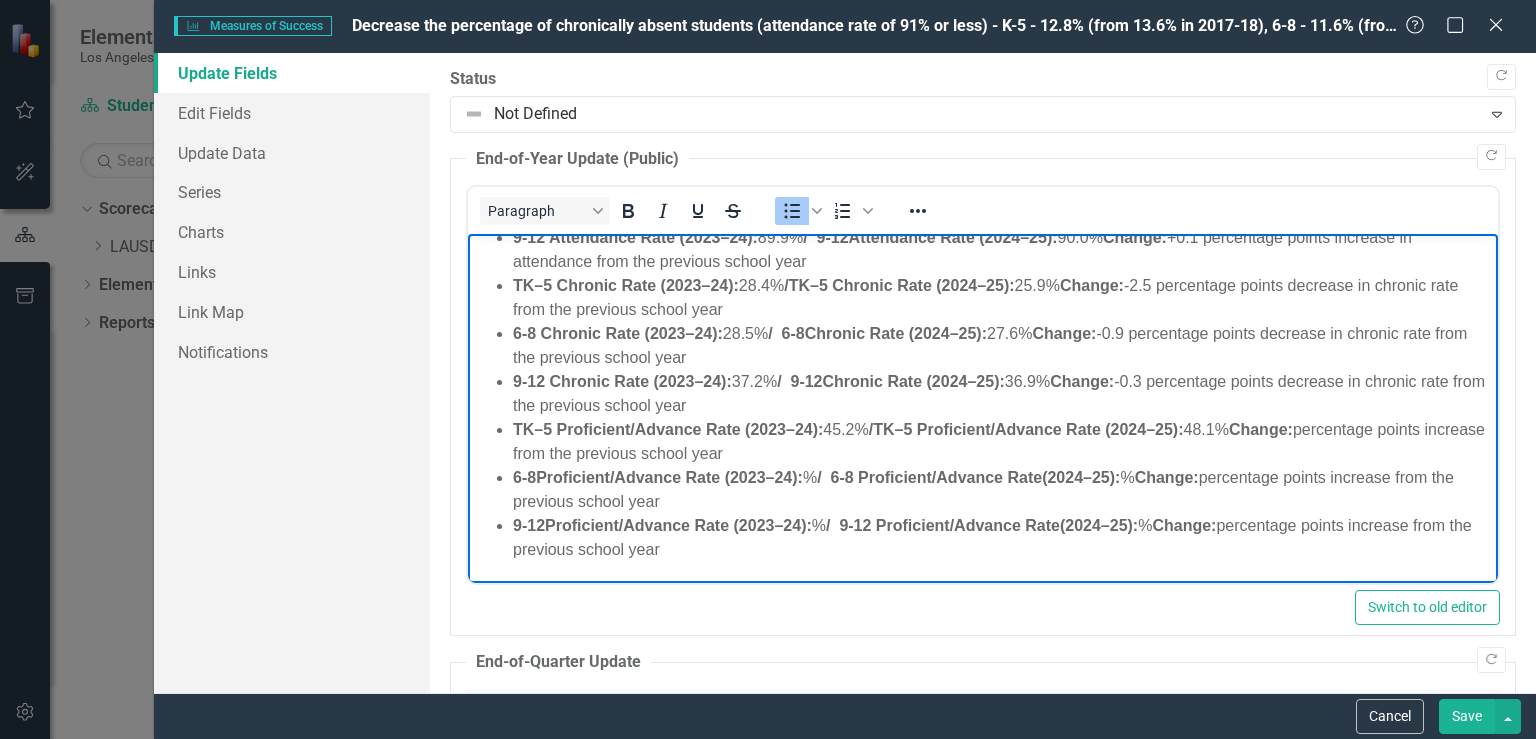 click on "6-8  Proficient/Advance Rate (2023–24):  %   /  6-8   Proficient/Advance Rate  (2024–25):  %    Change:    percentage points increase from the previous school year" at bounding box center [1003, 490] 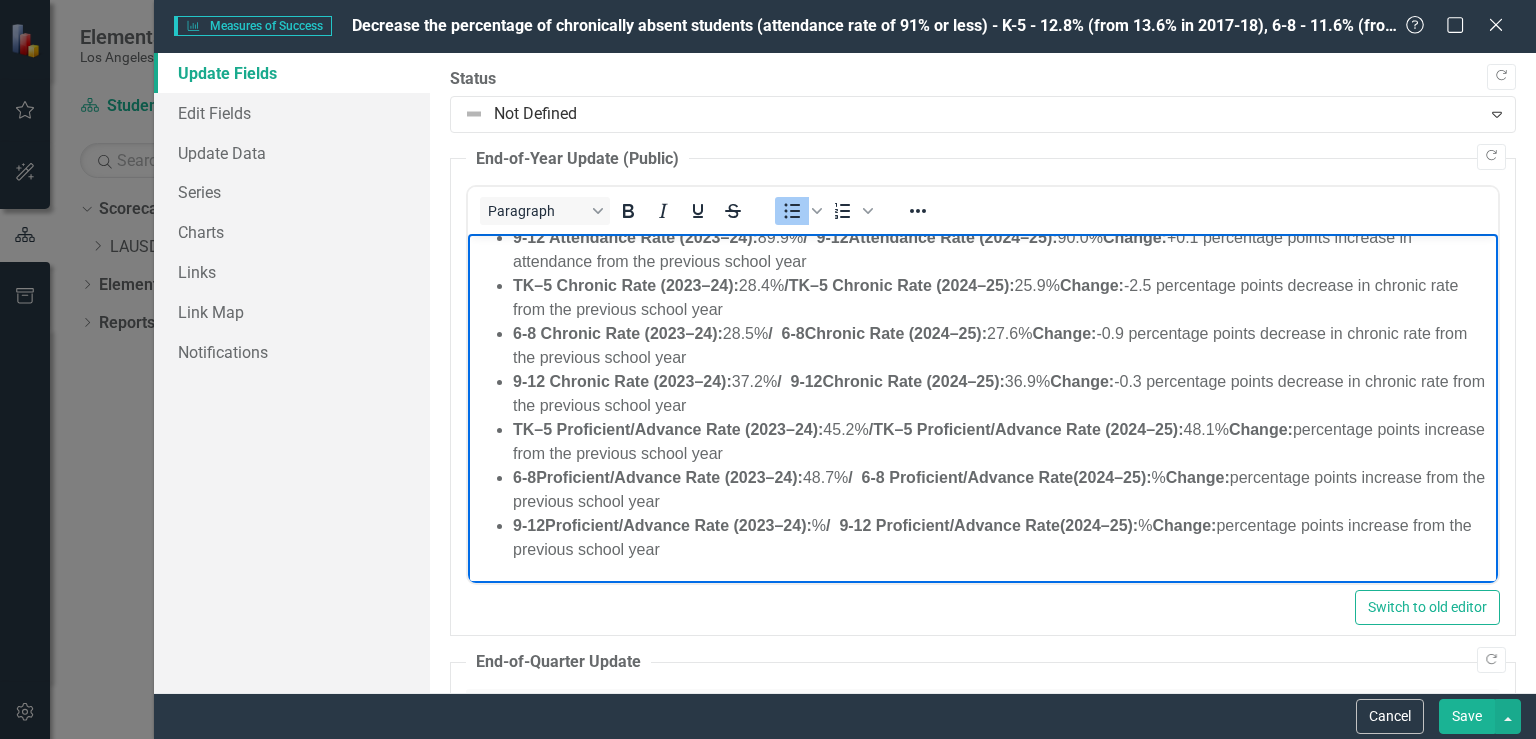 click on "9-12  Proficient/Advance Rate (2023–24):  %  /  9-12   Proficient/Advance Rate  (2024–25):  %   Change:   percentage points increase from the previous school year" at bounding box center (1003, 538) 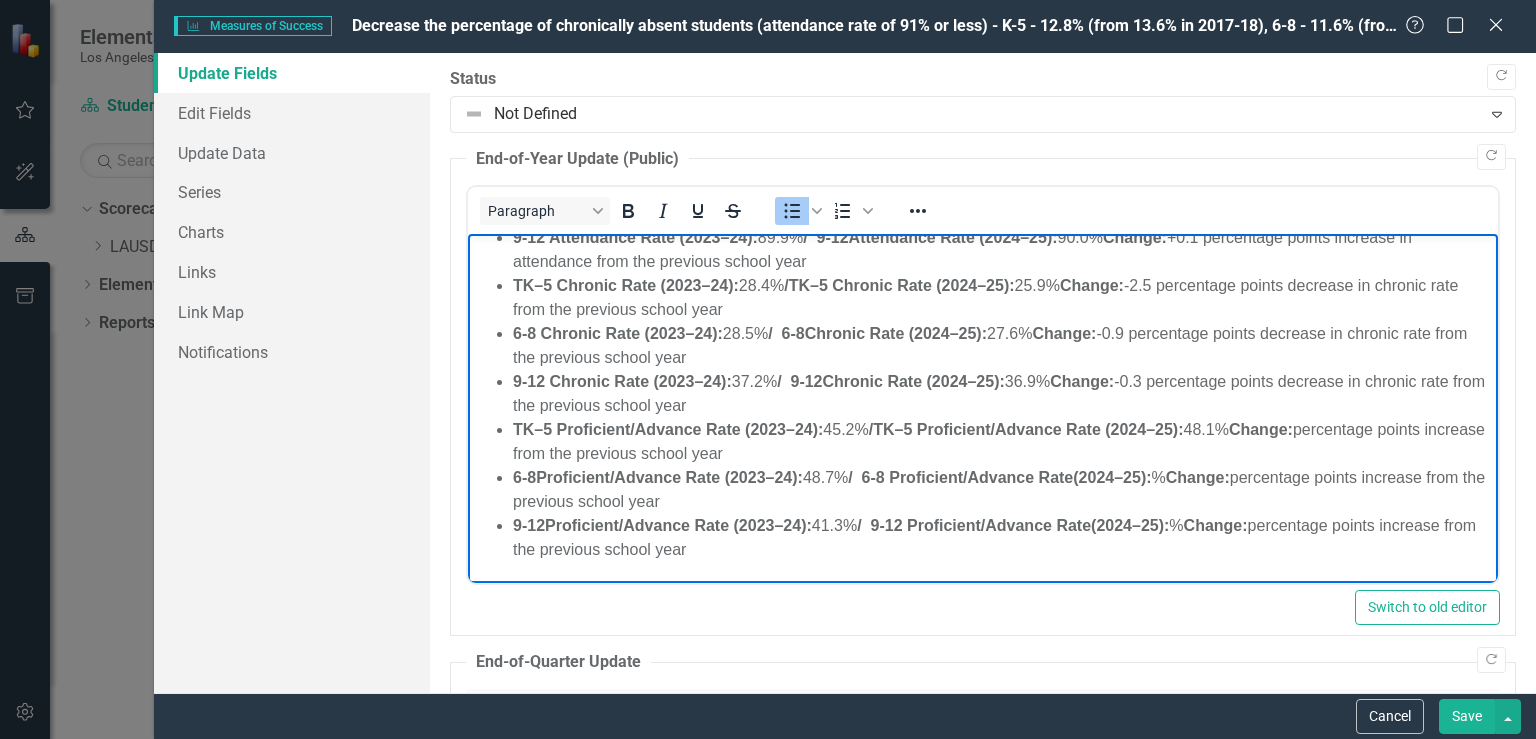 click on "6-8  Proficient/Advance Rate (2023–24):  48.7%   /  6-8   Proficient/Advance Rate  (2024–25):  %    Change:    percentage points increase from the previous school year" at bounding box center (1003, 490) 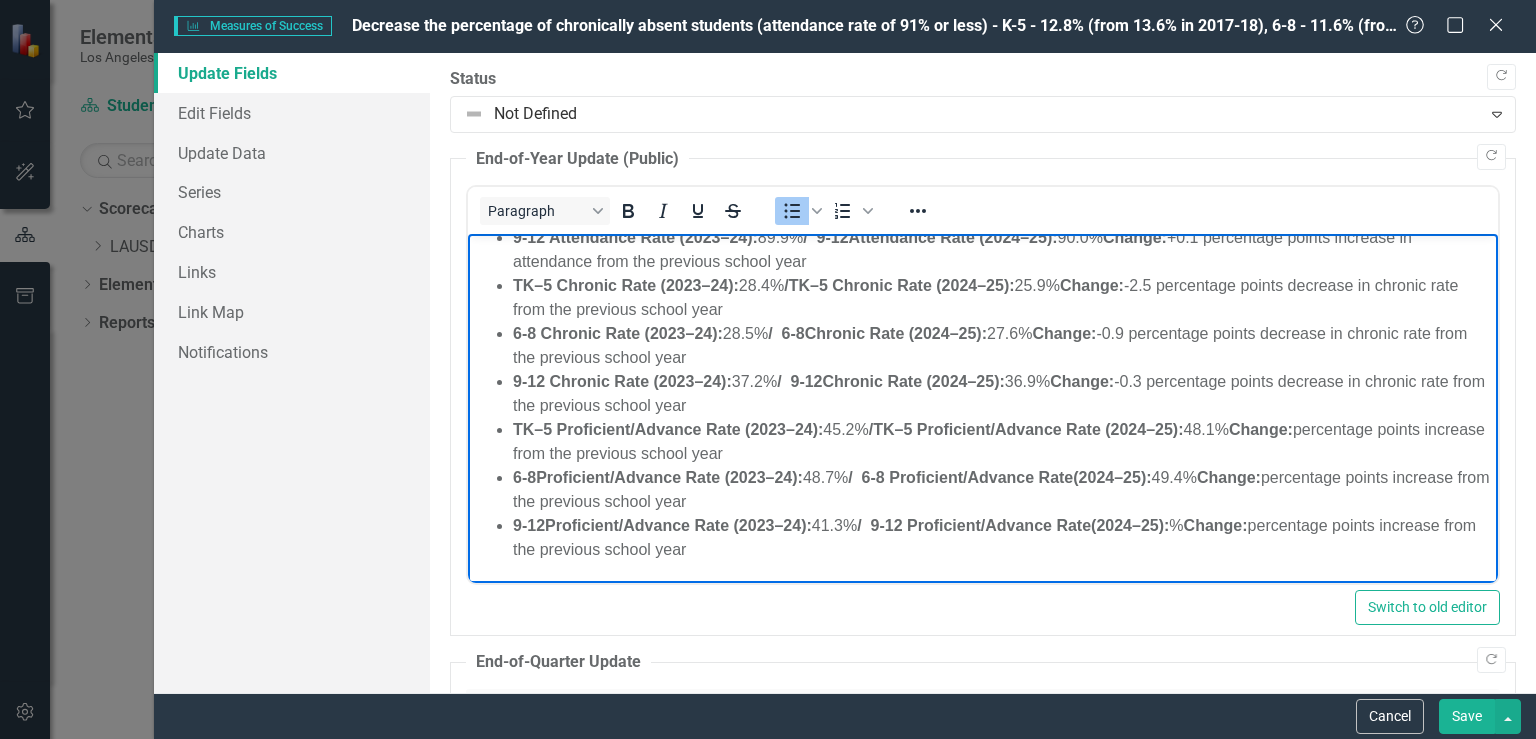 click on "9-12  Proficient/Advance Rate (2023–24):  41.3%  /  9-12   Proficient/Advance Rate  (2024–25):  %   Change:   percentage points increase from the previous school year" at bounding box center (1003, 538) 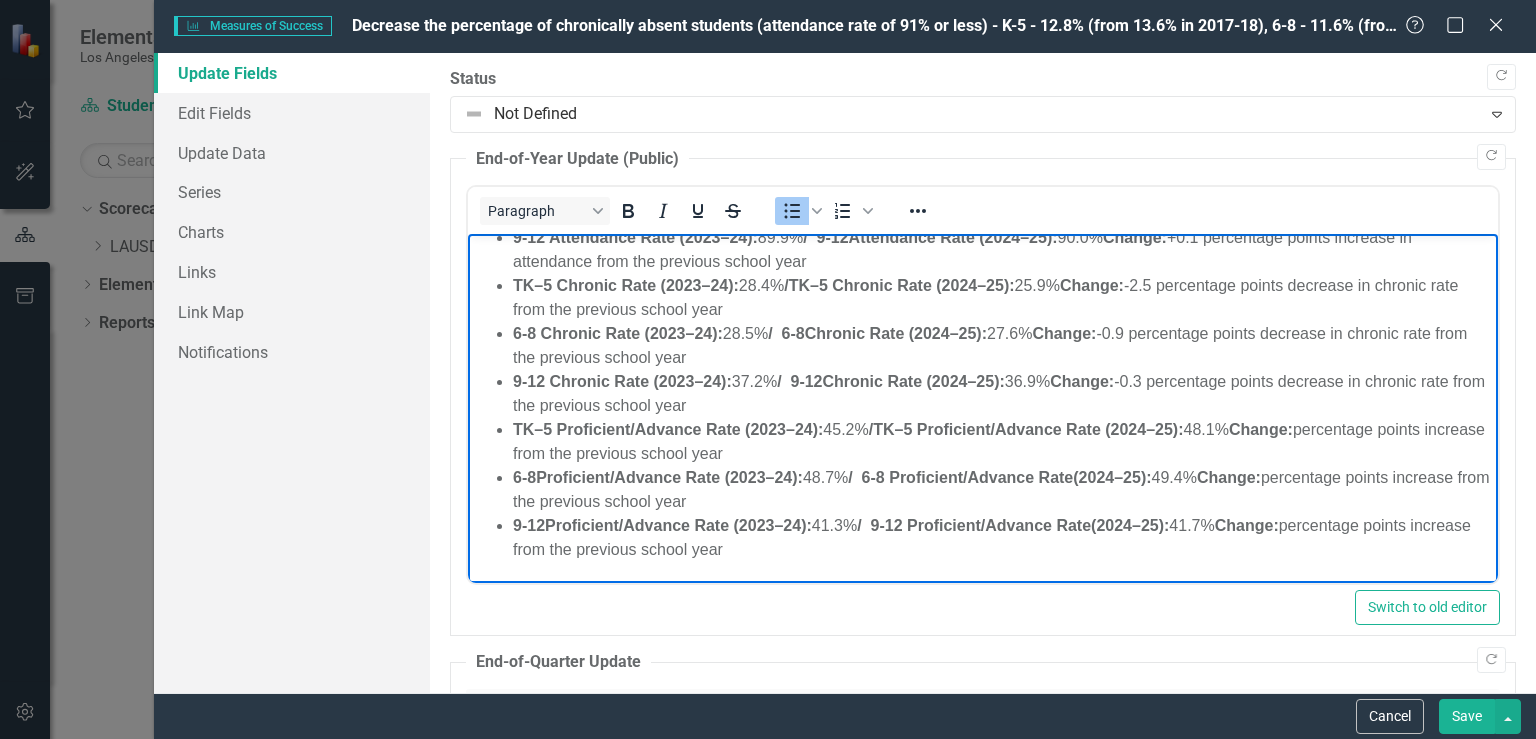 click on "TK–5 Proficient/Advance Rate (2023–24):  45.2%  /   TK–5 Proficient/Advance Rate (2024–25):  48.1%  Change:   percentage points increase from the previous school year" at bounding box center (1003, 442) 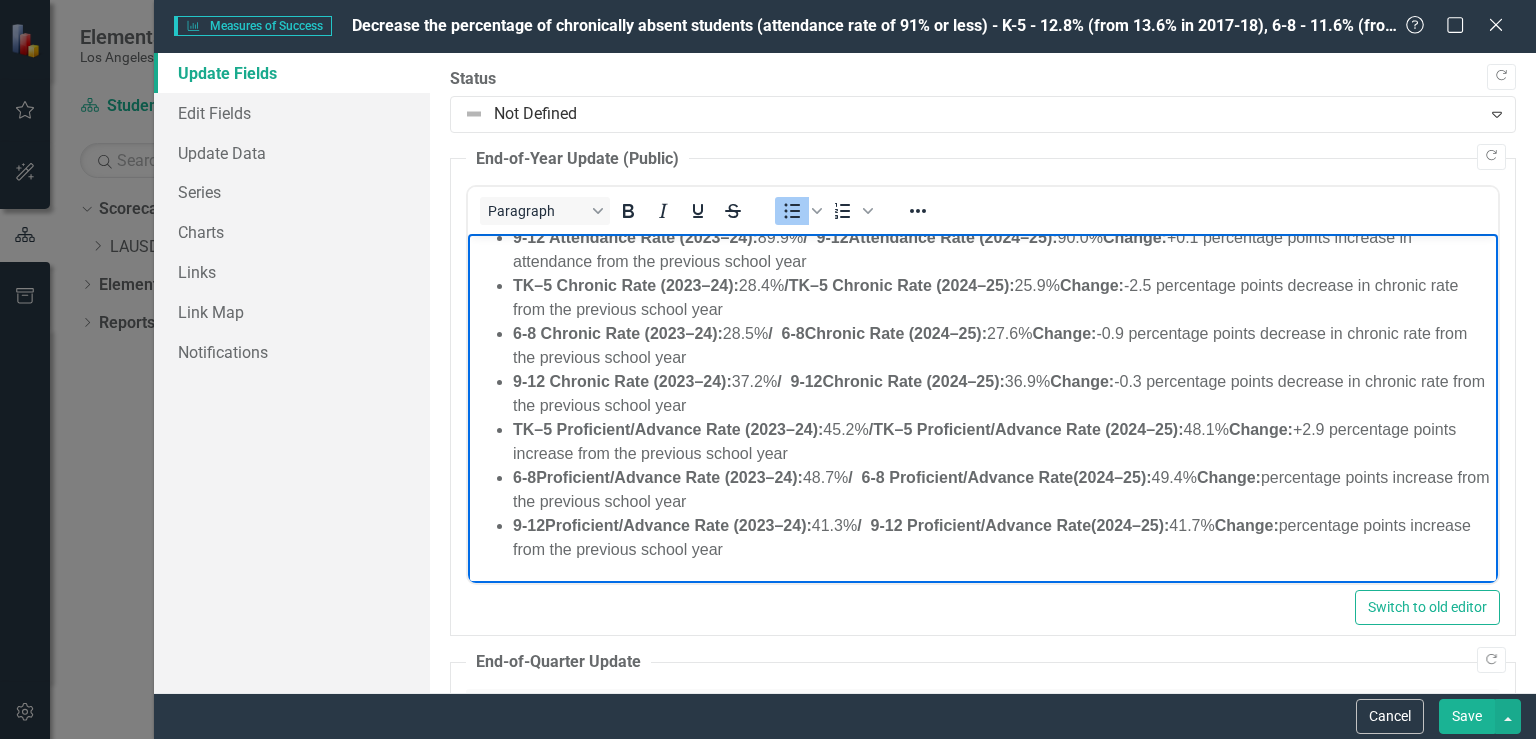 click on "6-8  Proficient/Advance Rate (2023–24):  48.7%   /  6-8   Proficient/Advance Rate  (2024–25):  49.4%    Change:    percentage points increase from the previous school year" at bounding box center [1003, 490] 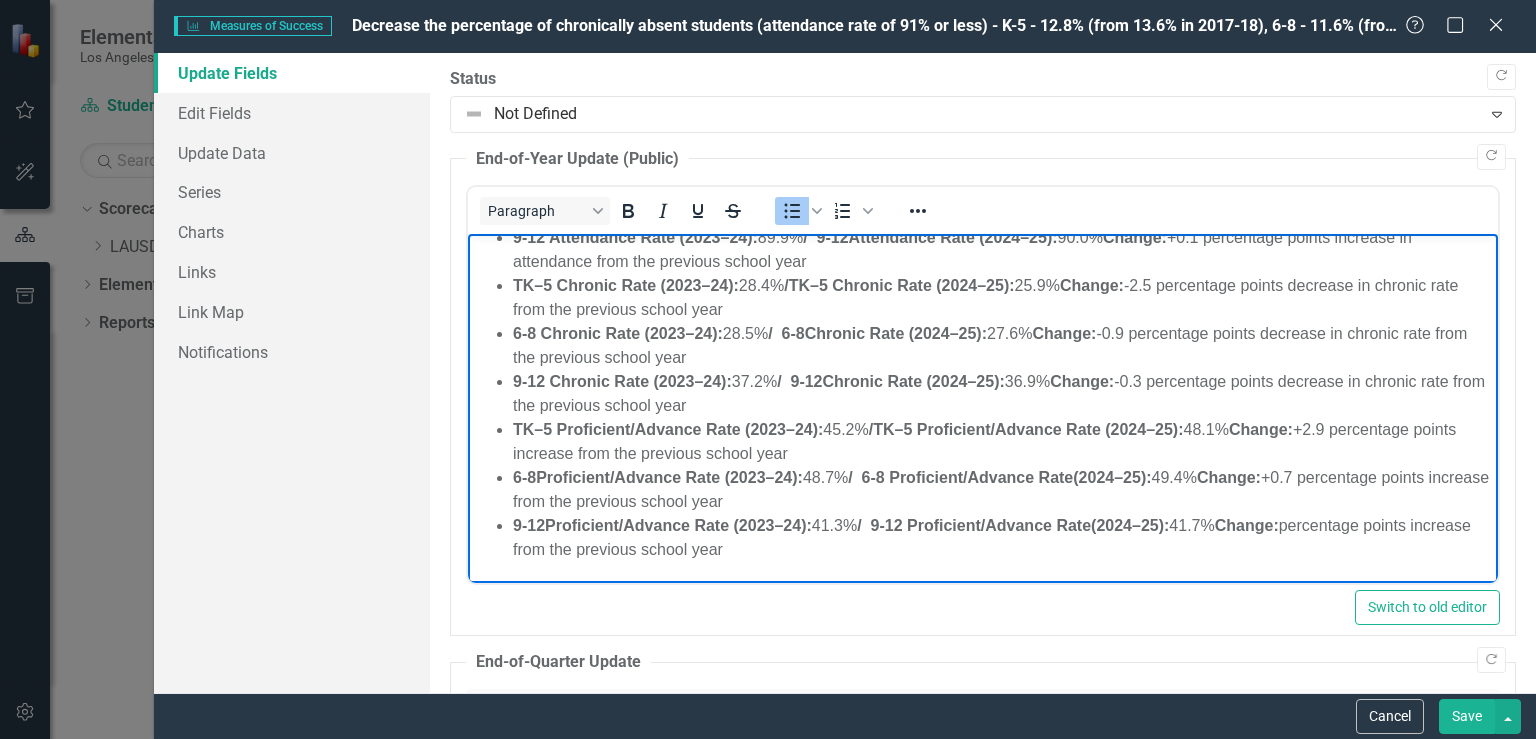click on "9-12  Proficient/Advance Rate (2023–24):  41.3%  /  9-12   Proficient/Advance Rate  (2024–25):  41.7%   Change:   percentage points increase from the previous school year" at bounding box center (1003, 538) 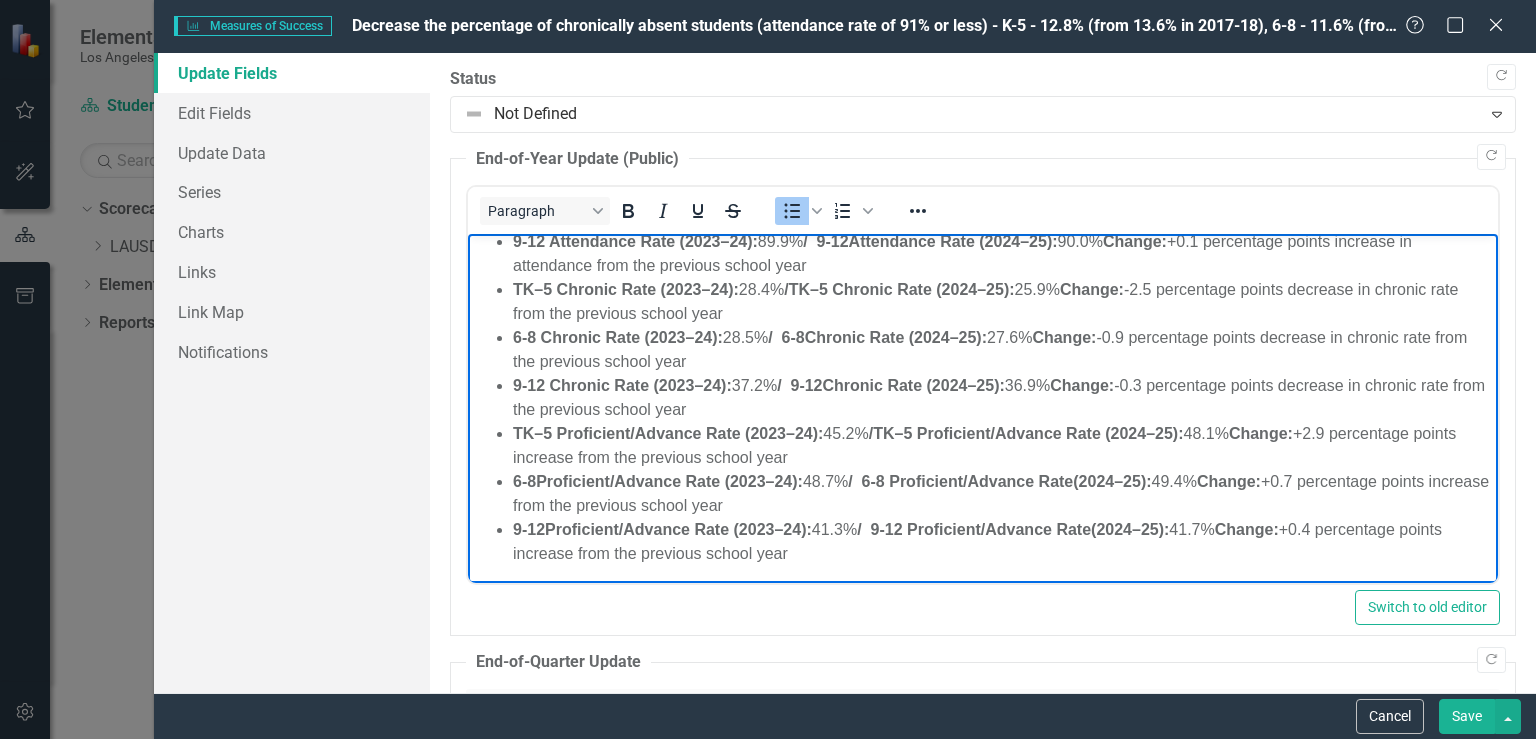 scroll, scrollTop: 320, scrollLeft: 0, axis: vertical 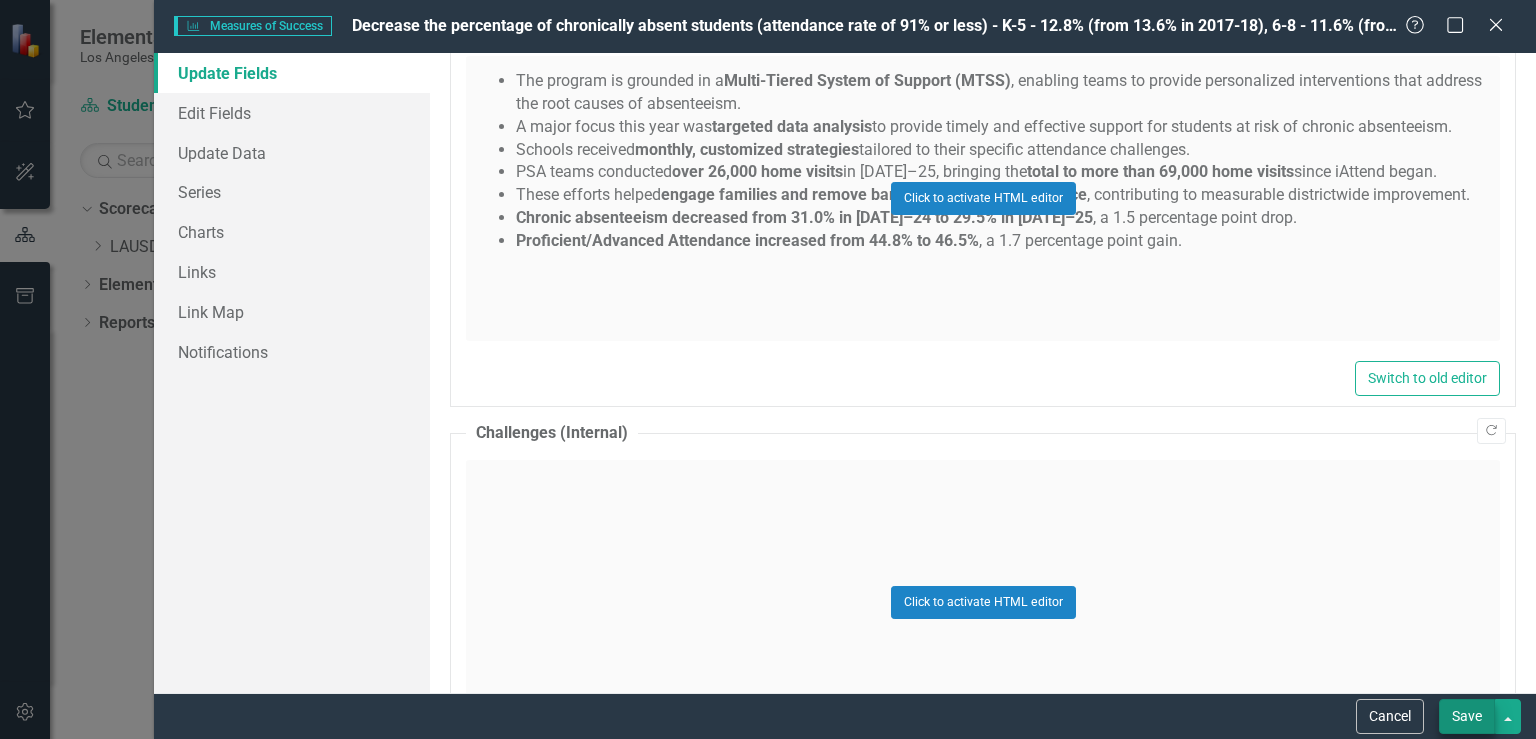 click on "Save" at bounding box center [1467, 716] 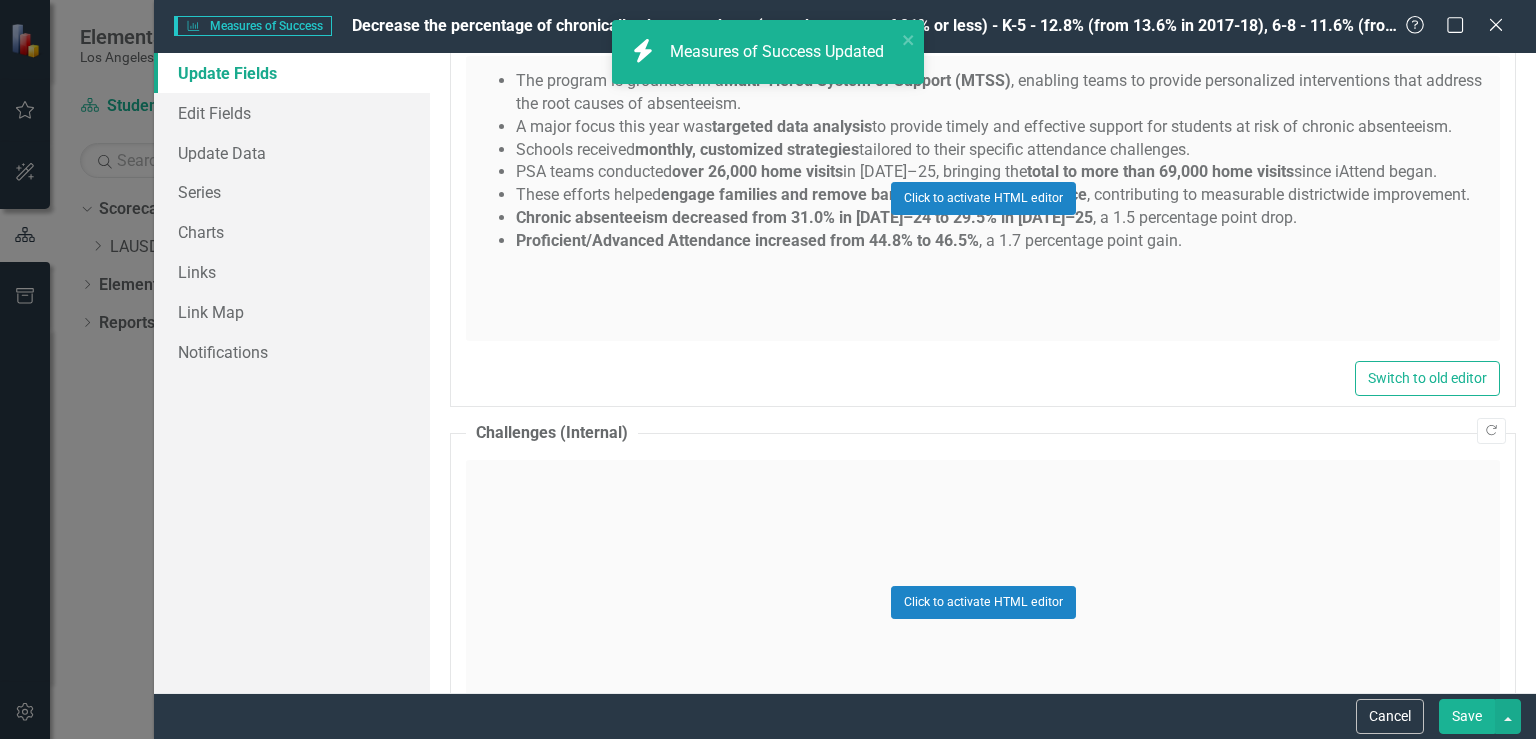 checkbox on "true" 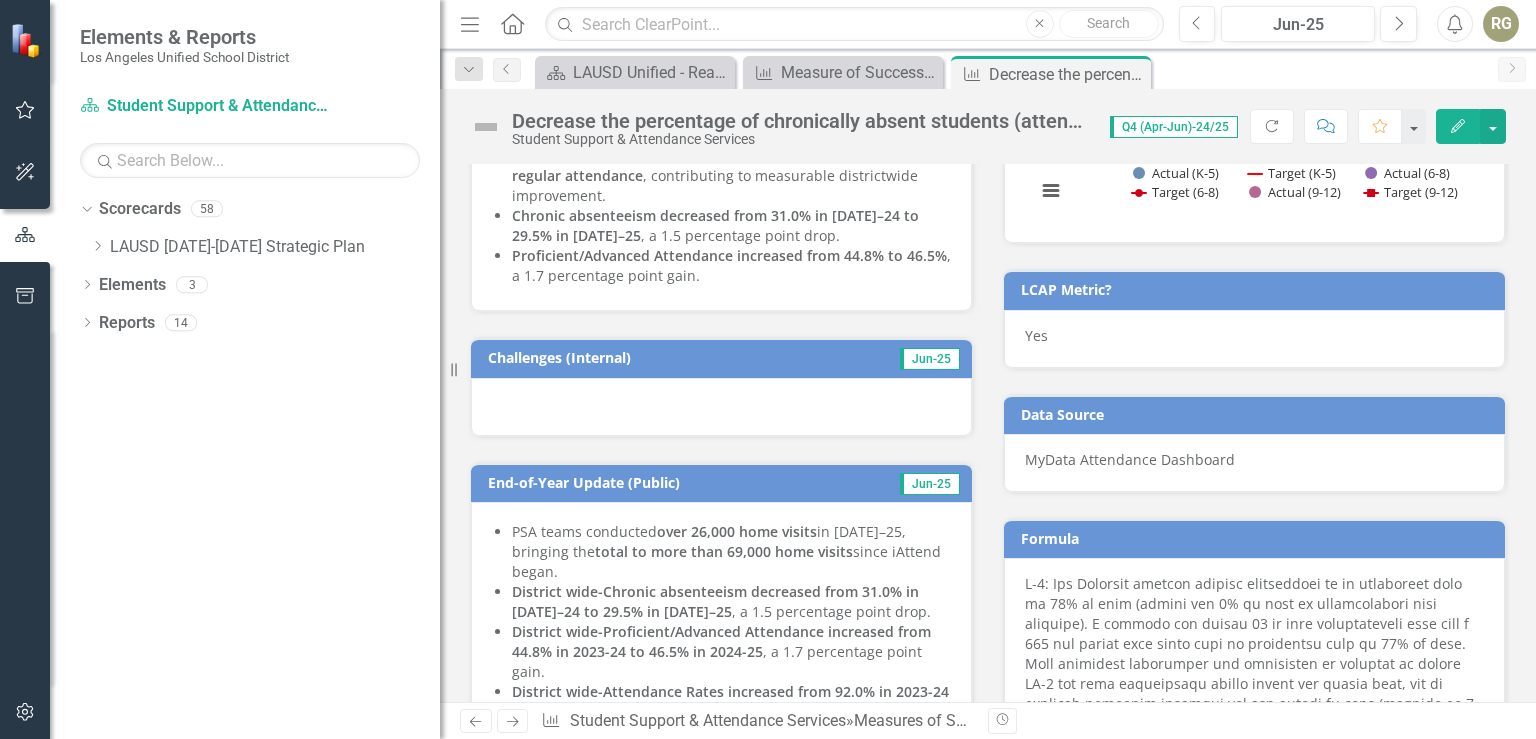 scroll, scrollTop: 922, scrollLeft: 0, axis: vertical 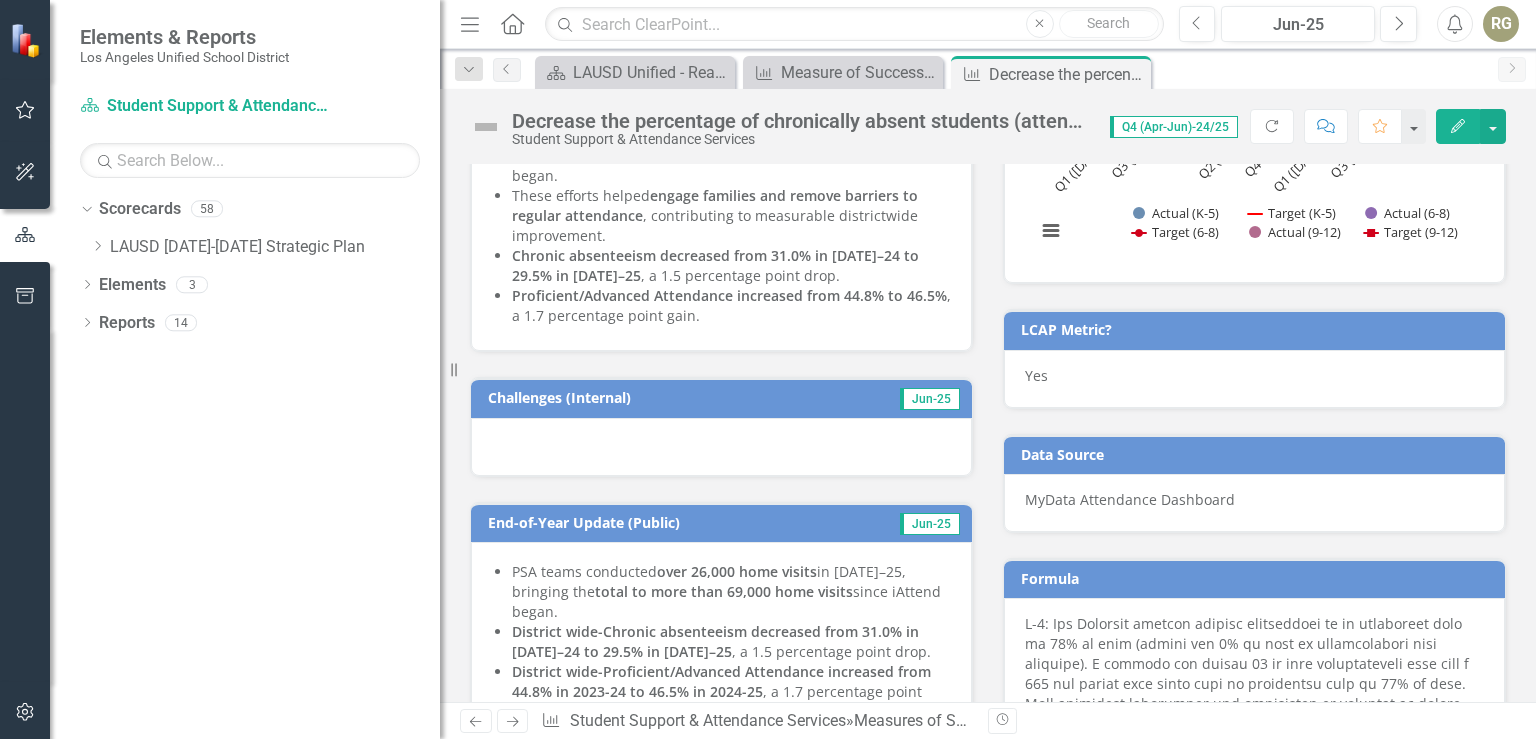 click on "Edit" 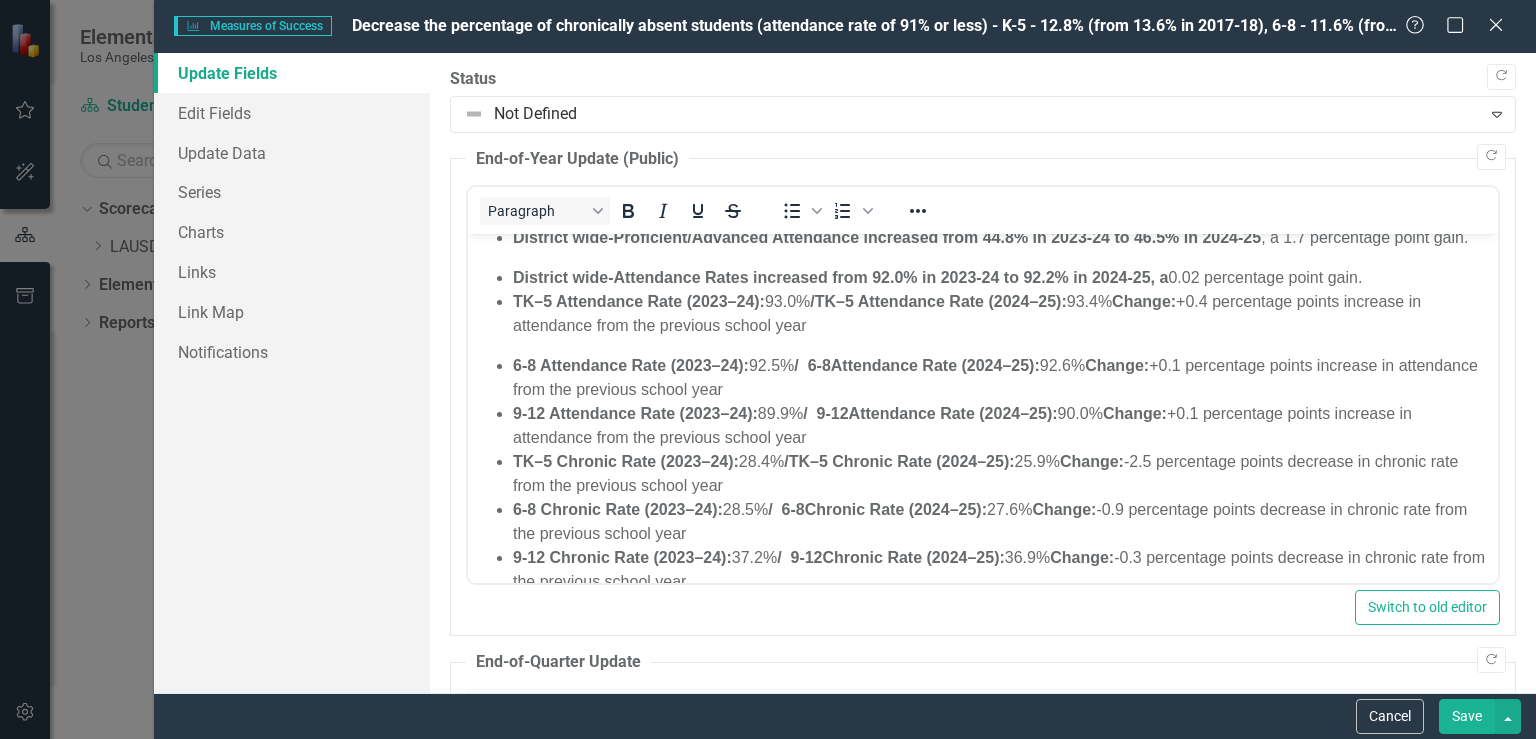 scroll, scrollTop: 0, scrollLeft: 0, axis: both 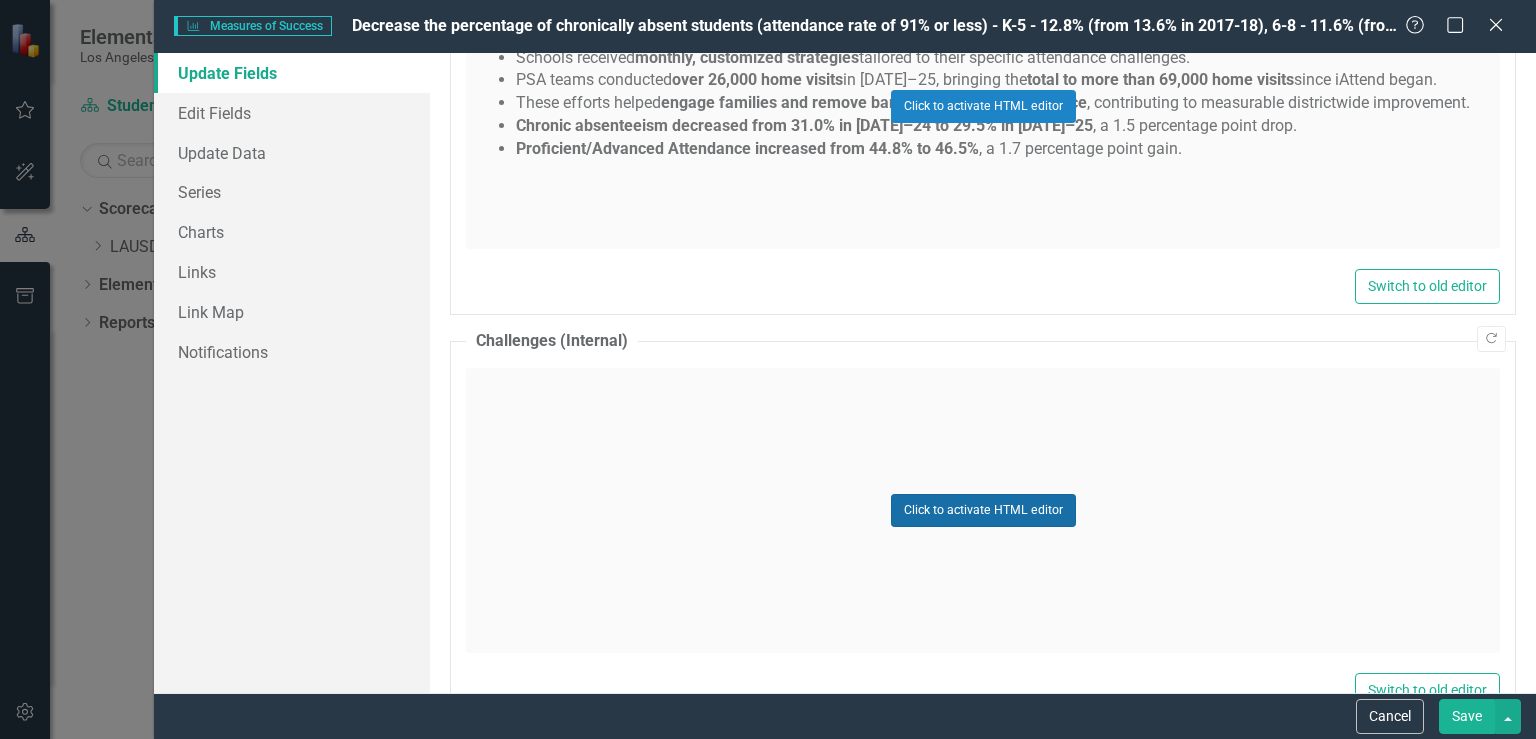 click on "Click to activate HTML editor" at bounding box center (983, 510) 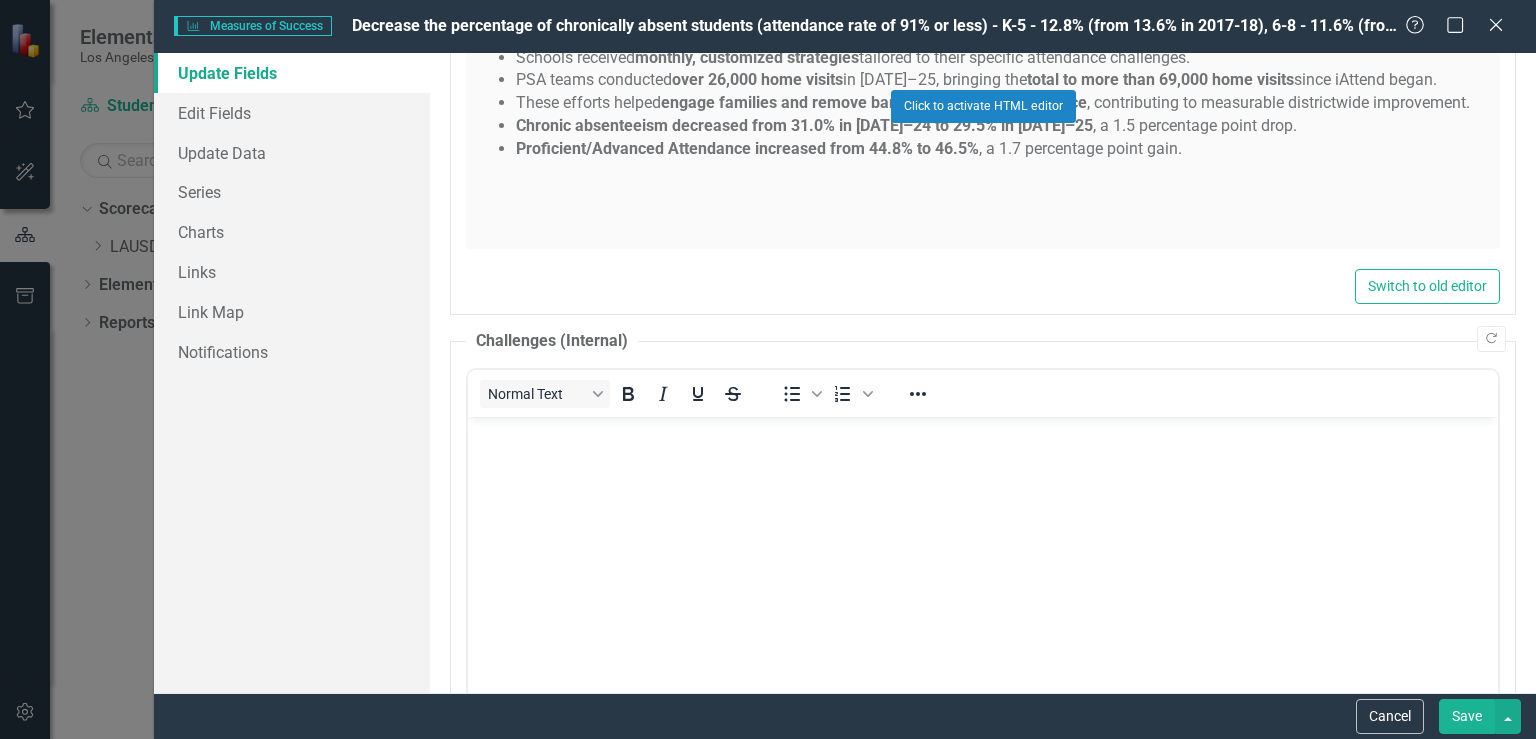 scroll, scrollTop: 0, scrollLeft: 0, axis: both 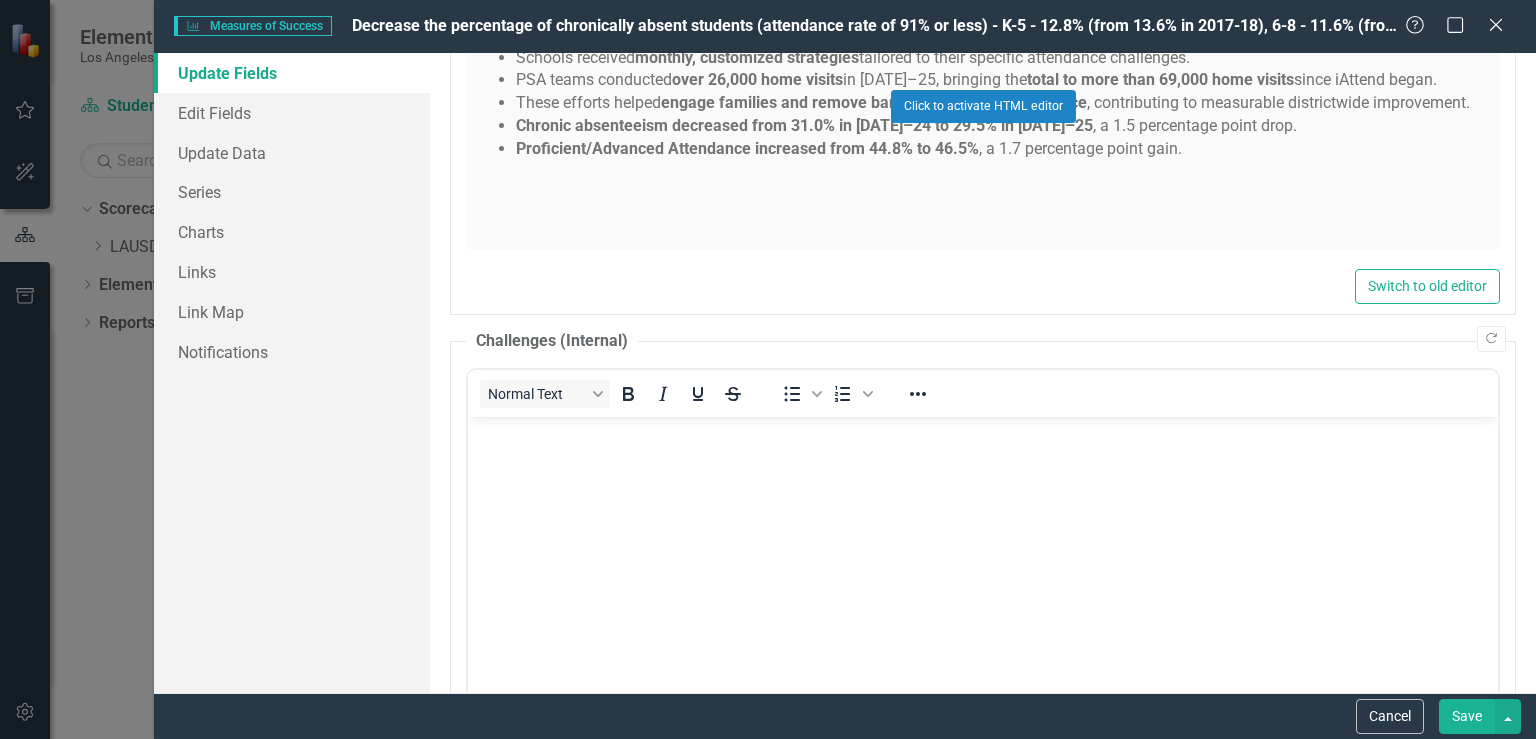click at bounding box center (983, 566) 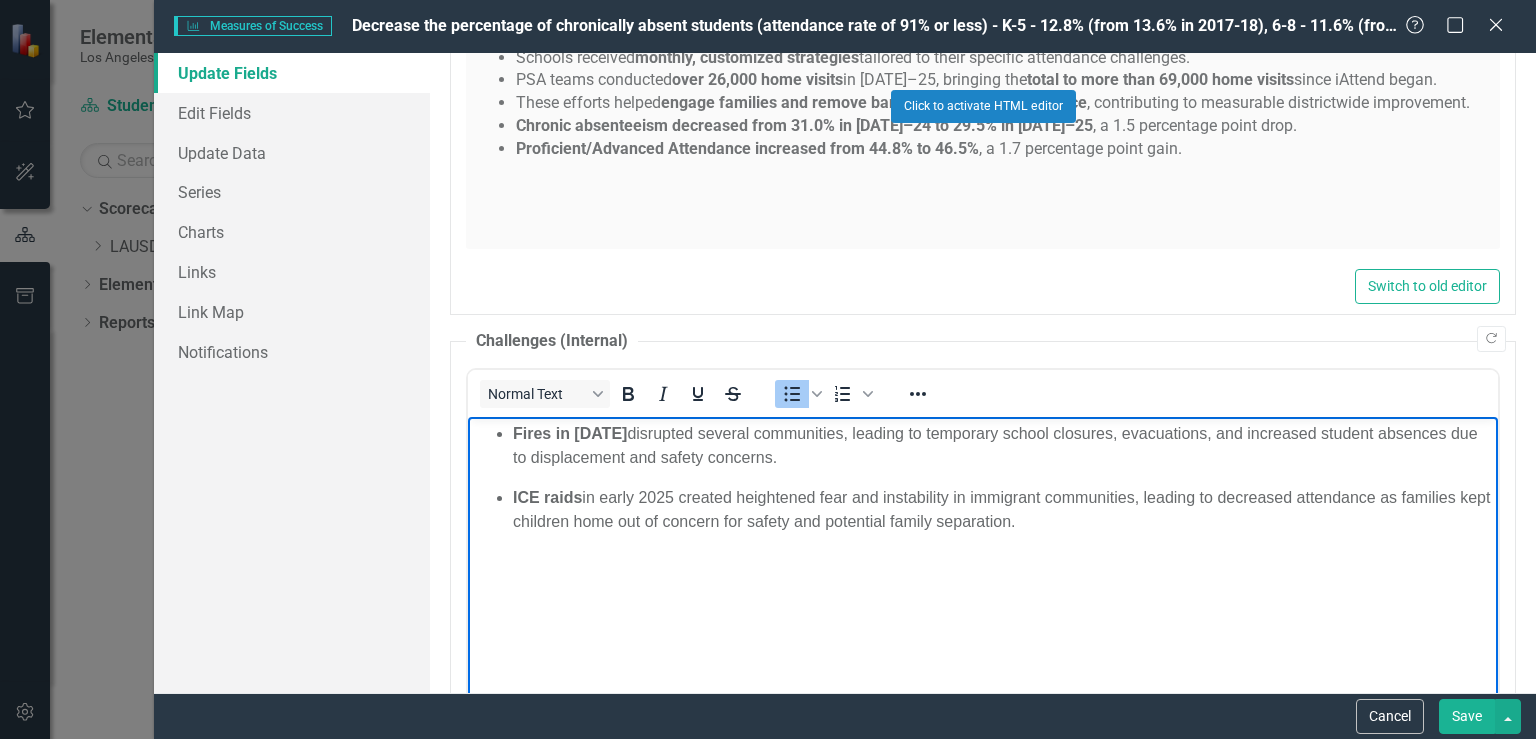 click on "ICE raids  in early 2025 created heightened fear and instability in immigrant communities, leading to decreased attendance as families kept children home out of concern for safety and potential family separation." at bounding box center (1003, 509) 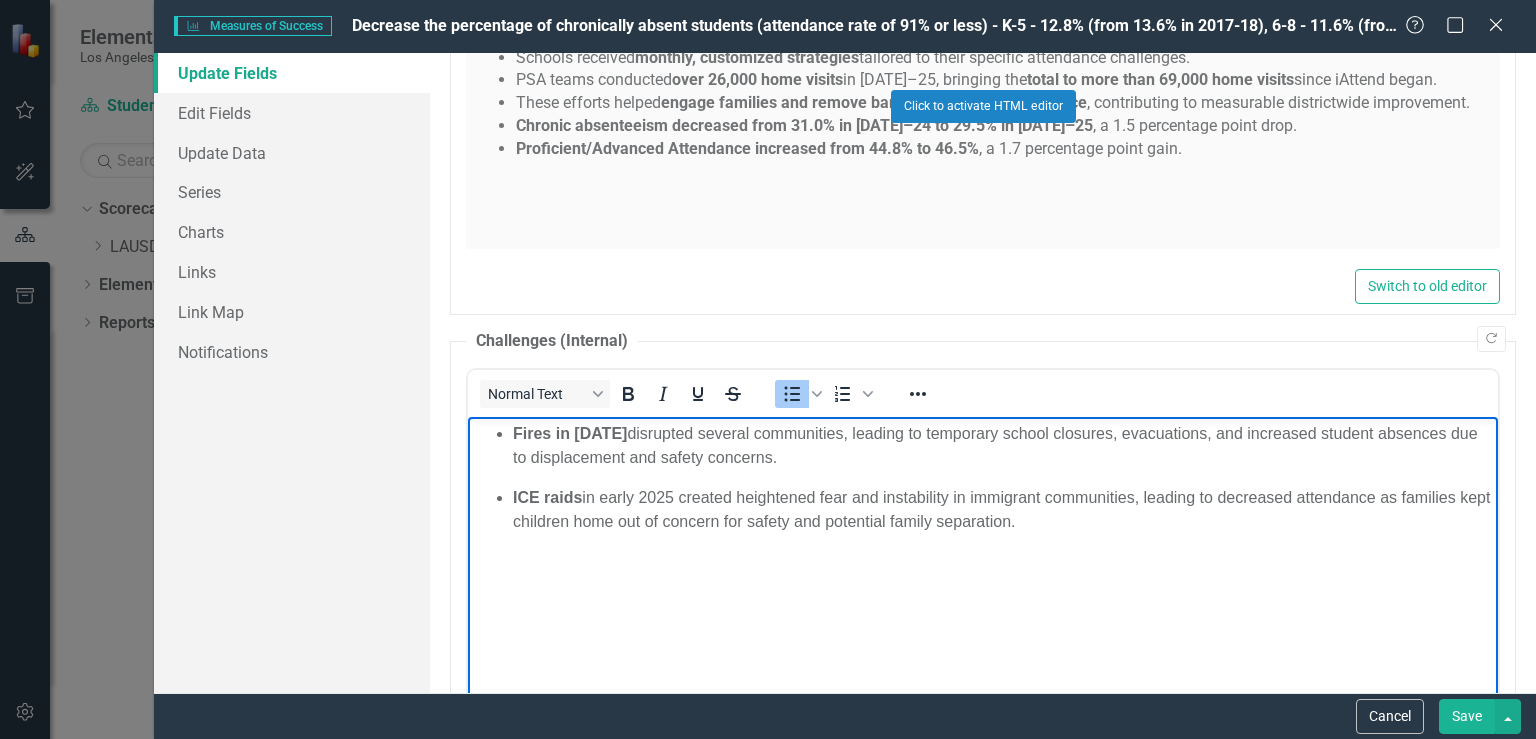 type 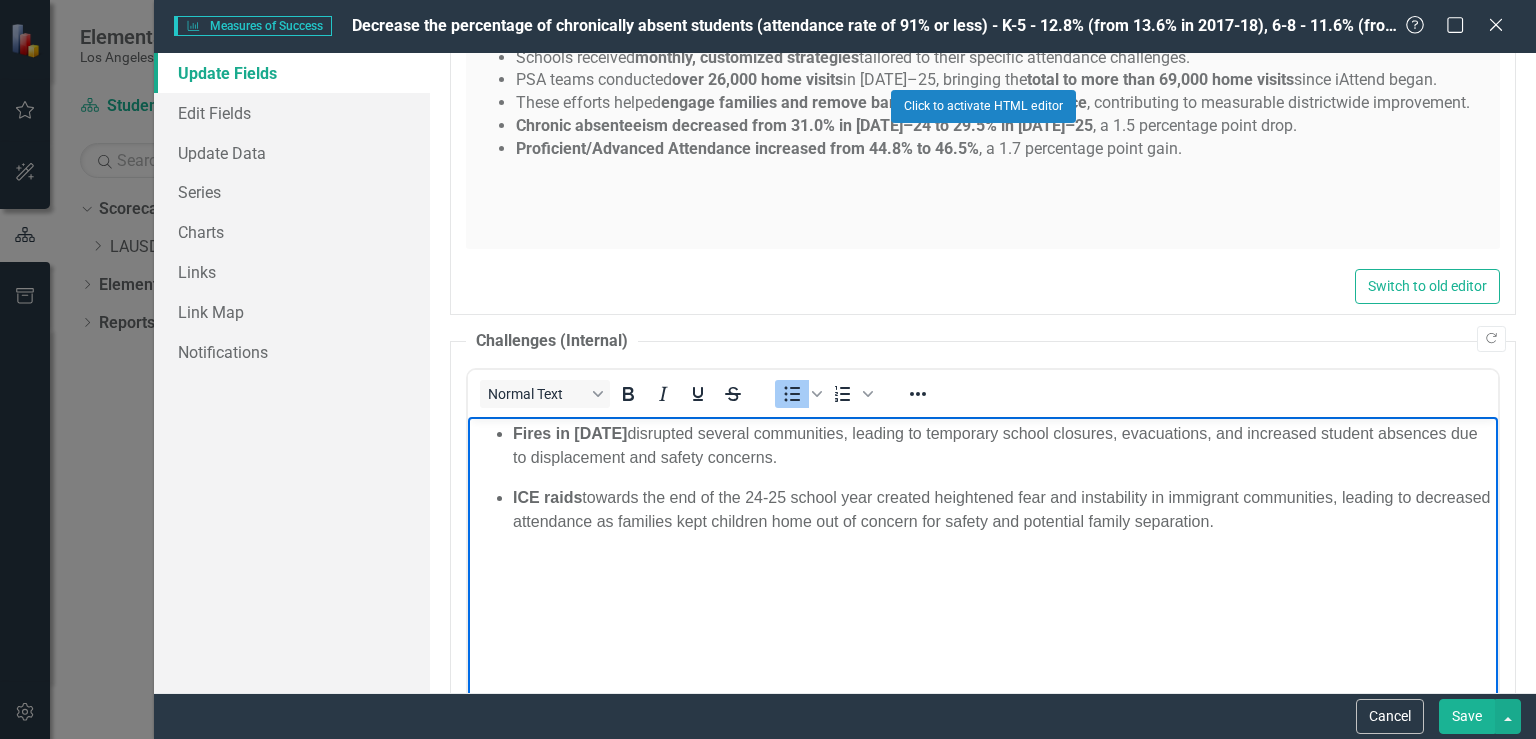 click on "ICE raids  towards the end of the 24-25 school year created heightened fear and instability in immigrant communities, leading to decreased attendance as families kept children home out of concern for safety and potential family separation." at bounding box center [1003, 509] 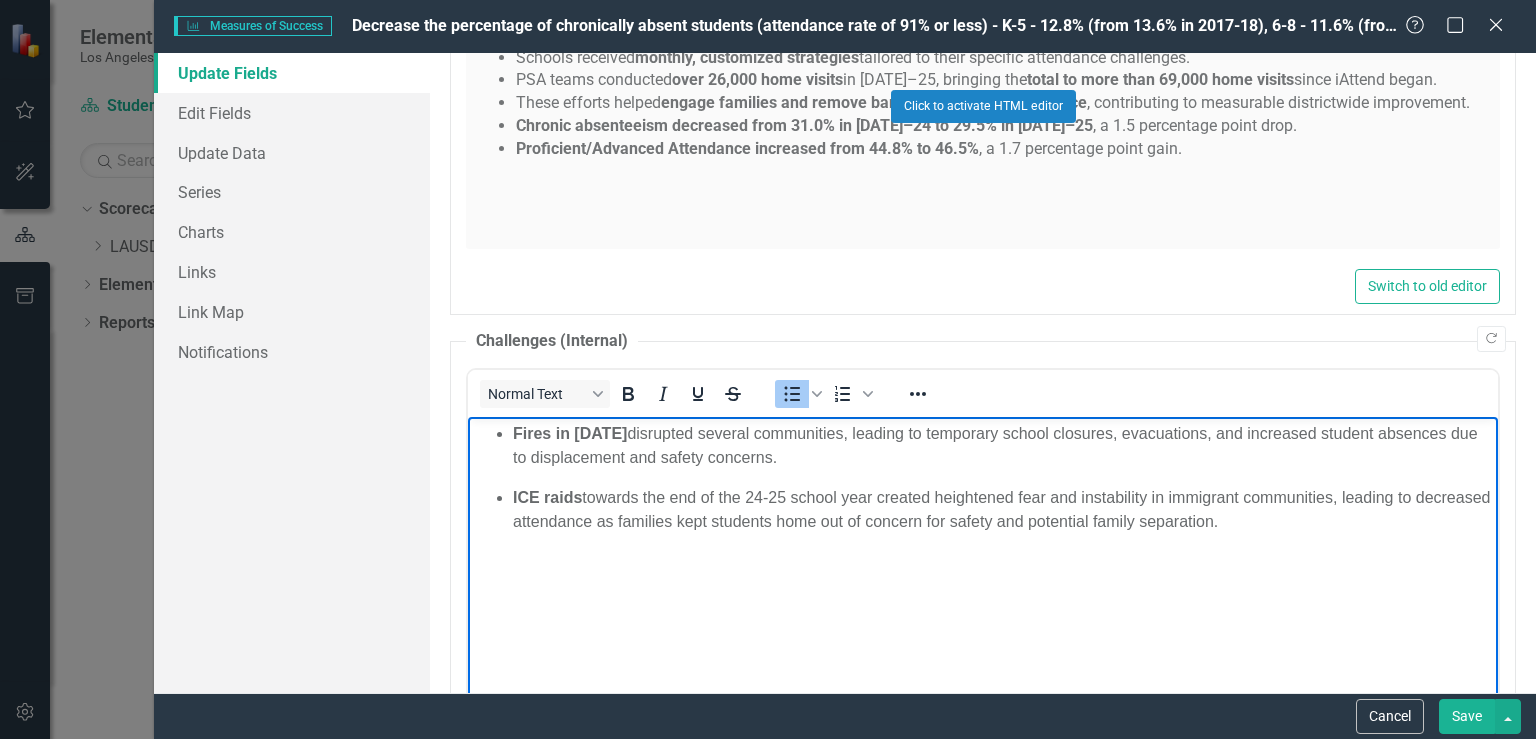 click on "Fires in January 2025" at bounding box center [570, 432] 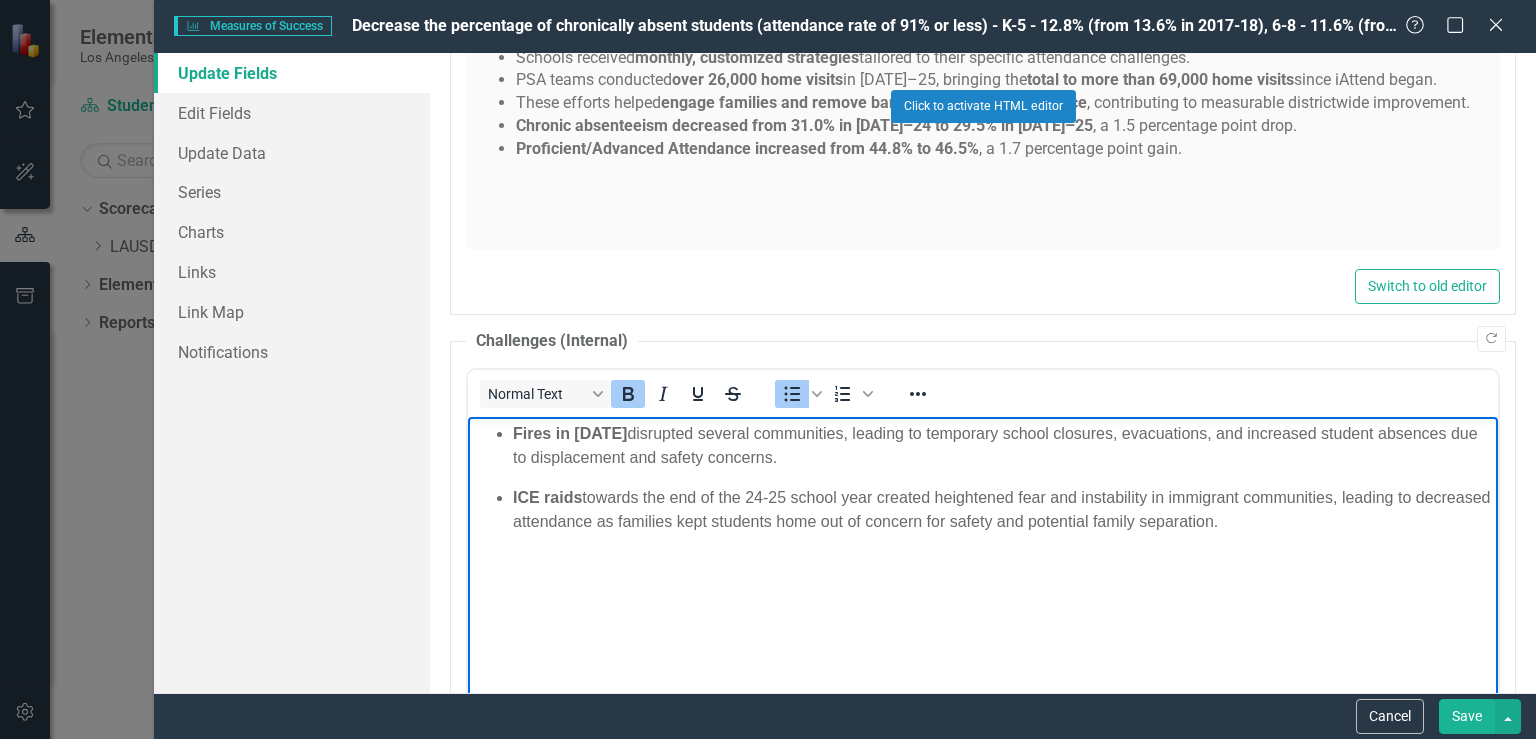 click on "Save" at bounding box center (1467, 716) 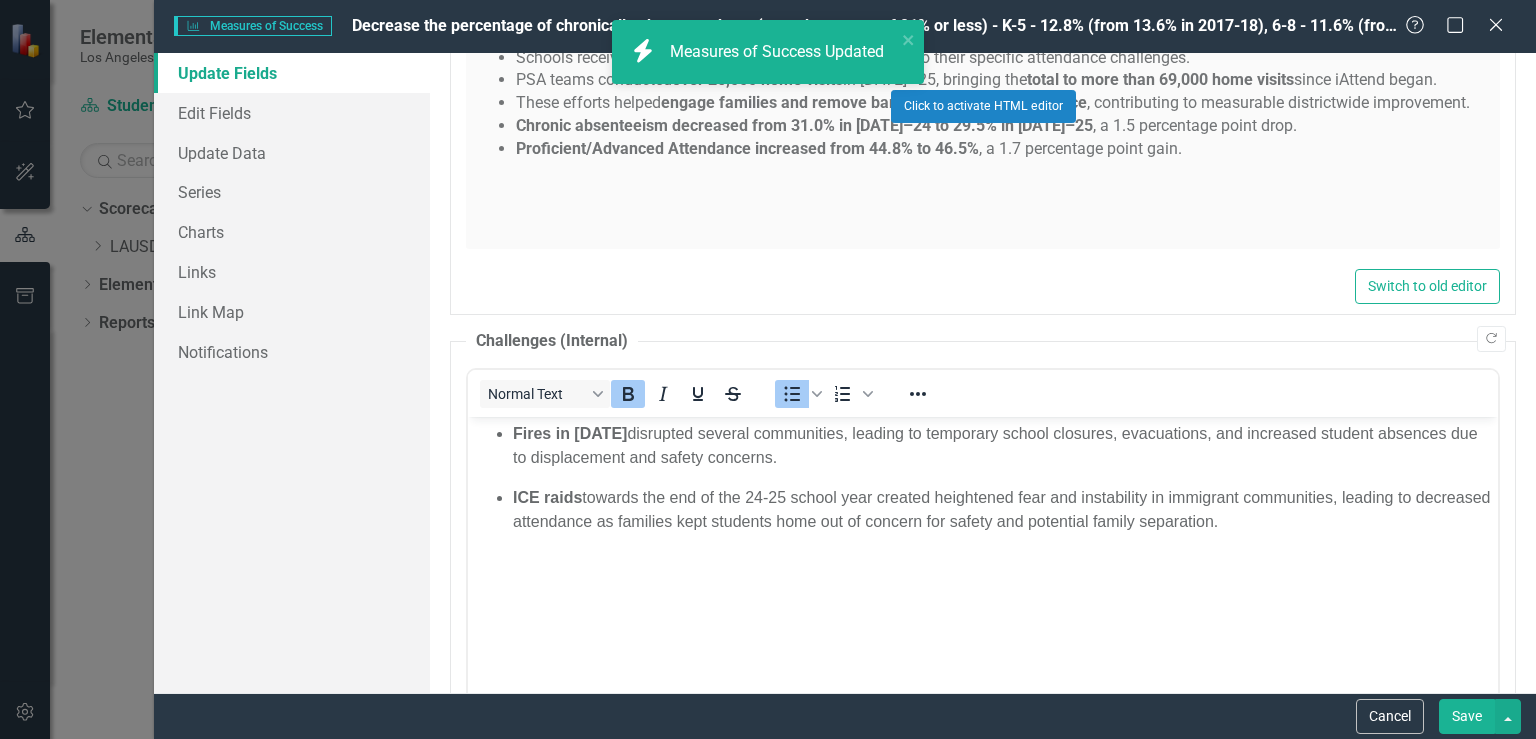 checkbox on "true" 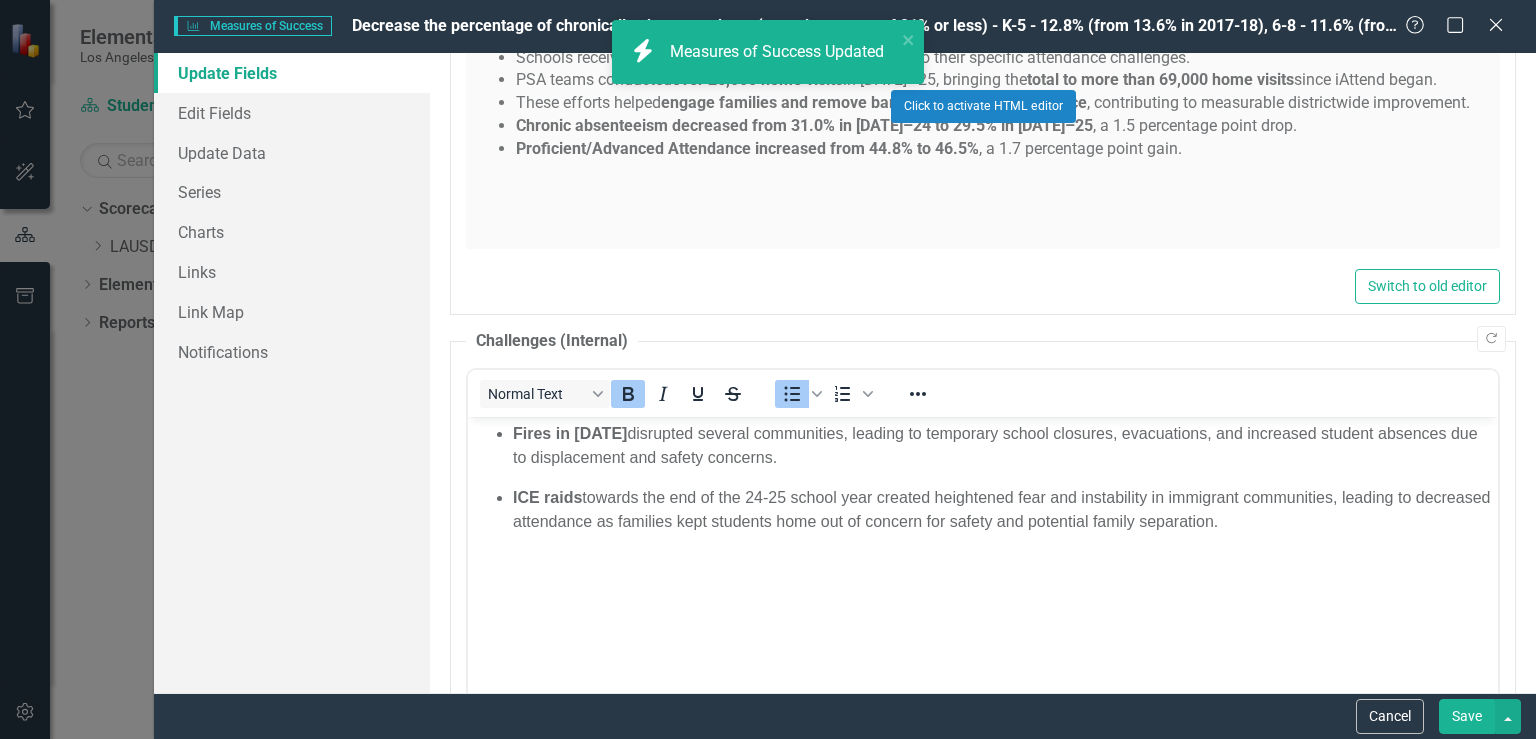 checkbox on "true" 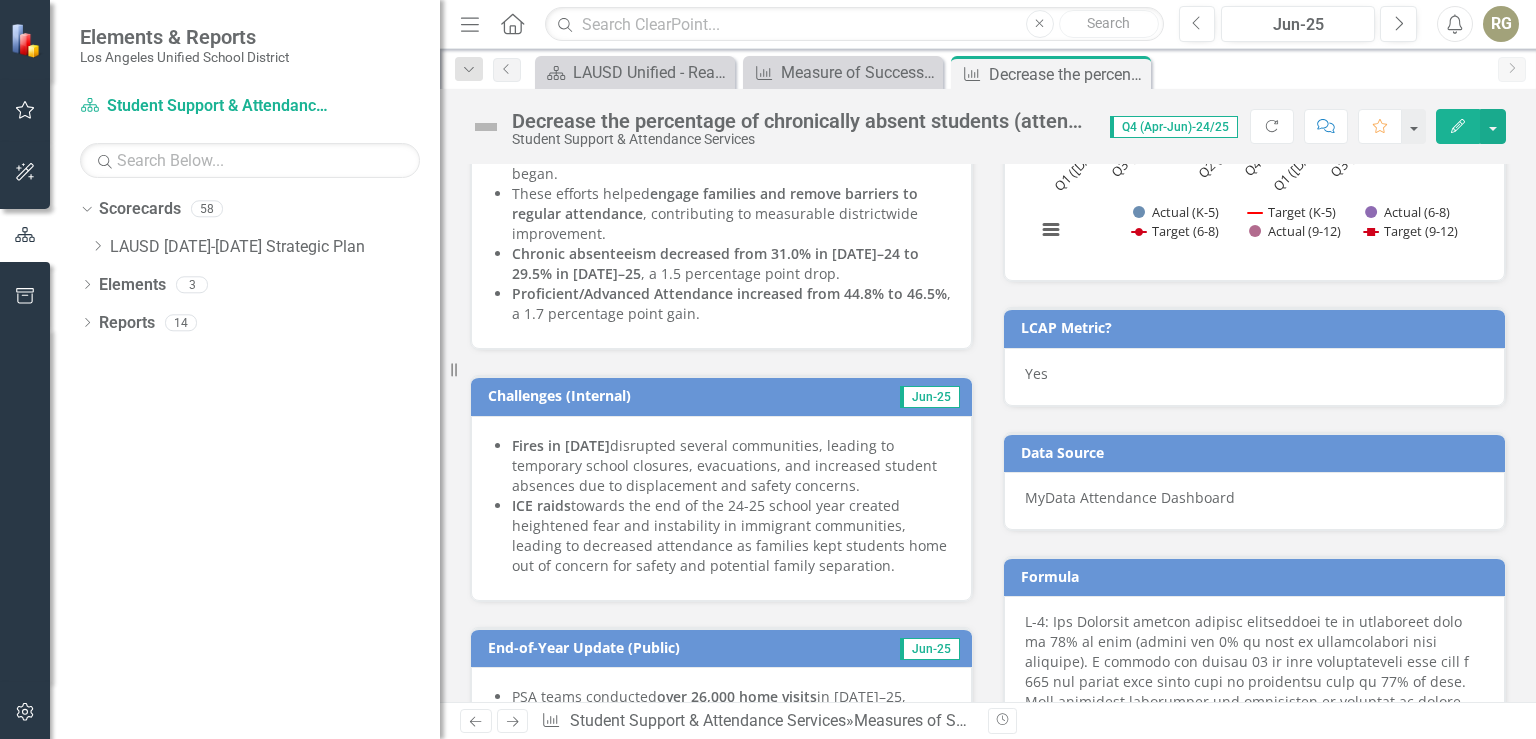 scroll, scrollTop: 922, scrollLeft: 0, axis: vertical 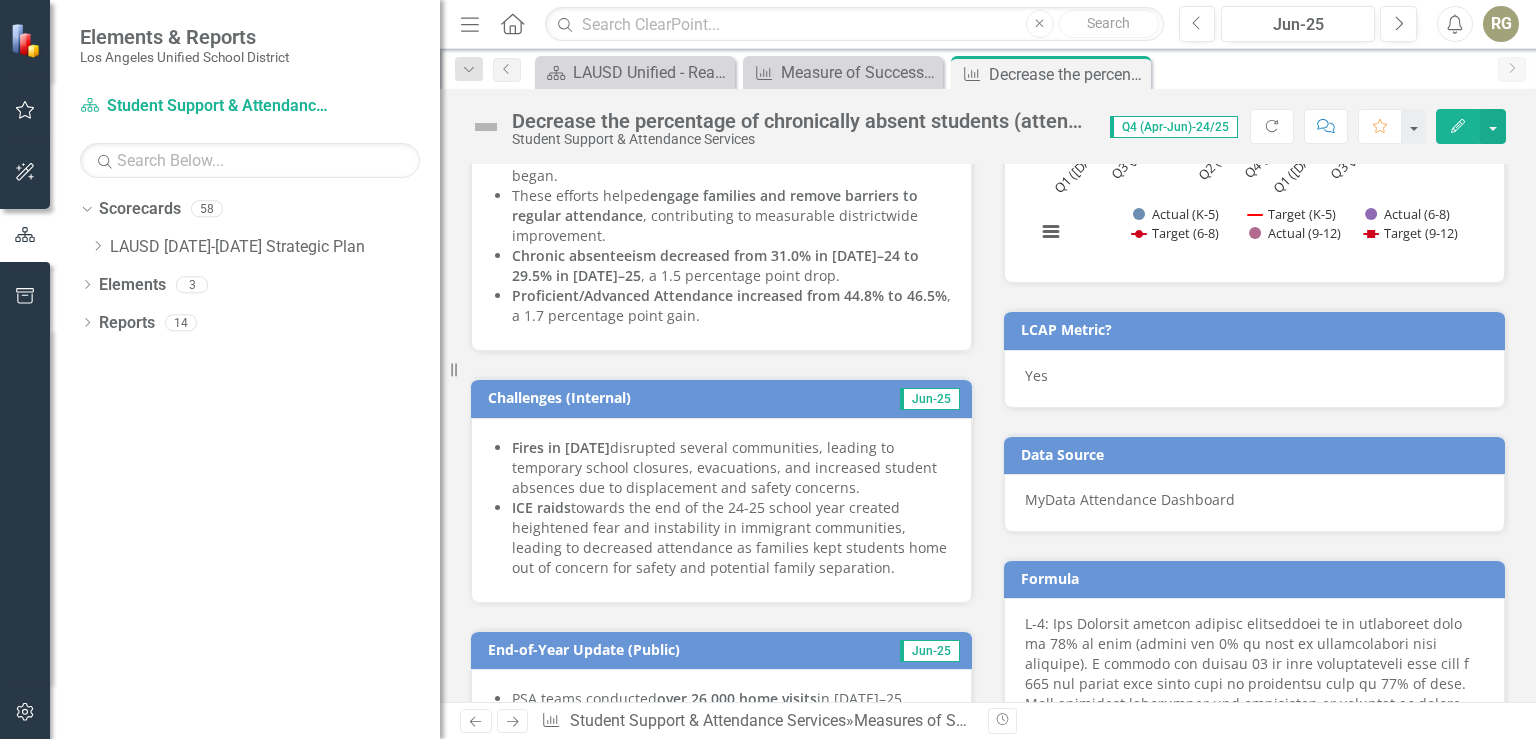click at bounding box center [1254, 836] 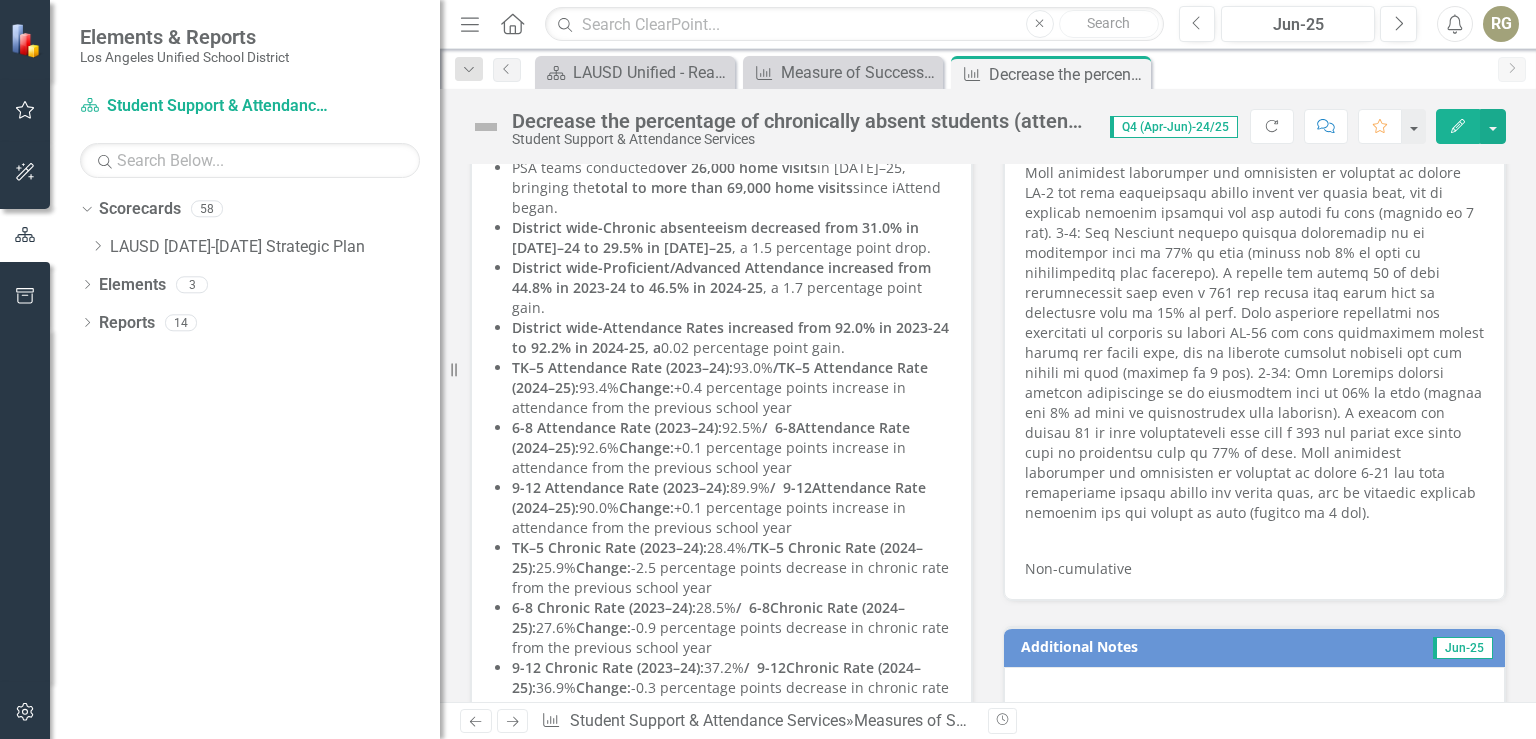 scroll, scrollTop: 1498, scrollLeft: 0, axis: vertical 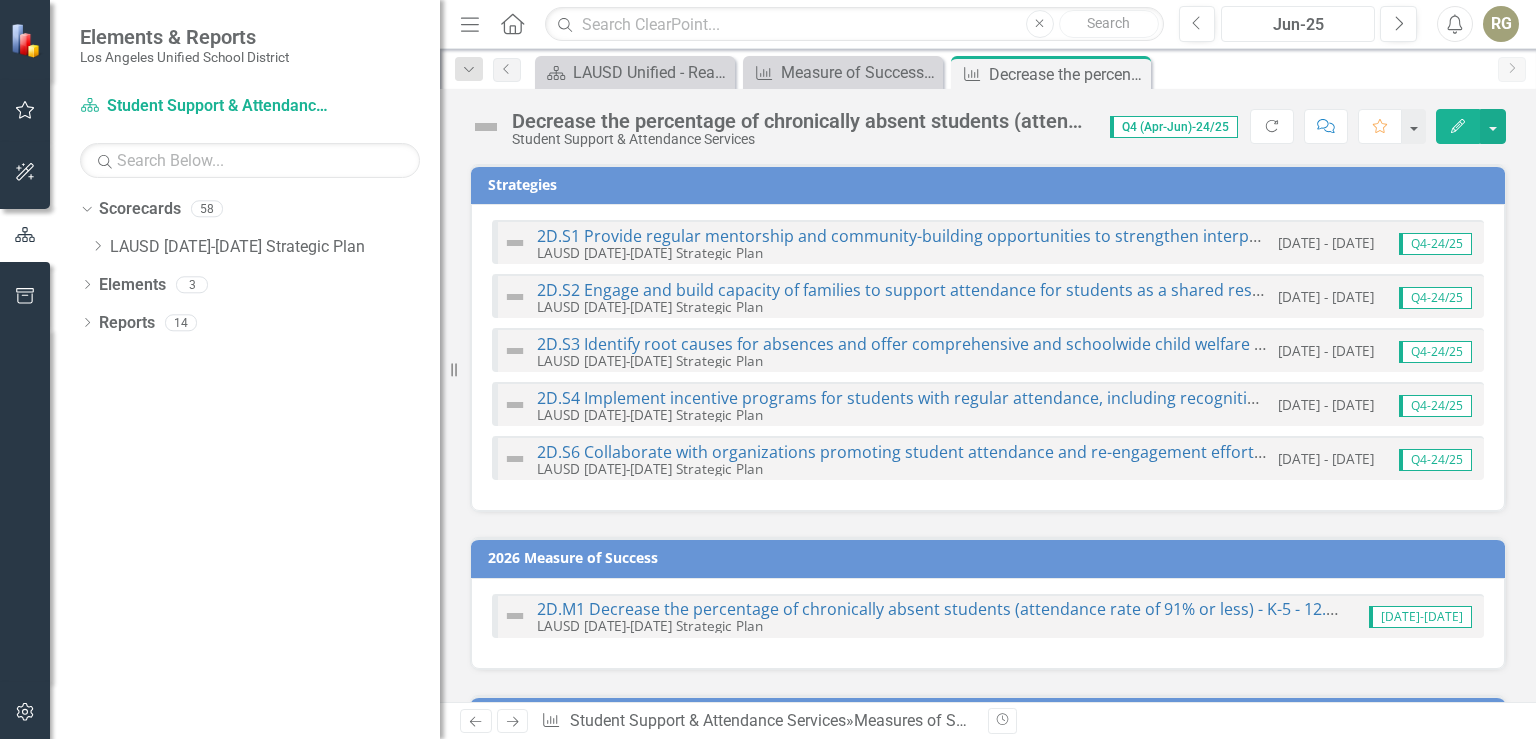 click on "Jun-25" at bounding box center [1298, 25] 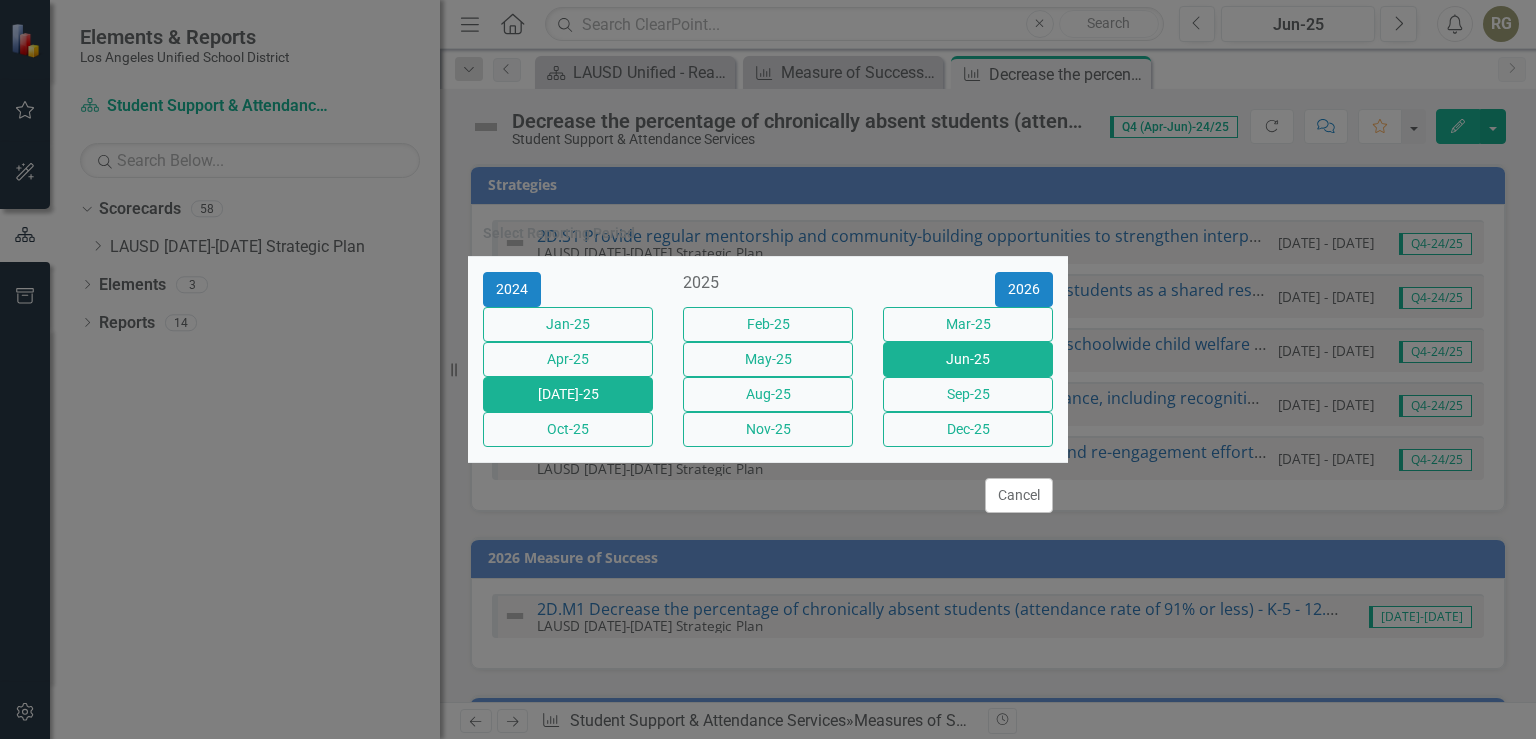 click on "Jul-25" at bounding box center [568, 394] 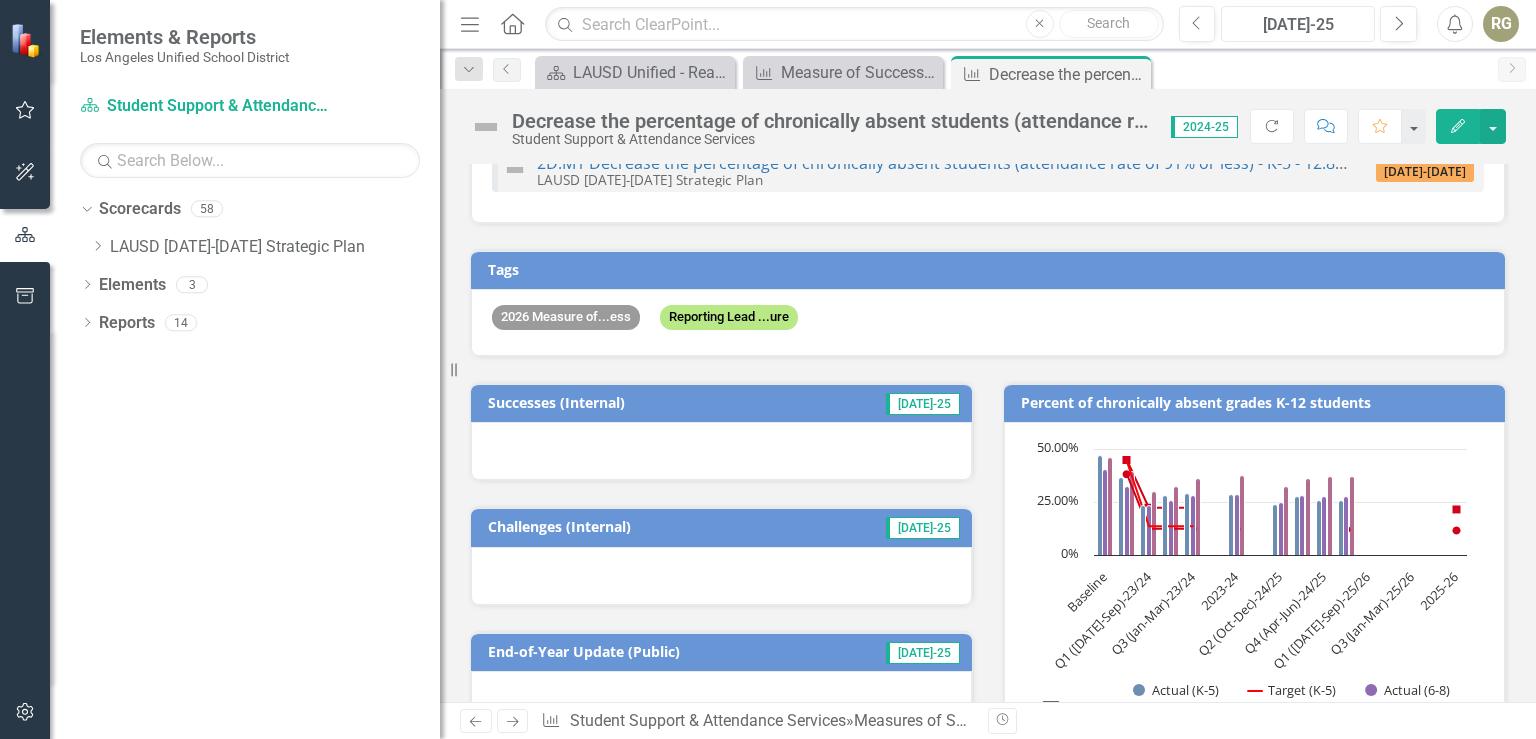 scroll, scrollTop: 461, scrollLeft: 0, axis: vertical 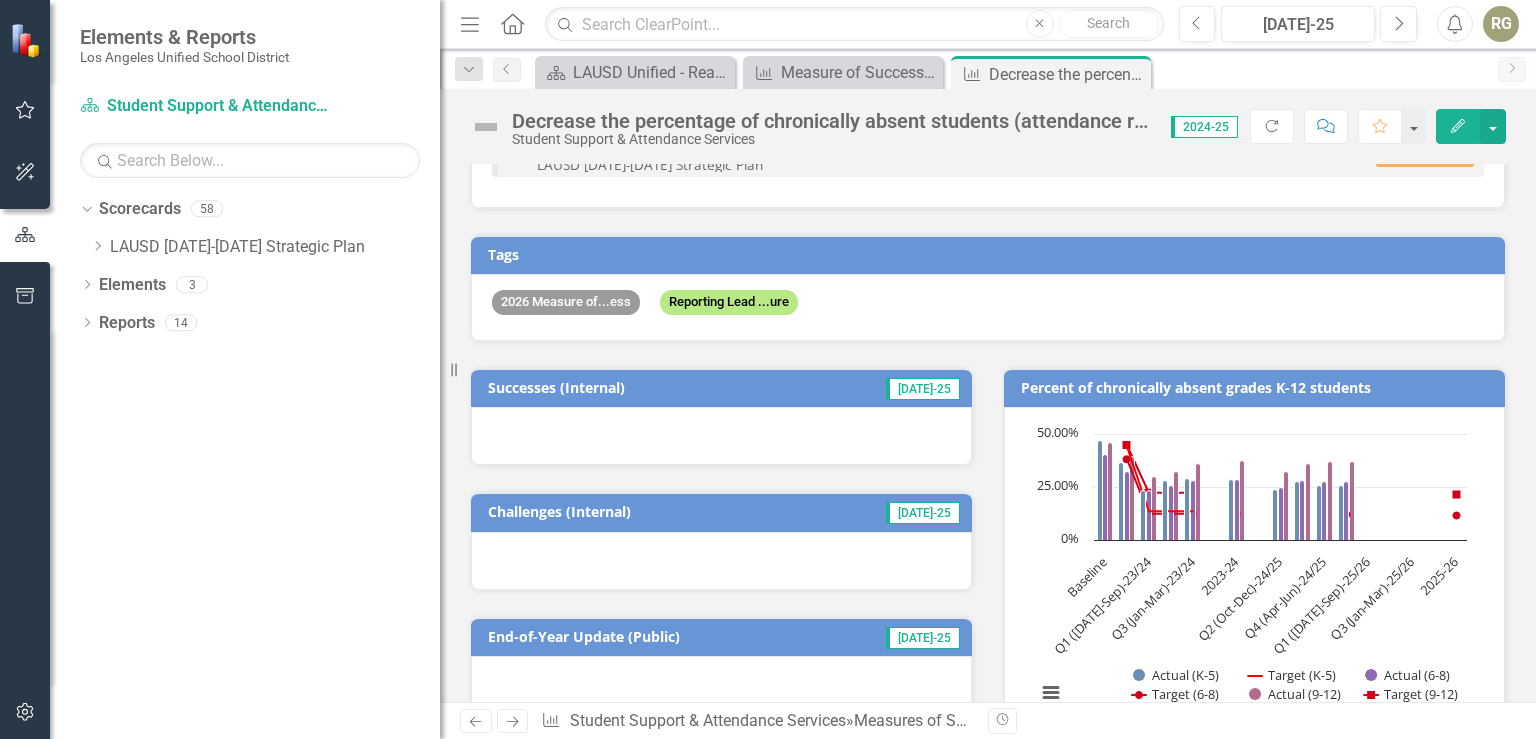 click at bounding box center (721, 436) 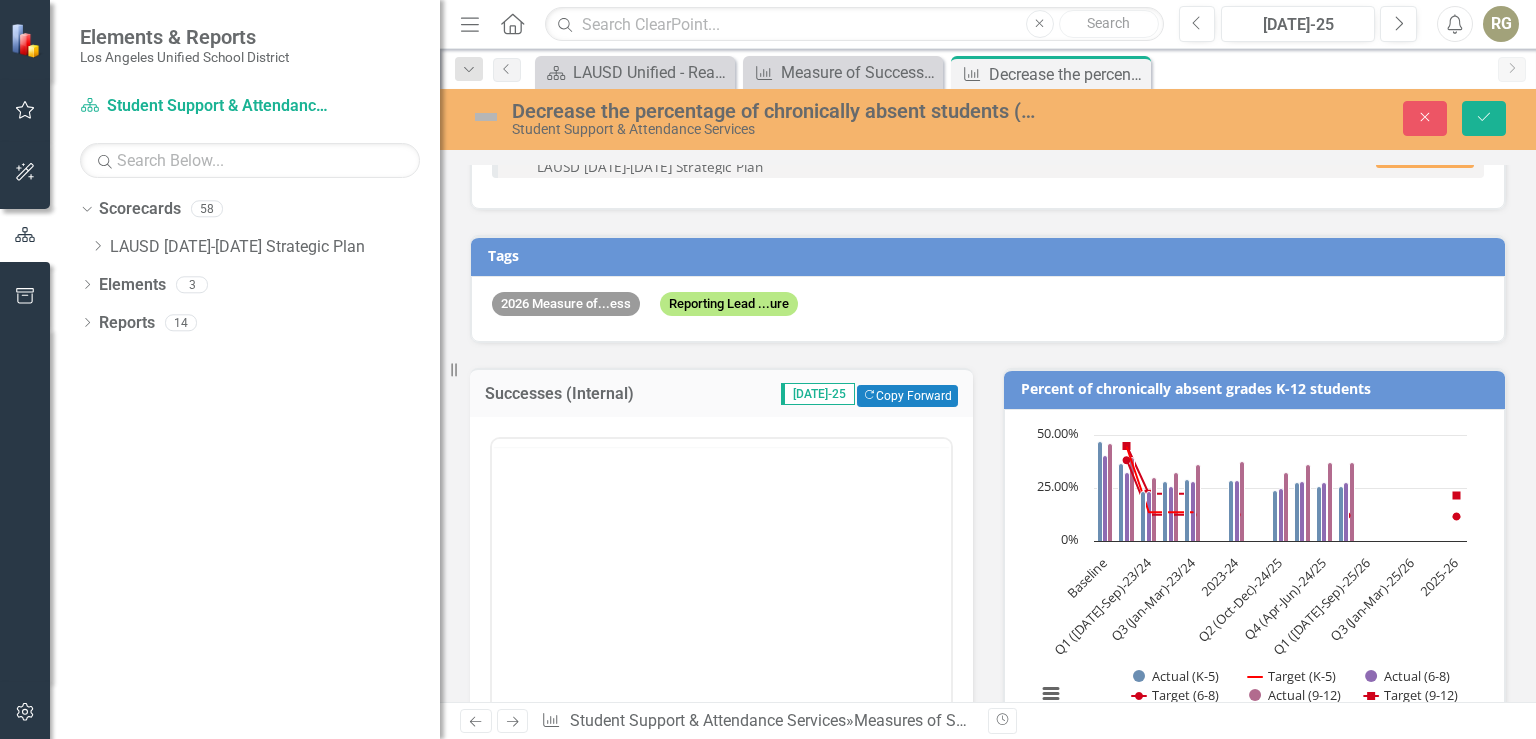 scroll, scrollTop: 0, scrollLeft: 0, axis: both 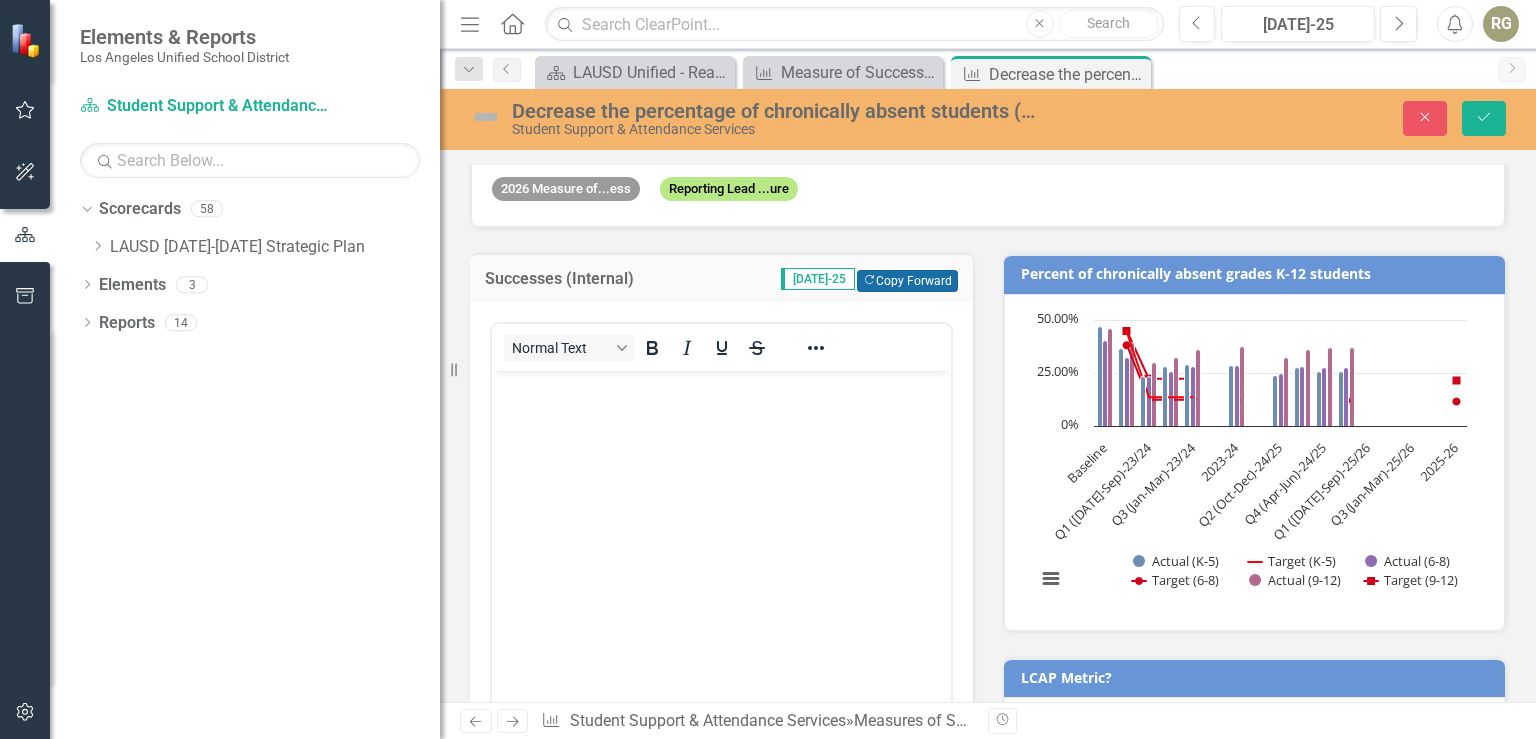 click on "Copy Forward  Copy Forward" at bounding box center (907, 281) 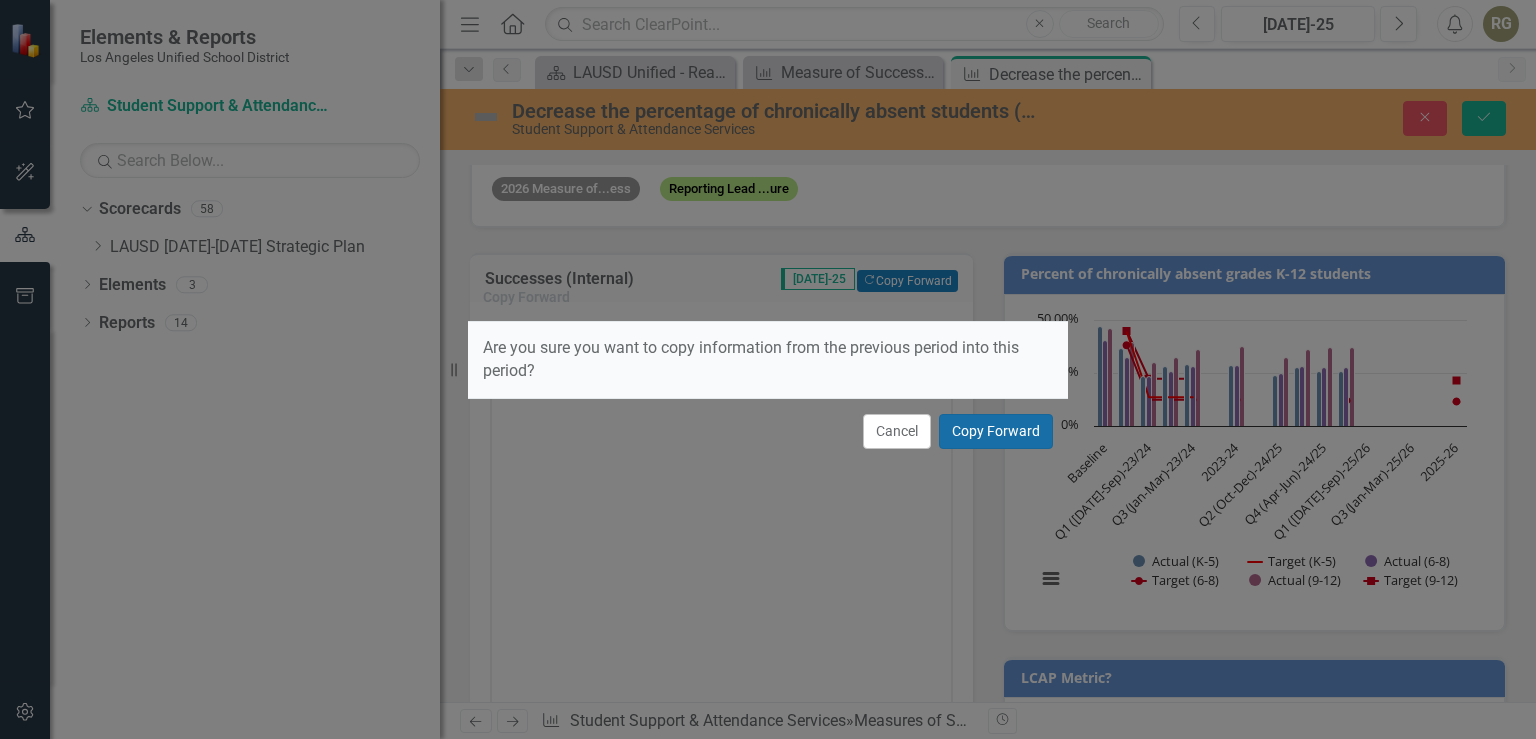 click on "Copy Forward" at bounding box center [996, 431] 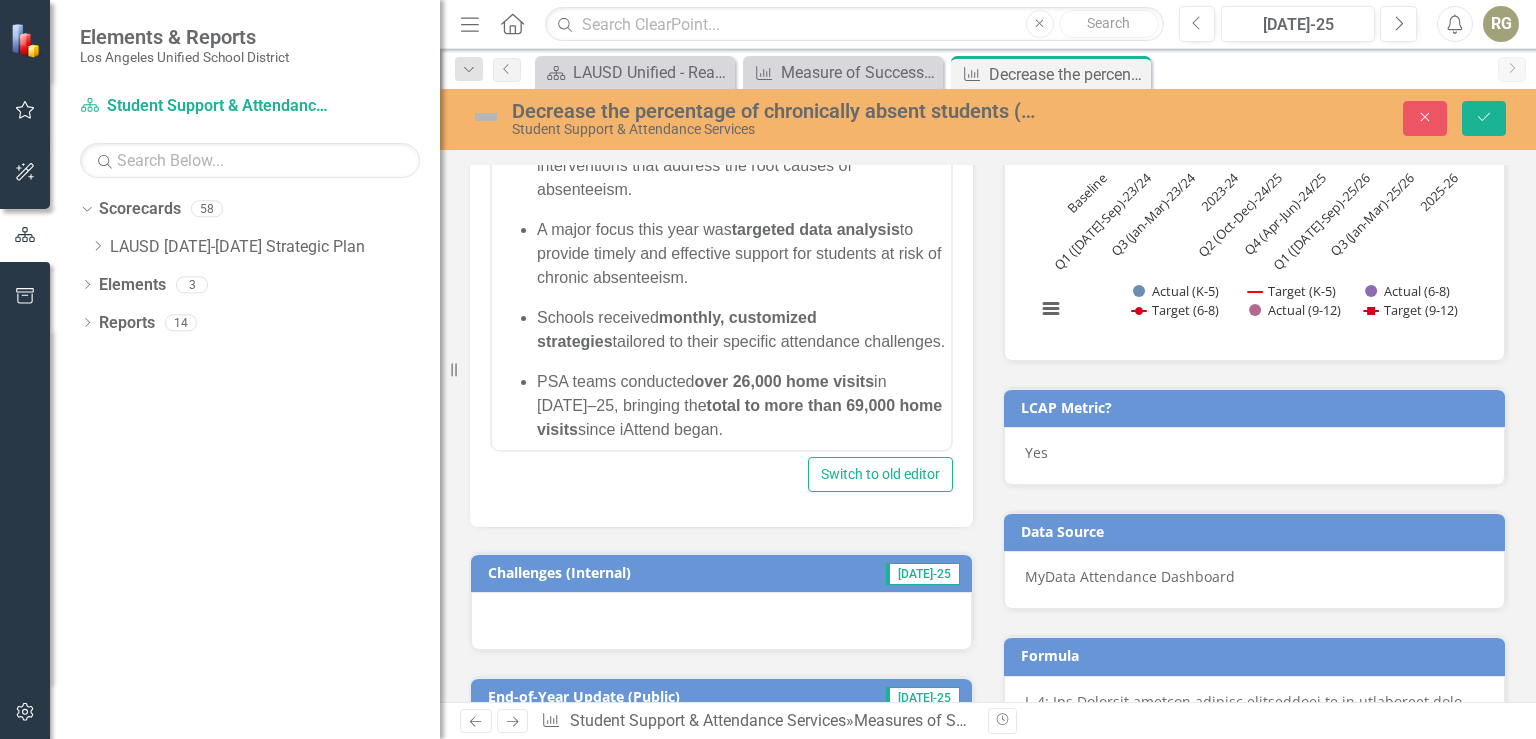scroll, scrollTop: 922, scrollLeft: 0, axis: vertical 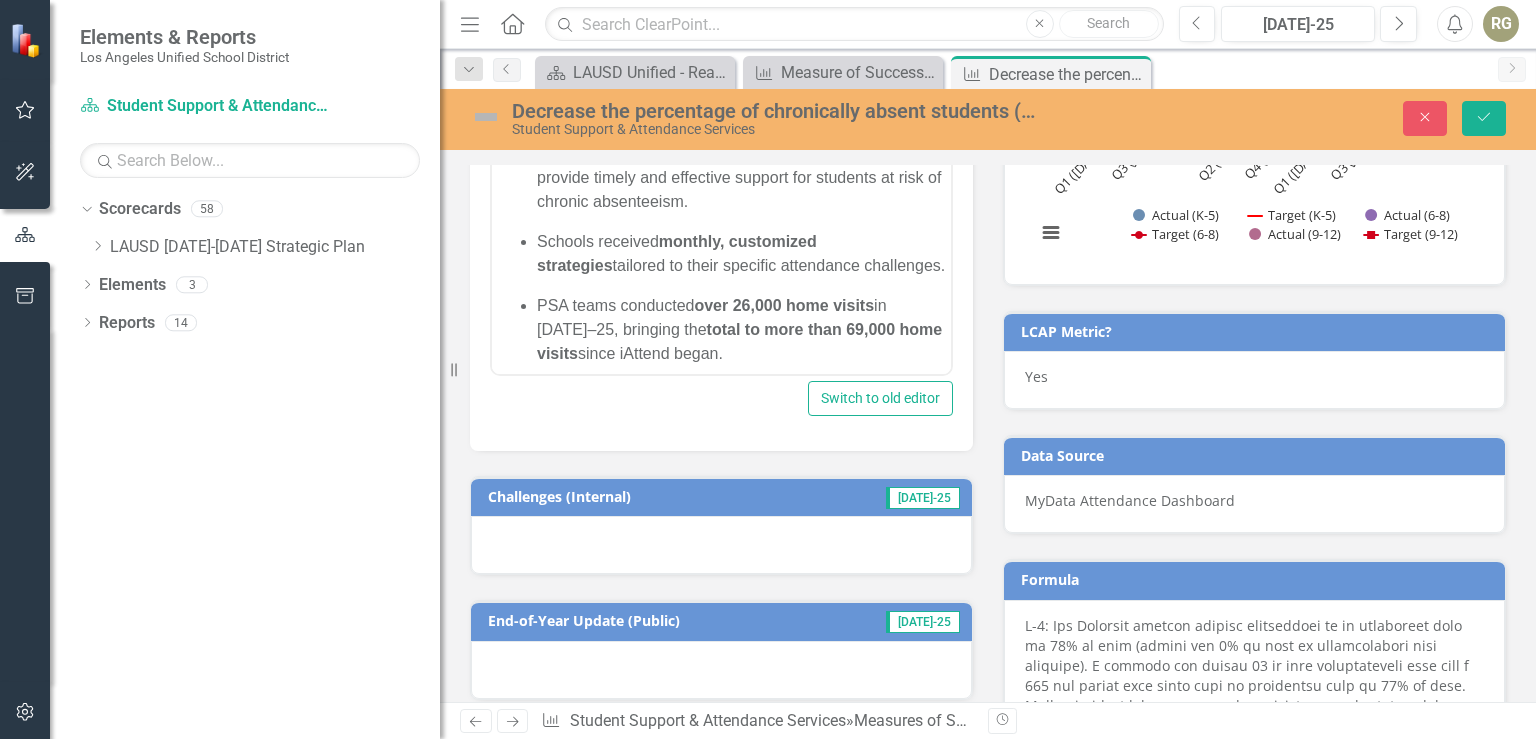 click at bounding box center (721, 545) 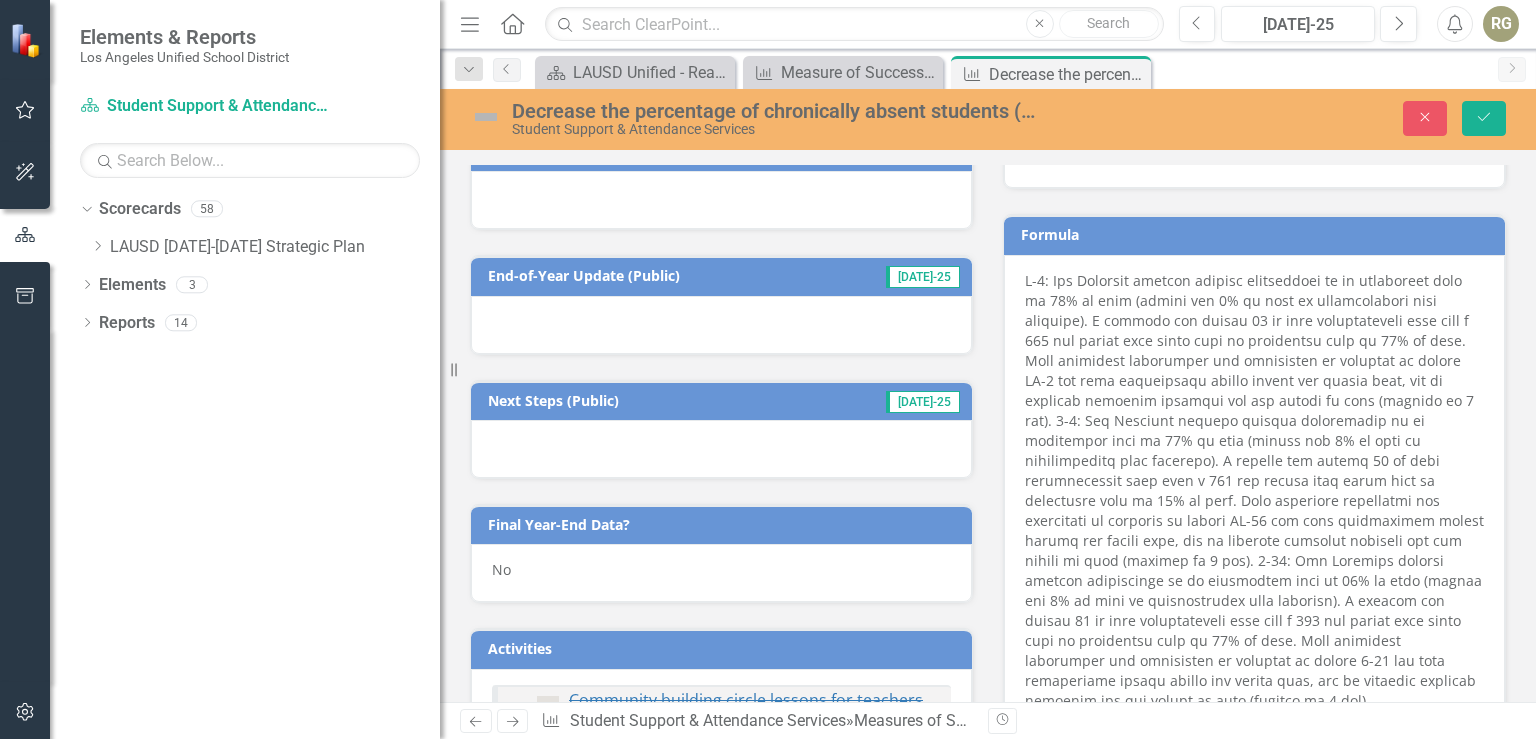 scroll, scrollTop: 1152, scrollLeft: 0, axis: vertical 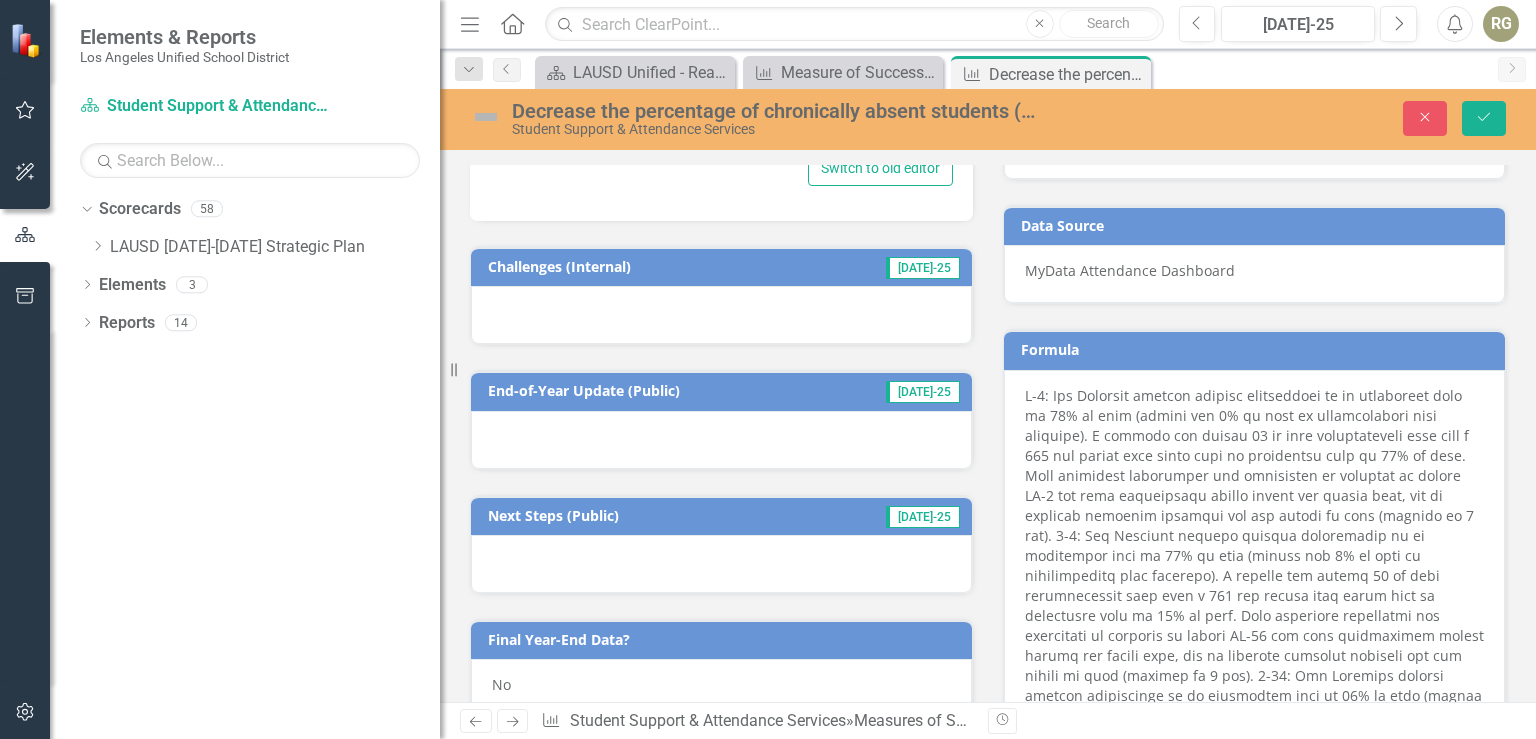 click at bounding box center [721, 315] 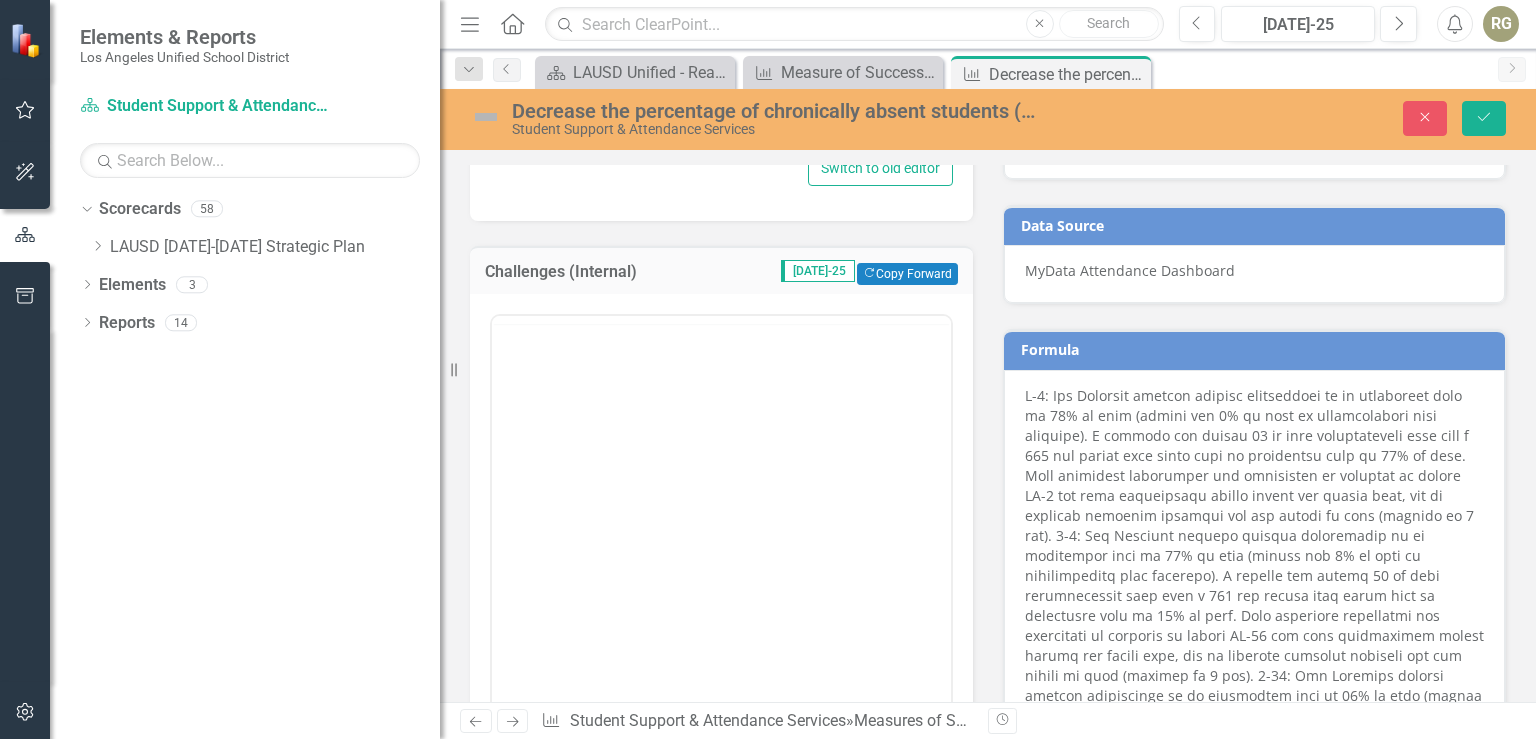 scroll, scrollTop: 0, scrollLeft: 0, axis: both 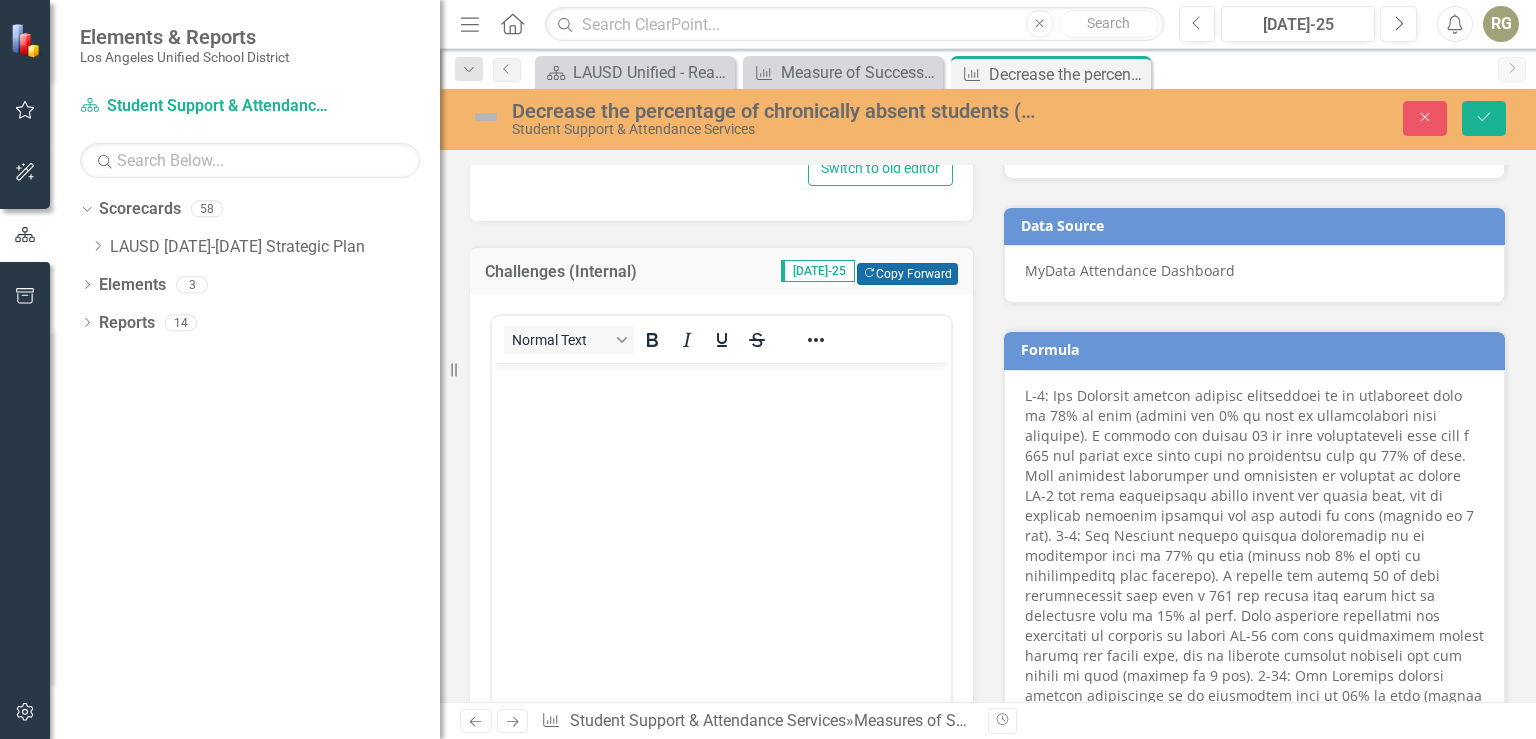 click on "Copy Forward  Copy Forward" at bounding box center [907, 274] 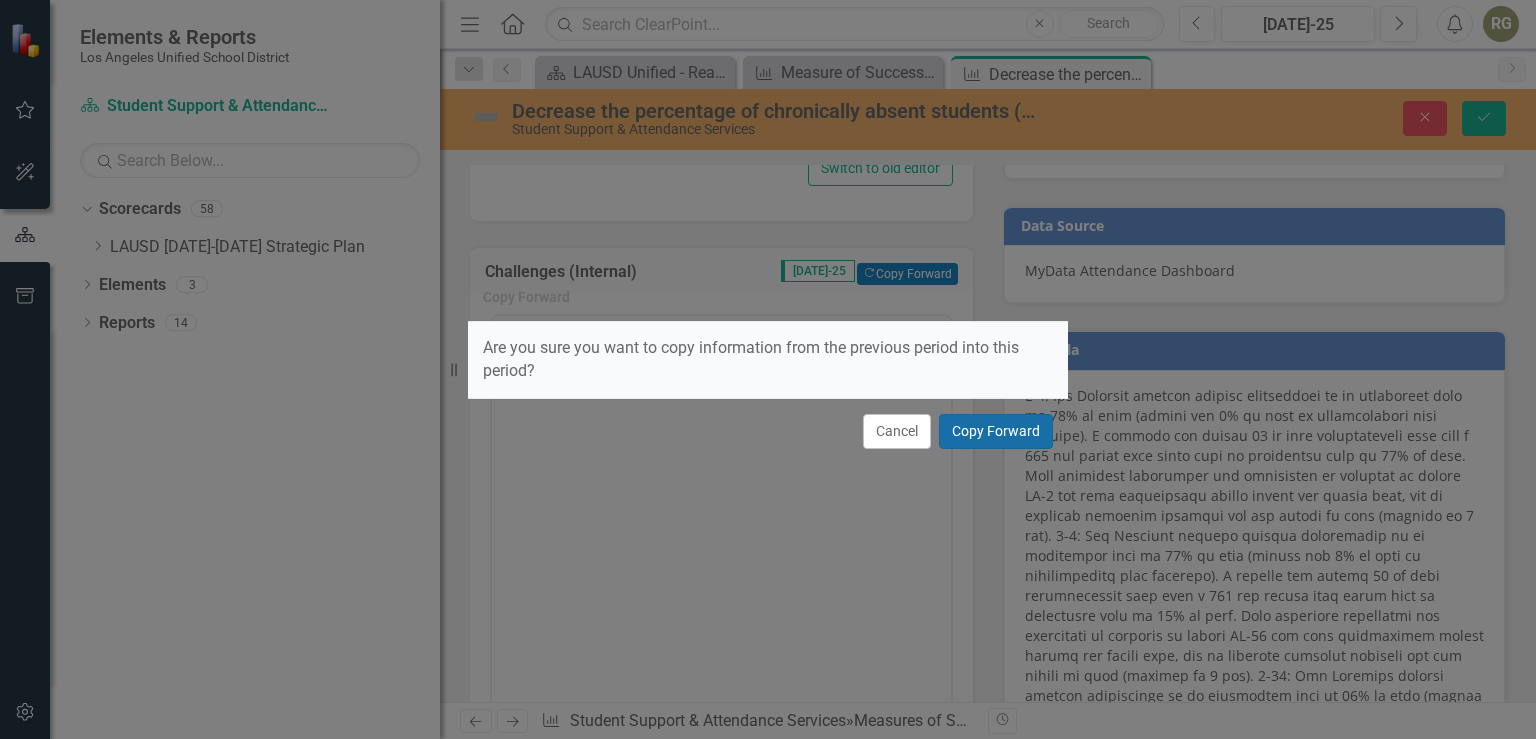 click on "Copy Forward" at bounding box center [996, 431] 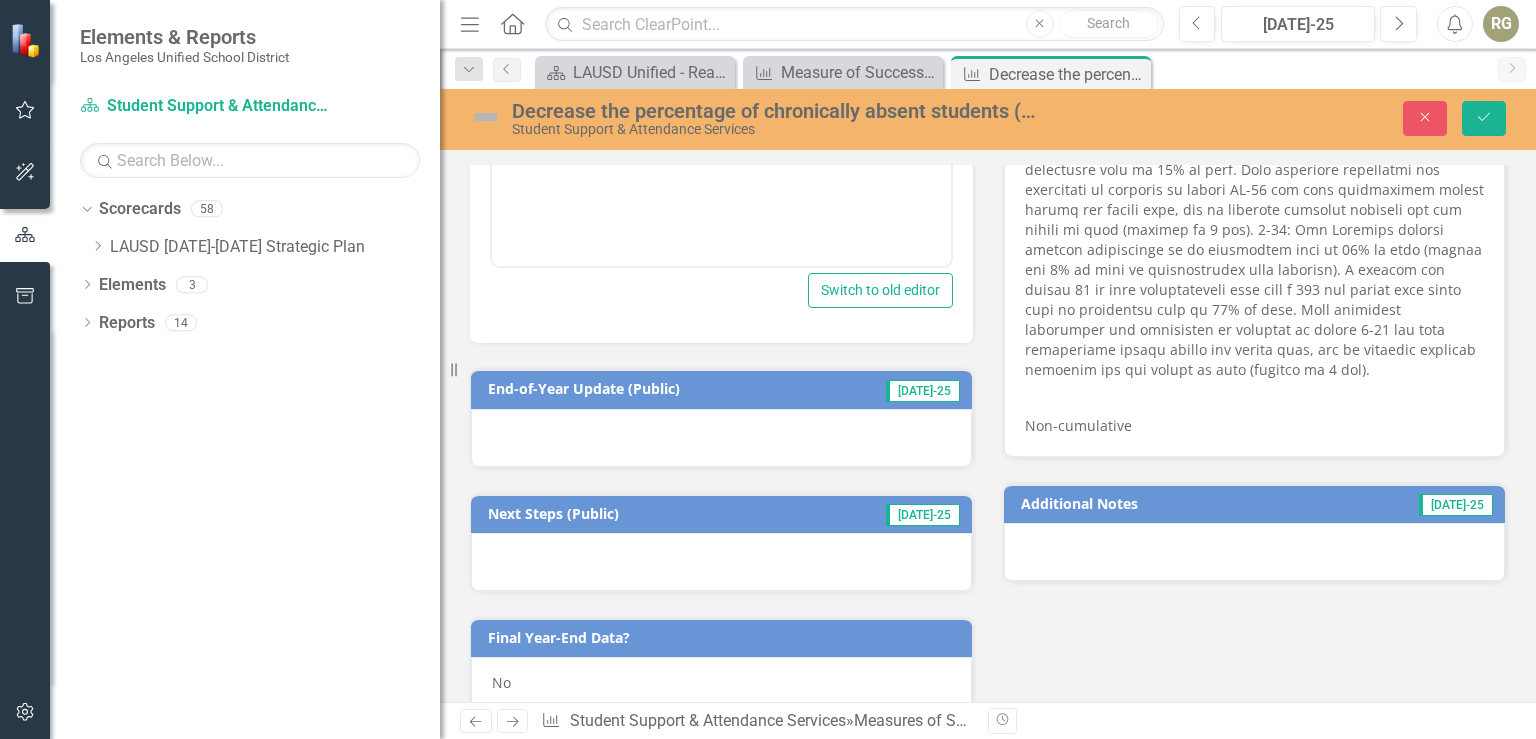 scroll, scrollTop: 1613, scrollLeft: 0, axis: vertical 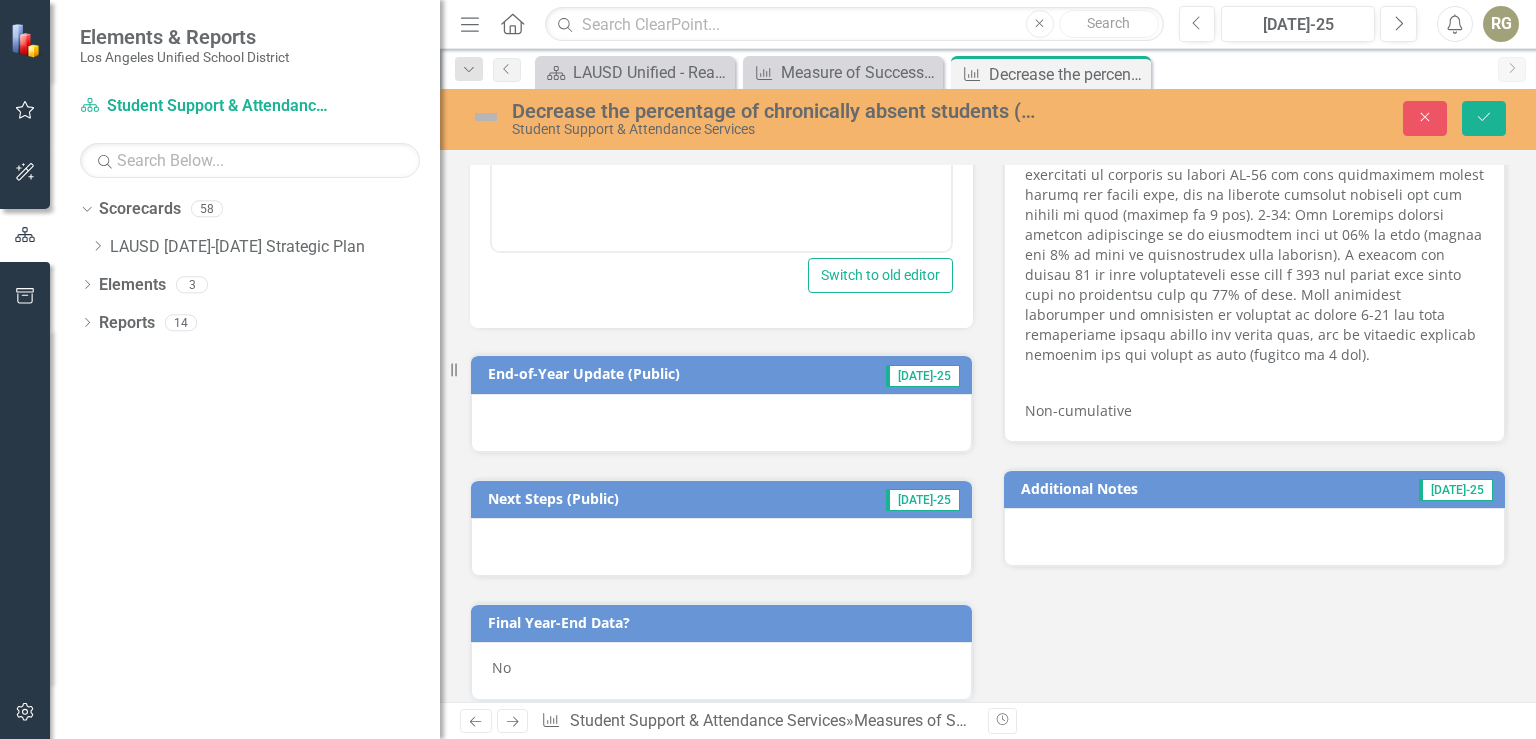 click at bounding box center (721, 423) 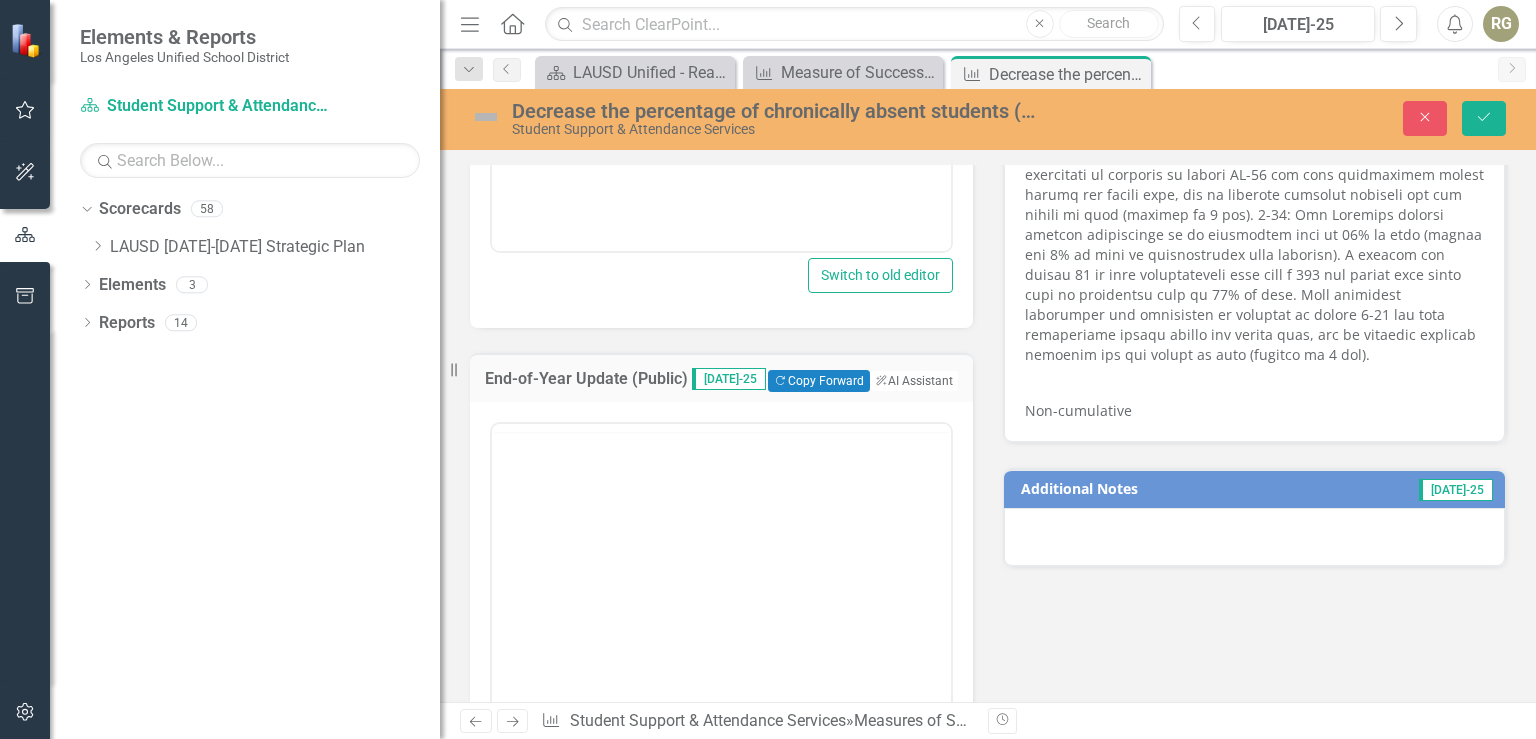 scroll, scrollTop: 0, scrollLeft: 0, axis: both 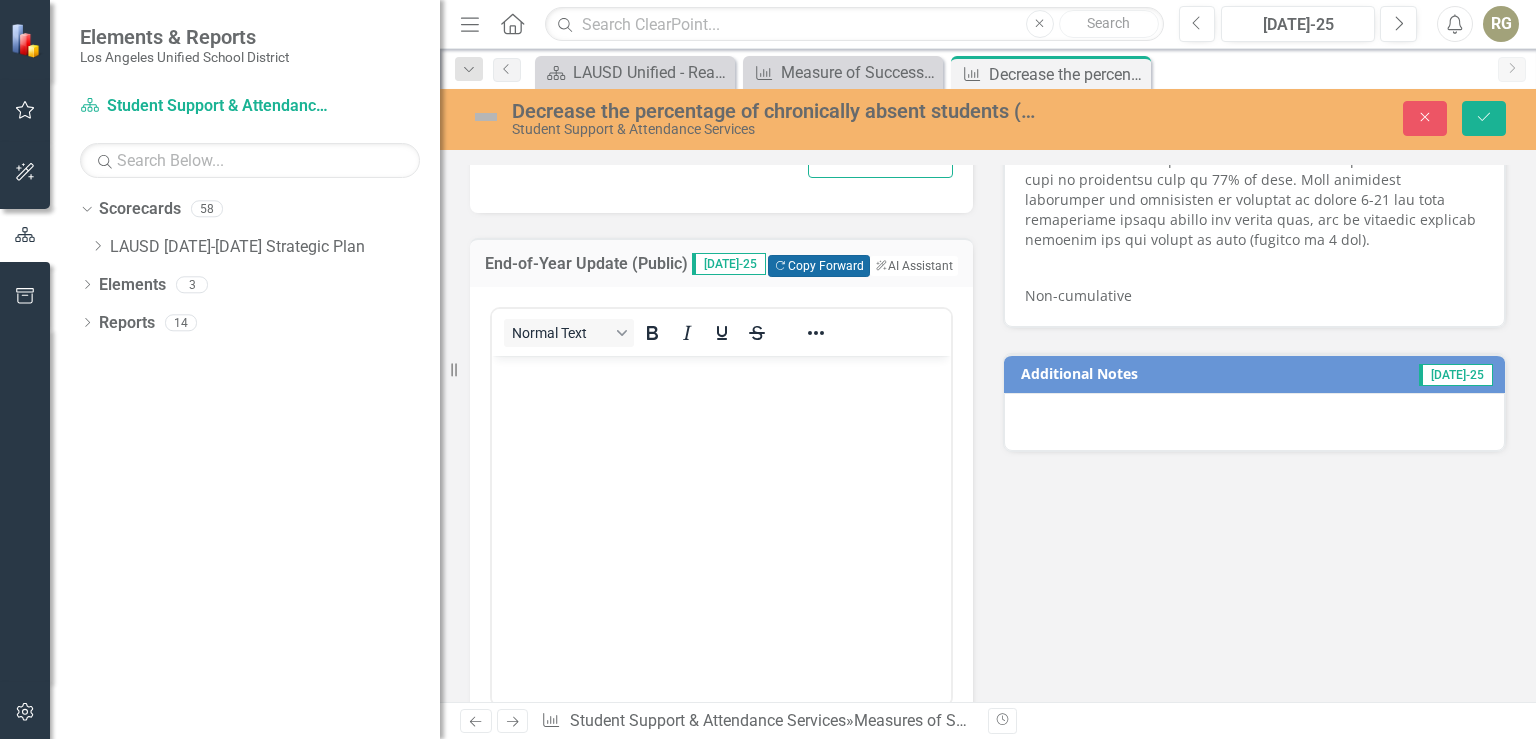 click on "Copy Forward  Copy Forward" at bounding box center [818, 266] 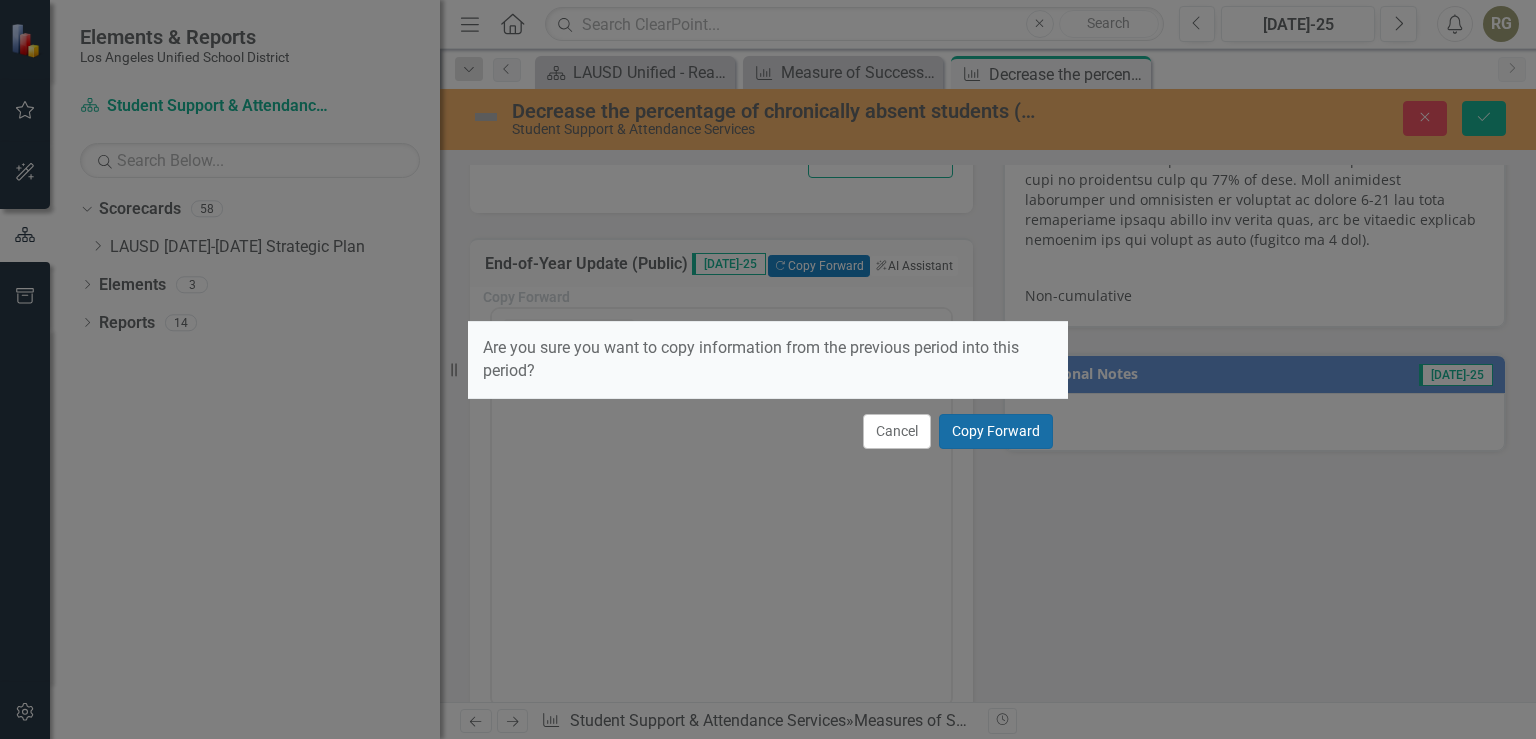 click on "Copy Forward" at bounding box center [996, 431] 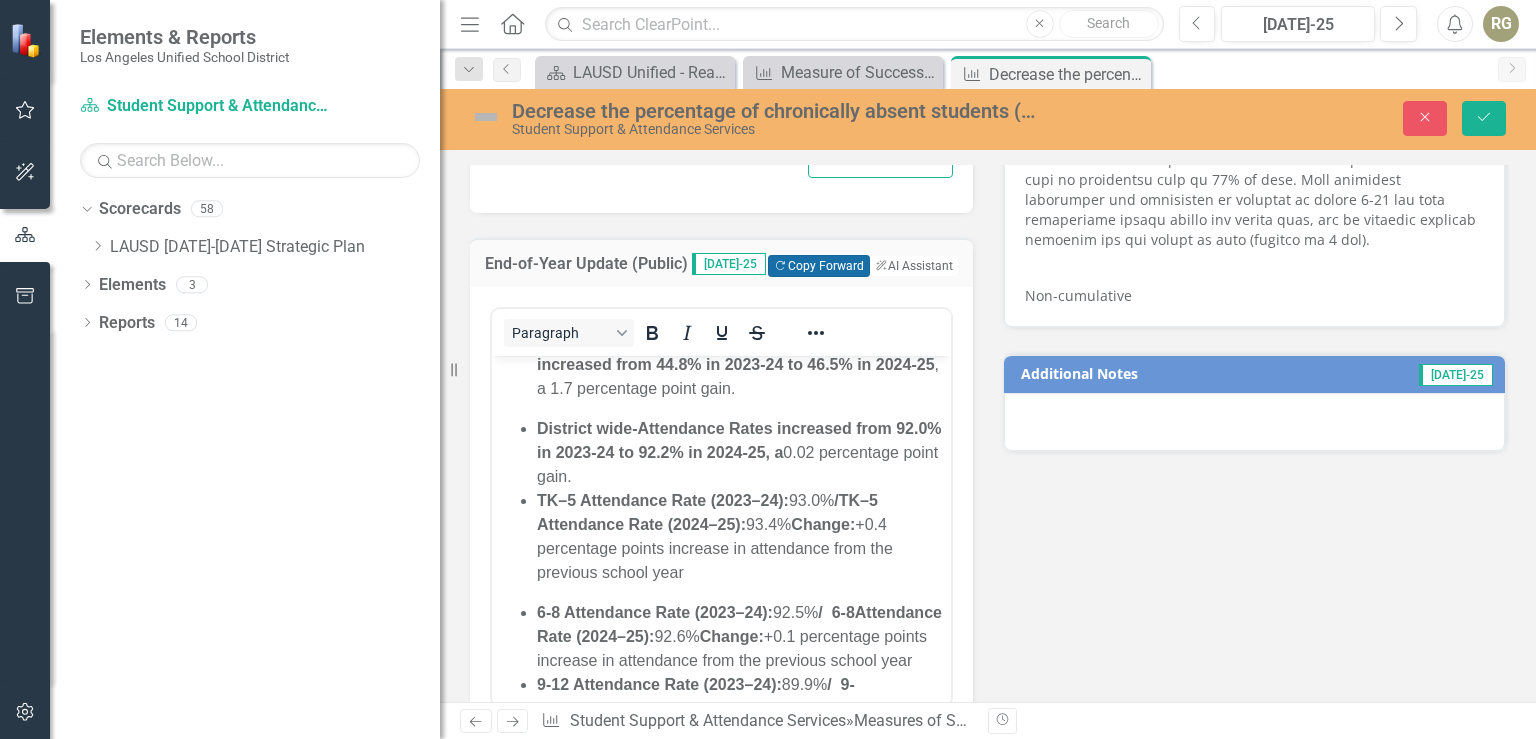 scroll, scrollTop: 211, scrollLeft: 0, axis: vertical 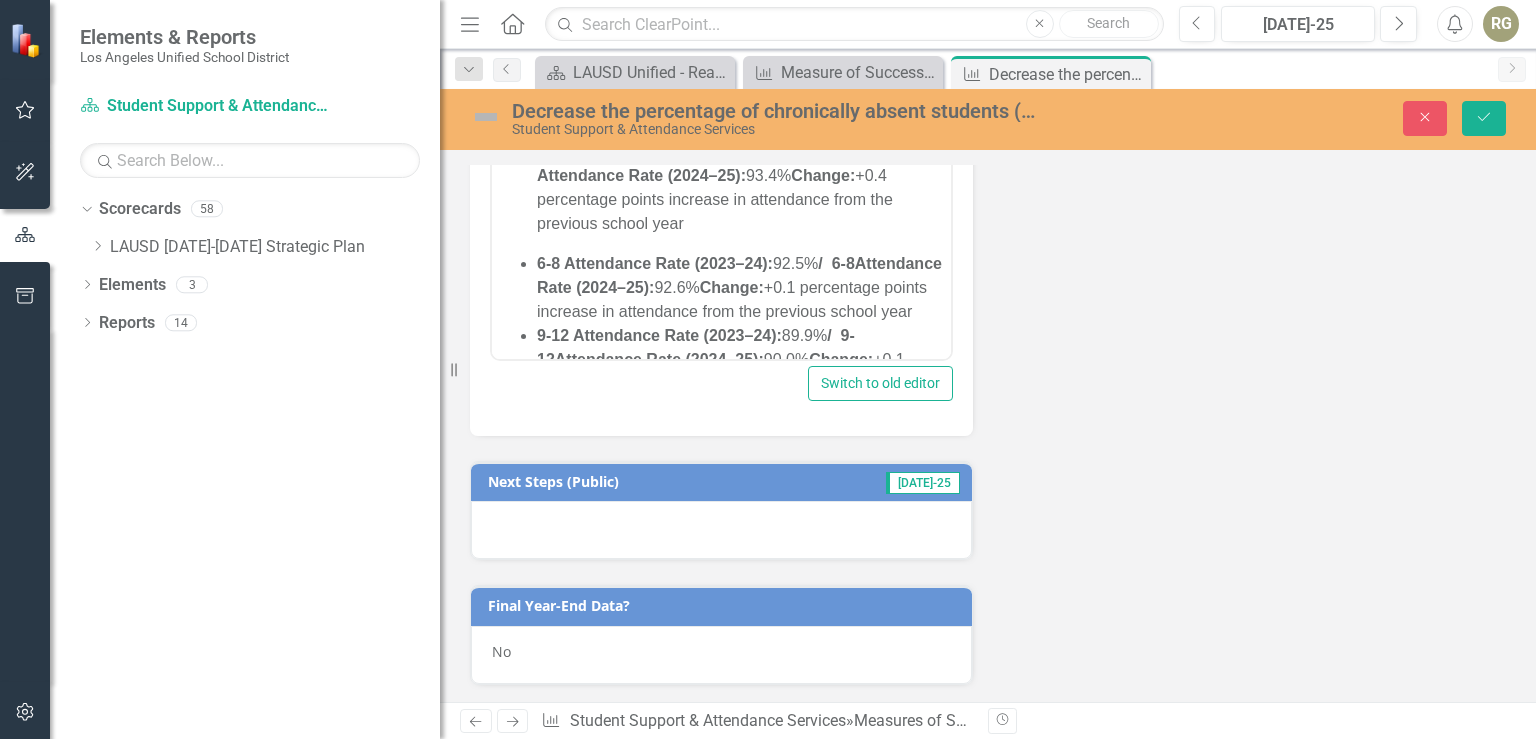 click at bounding box center [721, 530] 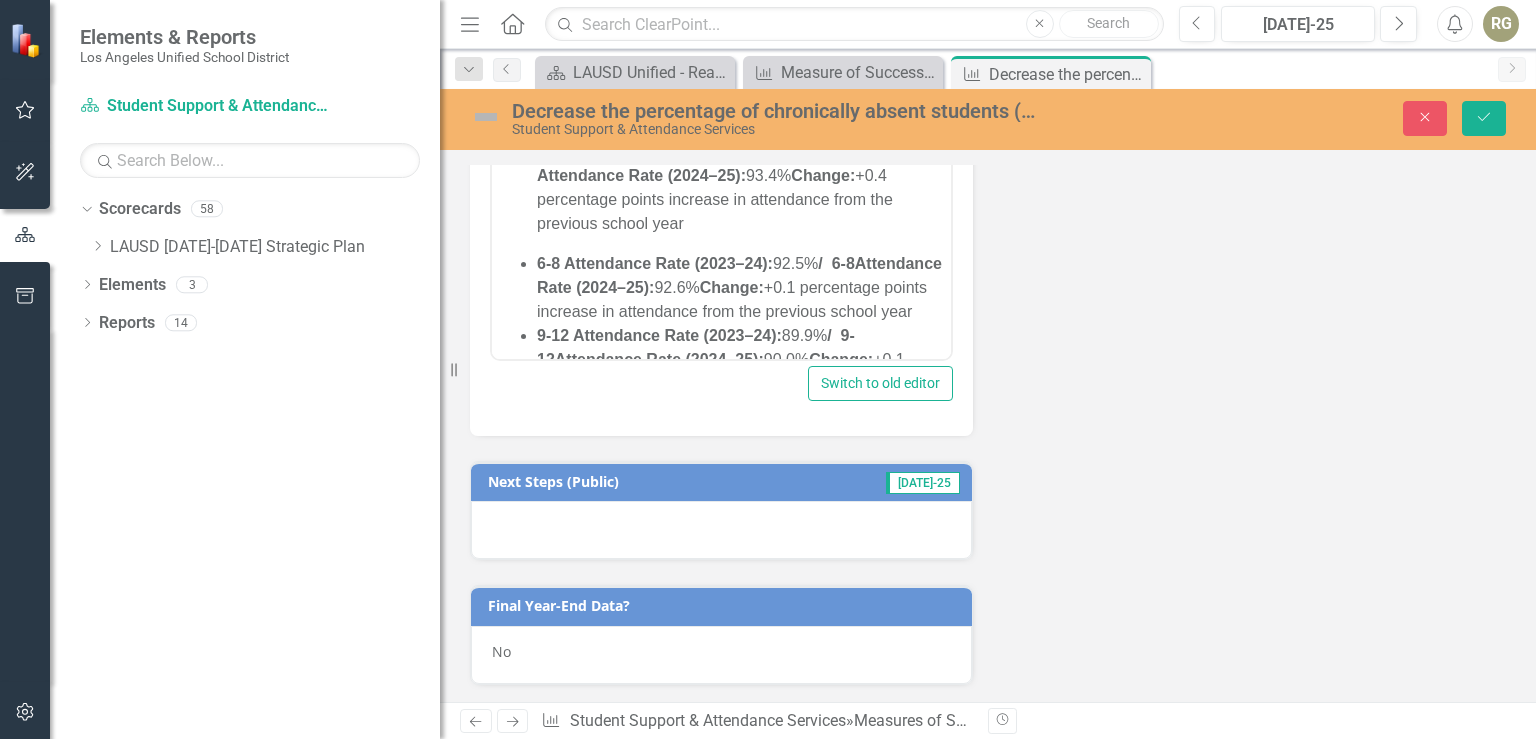 click at bounding box center [721, 530] 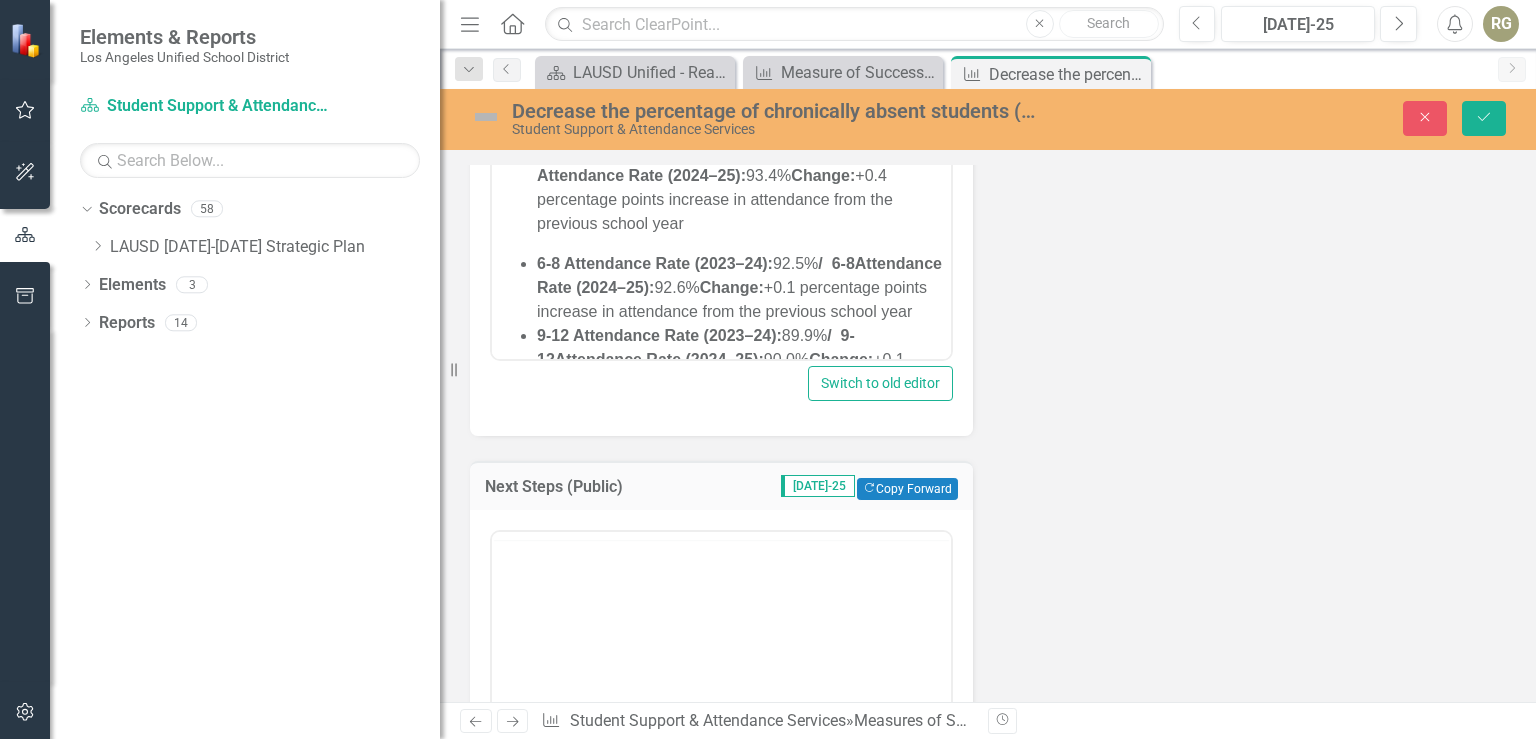 scroll, scrollTop: 0, scrollLeft: 0, axis: both 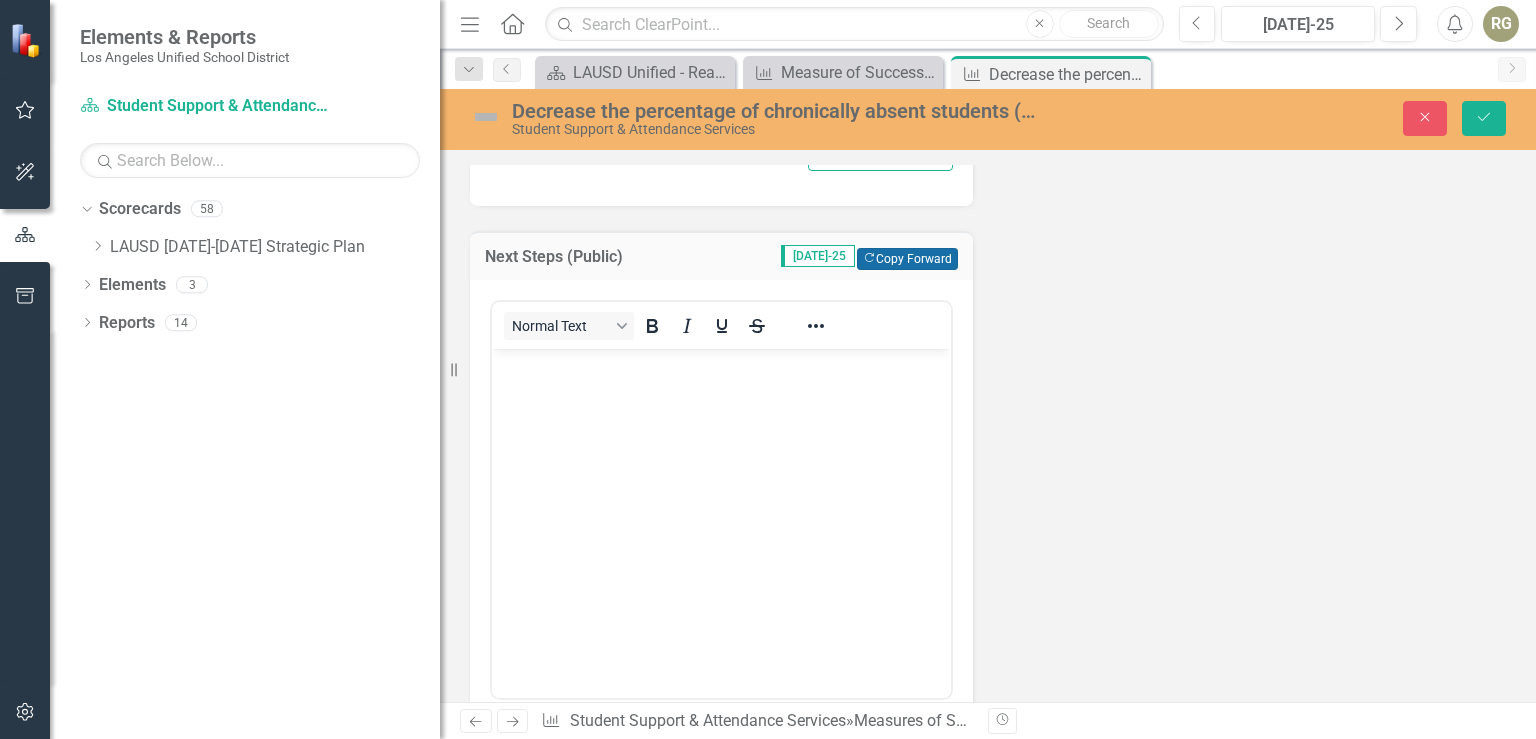 click on "Copy Forward  Copy Forward" at bounding box center [907, 259] 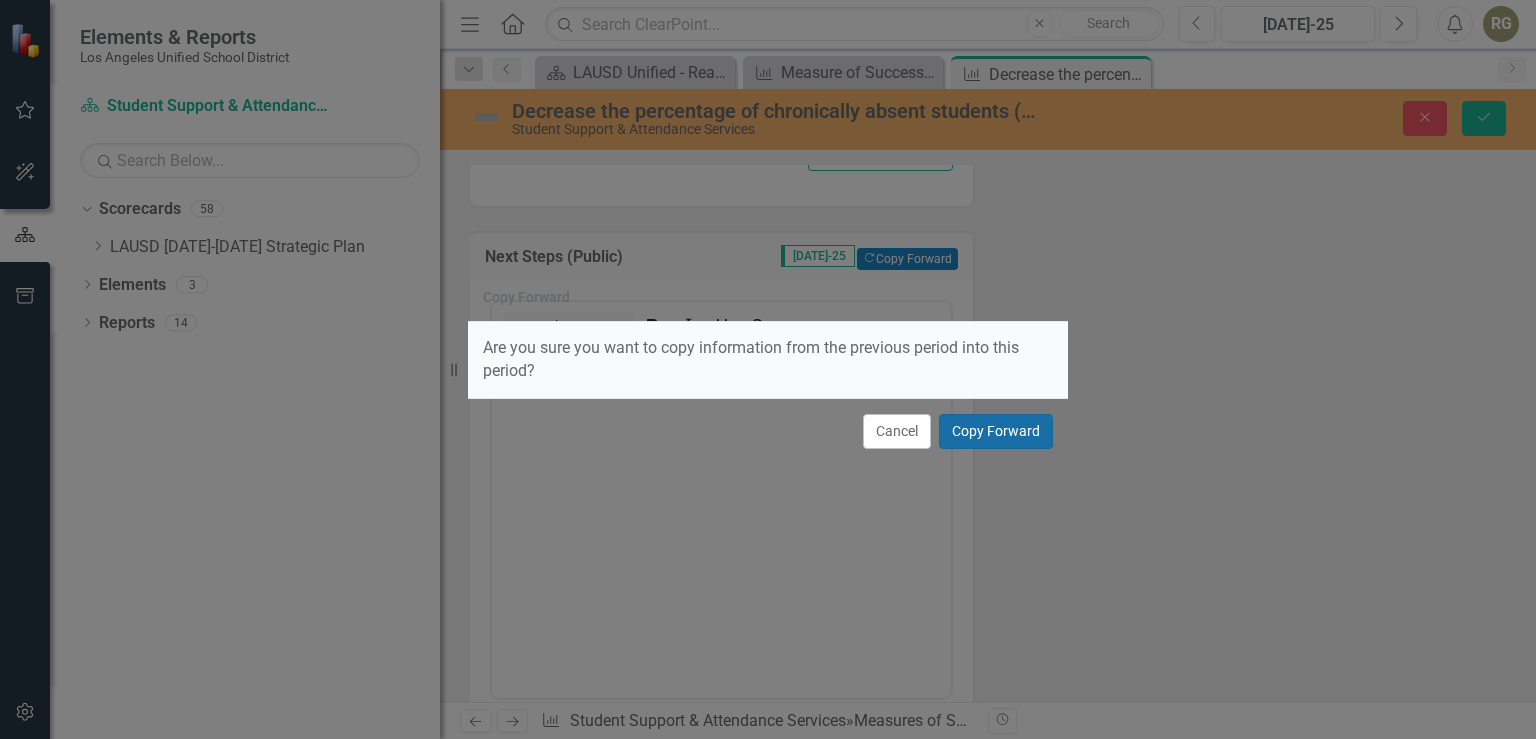 click on "Copy Forward" at bounding box center (996, 431) 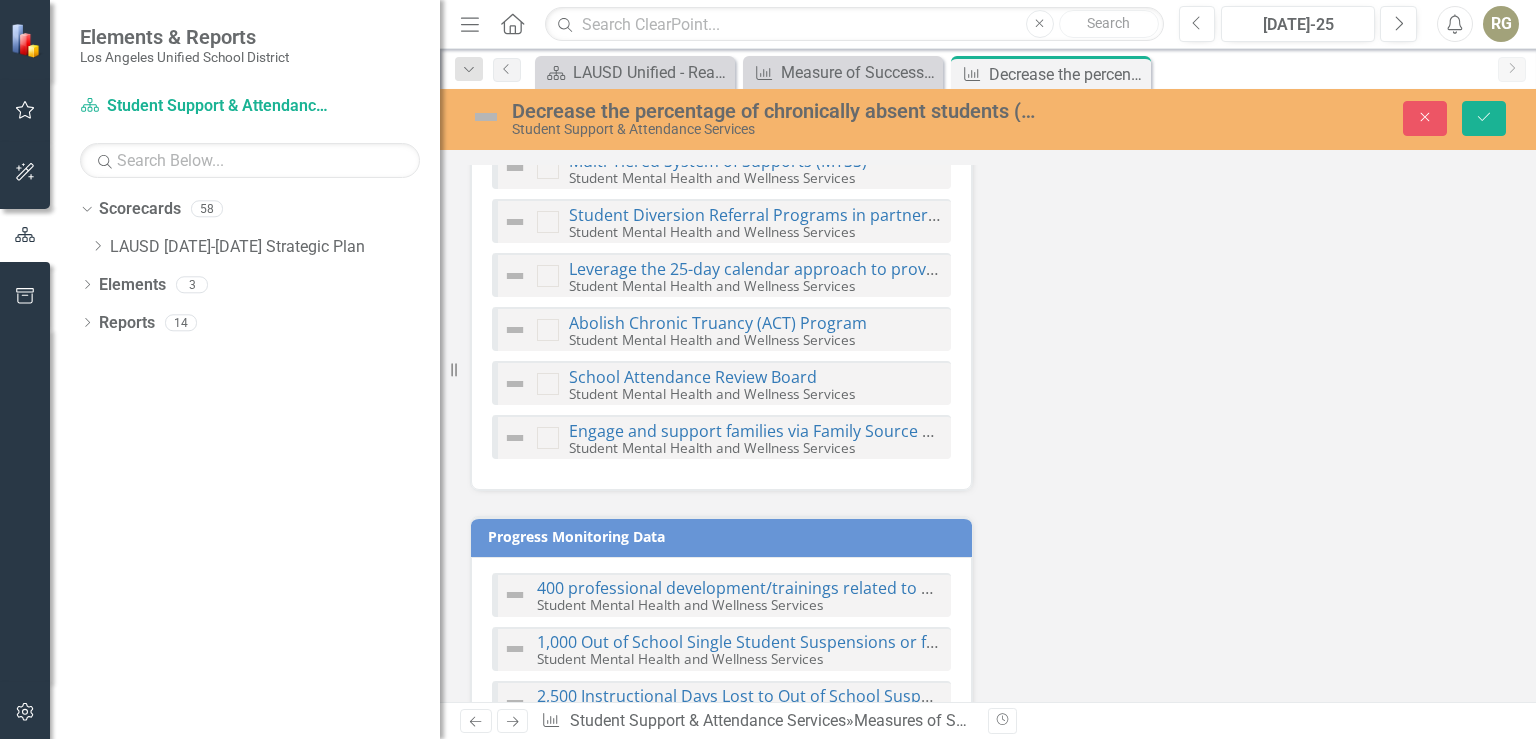 scroll, scrollTop: 3964, scrollLeft: 0, axis: vertical 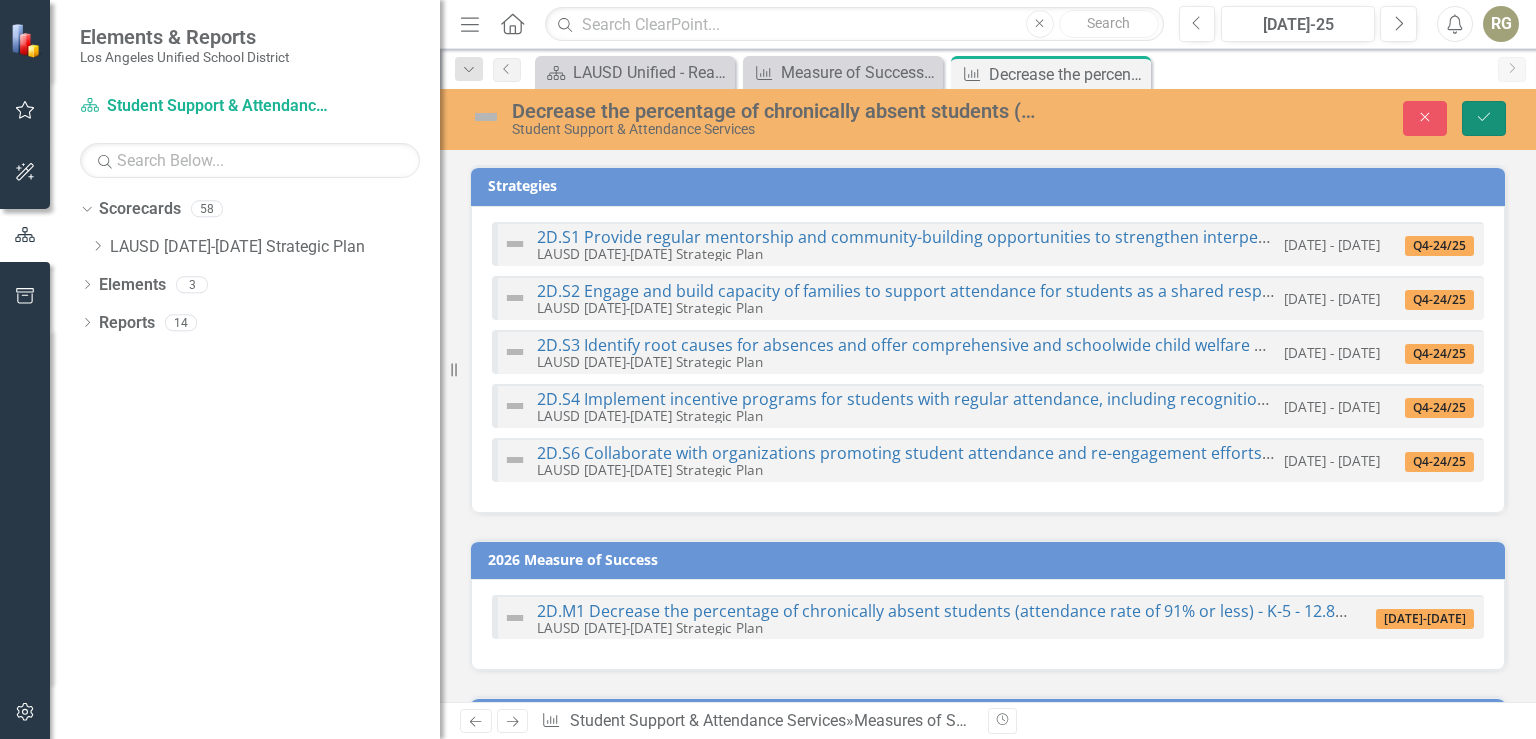 click on "Save" 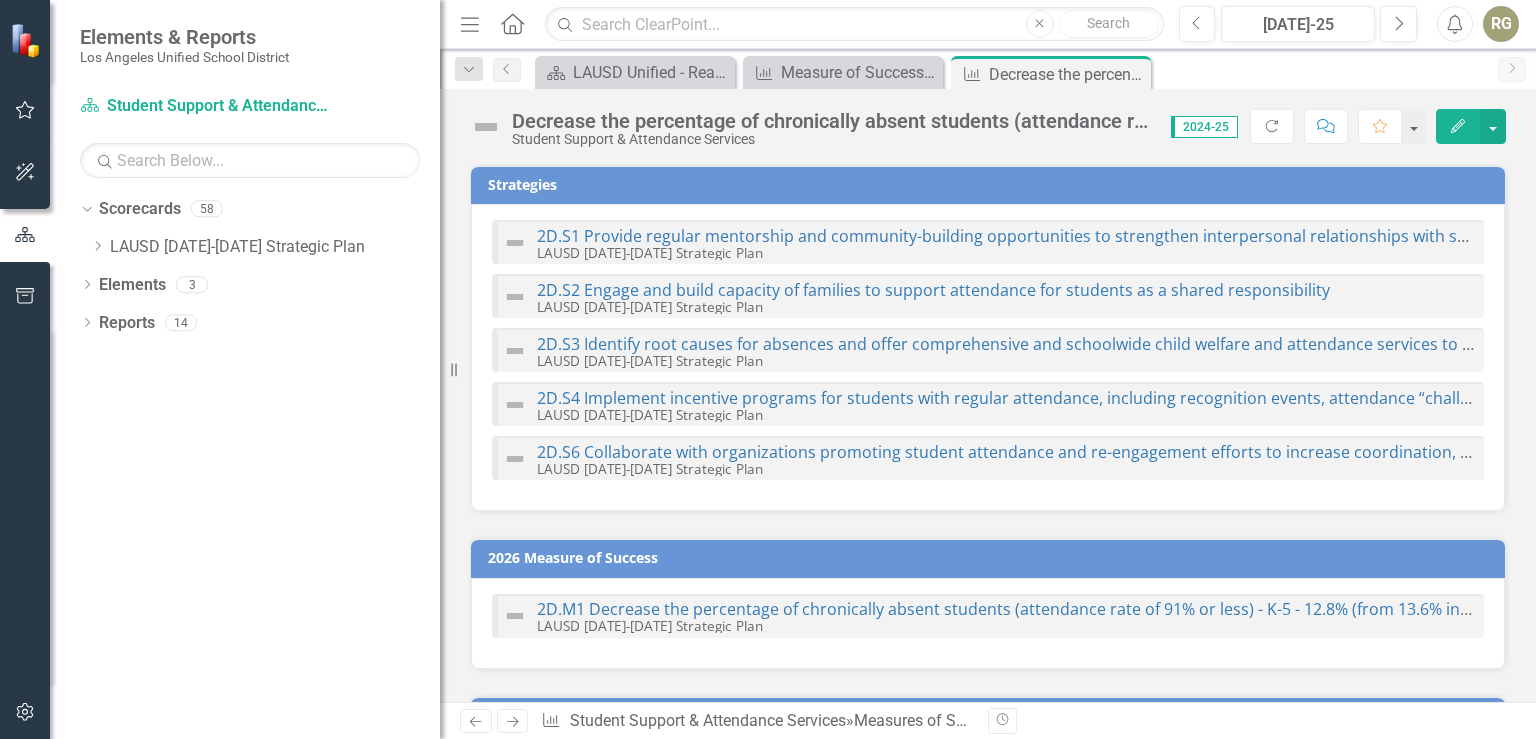 checkbox on "true" 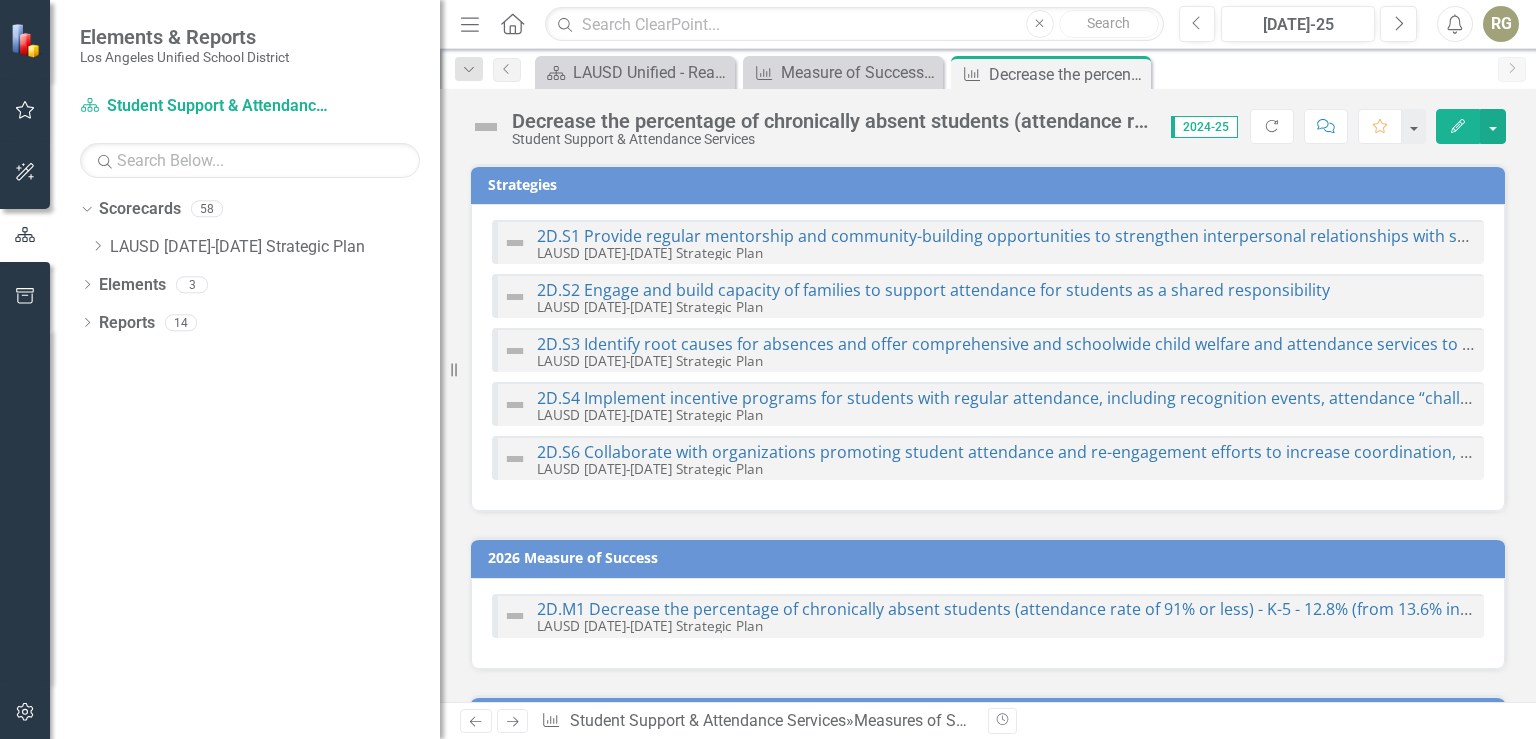 checkbox on "true" 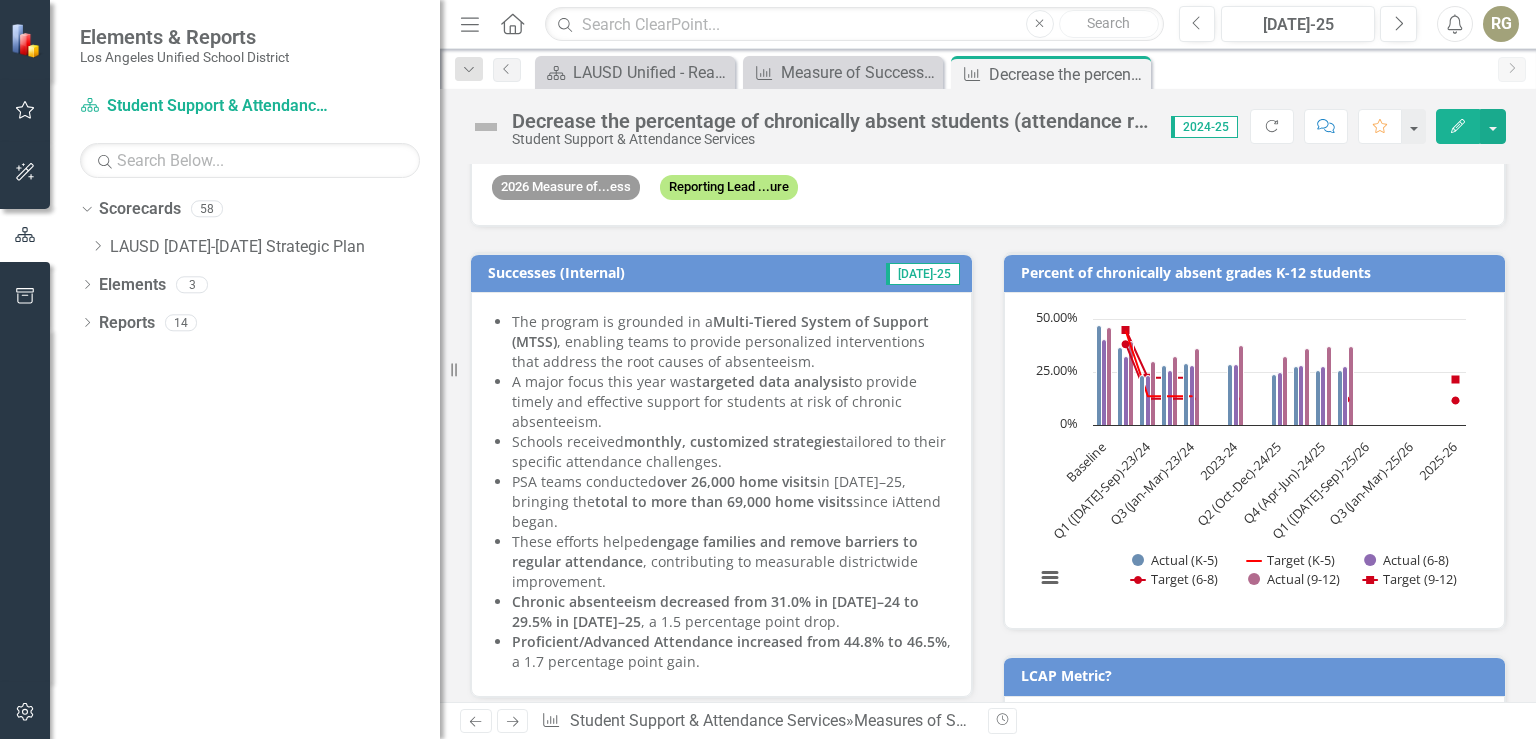 scroll, scrollTop: 0, scrollLeft: 0, axis: both 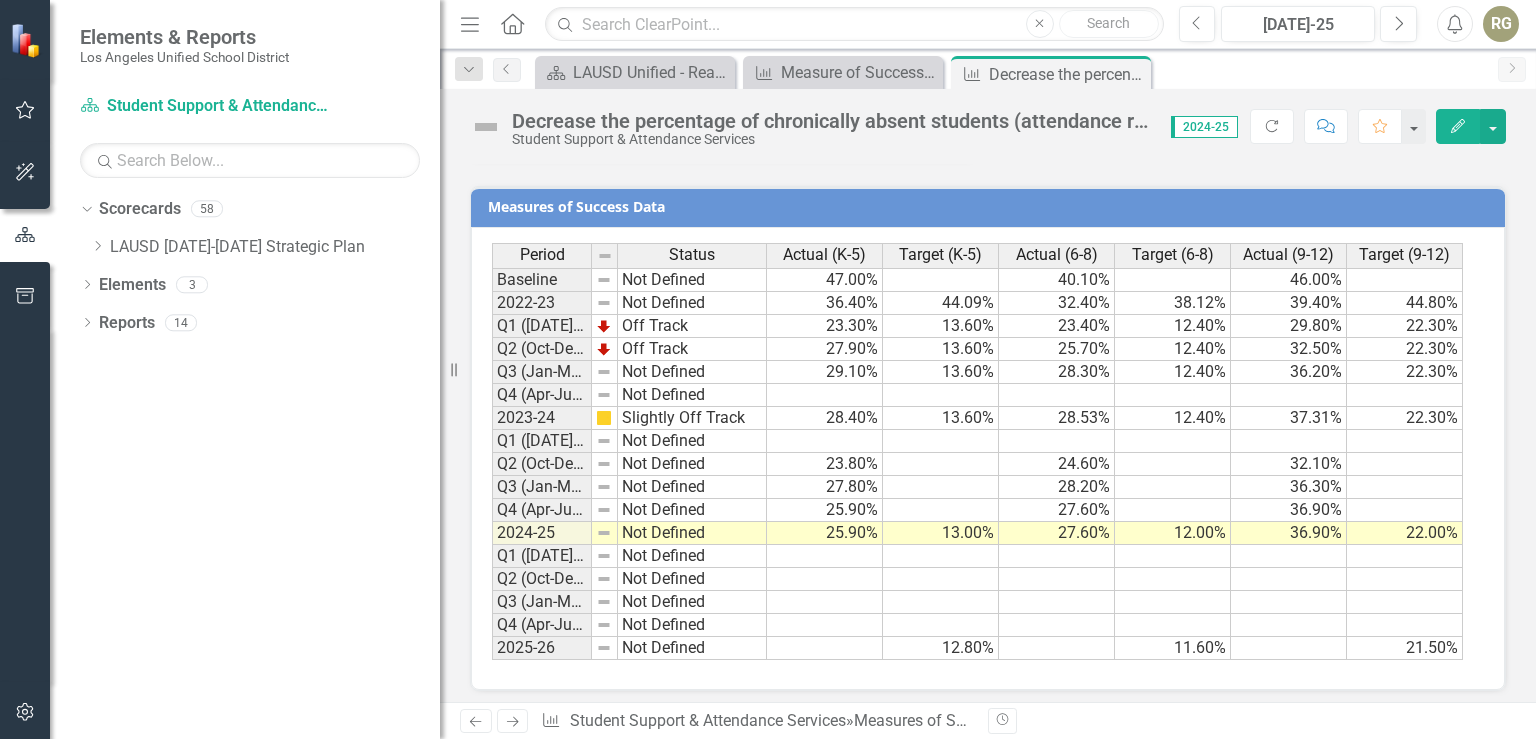 click on "13.00%" at bounding box center [941, 533] 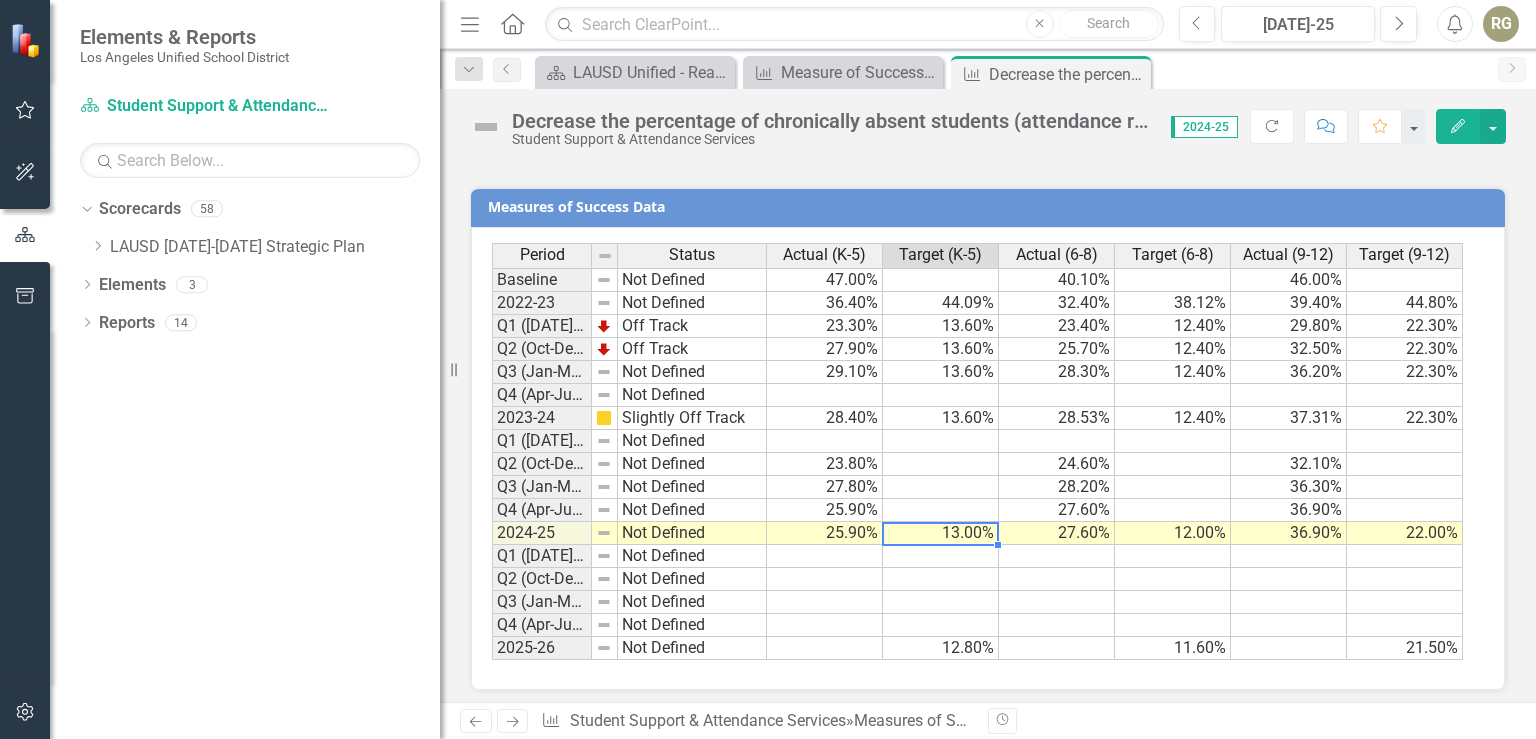click on "25.90%" at bounding box center [825, 533] 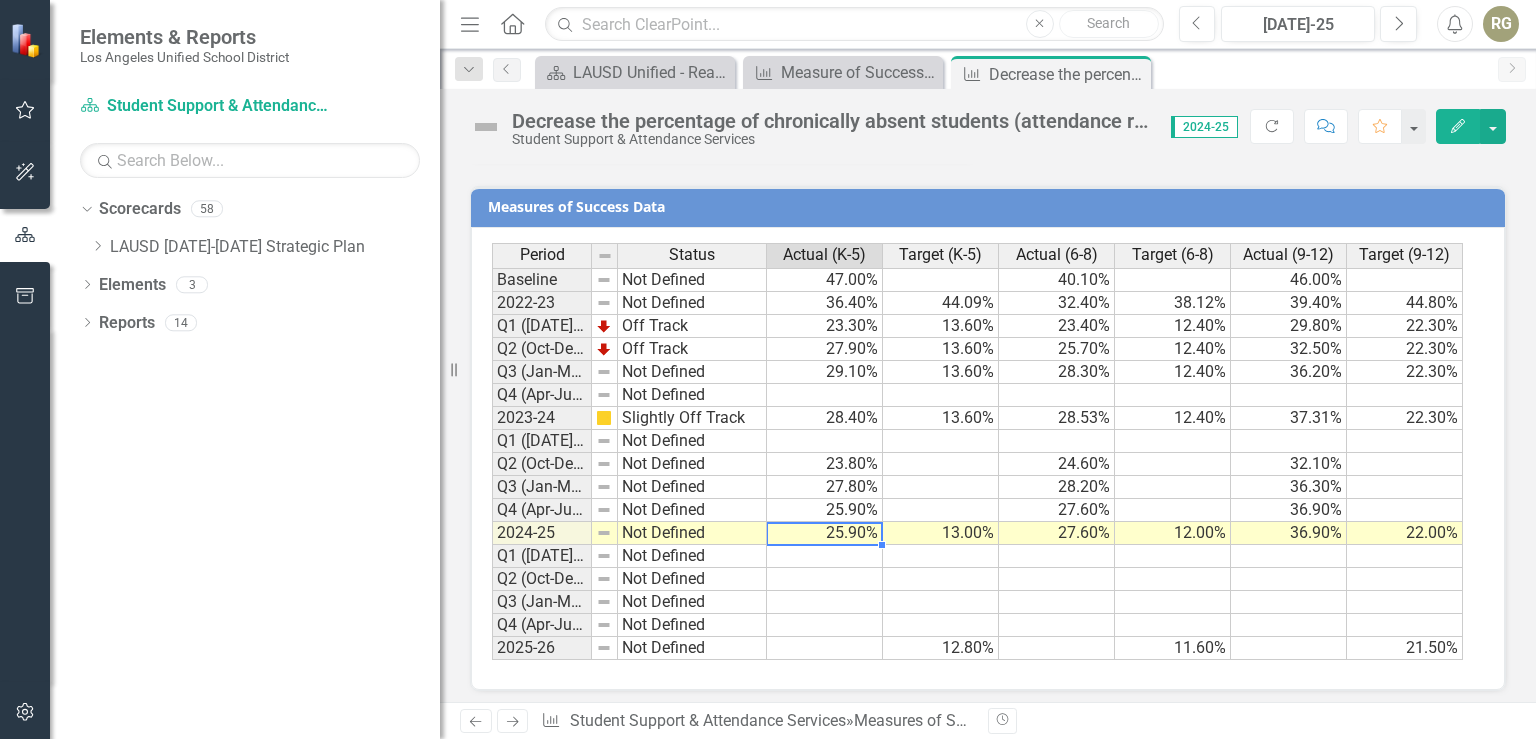 click on "25.90%" at bounding box center (825, 510) 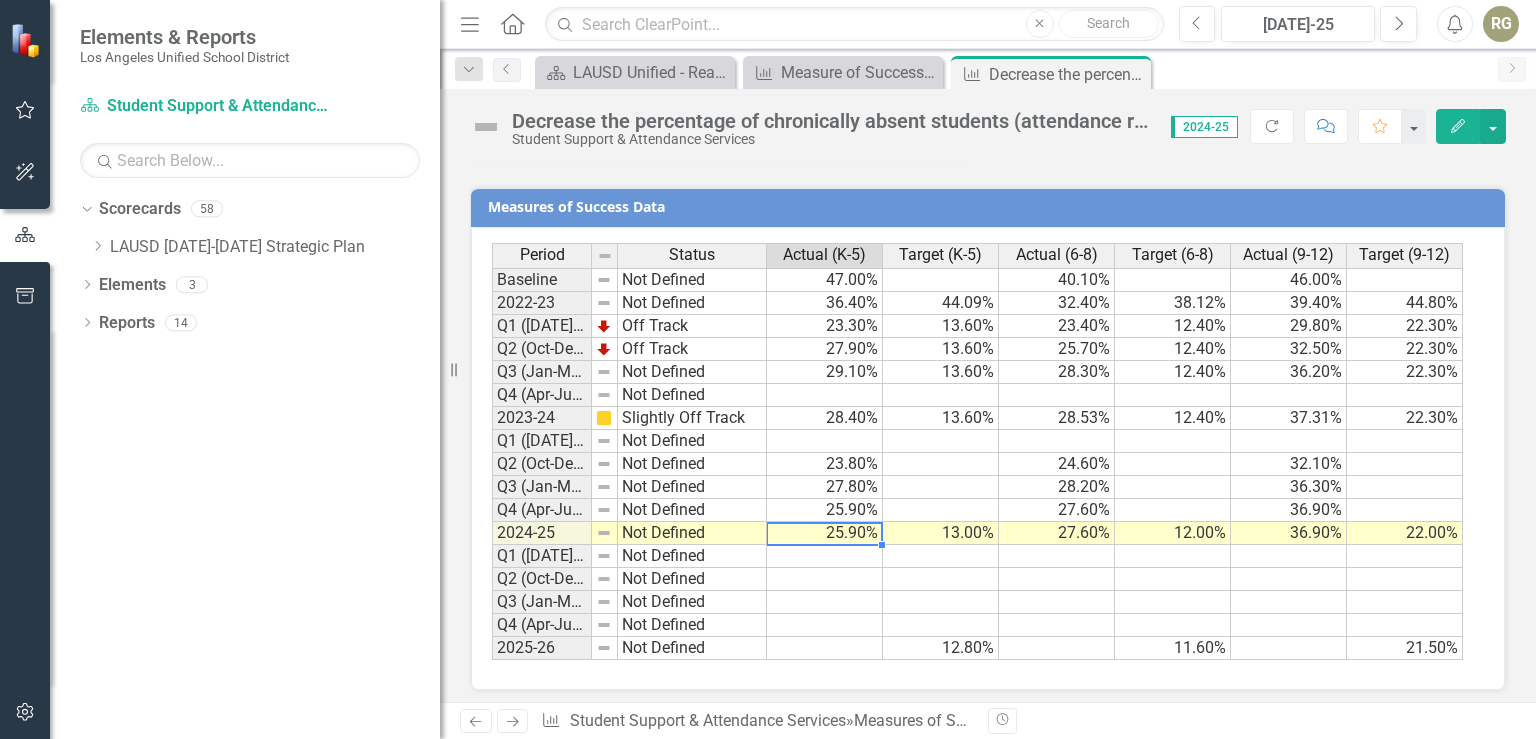 scroll, scrollTop: 0, scrollLeft: 0, axis: both 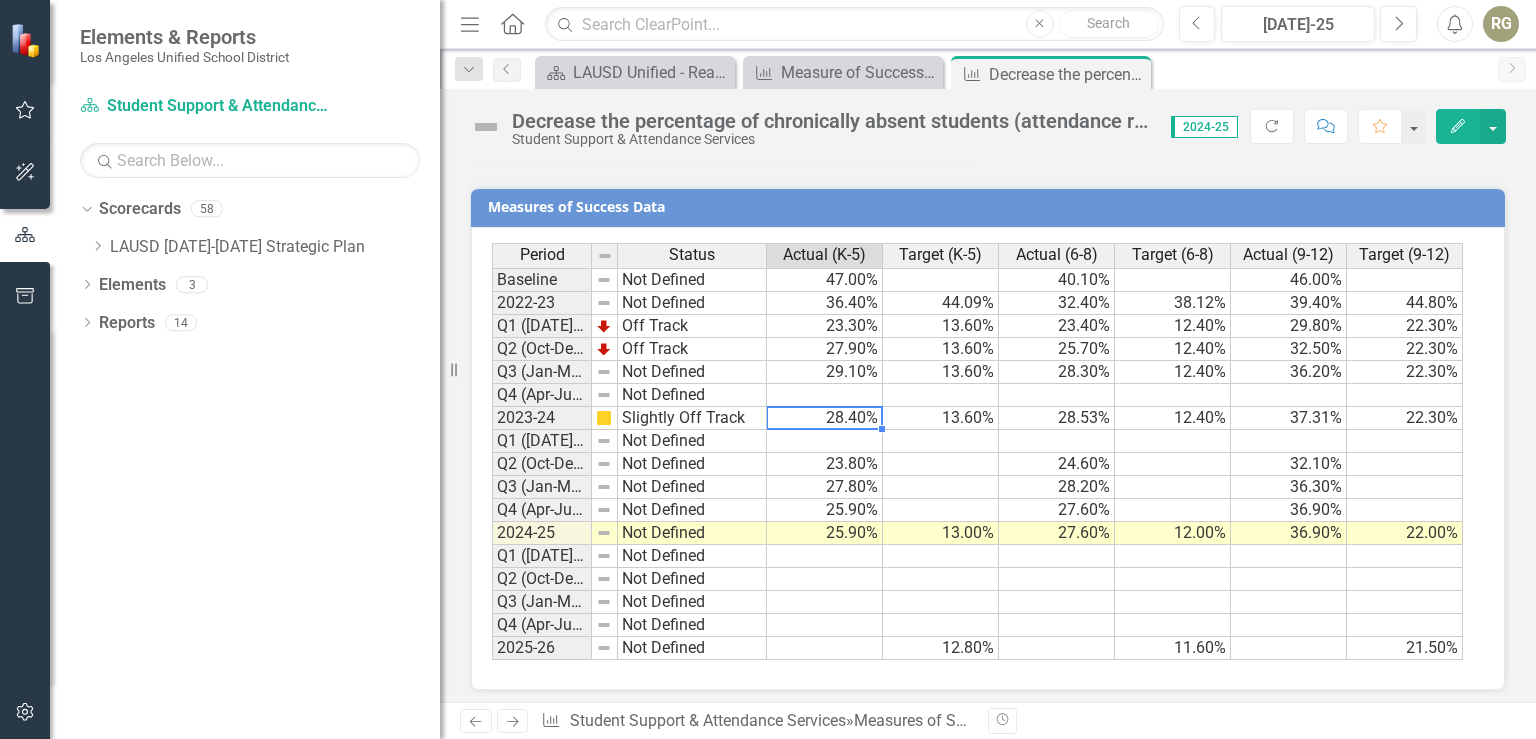 click on "28.40%" at bounding box center (825, 418) 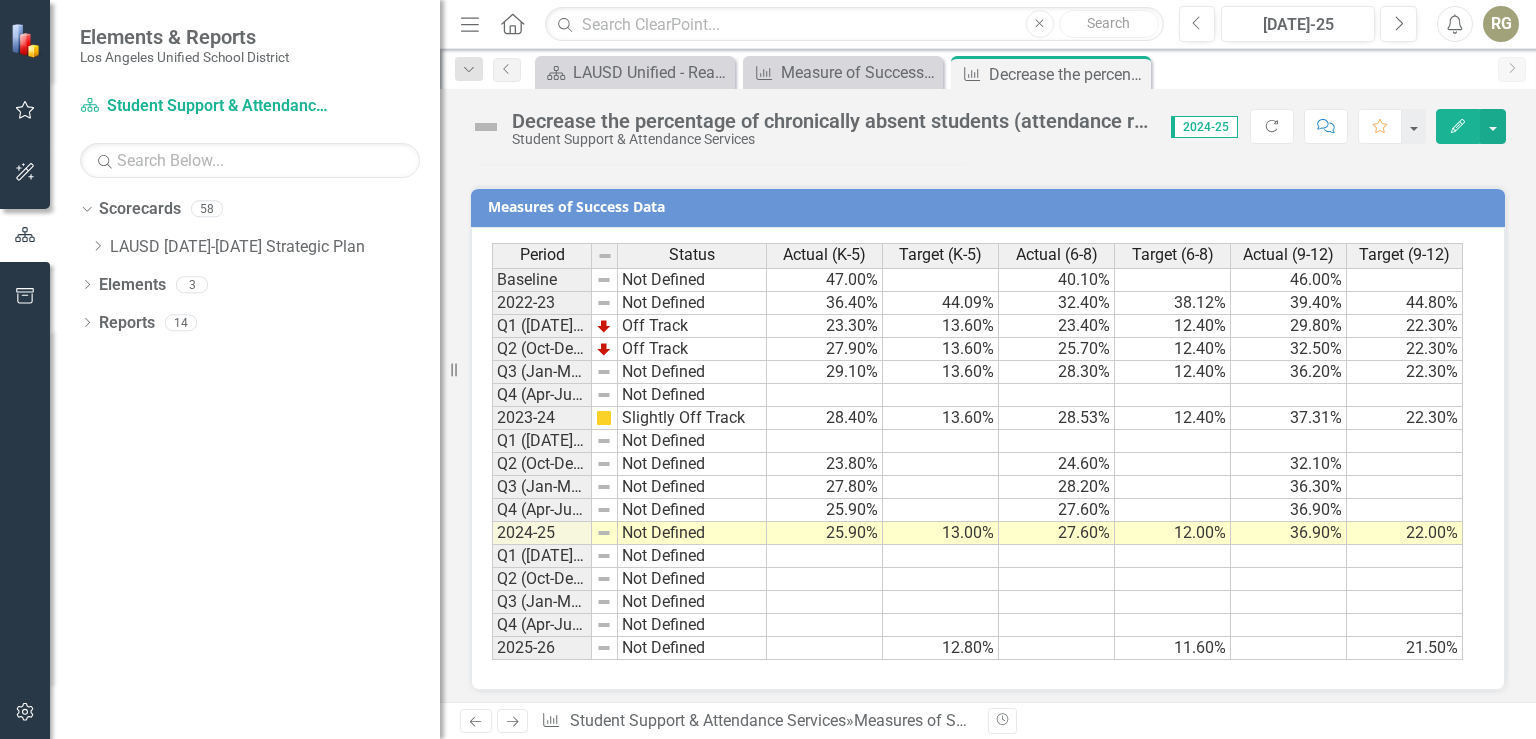 click on "RG" at bounding box center [1501, 24] 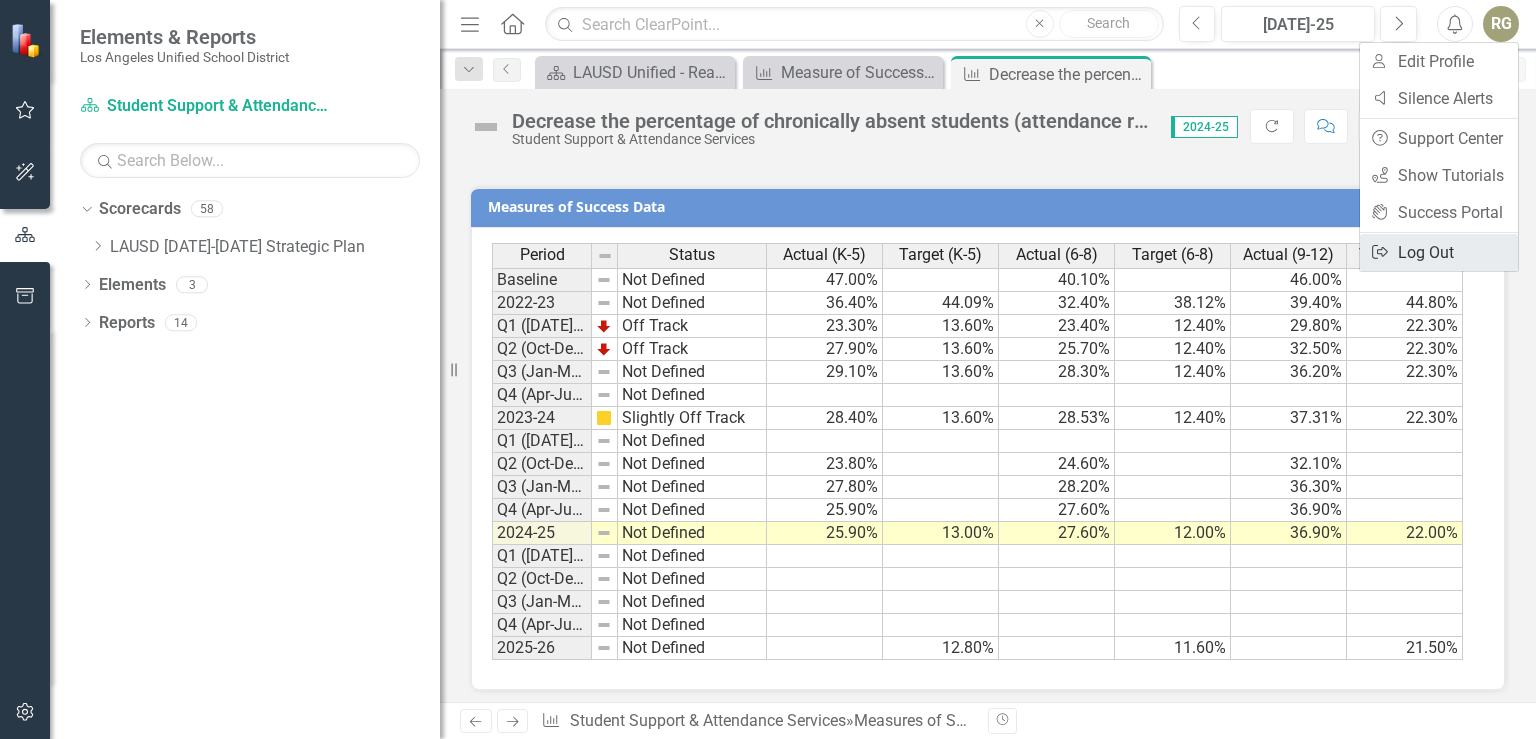 click on "Logout Log Out" at bounding box center [1439, 252] 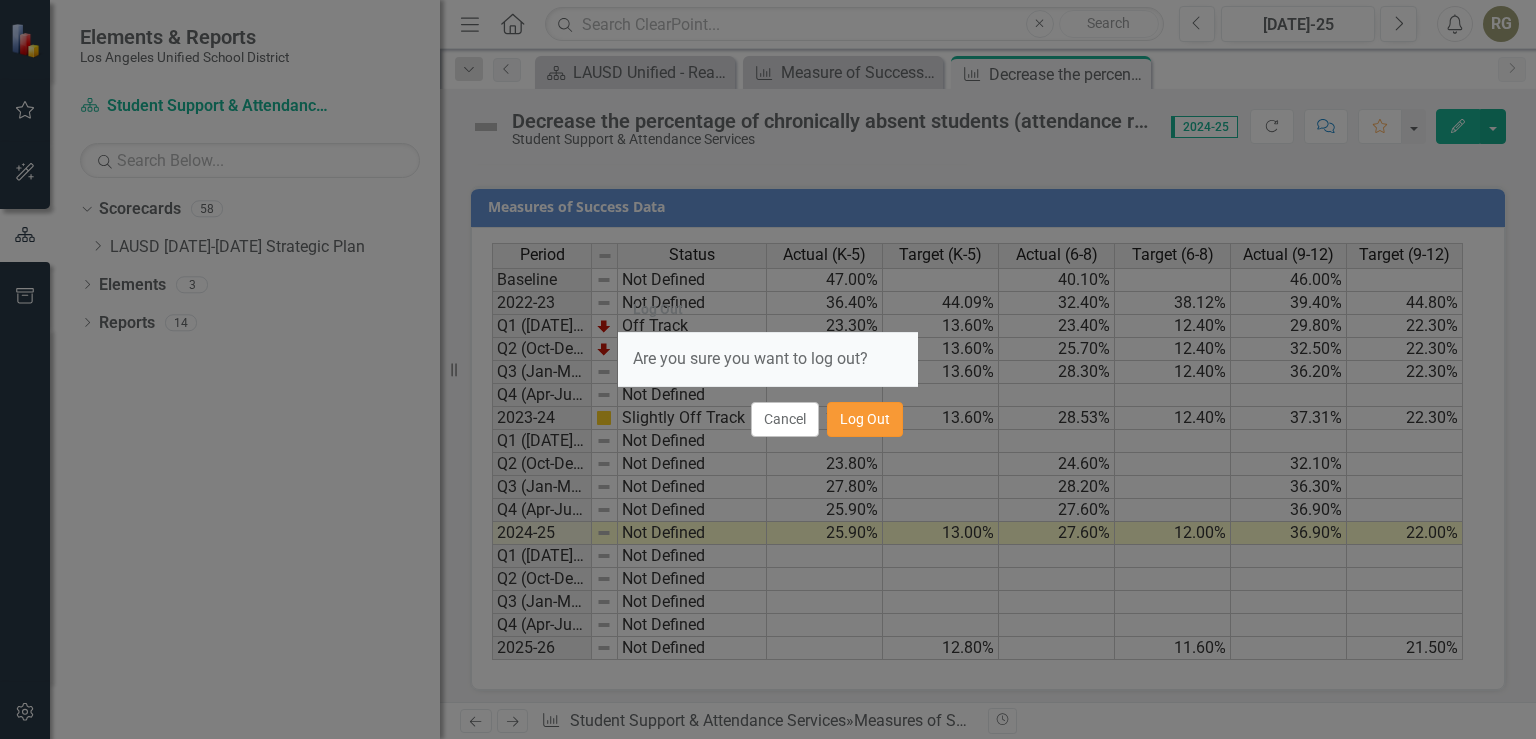 click on "Log Out" at bounding box center [865, 419] 